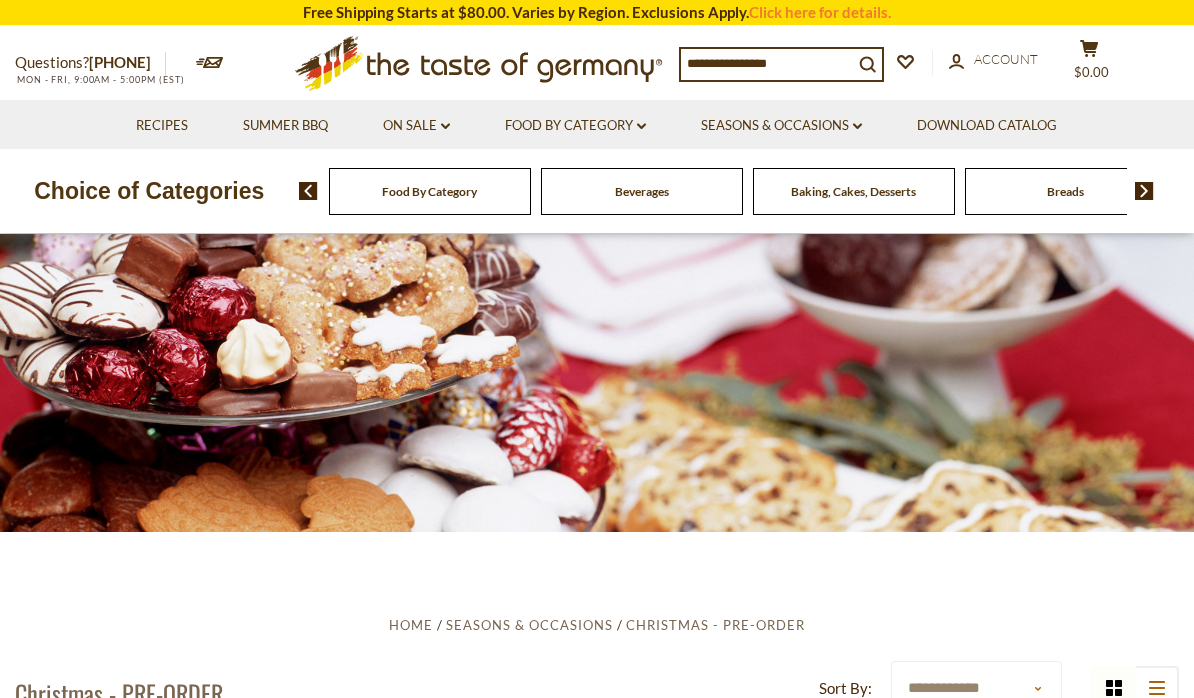 scroll, scrollTop: 0, scrollLeft: 0, axis: both 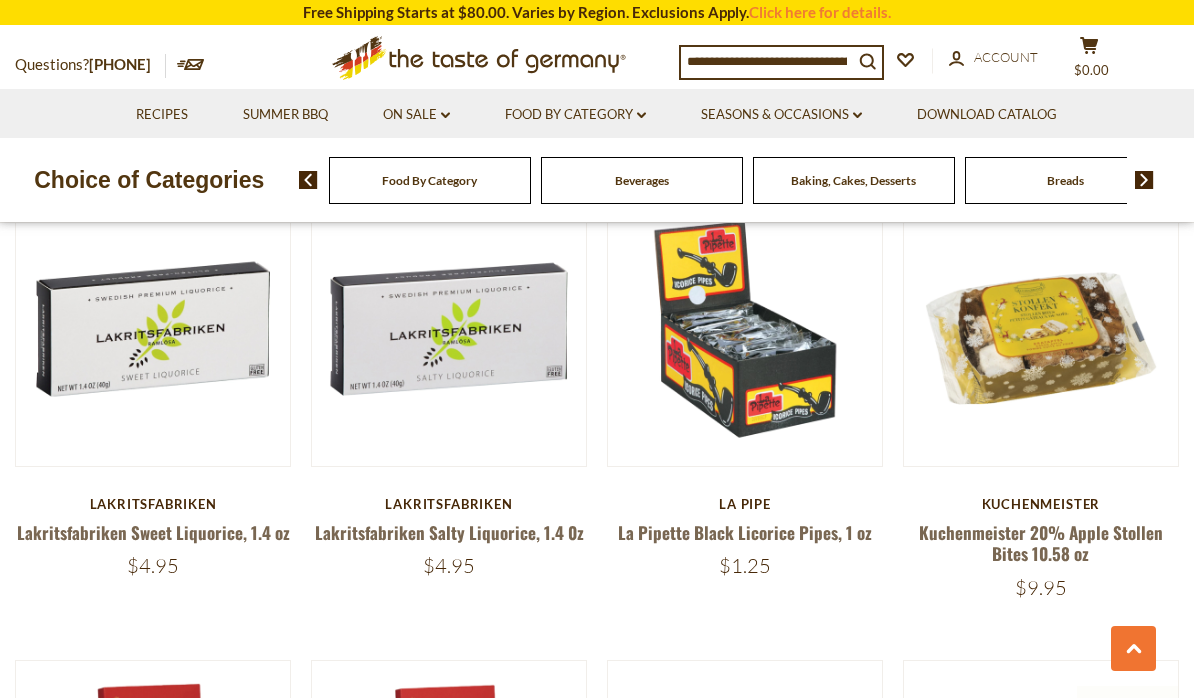 click on "Quick View
[LAST]
[LAST] Dark Chocolate Filled Mozart Kugel Box 12 pc. 8.5 oz.
$24.95
Quick View
[LAST]
[LAST] Mini Solid Milk Chocolate Santas in box, 3.5 0z
Hafi" at bounding box center (597, 1855) 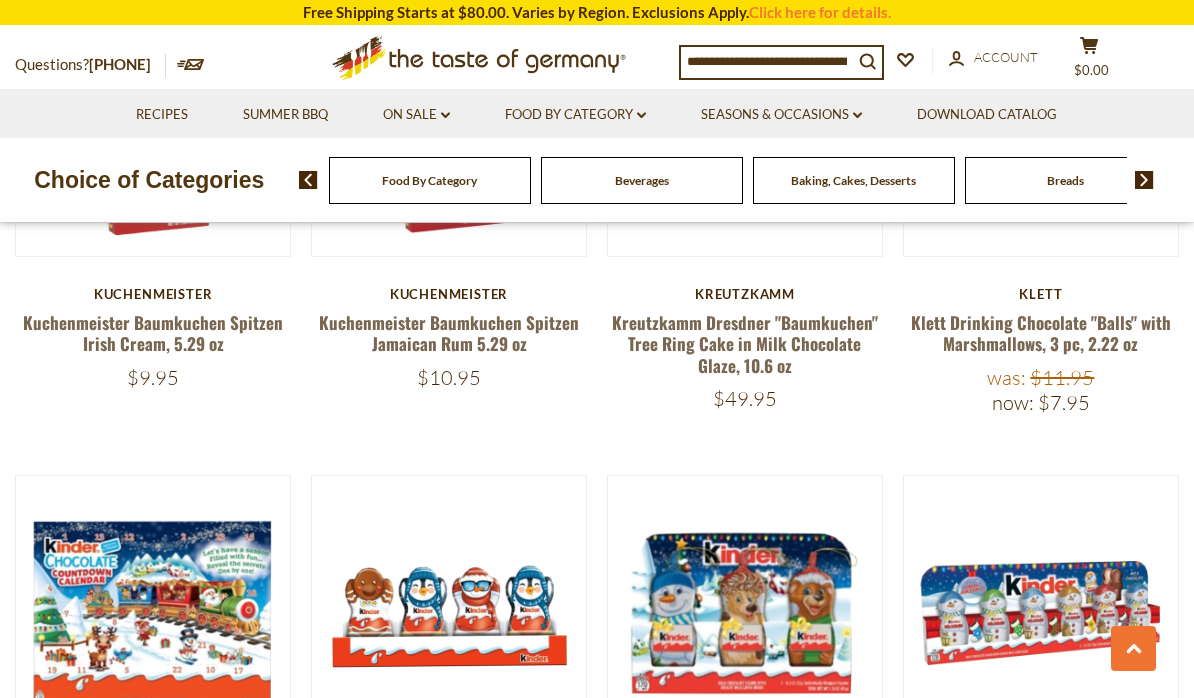 scroll, scrollTop: 1699, scrollLeft: 0, axis: vertical 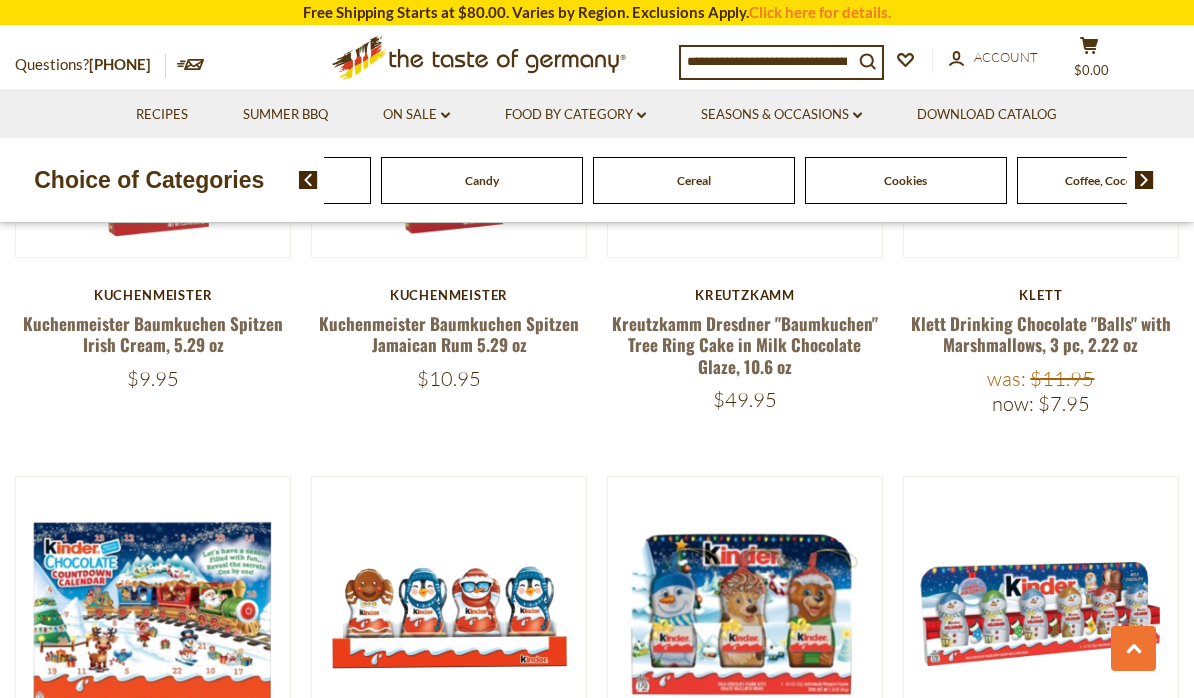 click on "Candy" at bounding box center [-366, 180] 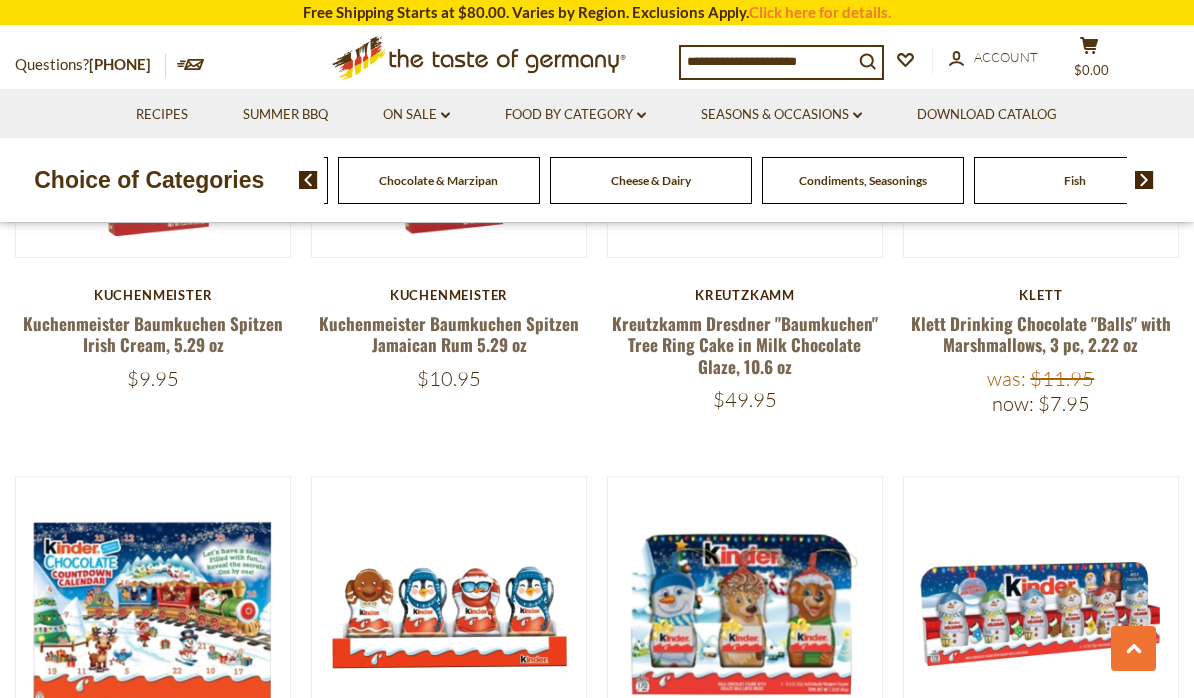 click on "Coffee, Cocoa & Tea" at bounding box center [226, 180] 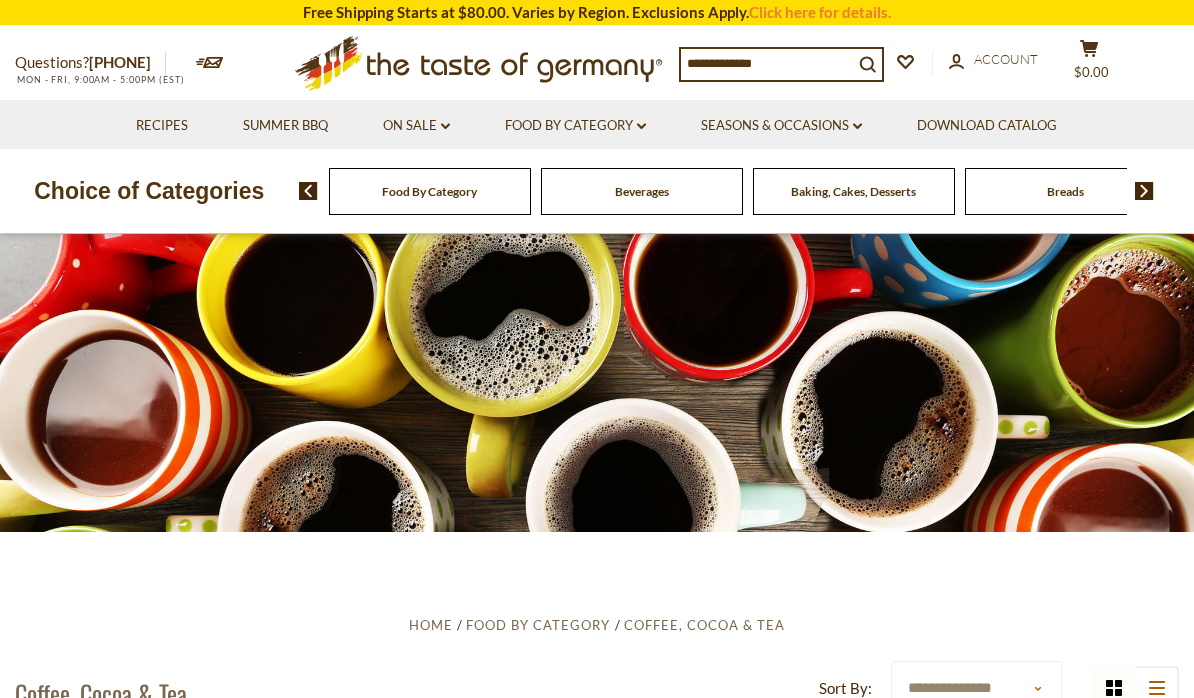 scroll, scrollTop: 0, scrollLeft: 0, axis: both 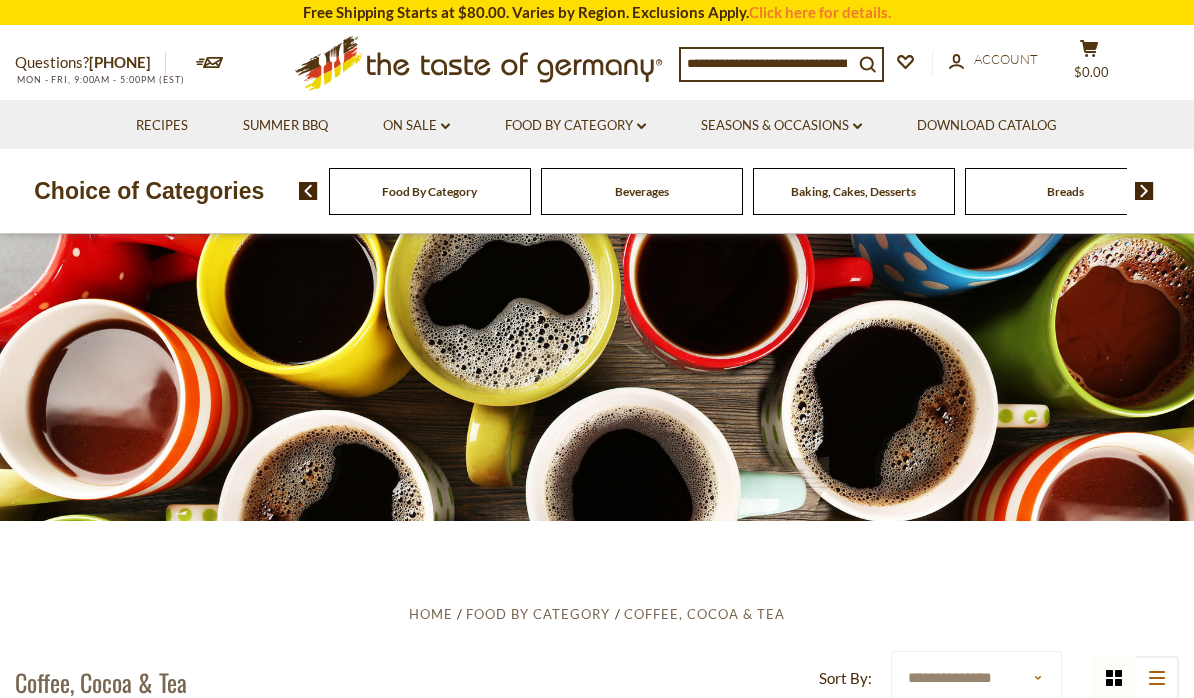 click at bounding box center (1144, 191) 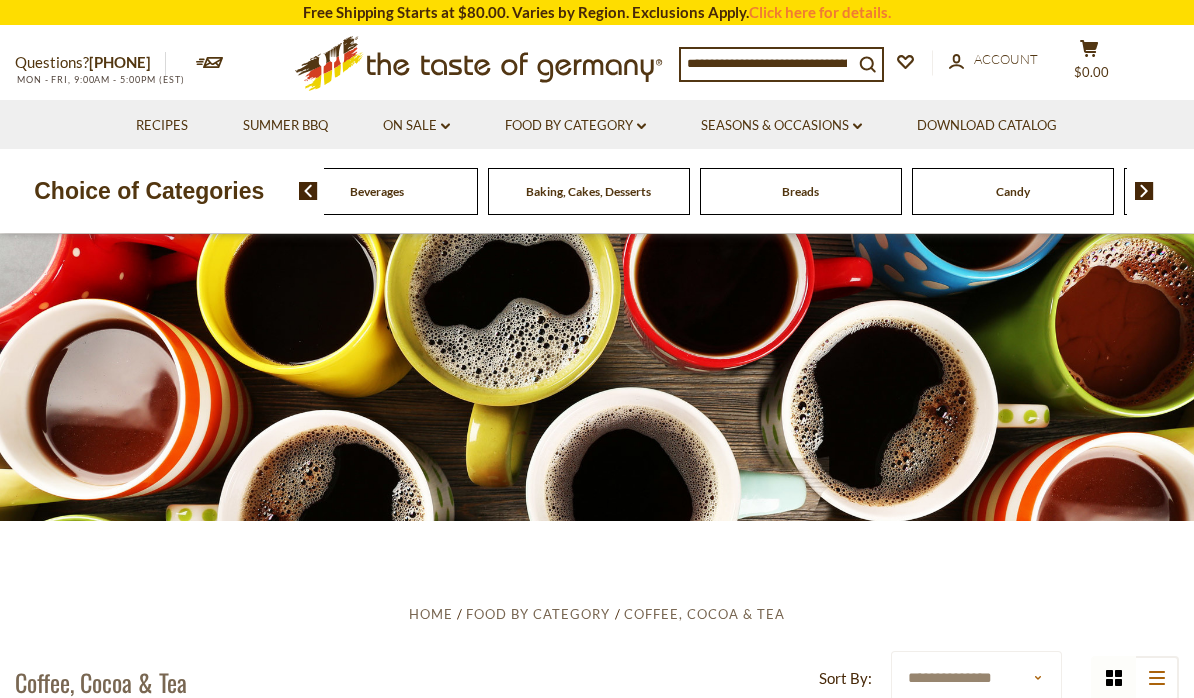 click at bounding box center (1144, 191) 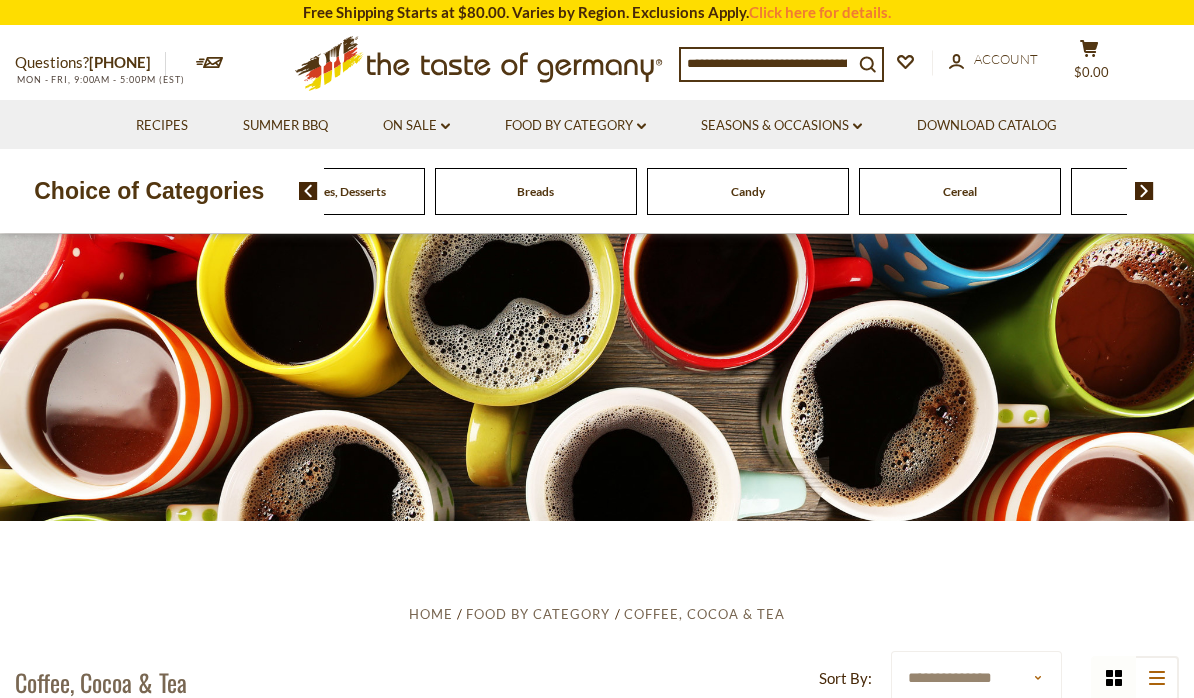 click at bounding box center [1144, 191] 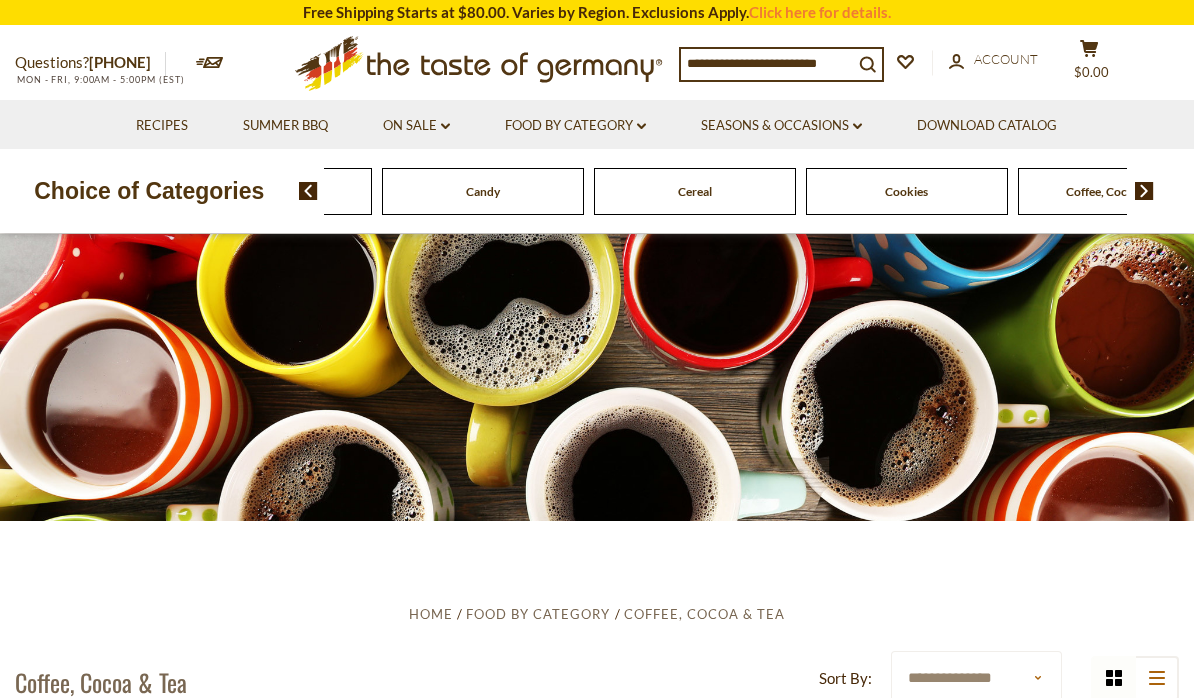click at bounding box center (1144, 191) 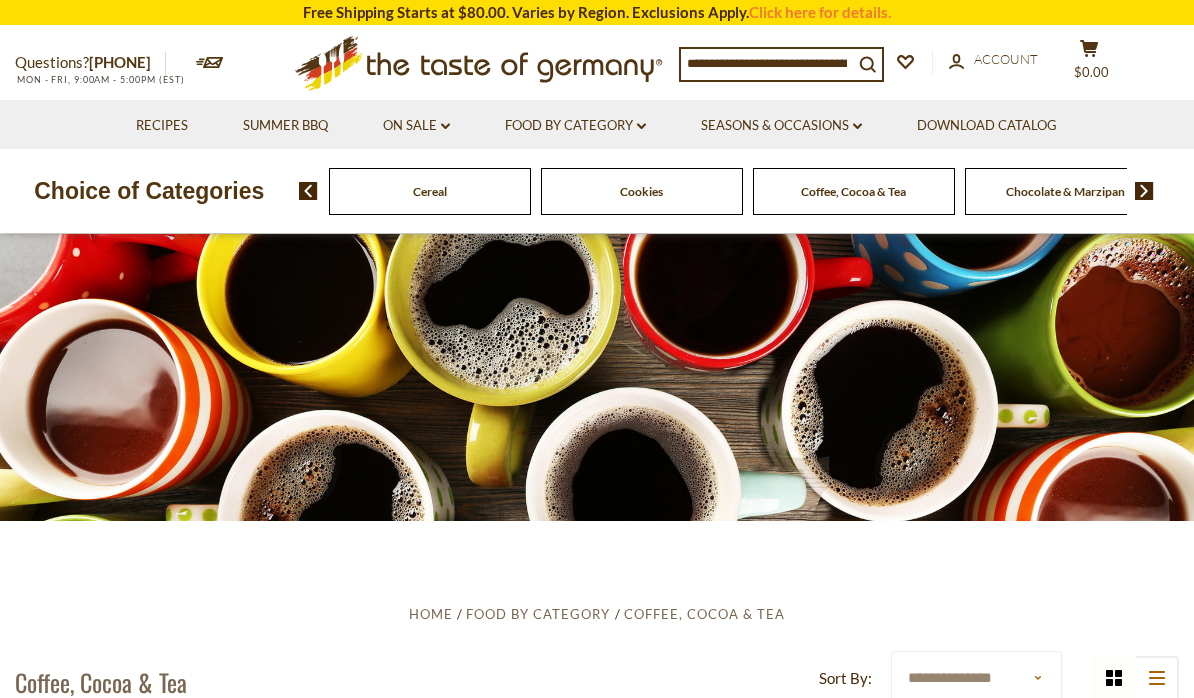 click at bounding box center (1144, 191) 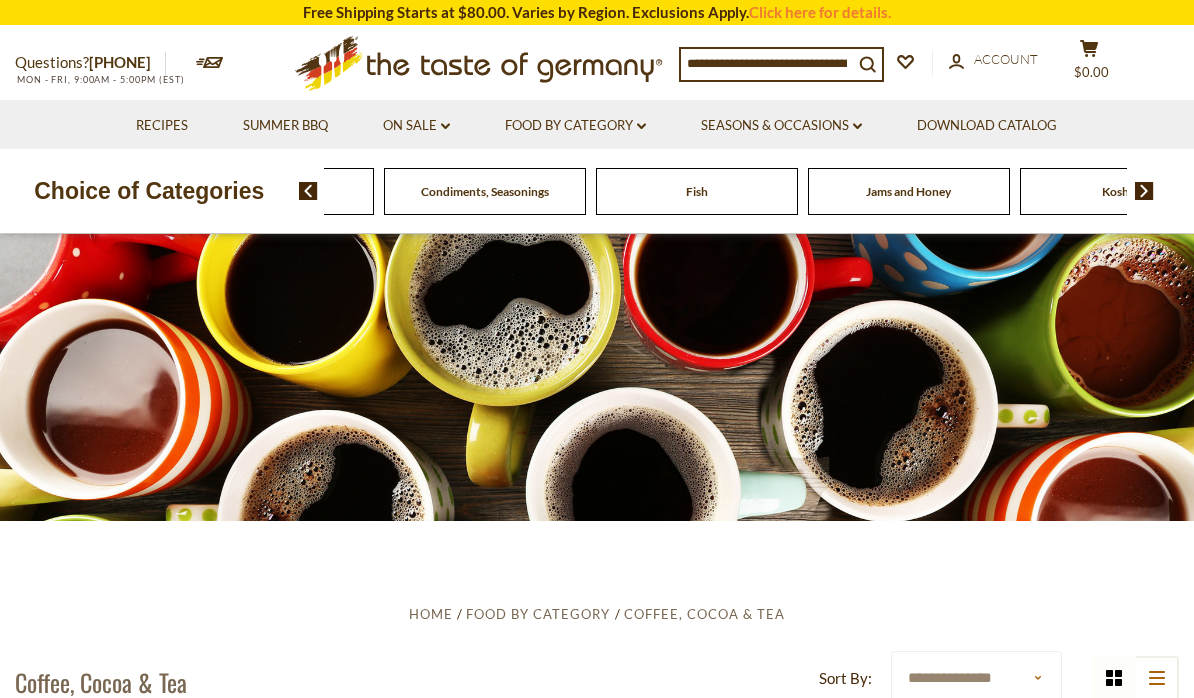 click on "Food By Category
Beverages
Baking, Cakes, Desserts
Breads
Candy
Cereal
Cookies
Coffee, Cocoa & Tea
Chocolate & Marzipan
Cheese & Dairy
Fish" at bounding box center (273, 191) 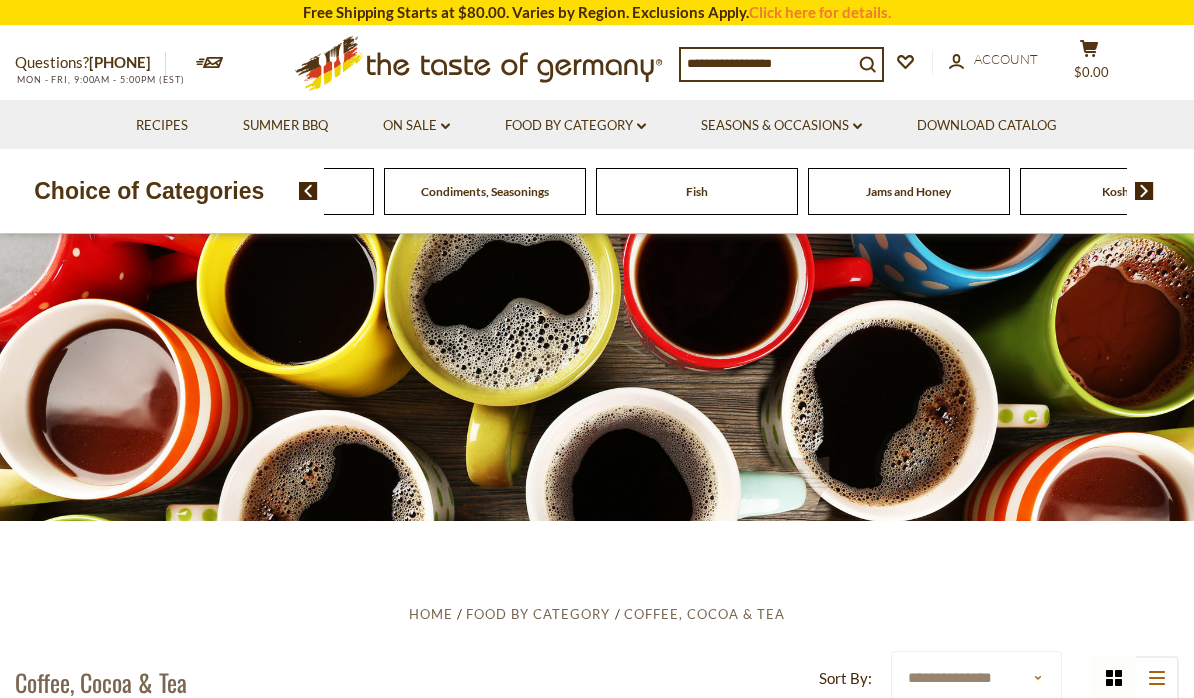 click at bounding box center (308, 191) 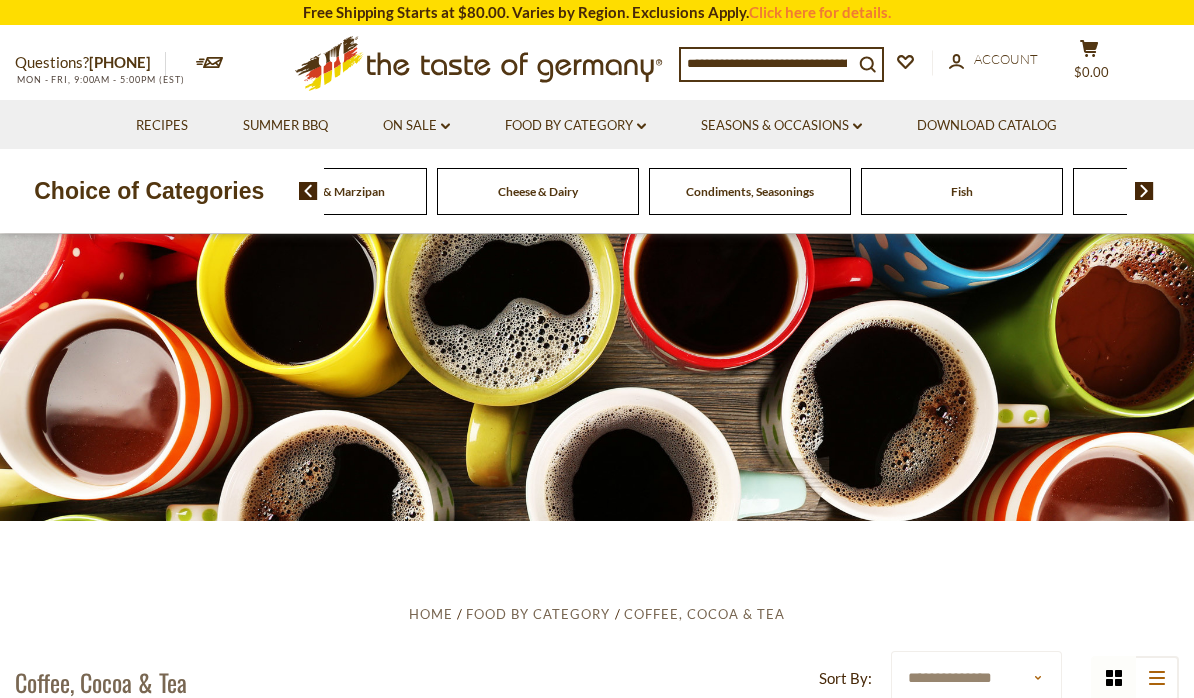 click at bounding box center [301, 191] 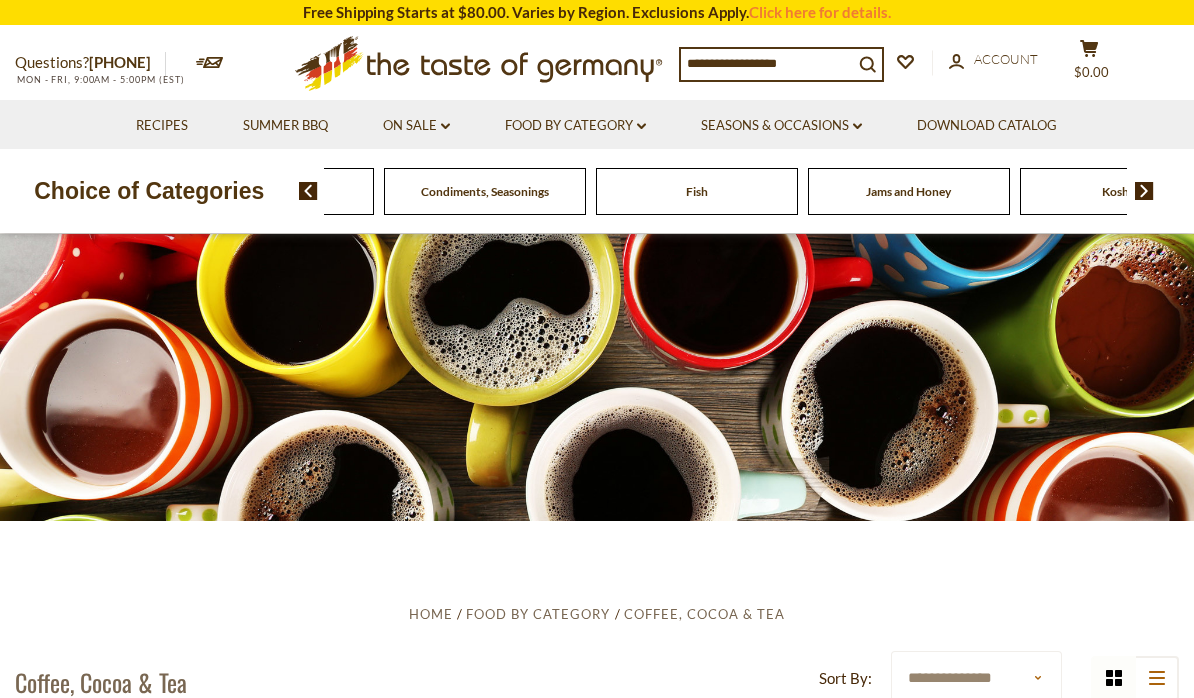 click on "Cheese & Dairy" at bounding box center (273, 191) 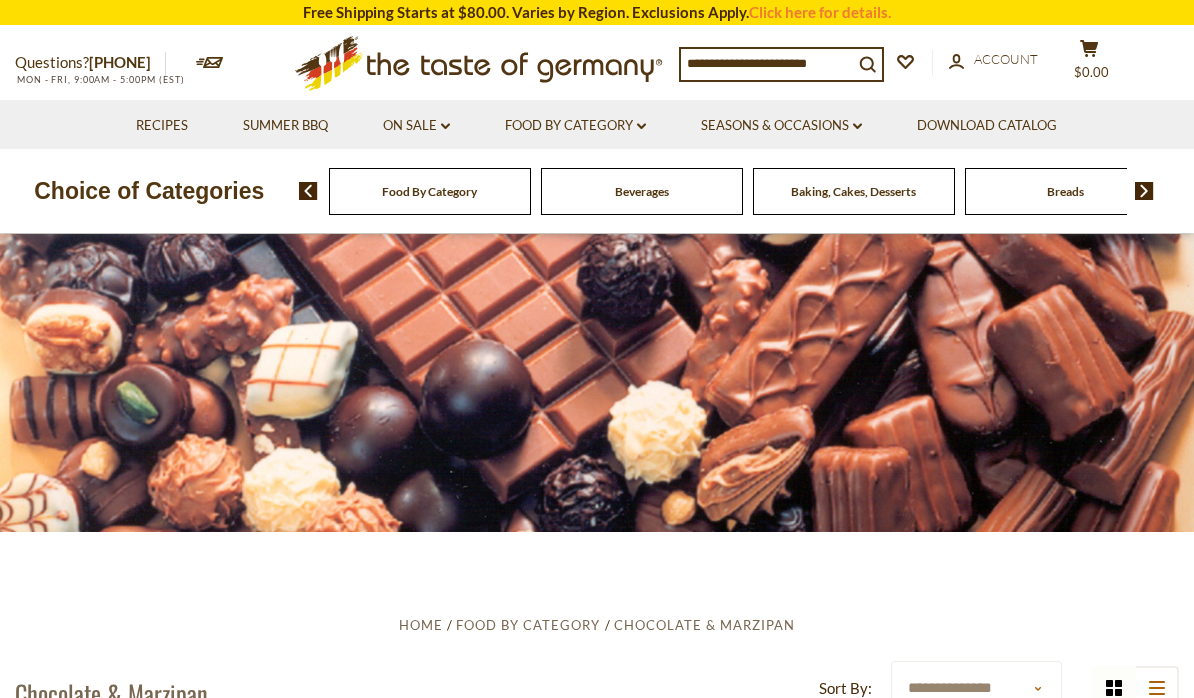 scroll, scrollTop: 0, scrollLeft: 0, axis: both 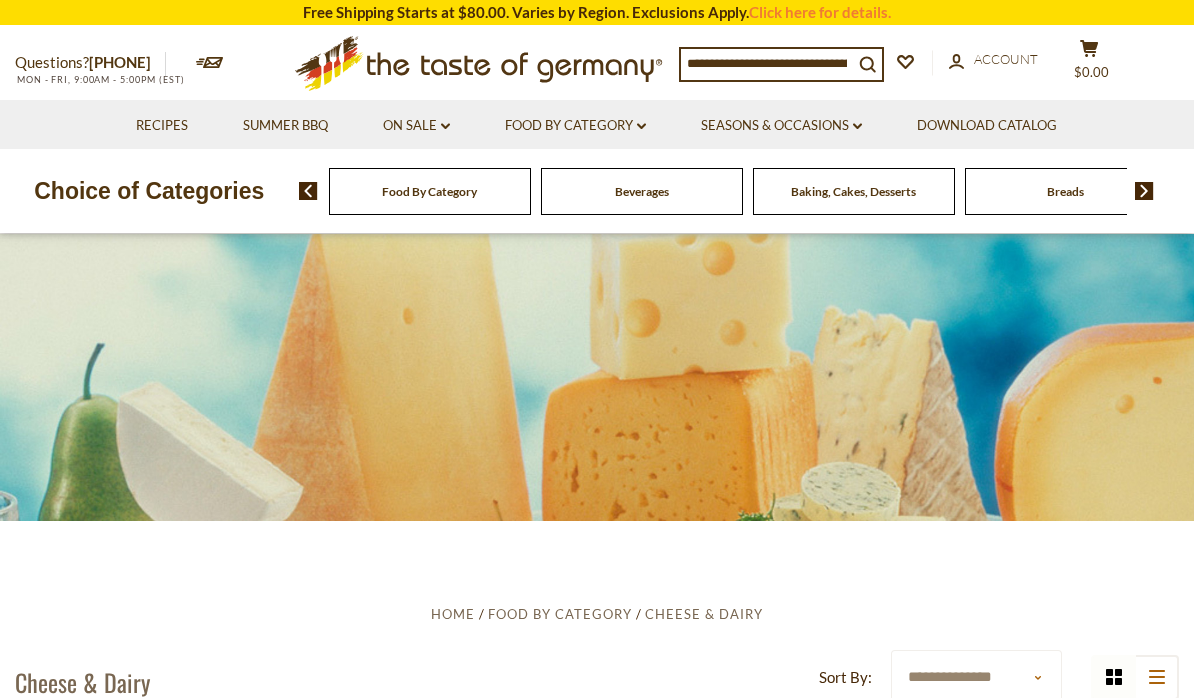 click at bounding box center (1144, 191) 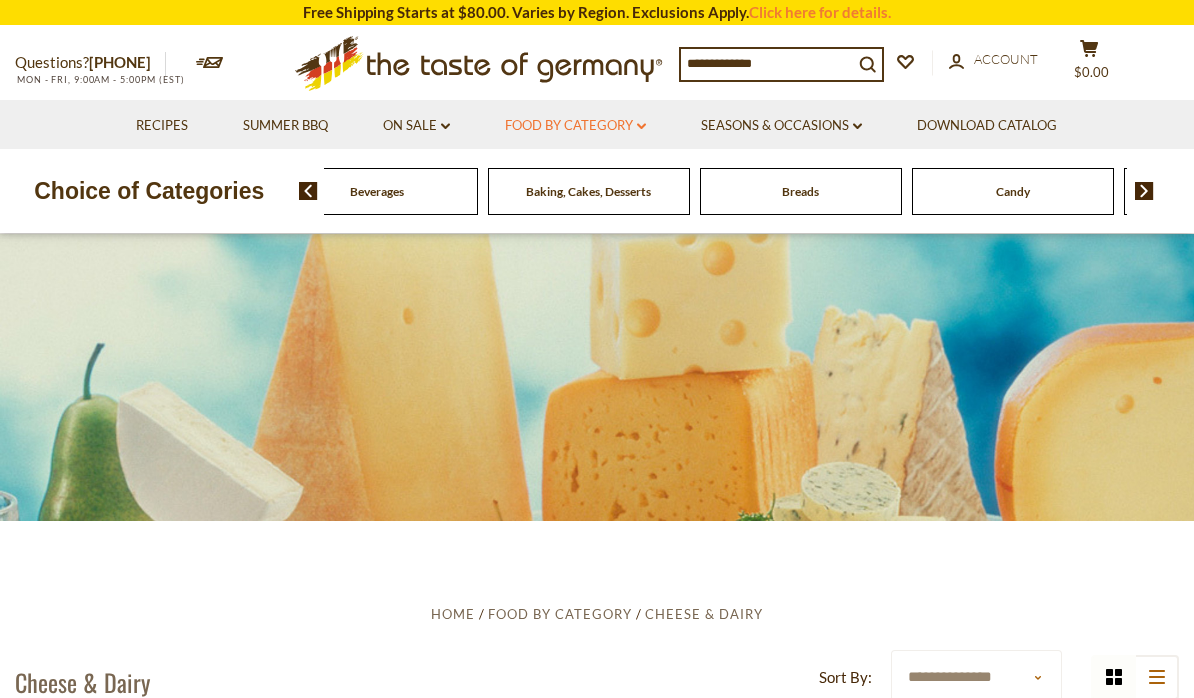 click on "Food By Category
dropdown_arrow" at bounding box center (575, 126) 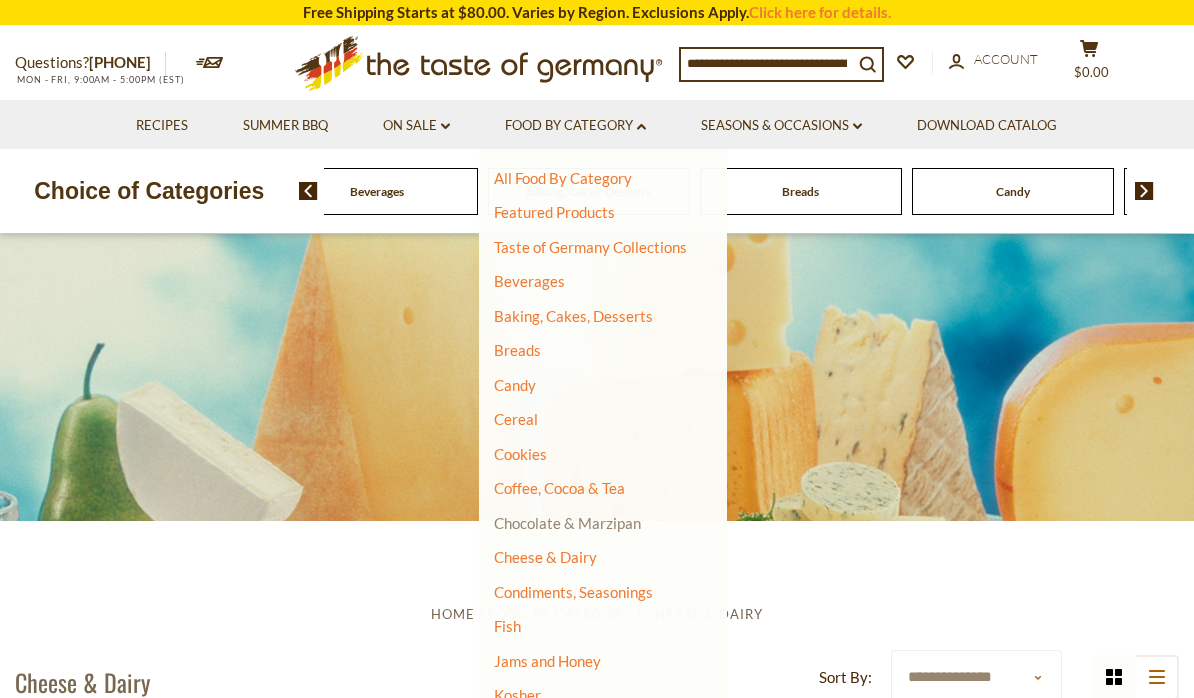 click on "Chocolate & Marzipan" at bounding box center (567, 523) 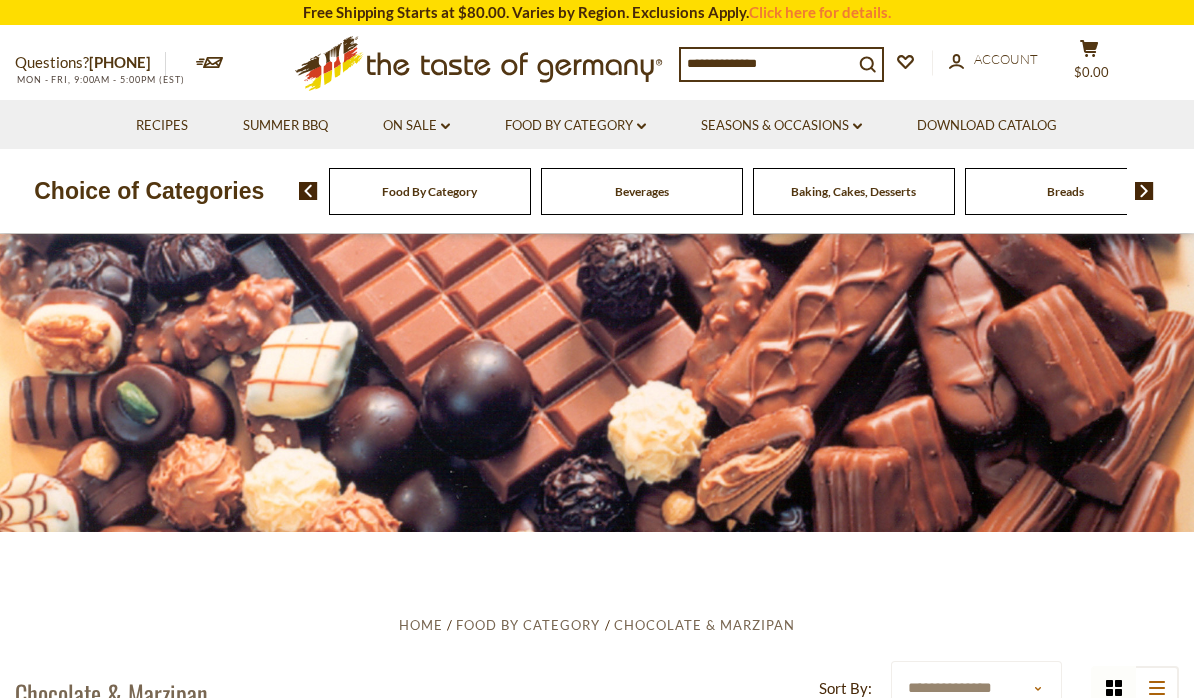 scroll, scrollTop: 0, scrollLeft: 0, axis: both 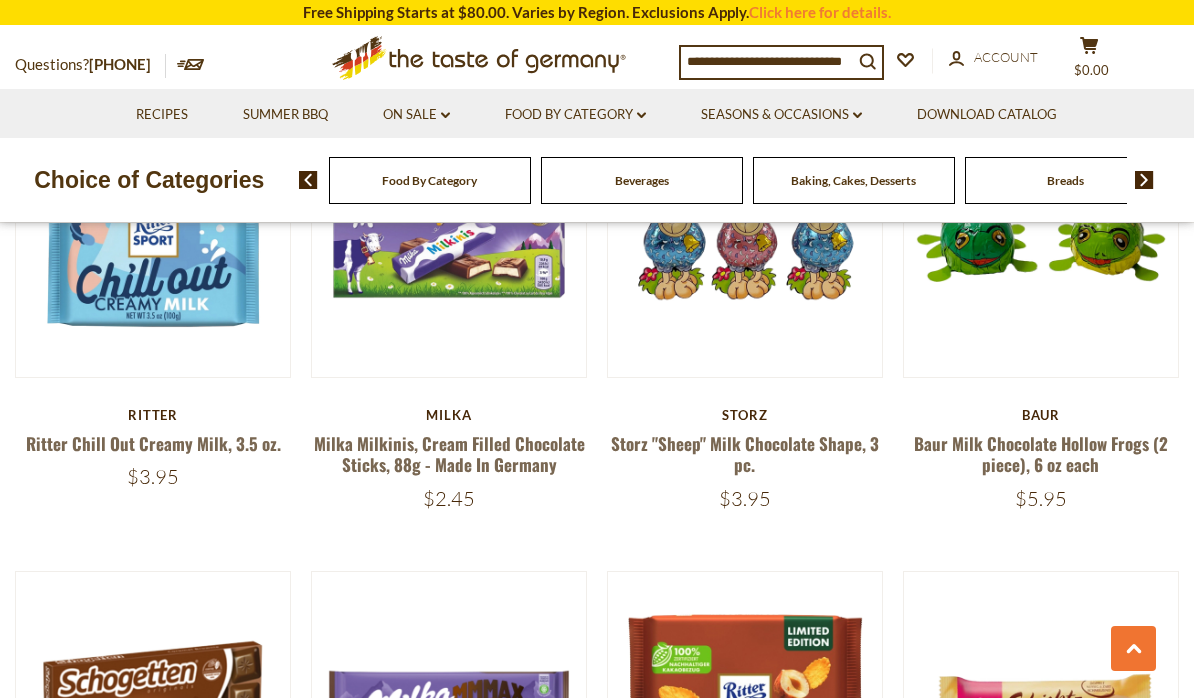 click on ".st0{fill:#EDD300;}
.st1{fill:#D33E21;}" 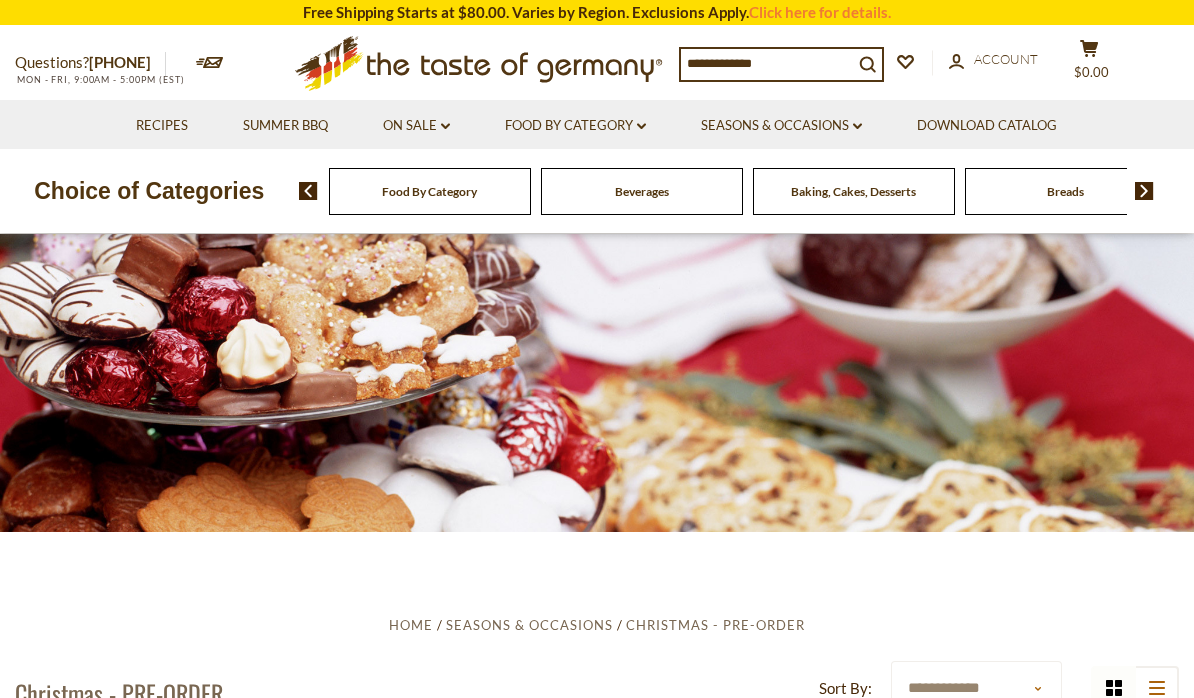 scroll, scrollTop: 0, scrollLeft: 0, axis: both 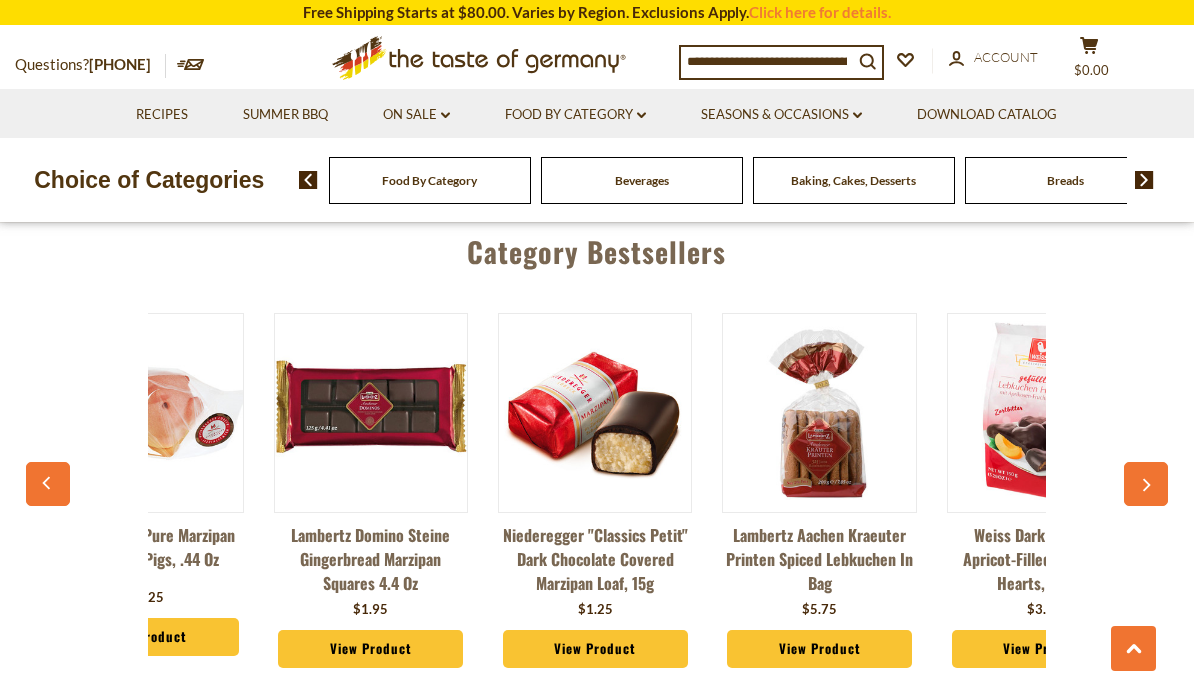 click 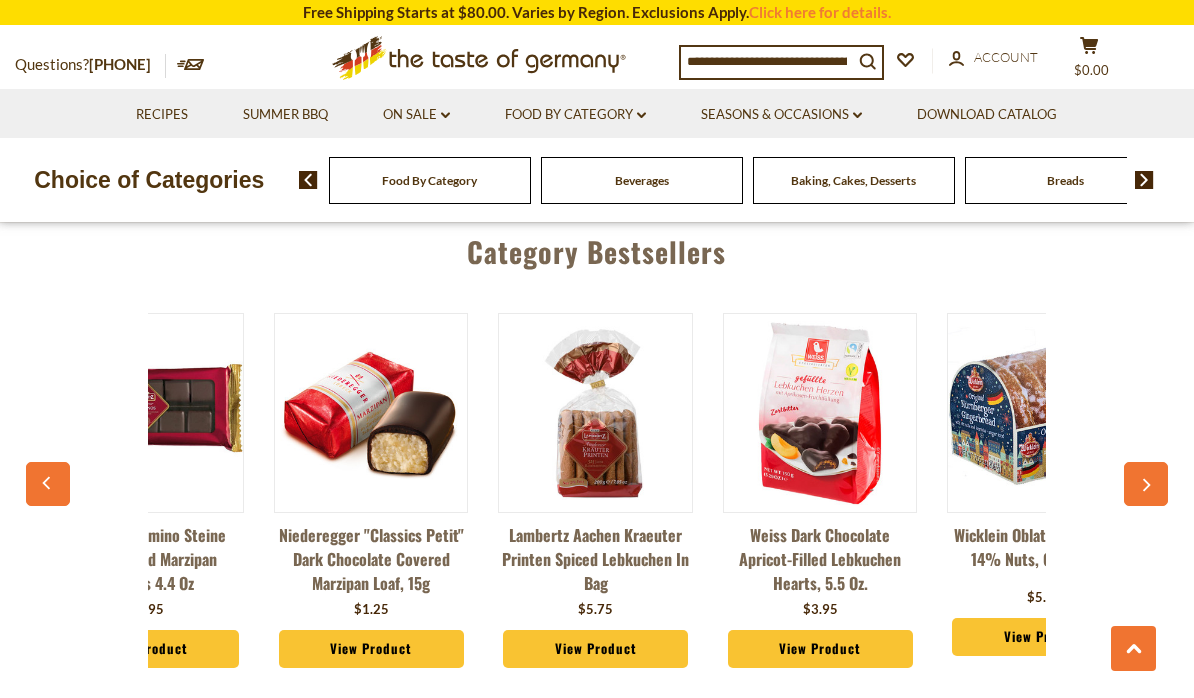 click at bounding box center [1146, 484] 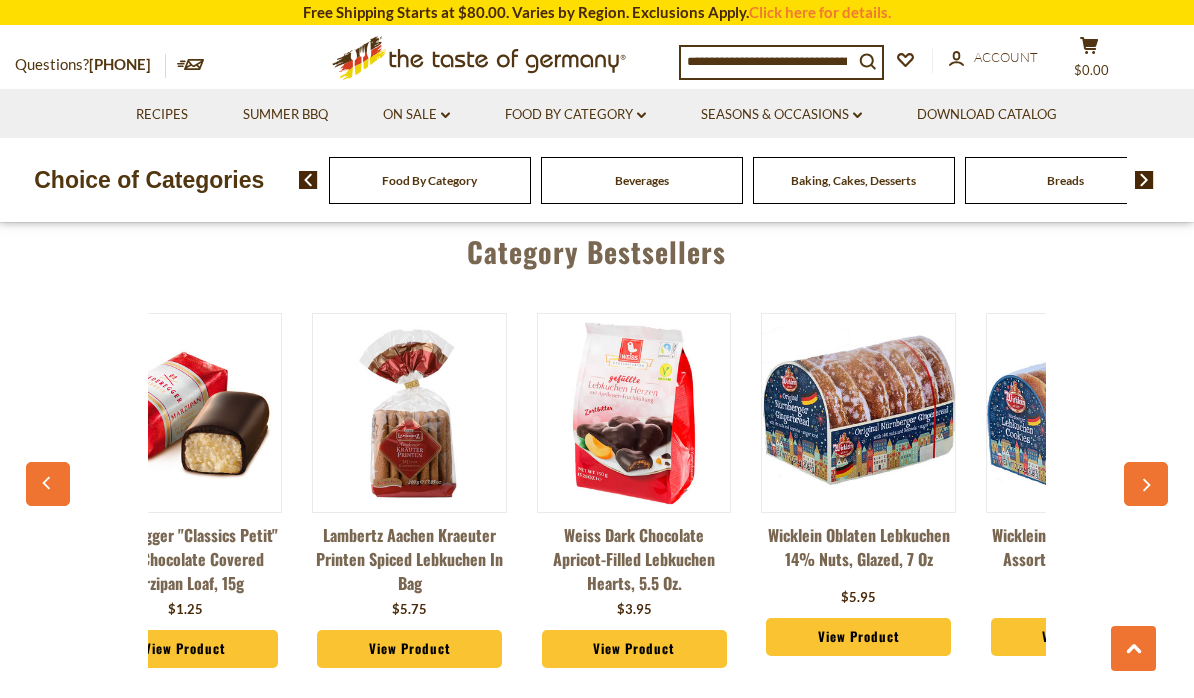 scroll, scrollTop: 0, scrollLeft: 562, axis: horizontal 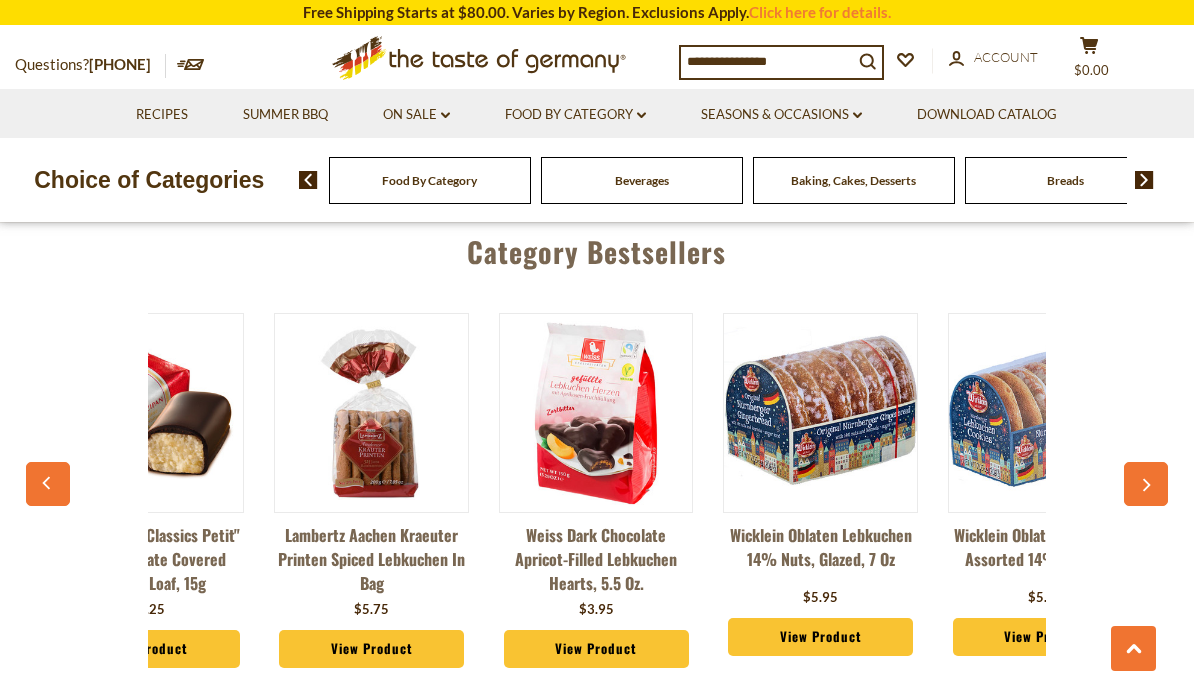 click on "Niederegger Pure Marzipan Good Luck Pigs, .44 oz
$2.25
View Product
Lambertz Domino Steine Gingerbread Marzipan Squares 4.4 oz
$1.95 View Product" at bounding box center (597, 495) 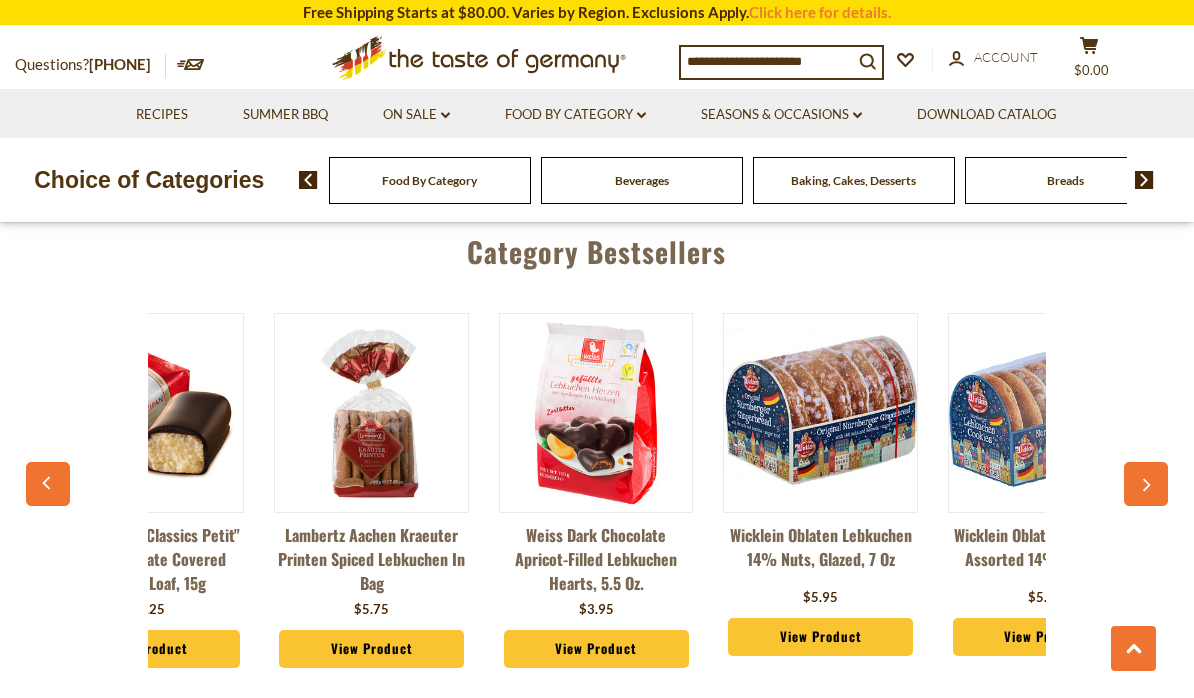 click at bounding box center (1146, 484) 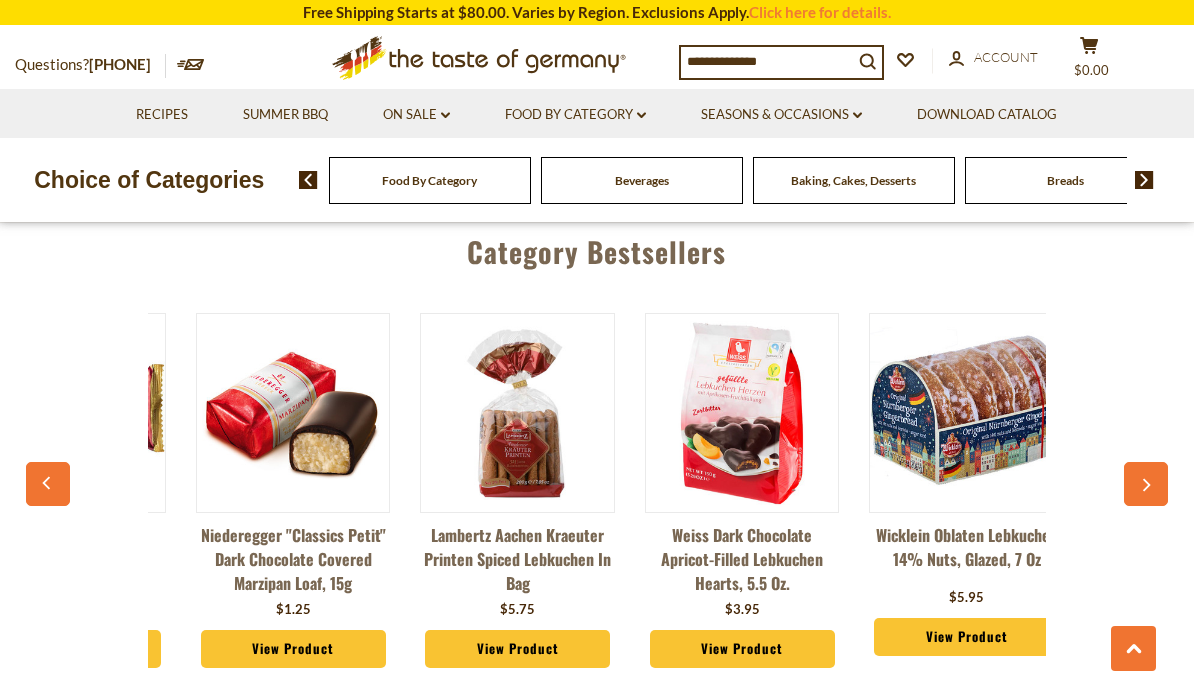 scroll, scrollTop: 0, scrollLeft: 390, axis: horizontal 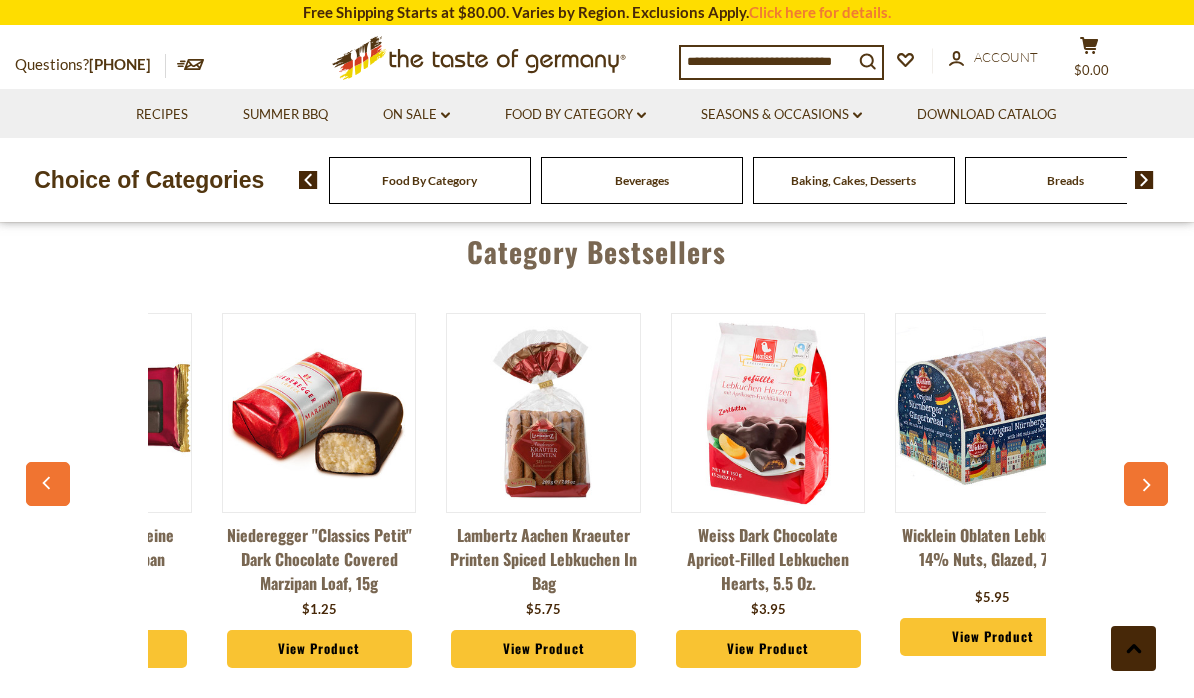 click at bounding box center (1133, 648) 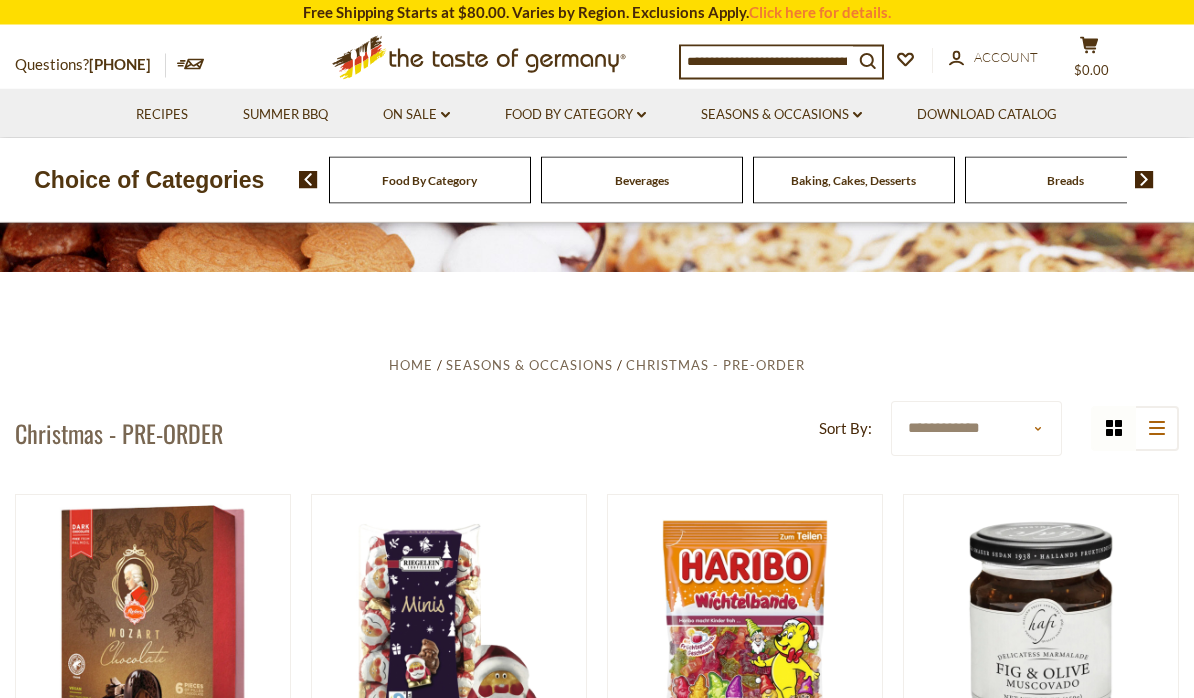 scroll, scrollTop: 270, scrollLeft: 0, axis: vertical 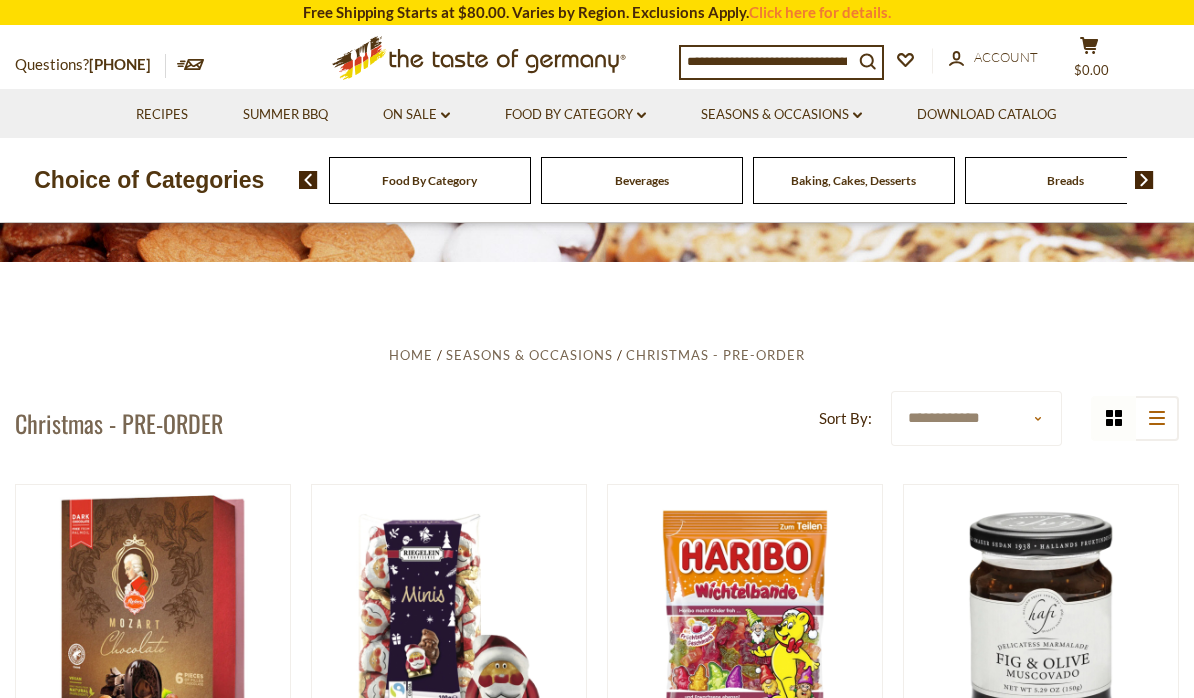 click on "**********" at bounding box center [976, 418] 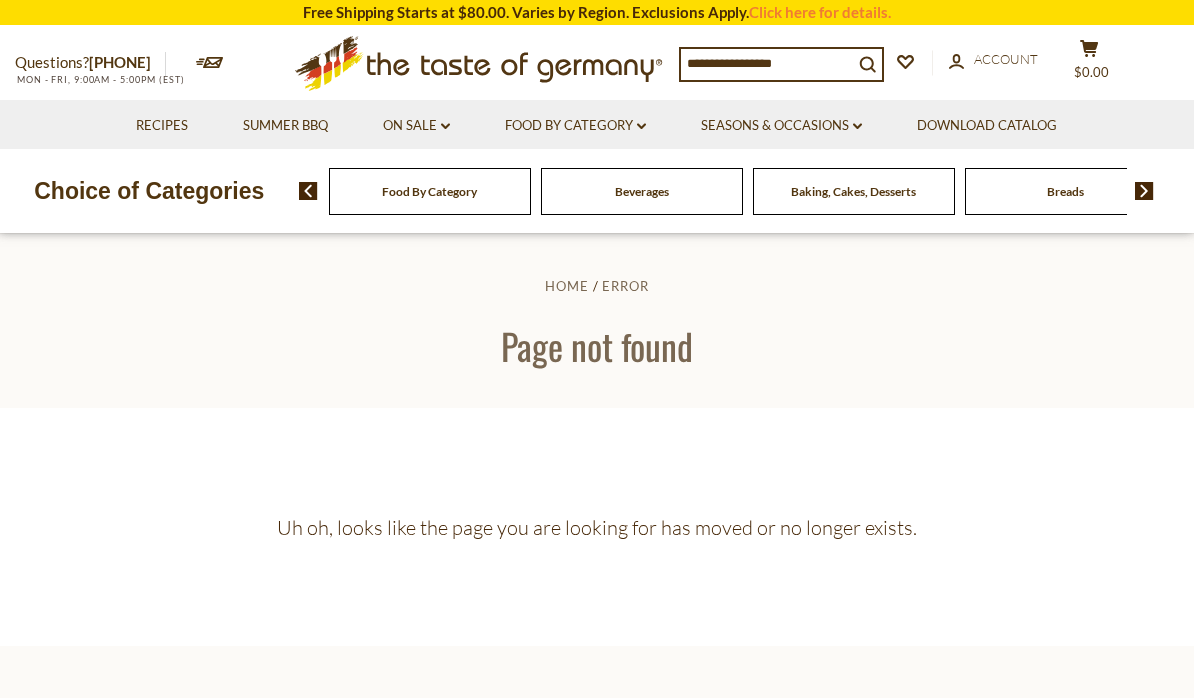 scroll, scrollTop: 0, scrollLeft: 0, axis: both 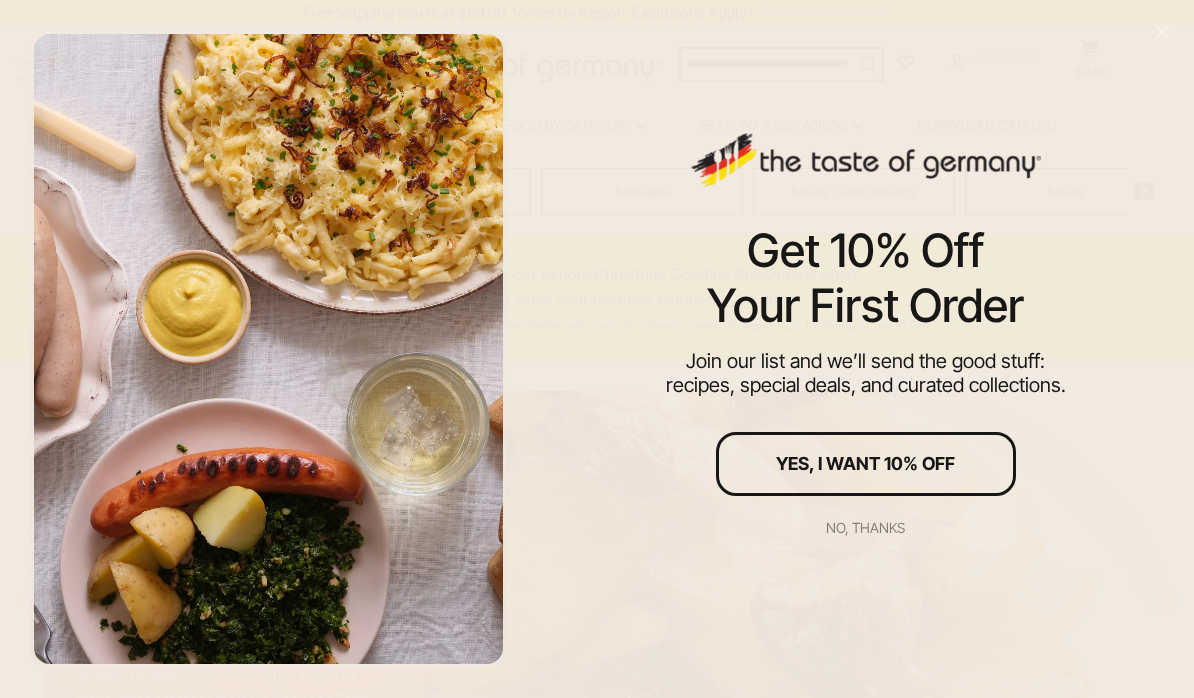 click on "No, thanks" at bounding box center (866, 528) 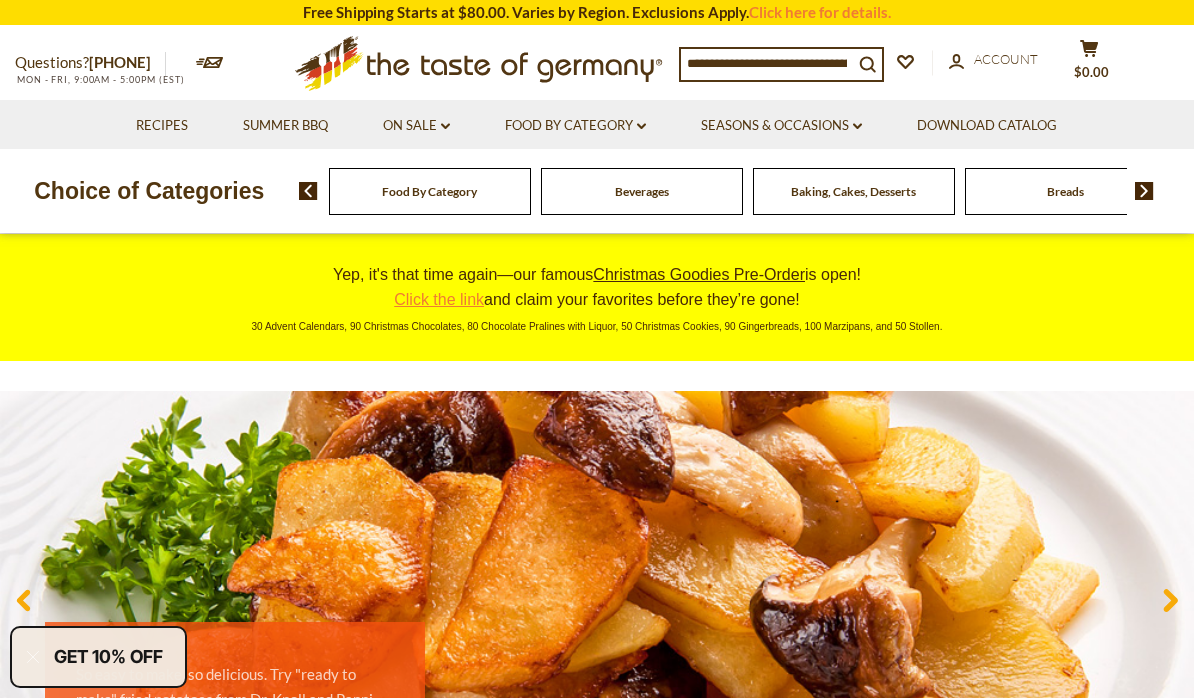 click on "Click the link" at bounding box center [439, 299] 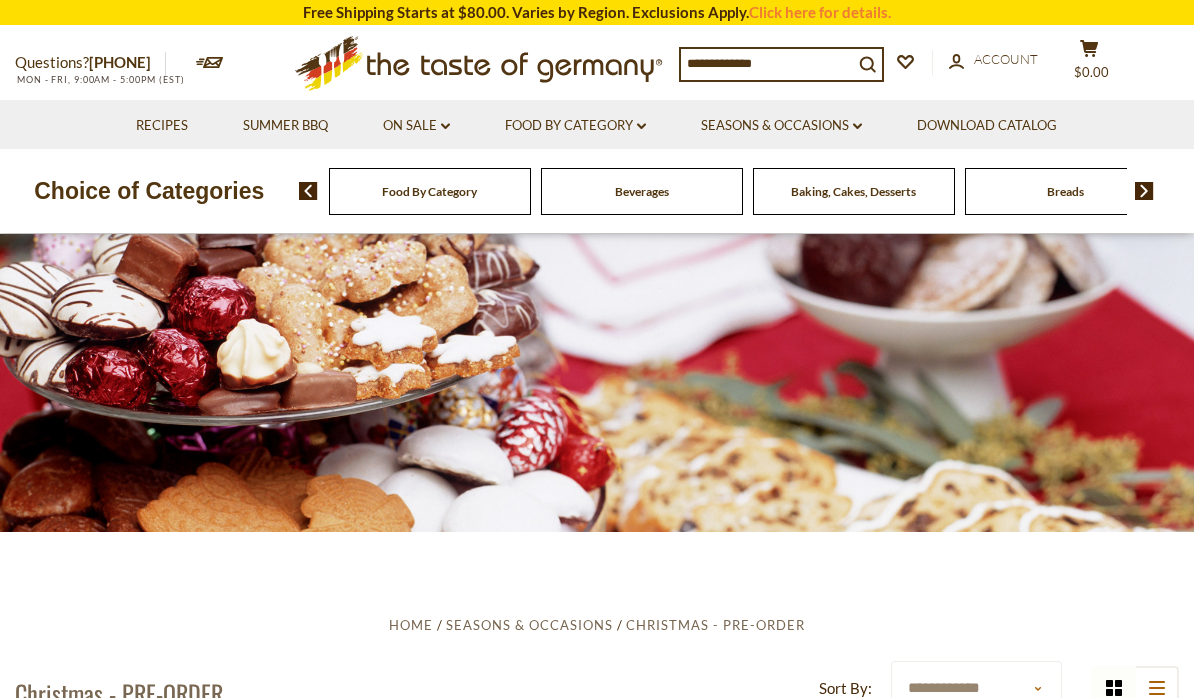 scroll, scrollTop: 0, scrollLeft: 0, axis: both 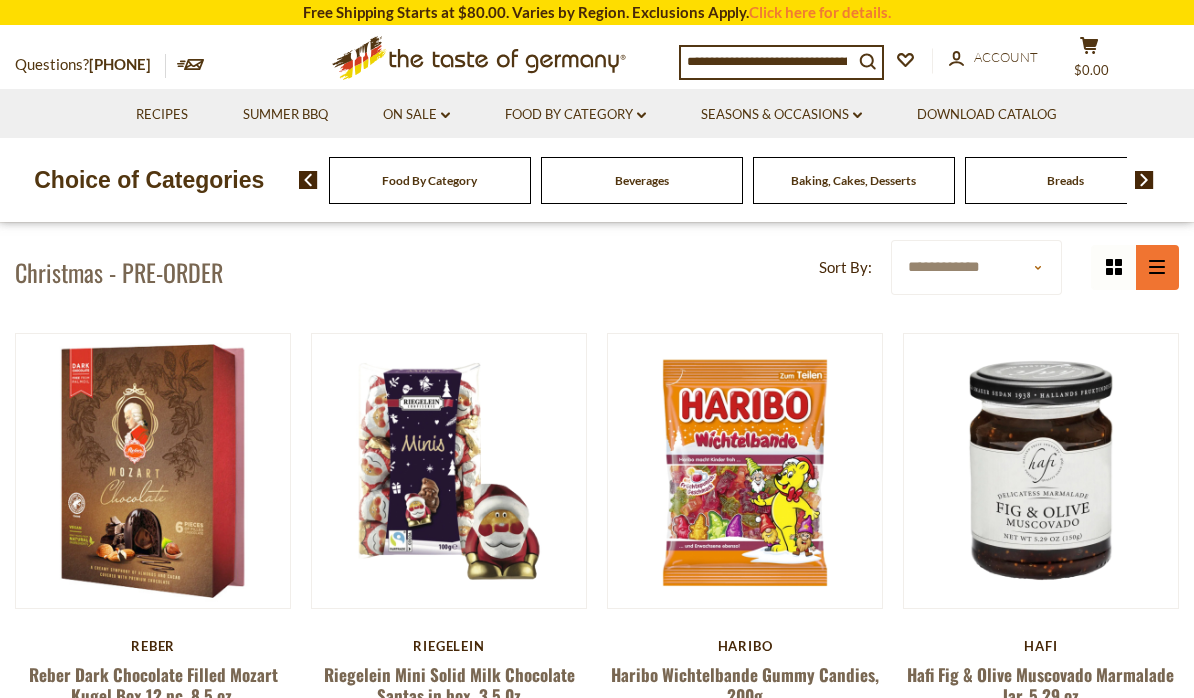 click on "list icon" 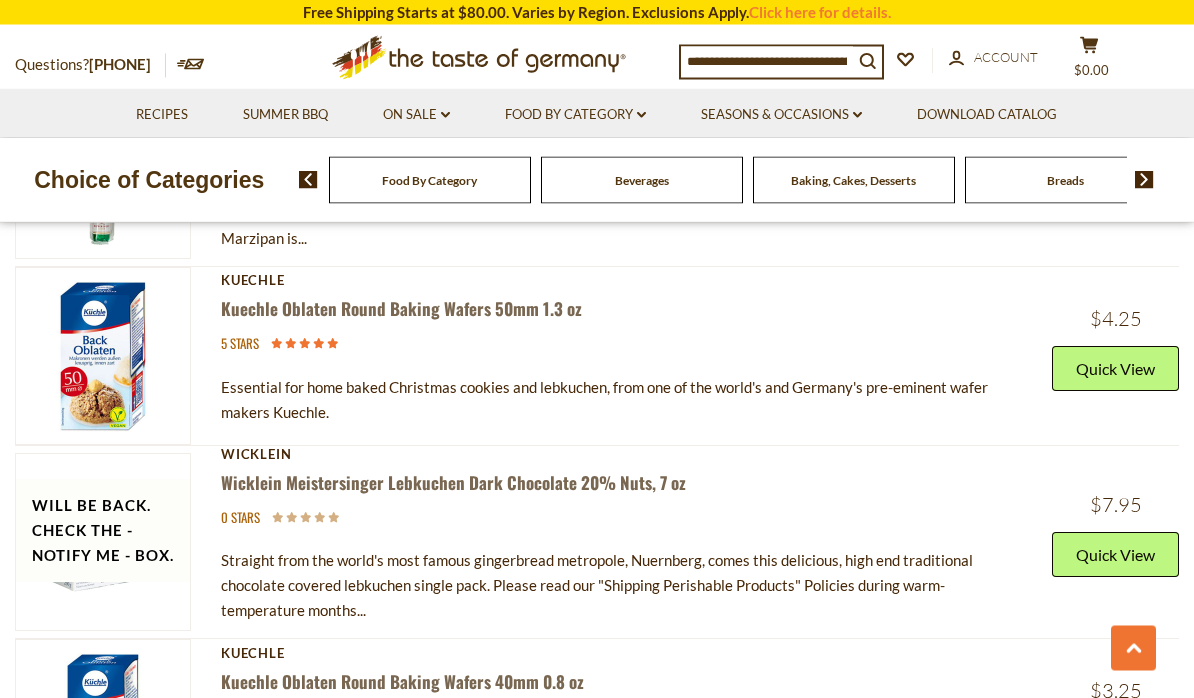 scroll, scrollTop: 4852, scrollLeft: 0, axis: vertical 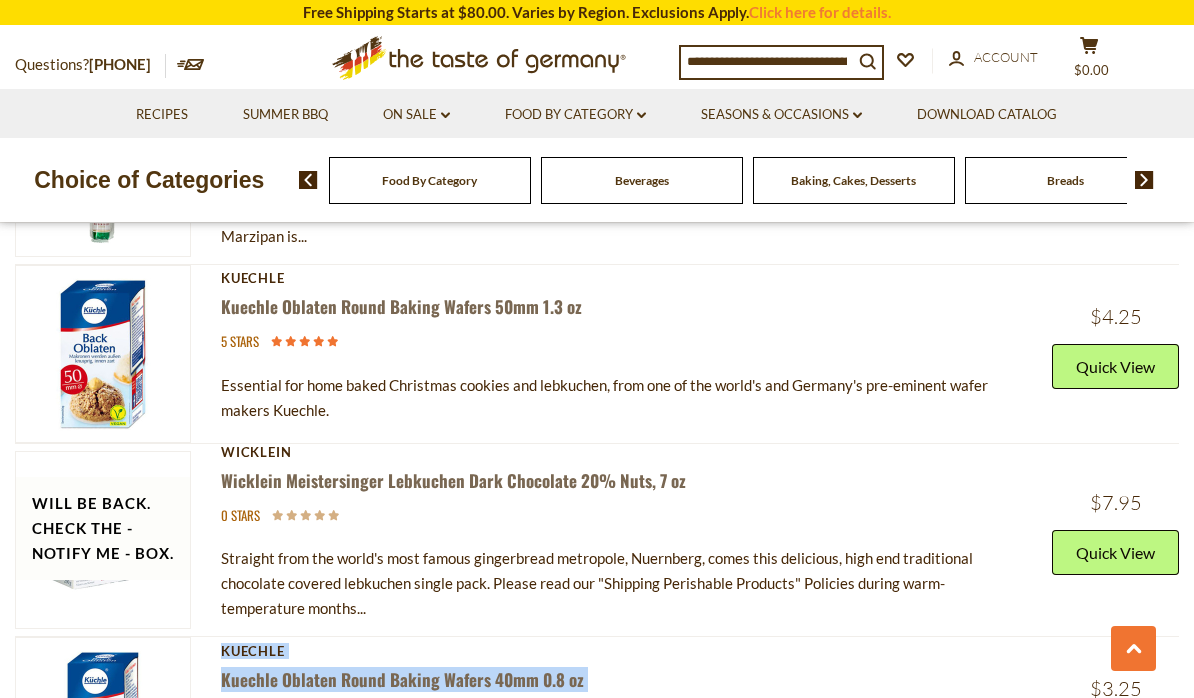 click on "Wicklein" at bounding box center [621, 452] 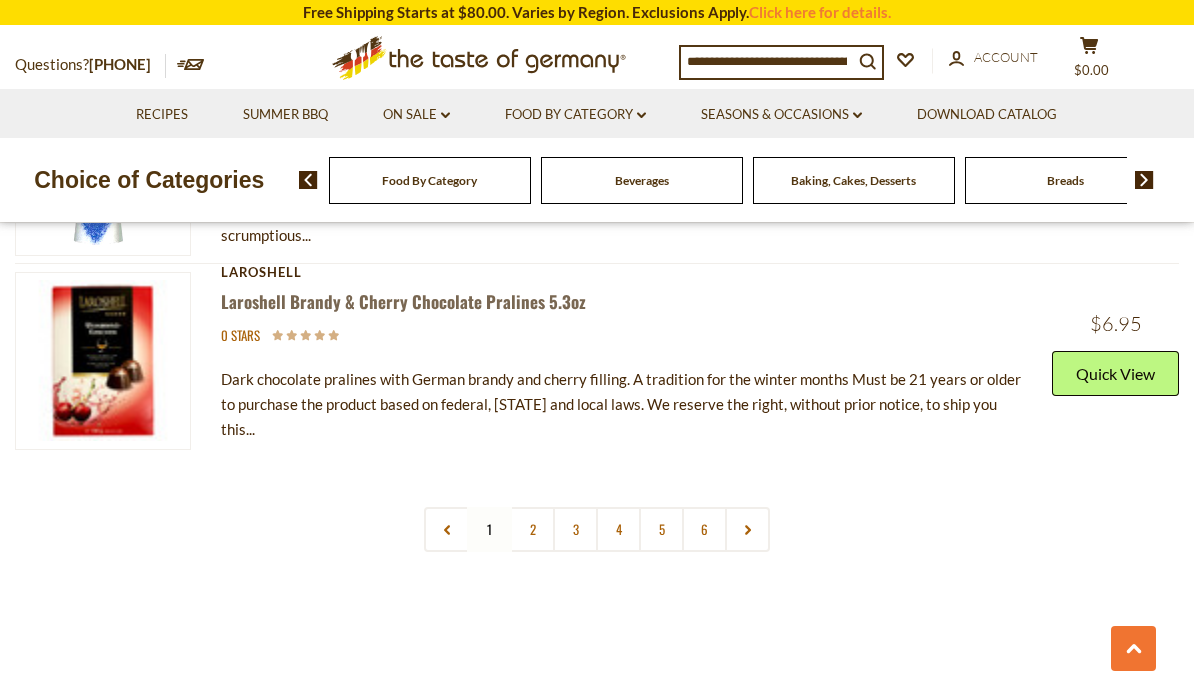 scroll, scrollTop: 7089, scrollLeft: 0, axis: vertical 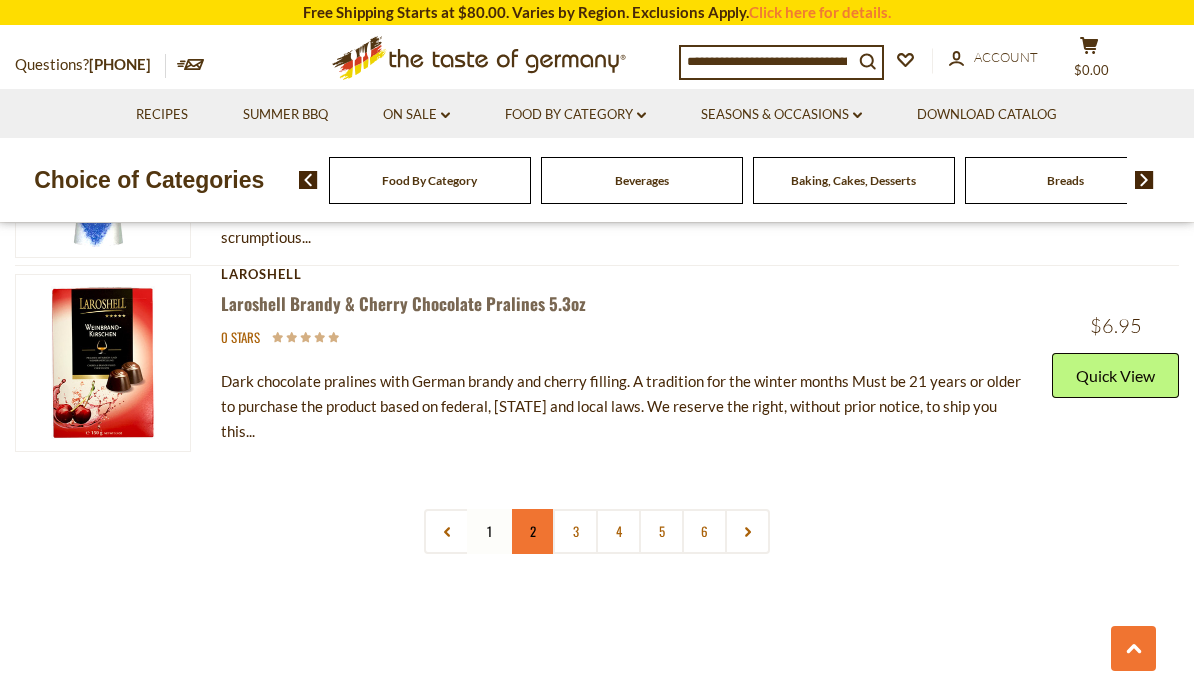 click on "2" at bounding box center (532, 531) 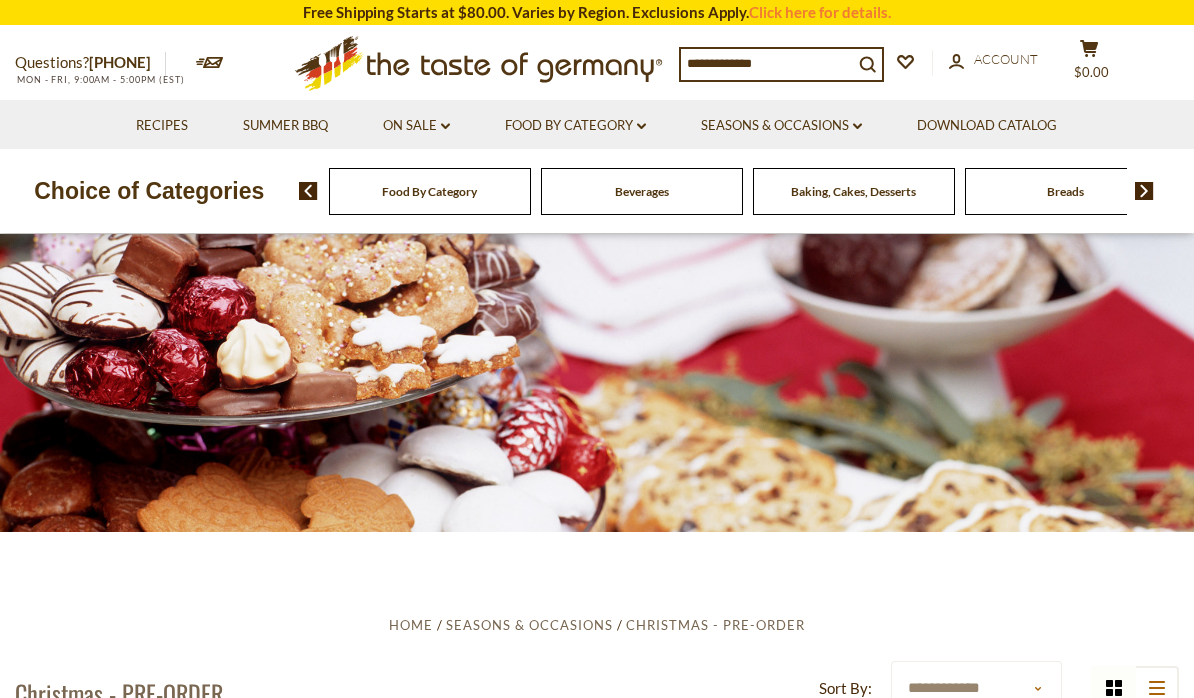 scroll, scrollTop: 0, scrollLeft: 0, axis: both 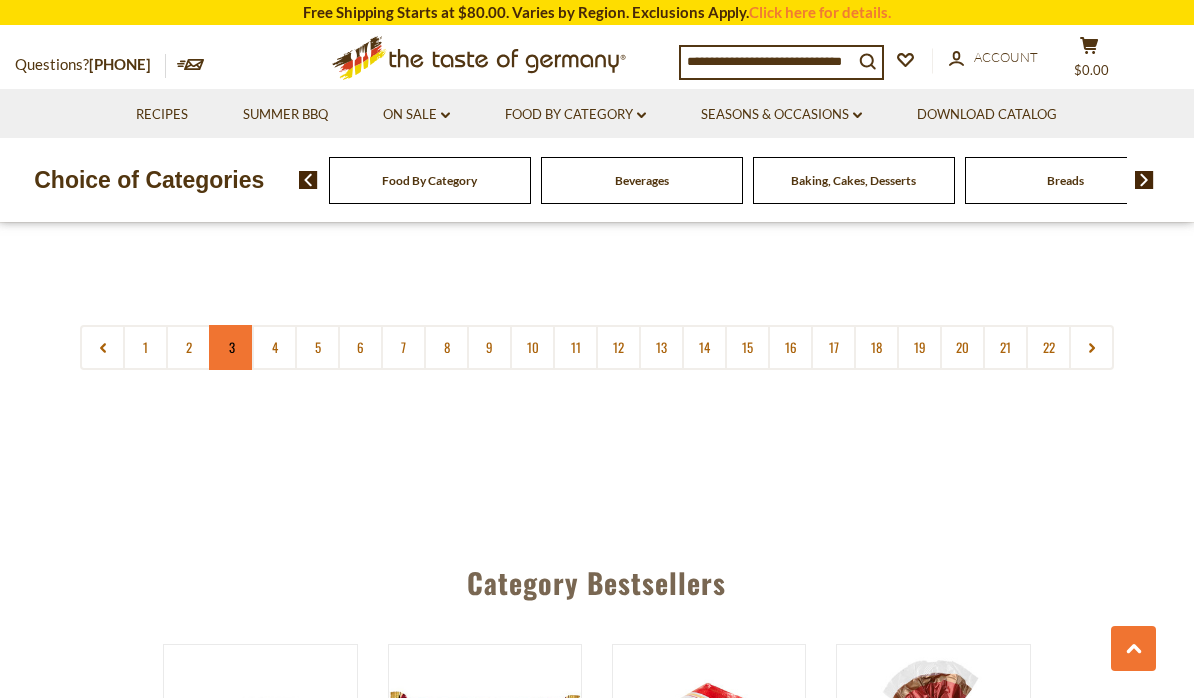 click on "3" at bounding box center (231, 347) 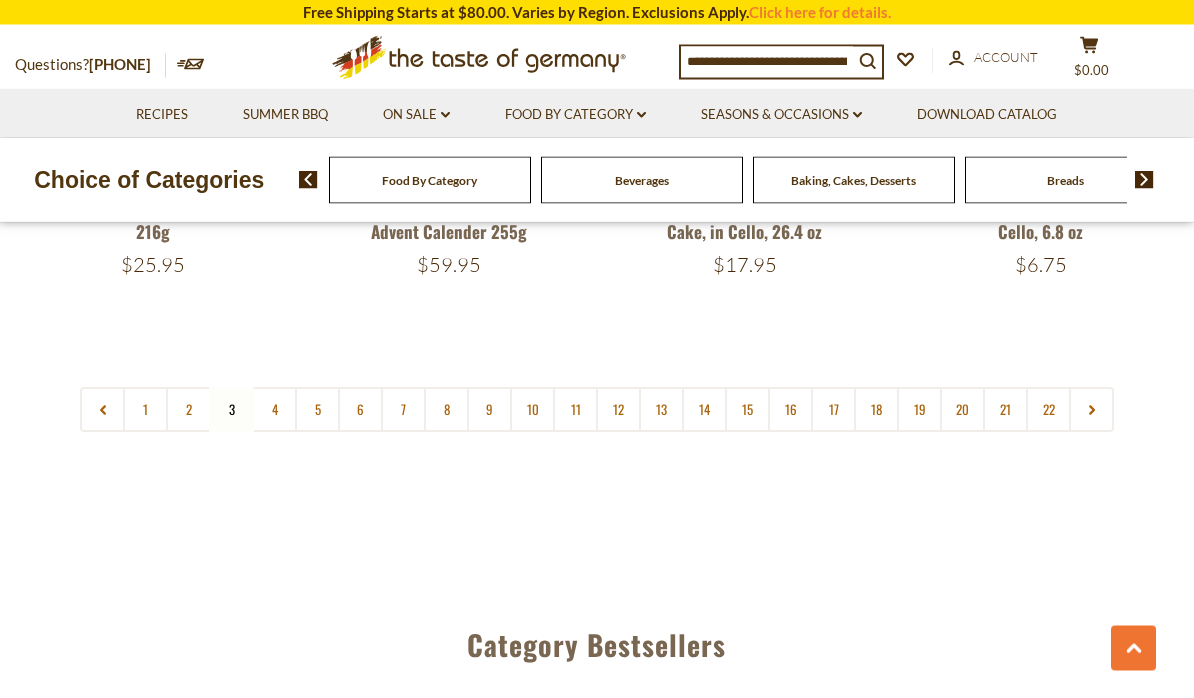 scroll, scrollTop: 4722, scrollLeft: 0, axis: vertical 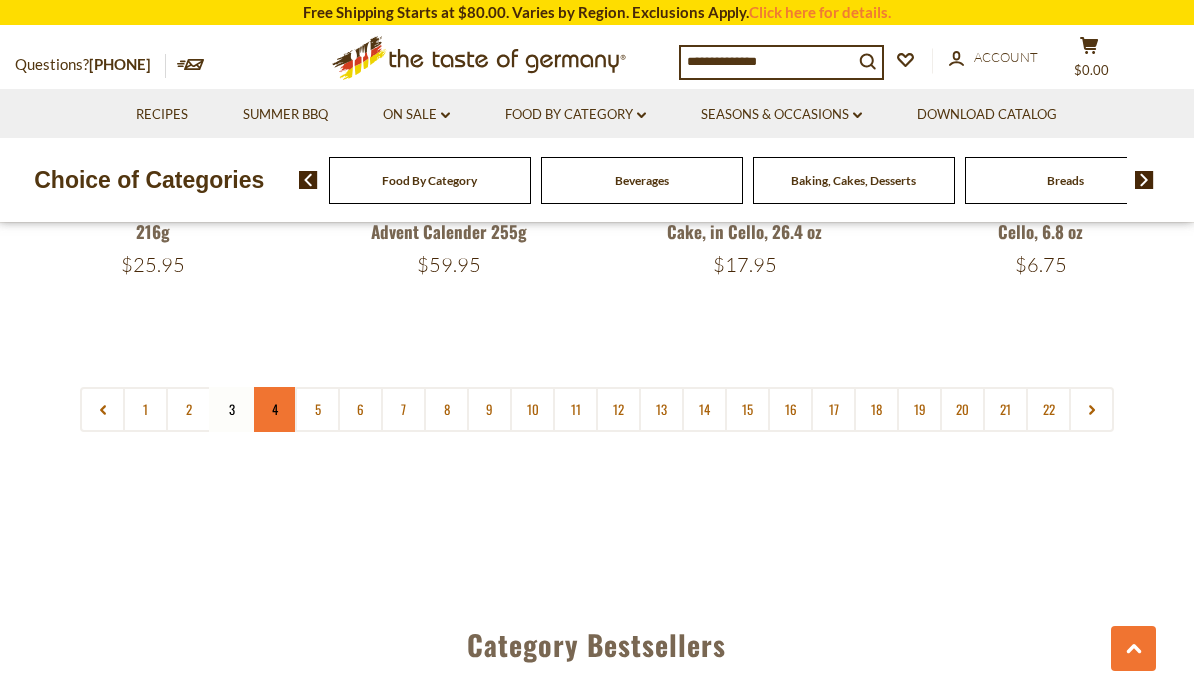 click on "4" at bounding box center (274, 409) 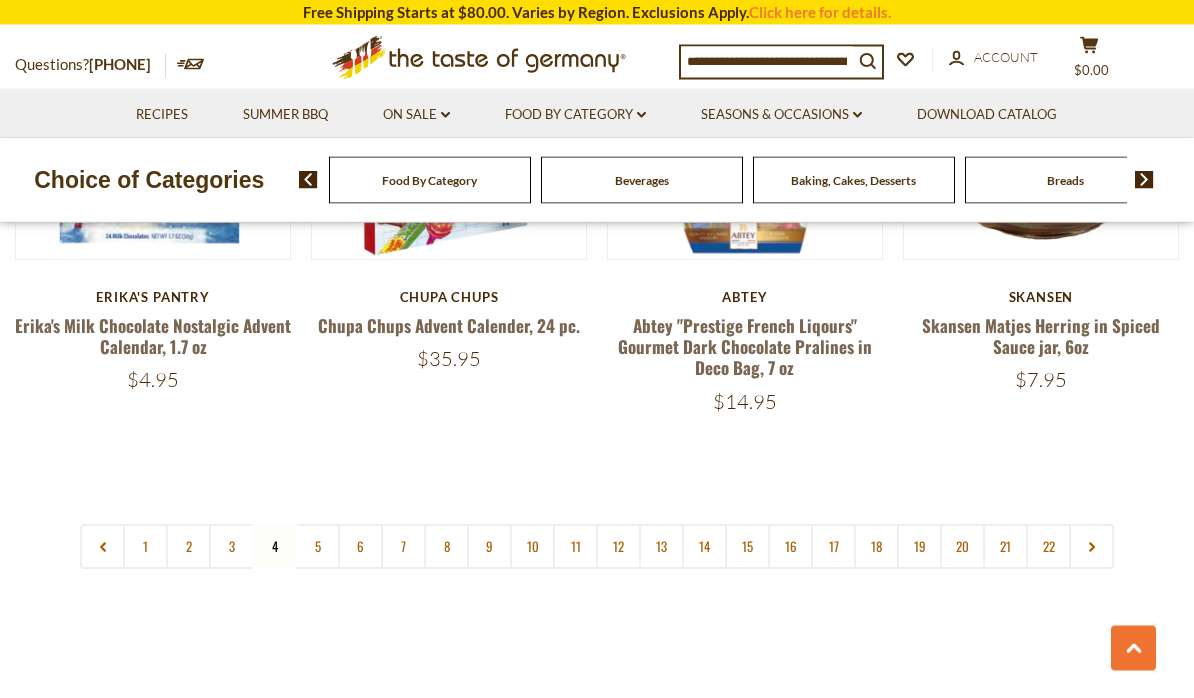 scroll, scrollTop: 4546, scrollLeft: 0, axis: vertical 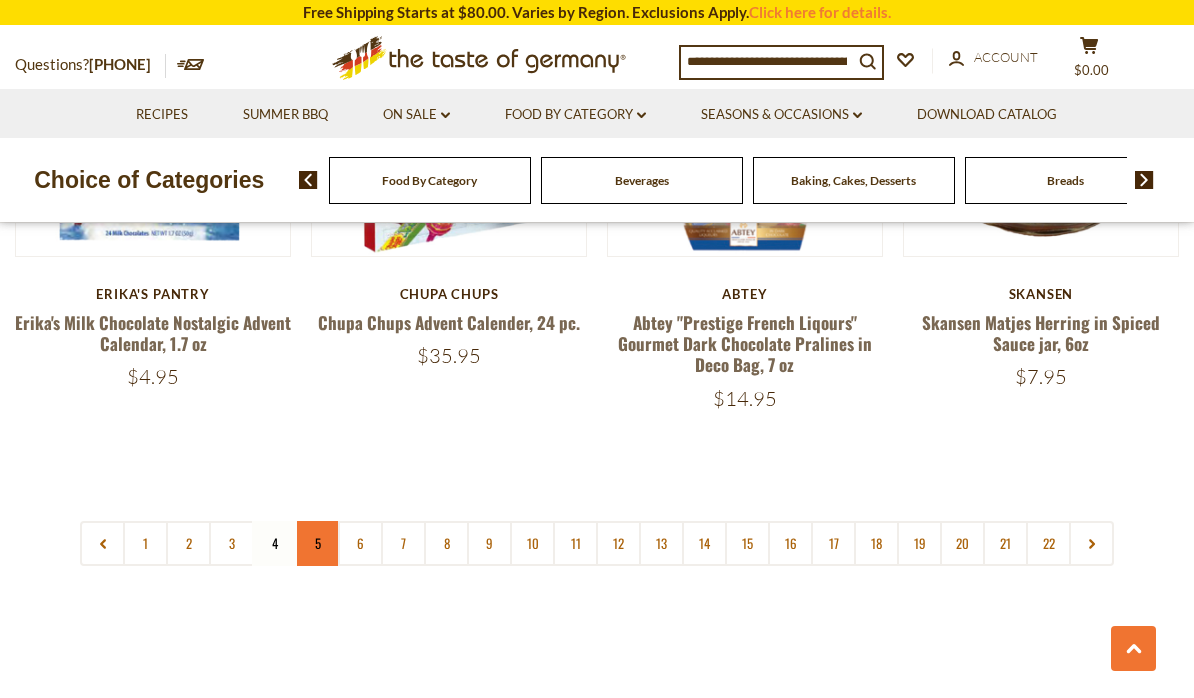 click on "5" at bounding box center [317, 543] 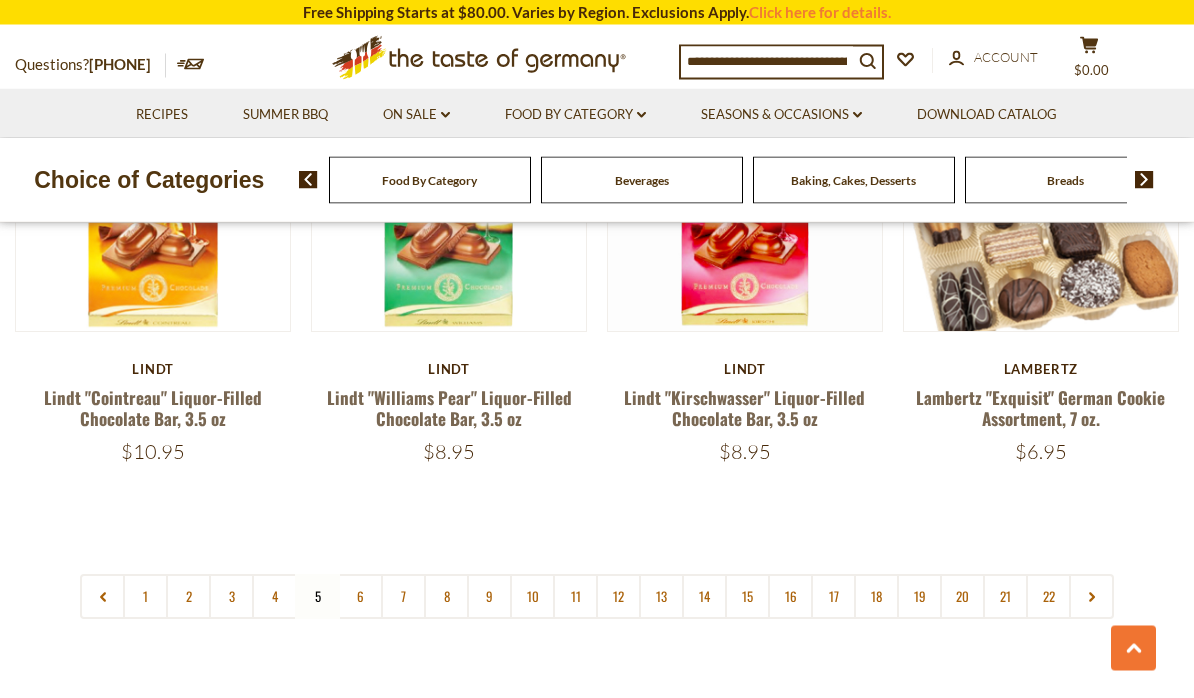 scroll, scrollTop: 4496, scrollLeft: 0, axis: vertical 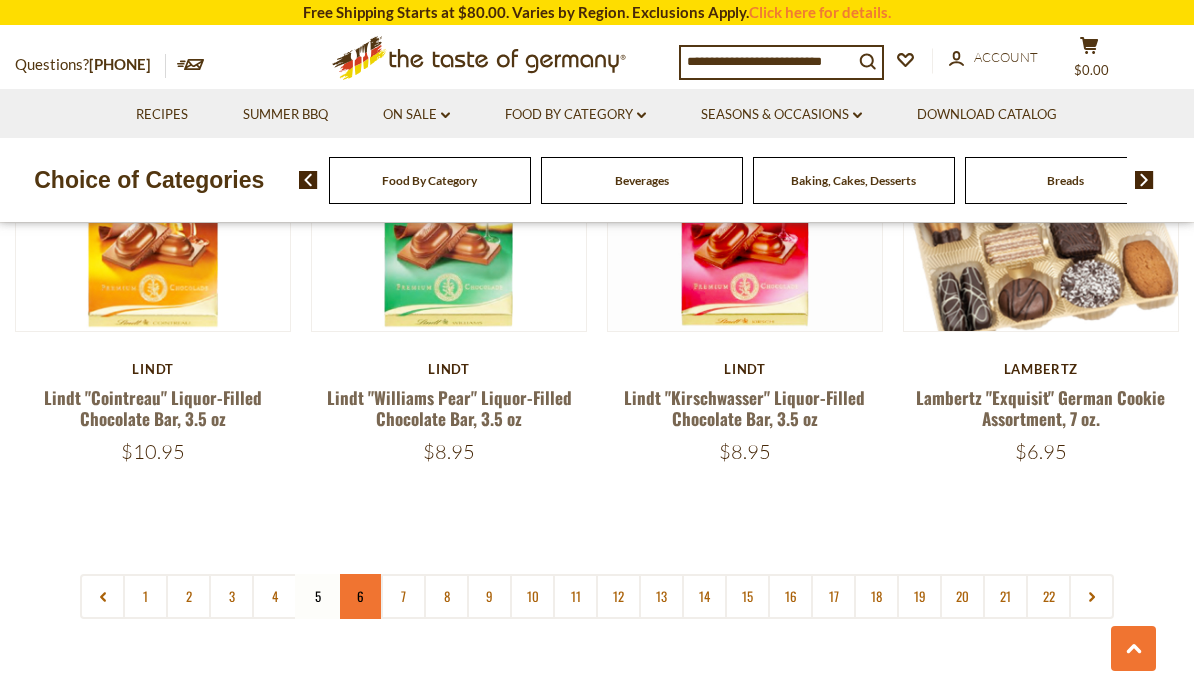 click on "6" at bounding box center (360, 596) 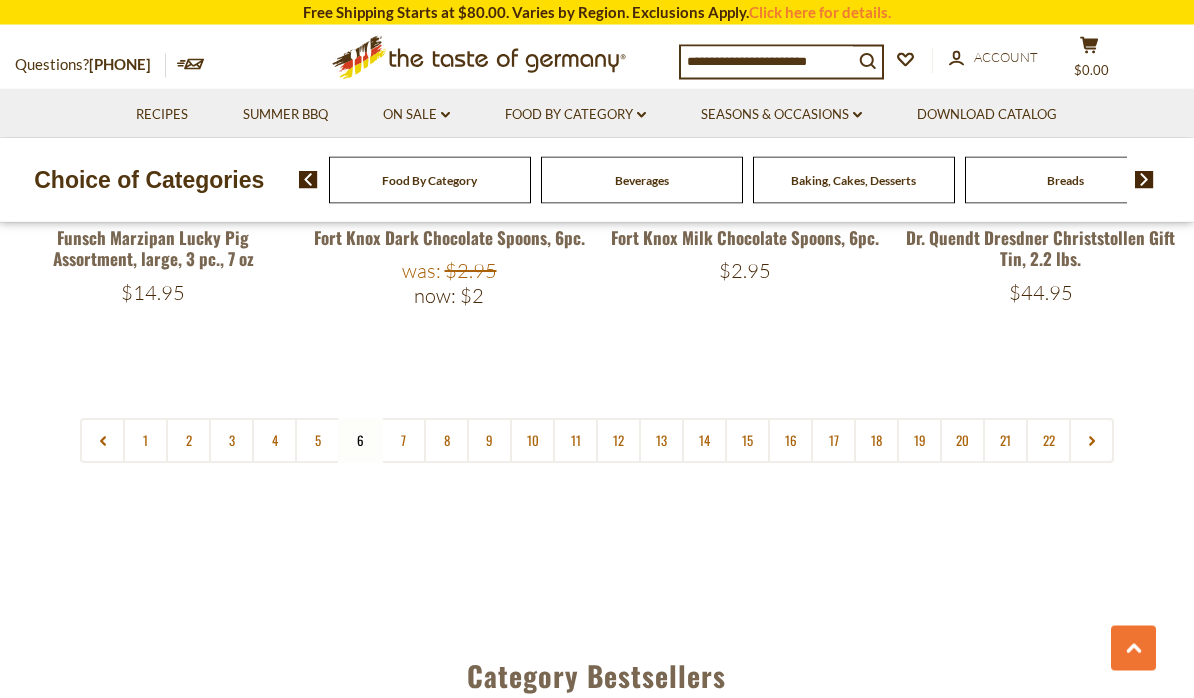 scroll, scrollTop: 4679, scrollLeft: 0, axis: vertical 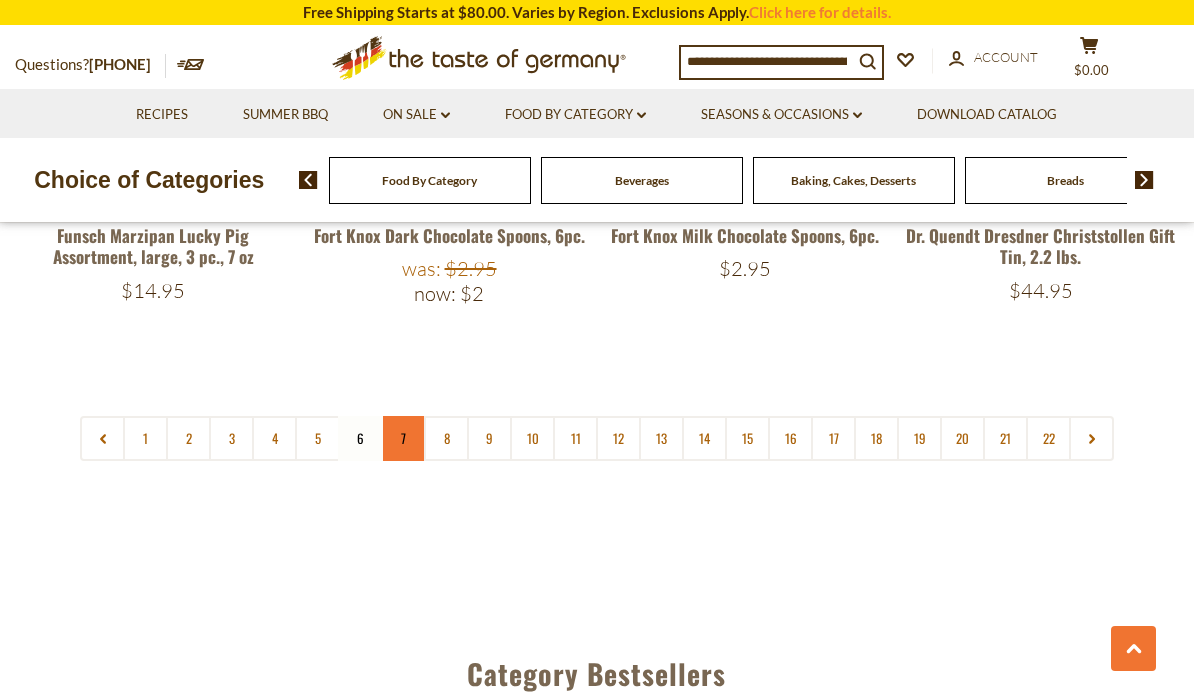 click on "7" at bounding box center [403, 438] 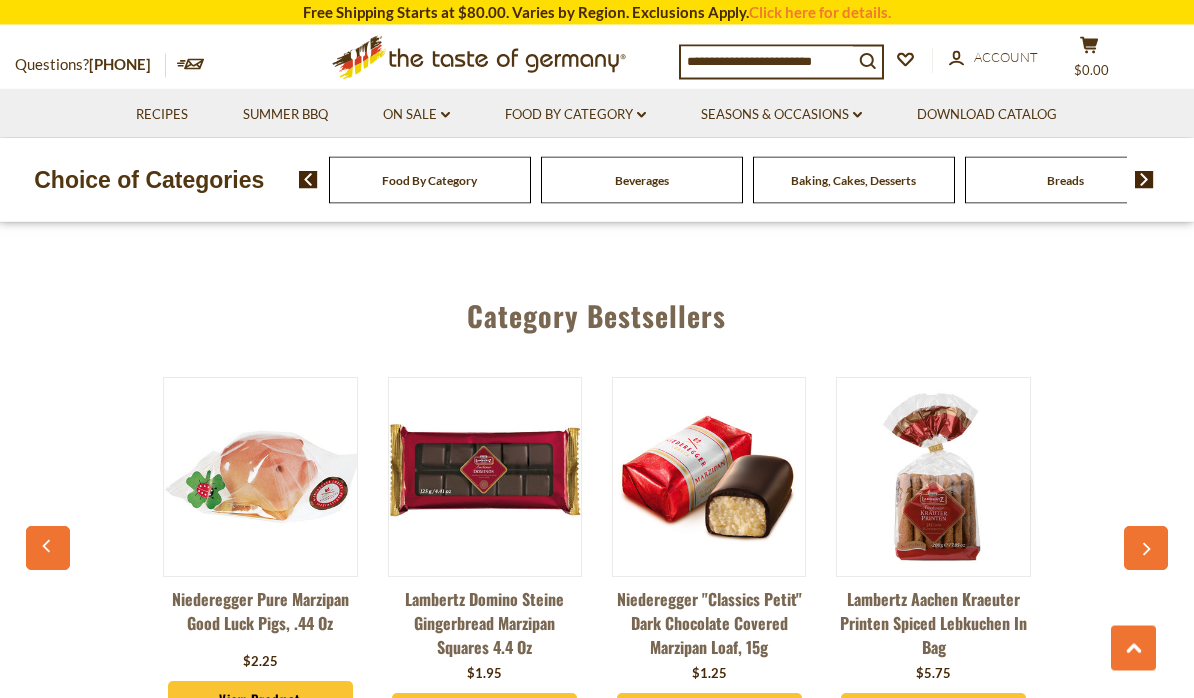 scroll, scrollTop: 5144, scrollLeft: 0, axis: vertical 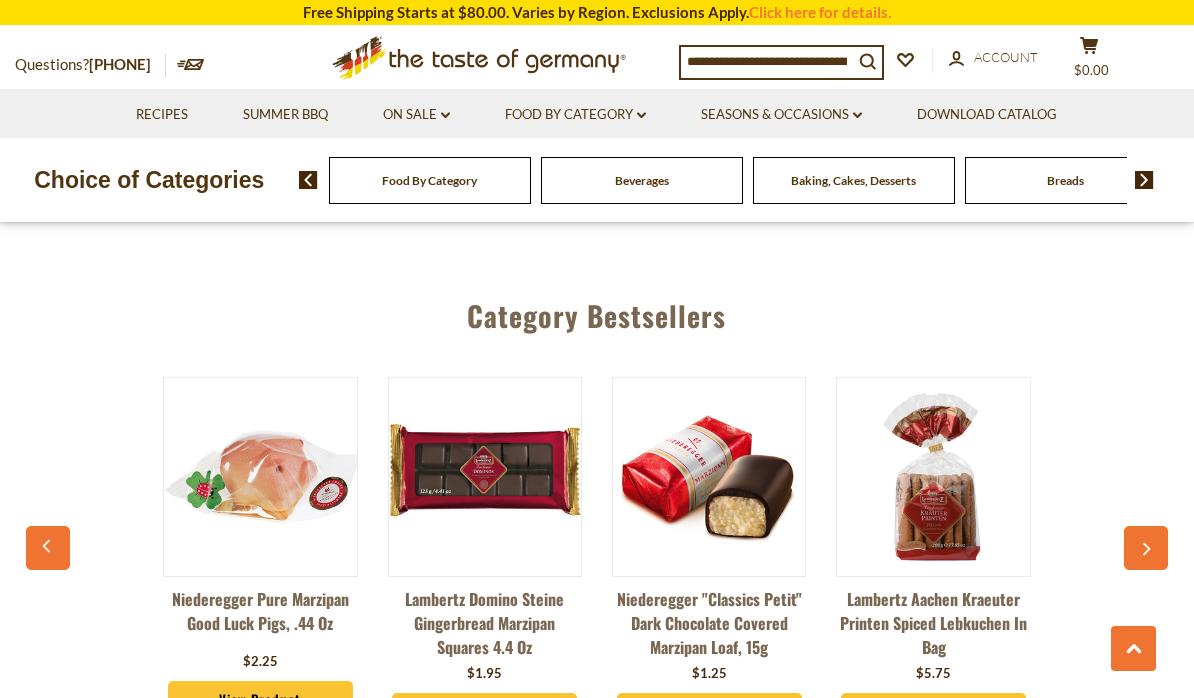 click on "View Product" at bounding box center (260, 700) 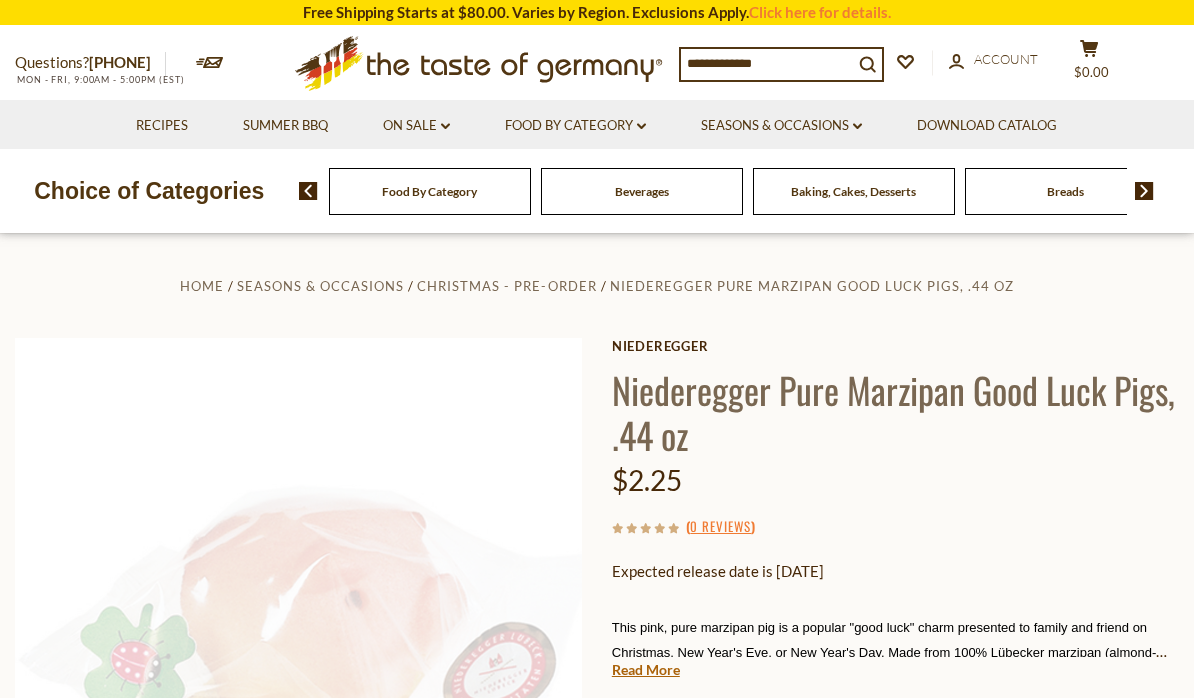 scroll, scrollTop: 0, scrollLeft: 0, axis: both 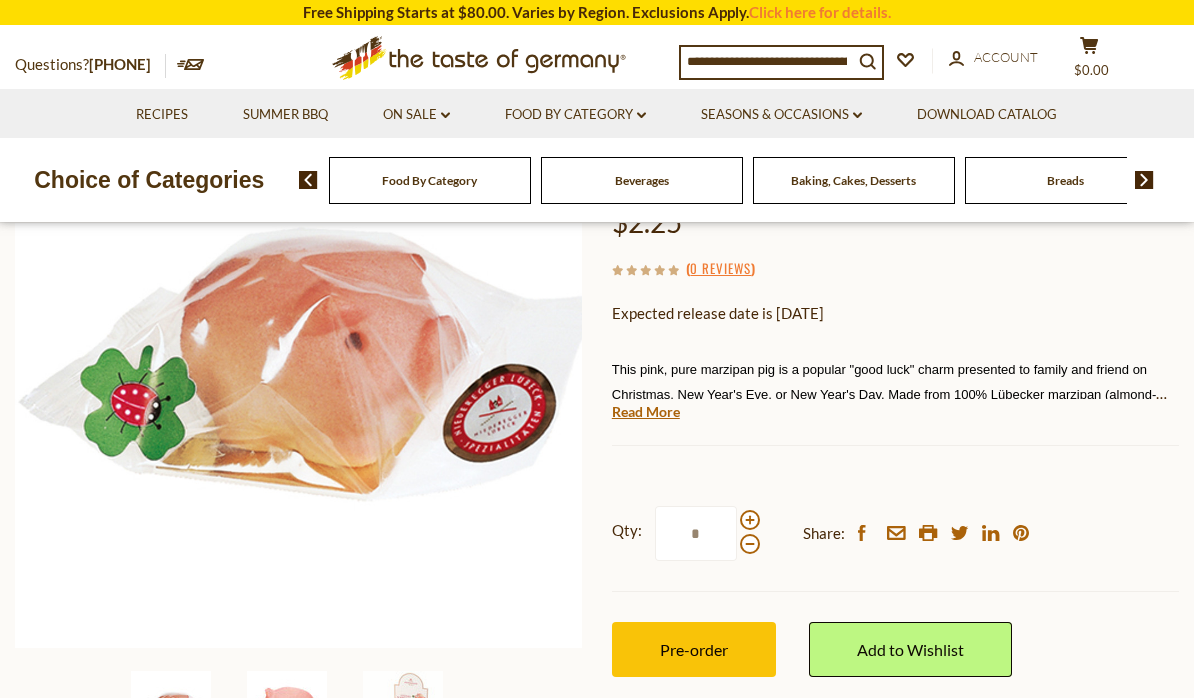 click at bounding box center (287, 711) 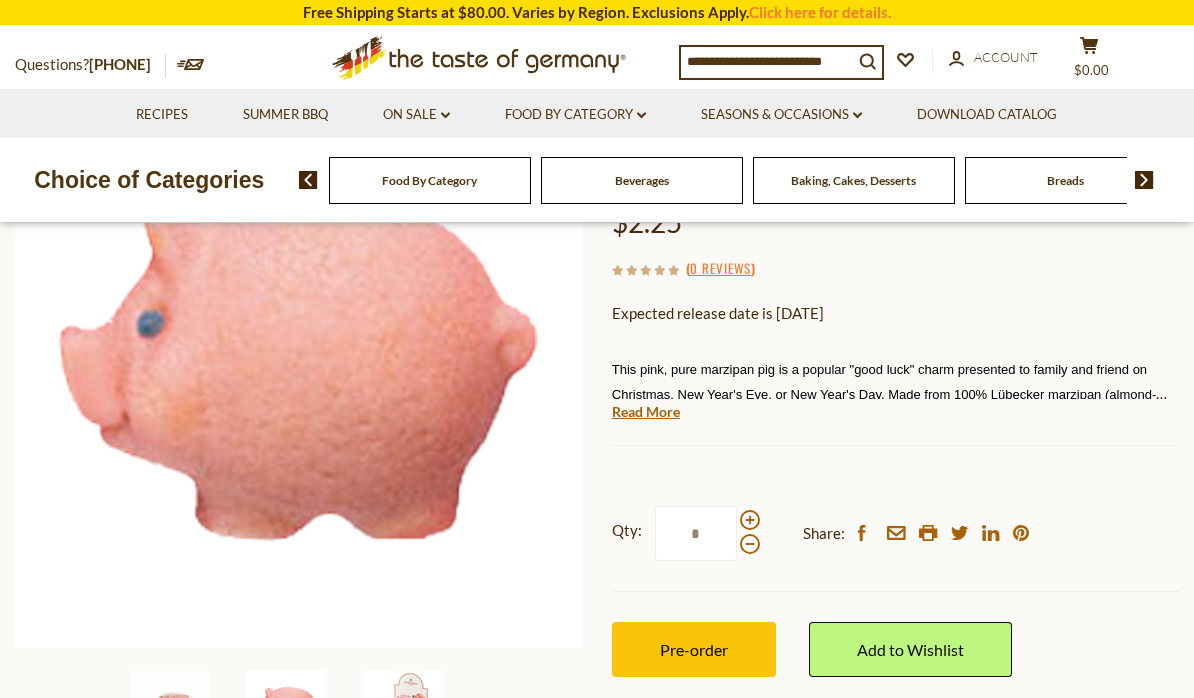 click at bounding box center [403, 711] 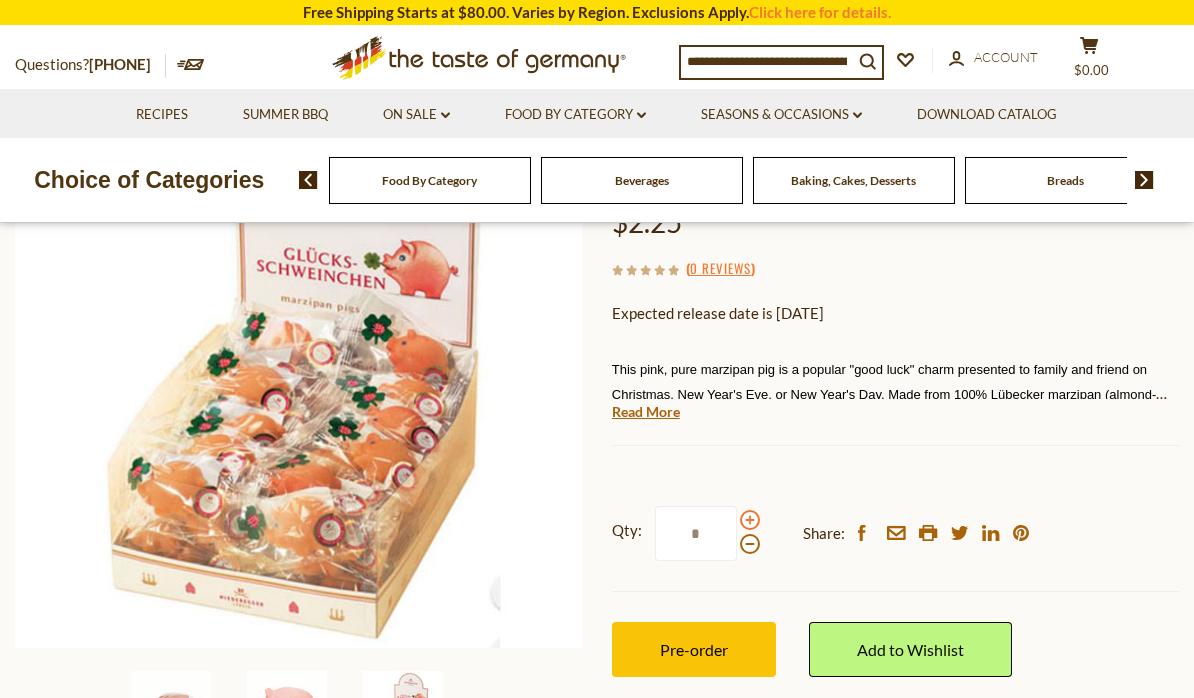 click at bounding box center (750, 520) 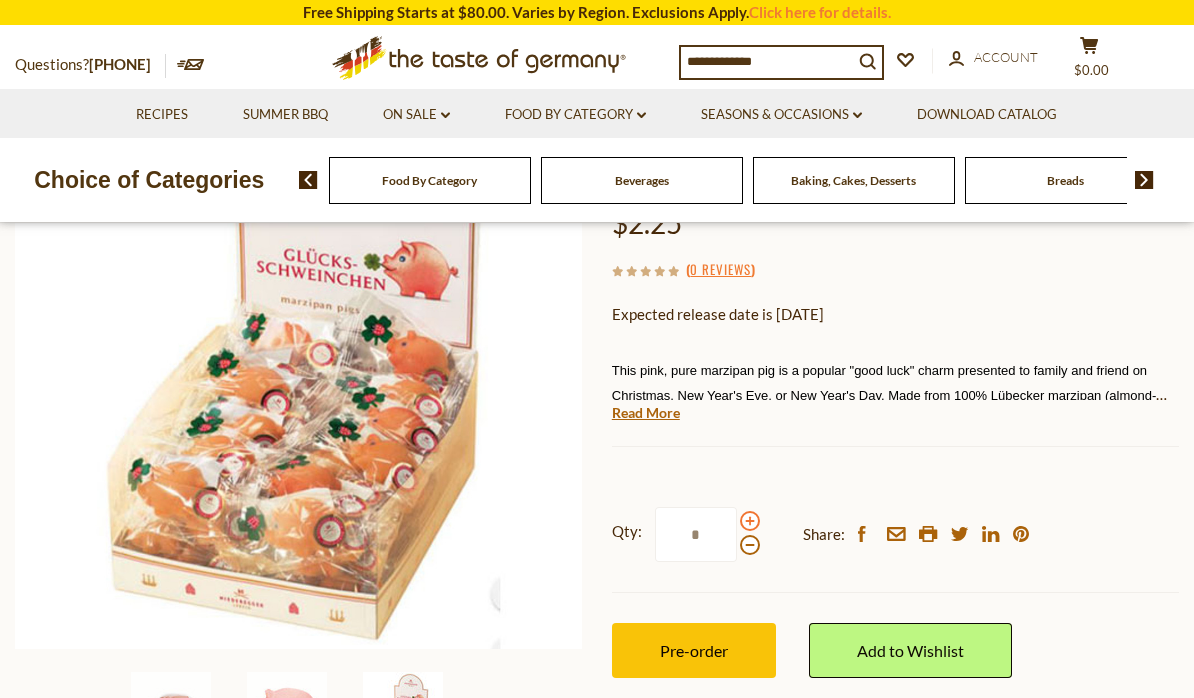 click at bounding box center (750, 521) 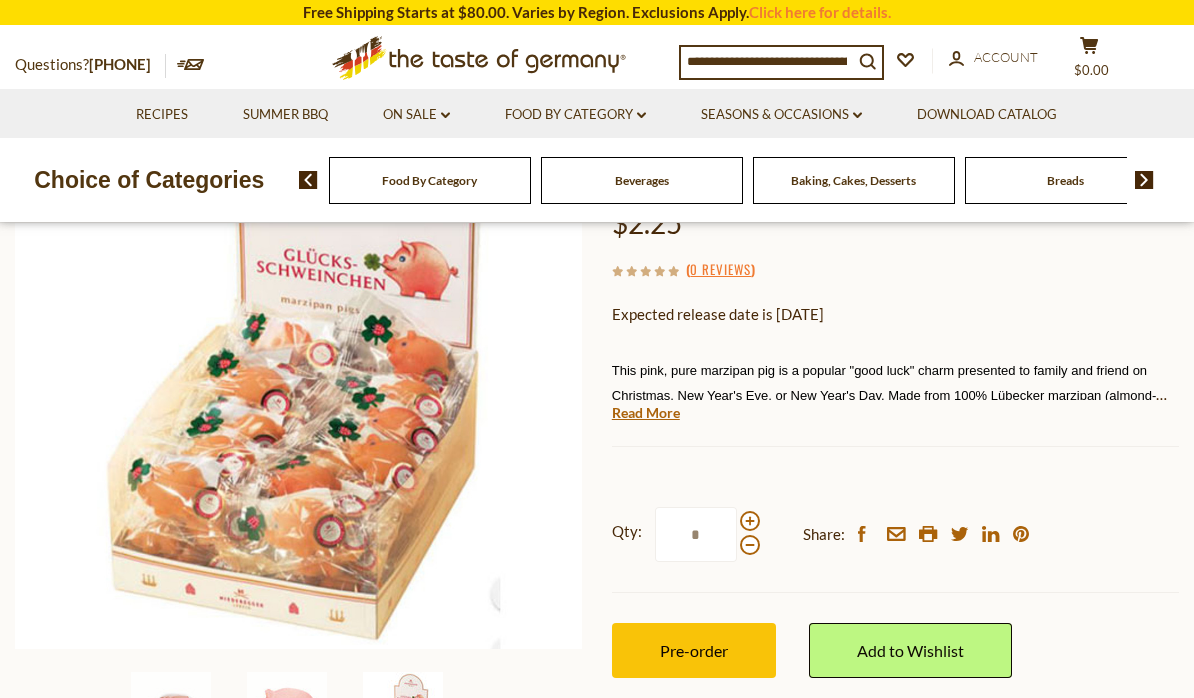 click at bounding box center (750, 533) 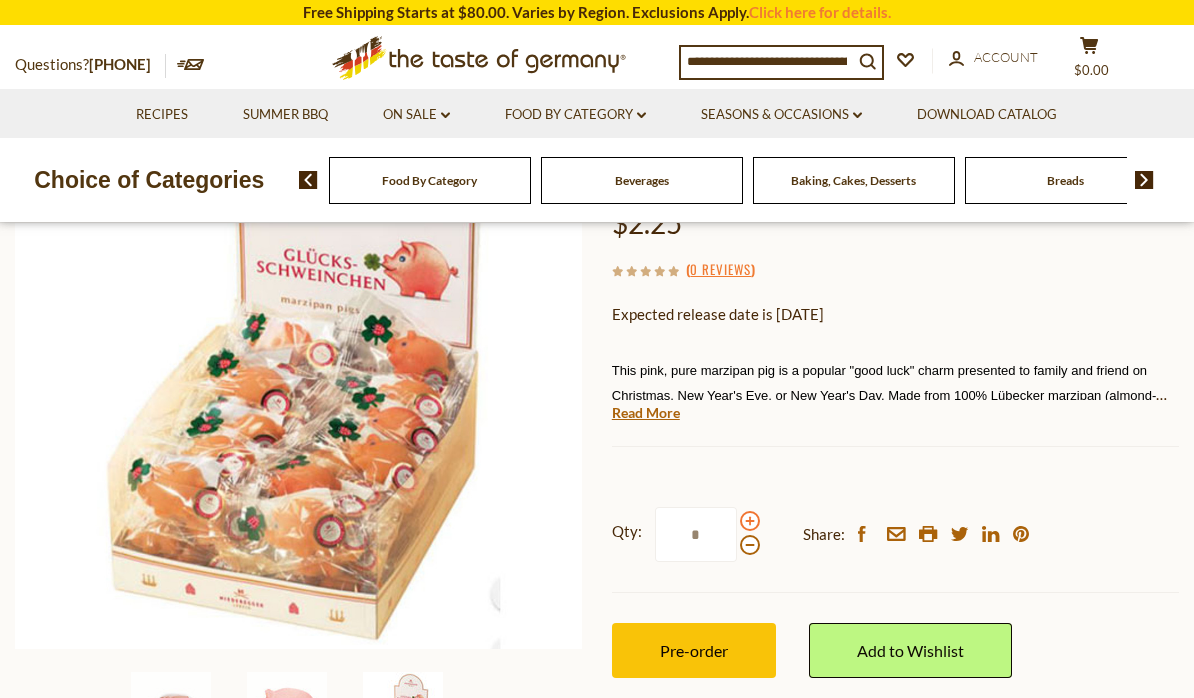 click at bounding box center [750, 521] 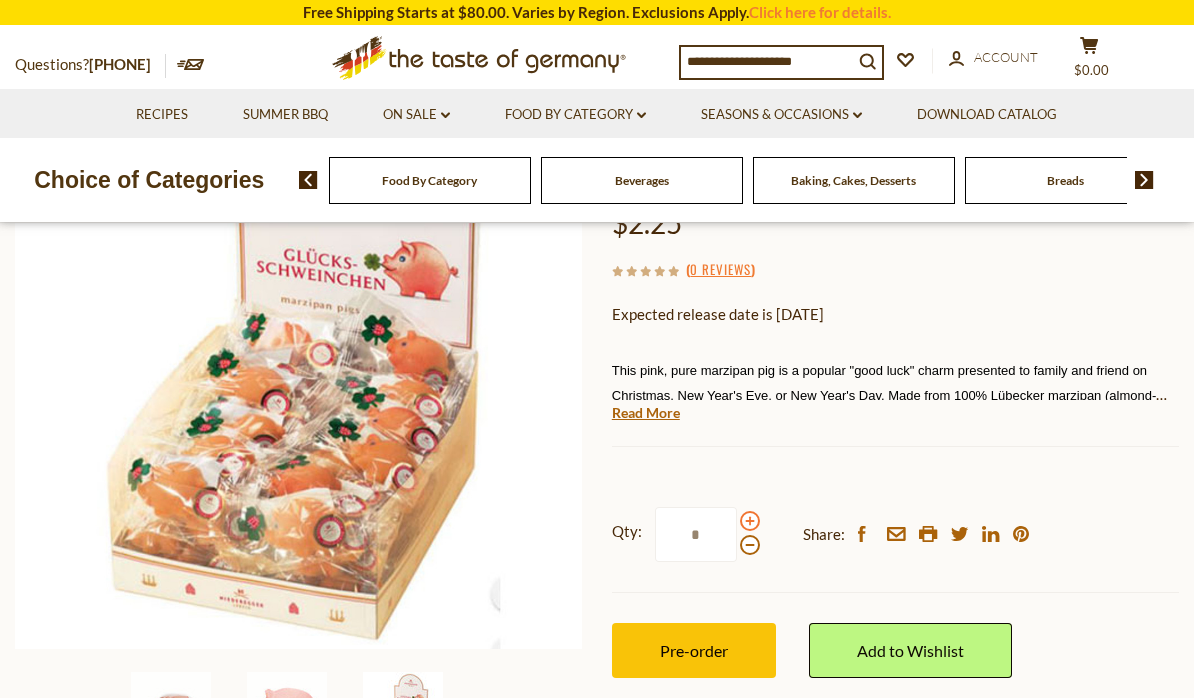 click at bounding box center (750, 521) 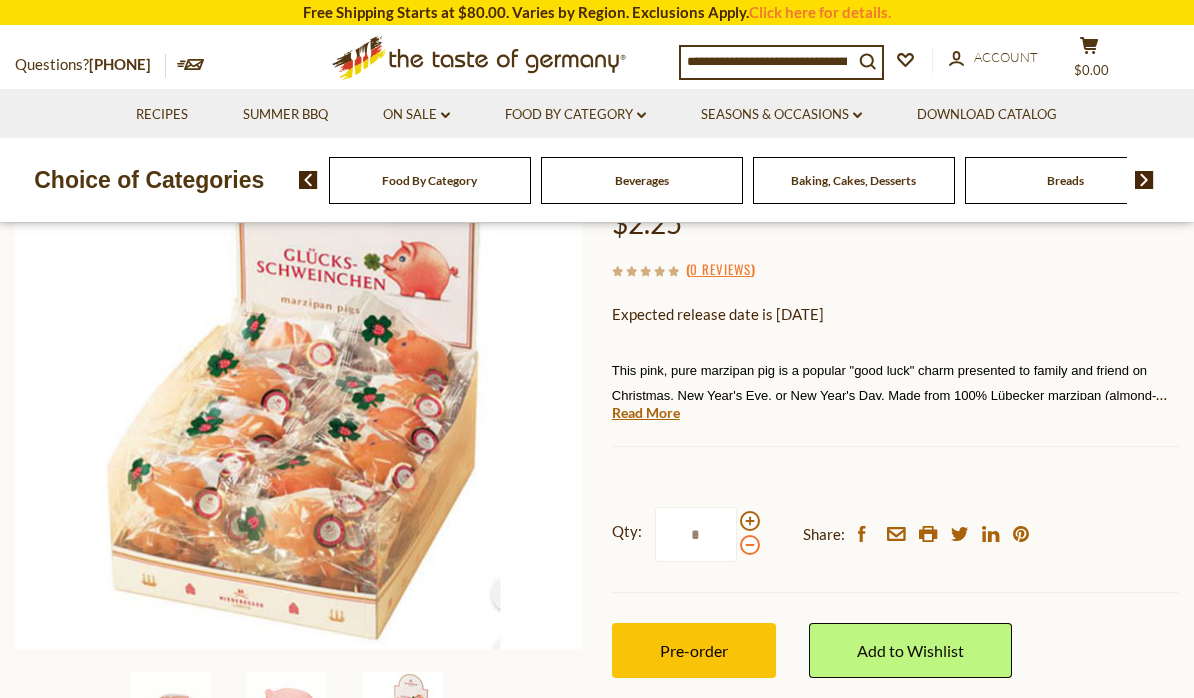 click at bounding box center (750, 545) 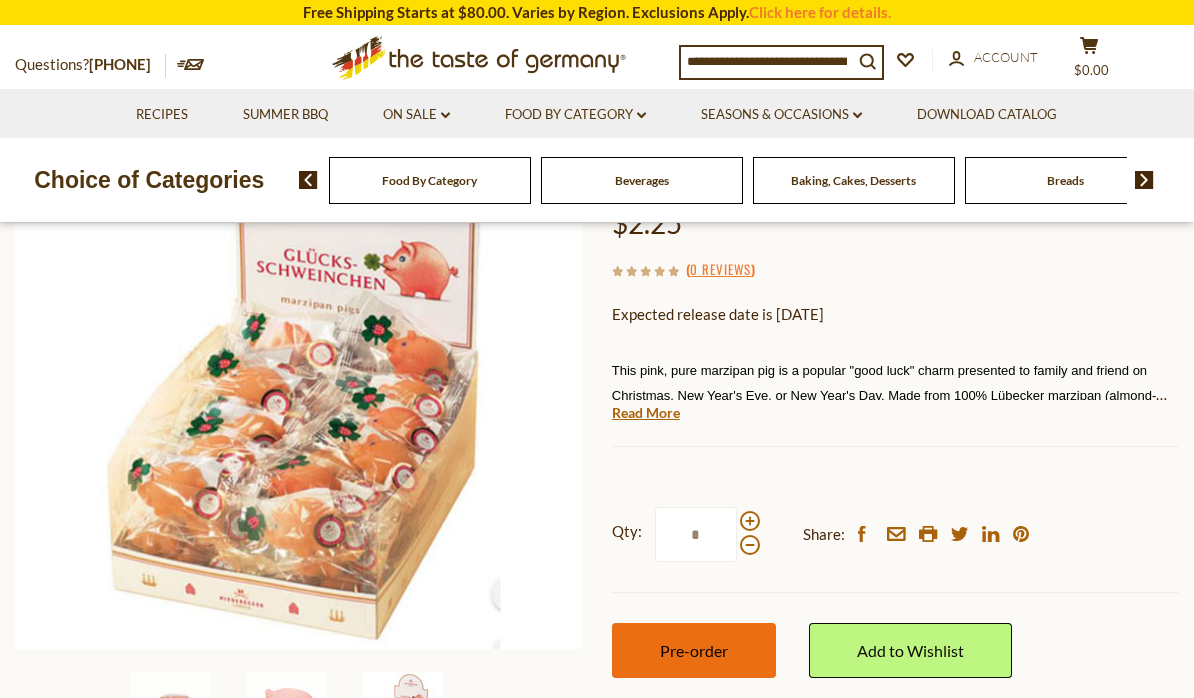 type on "*" 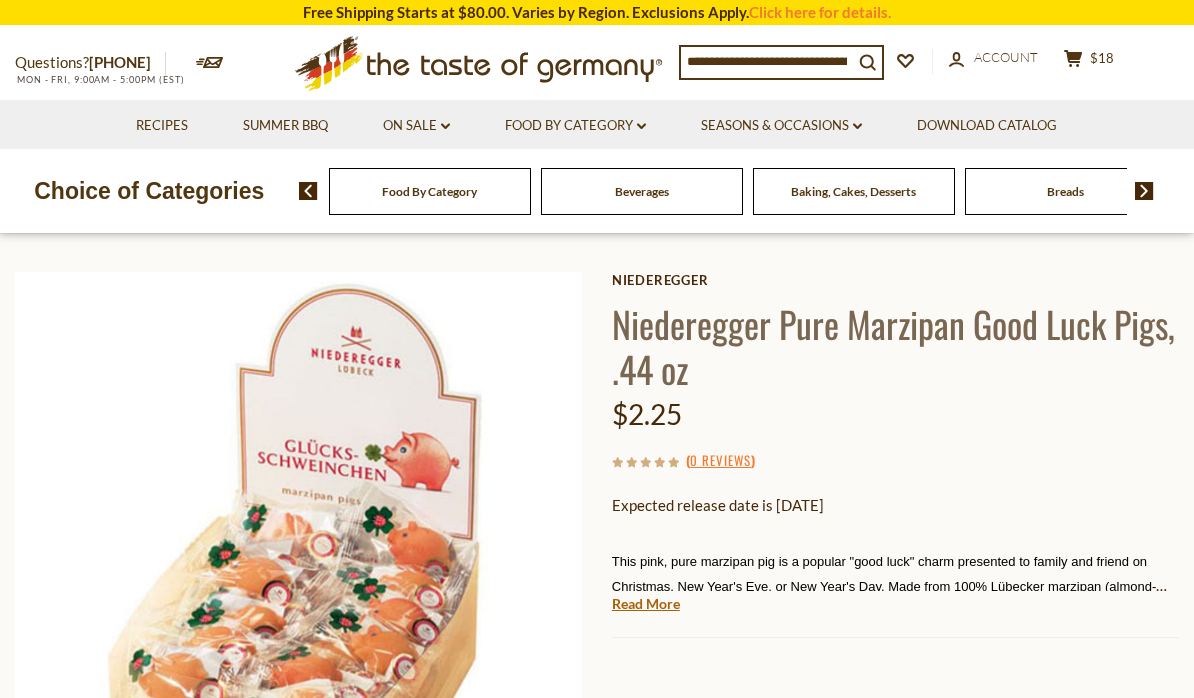 scroll, scrollTop: 0, scrollLeft: 0, axis: both 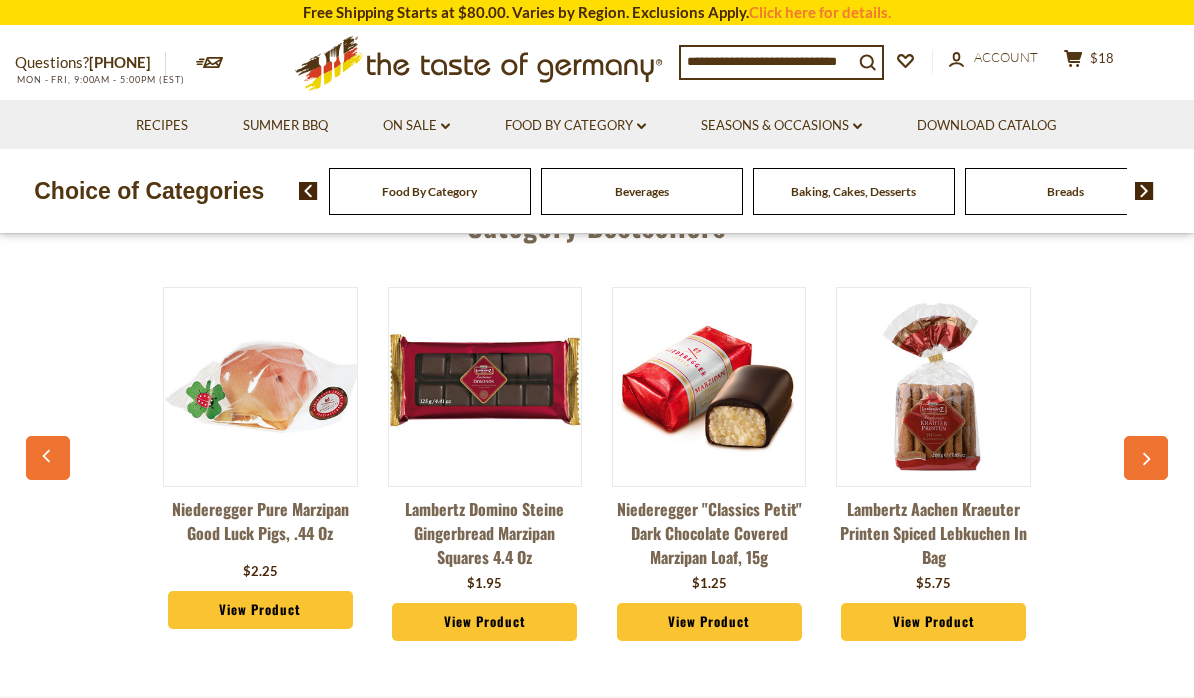 click at bounding box center [1146, 458] 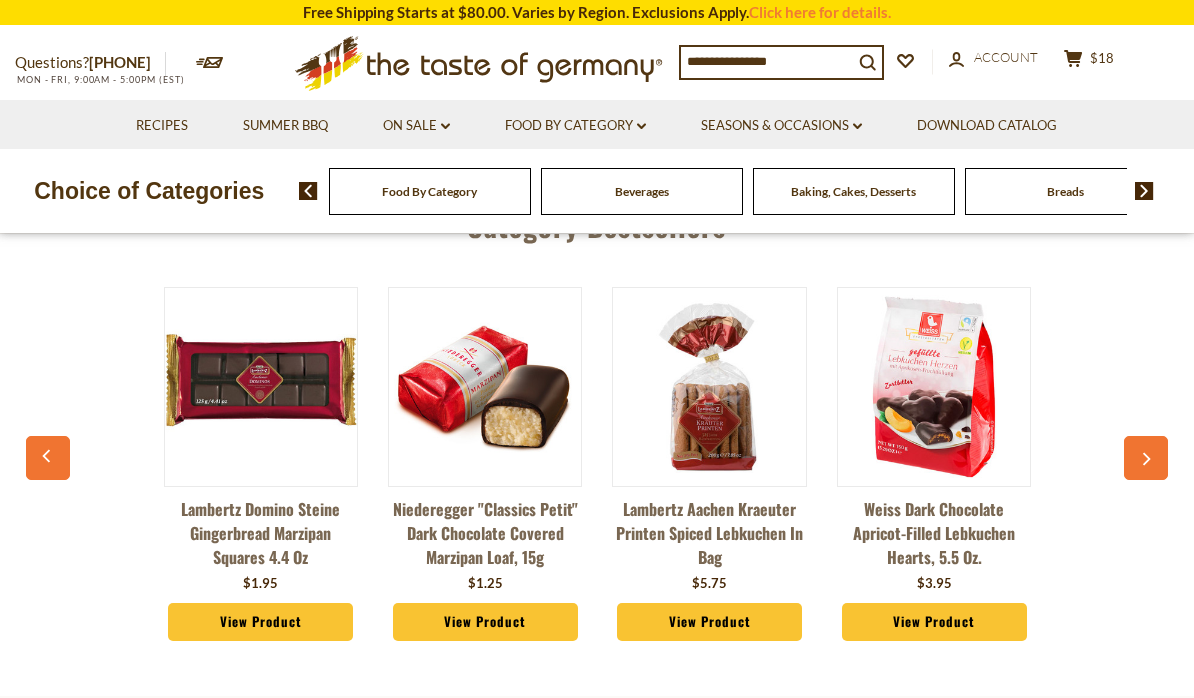 scroll, scrollTop: 0, scrollLeft: 235, axis: horizontal 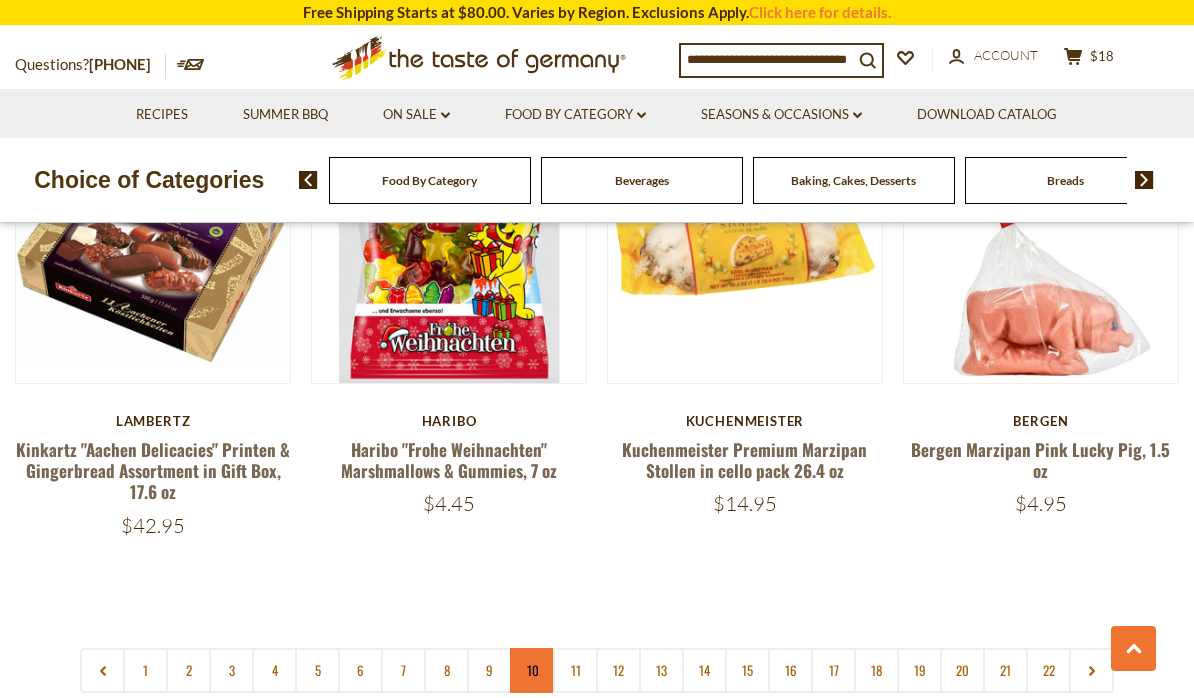 click on "10" at bounding box center (532, 670) 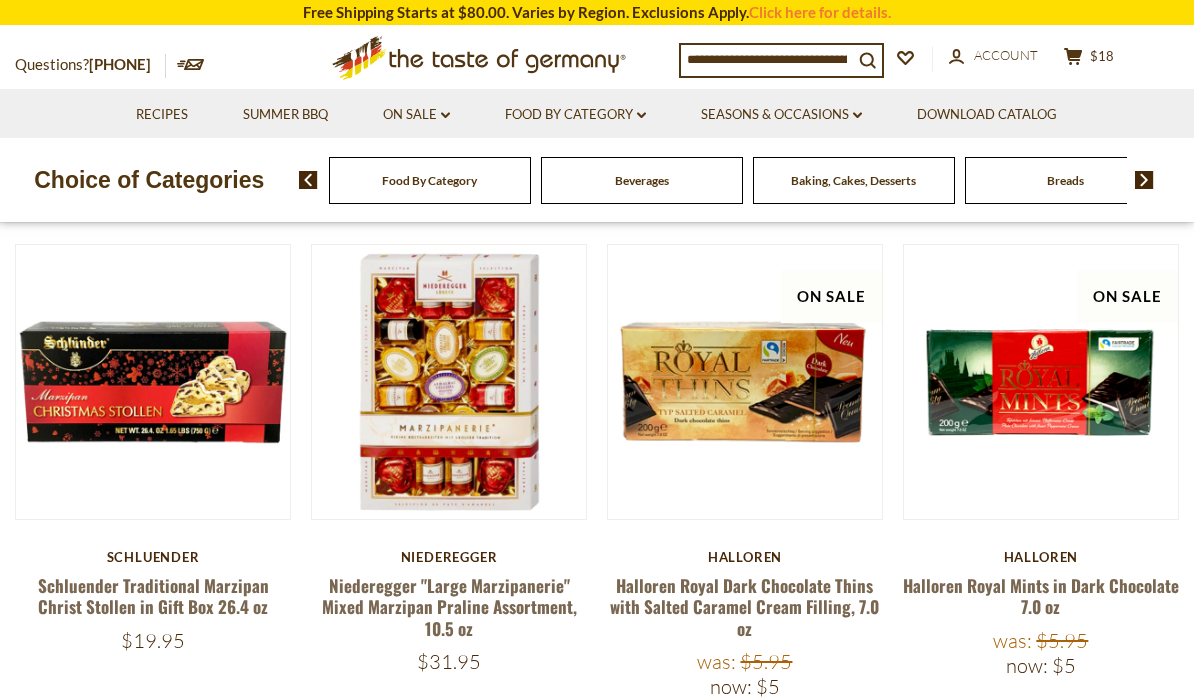 scroll, scrollTop: 500, scrollLeft: 0, axis: vertical 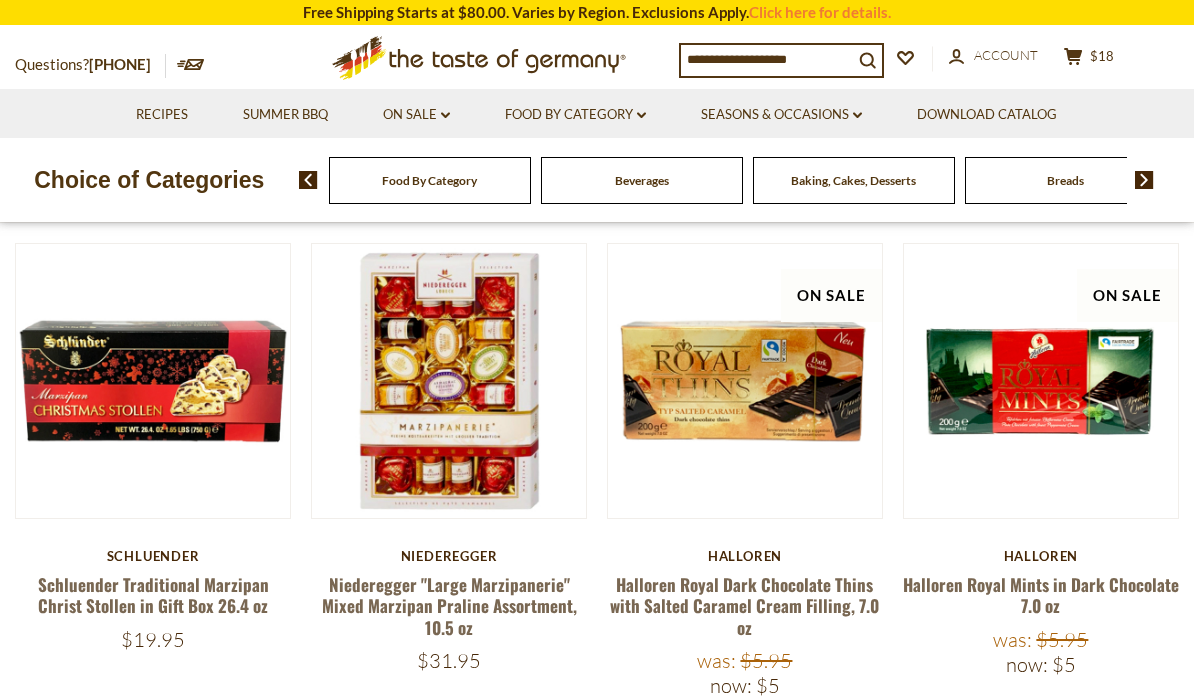 click on "Niederegger" at bounding box center (449, 556) 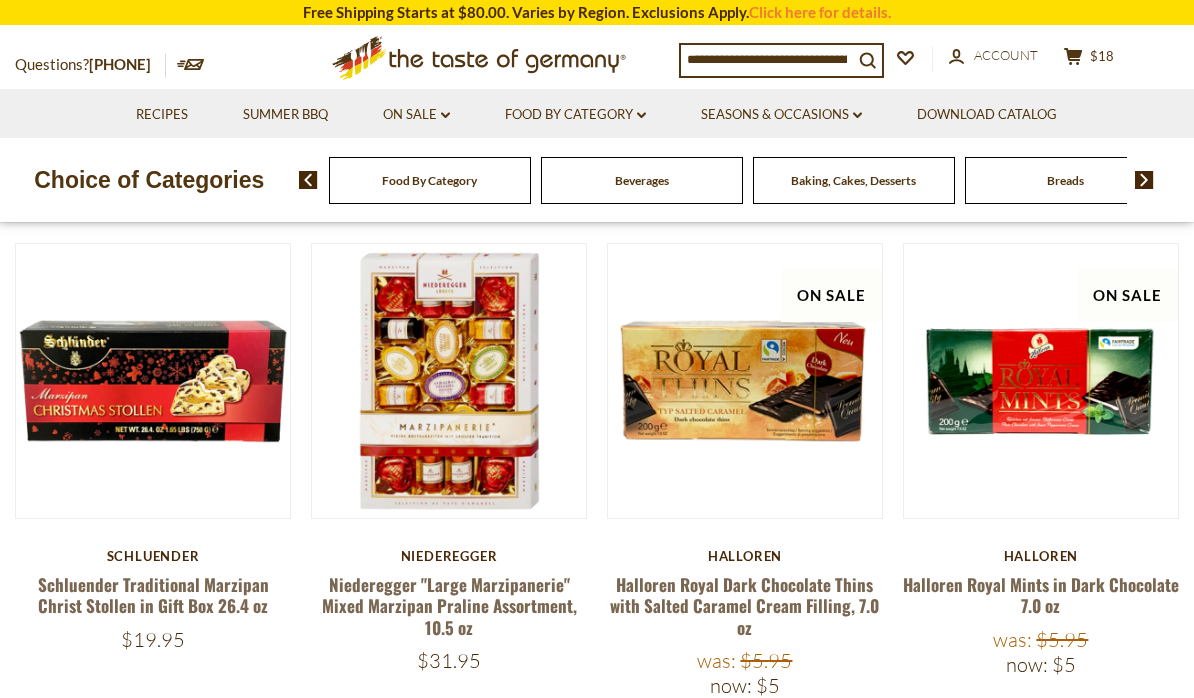 click on "Niederegger" at bounding box center (449, 556) 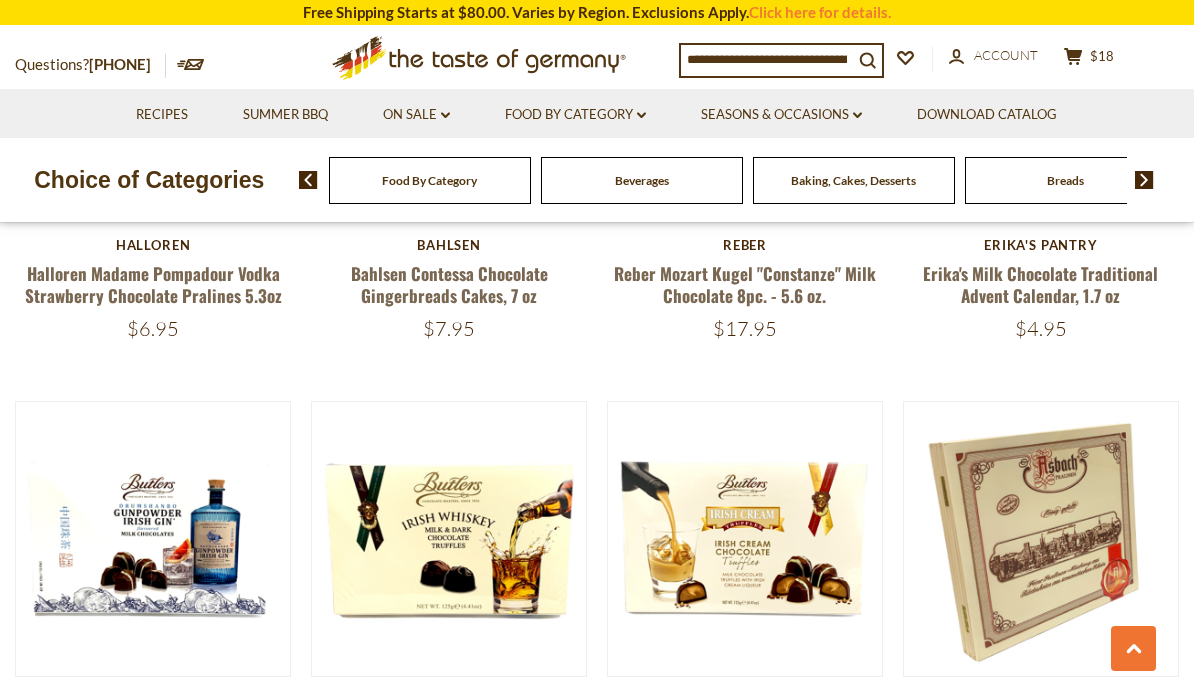 scroll, scrollTop: 1158, scrollLeft: 0, axis: vertical 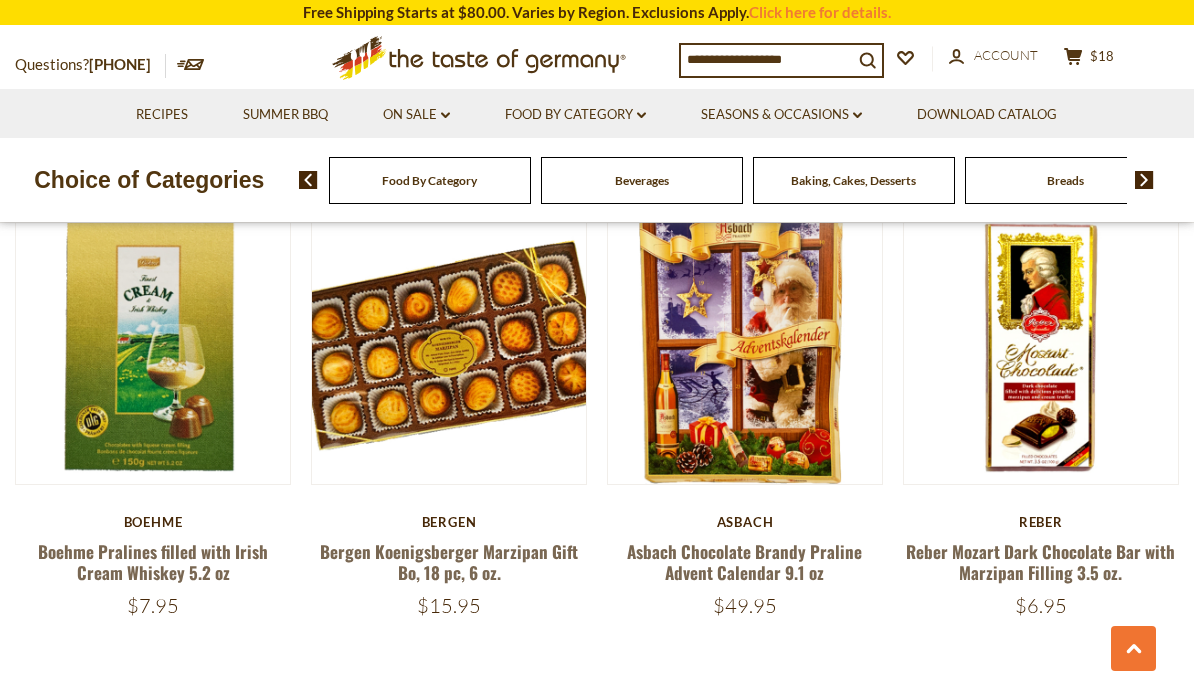 click on "9" at bounding box center [489, 750] 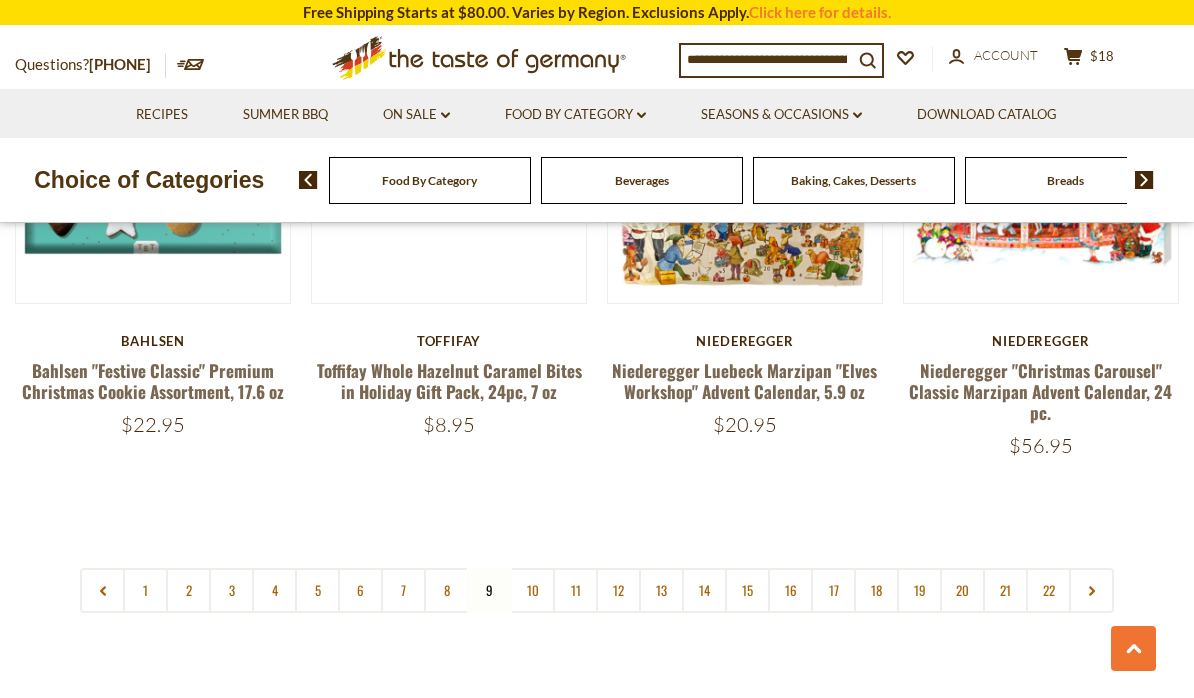 scroll, scrollTop: 4579, scrollLeft: 0, axis: vertical 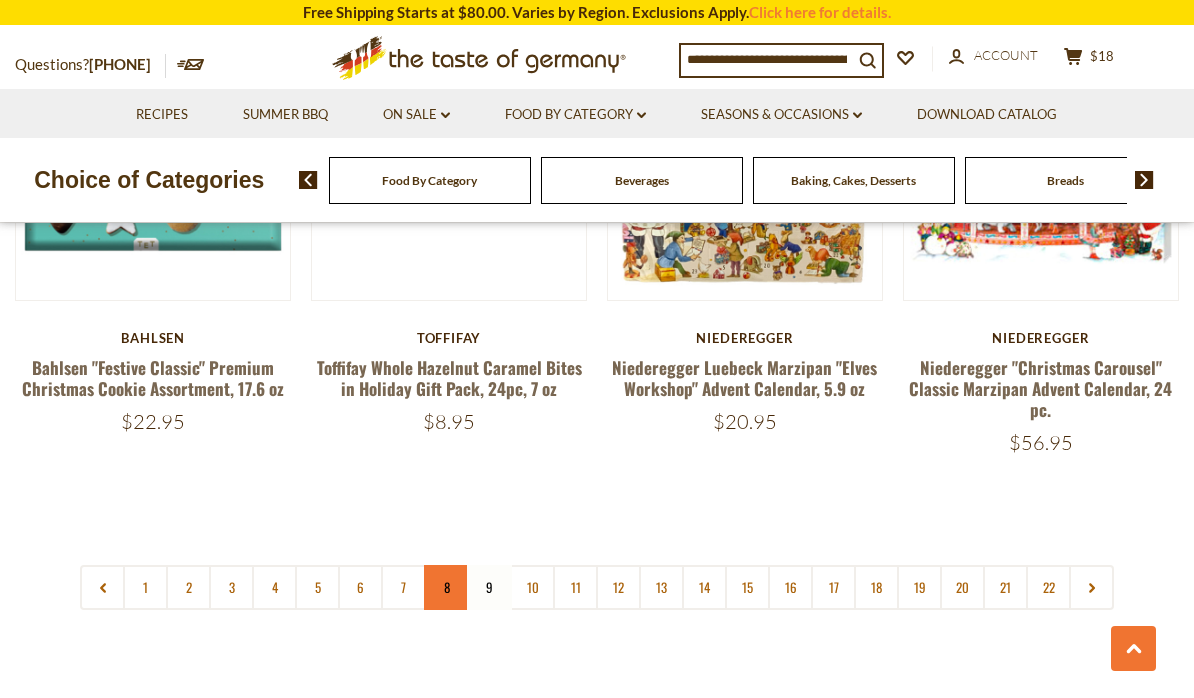 click on "8" at bounding box center [446, 587] 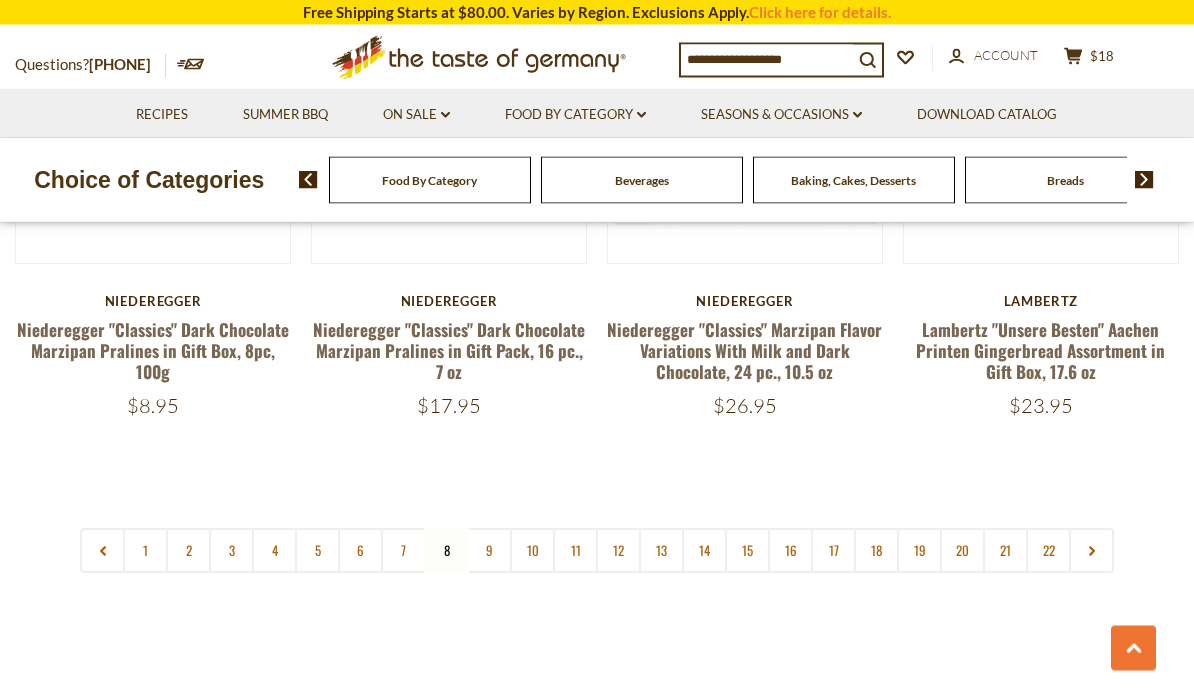 scroll, scrollTop: 4623, scrollLeft: 0, axis: vertical 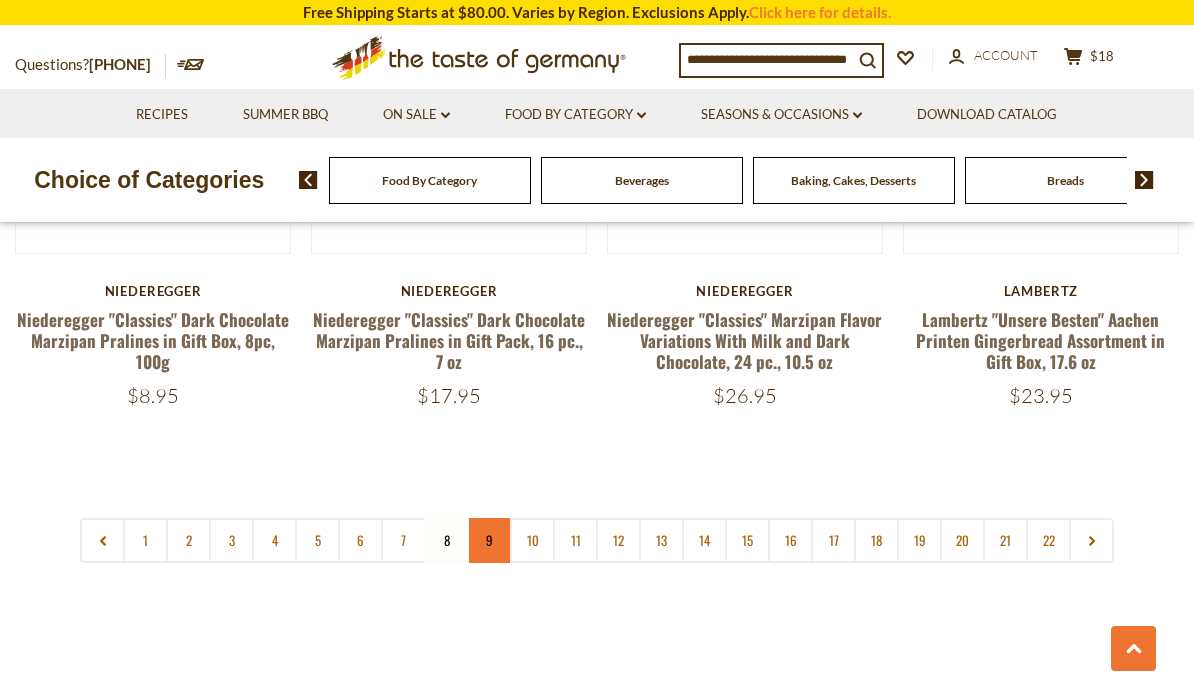 click on "9" at bounding box center [489, 540] 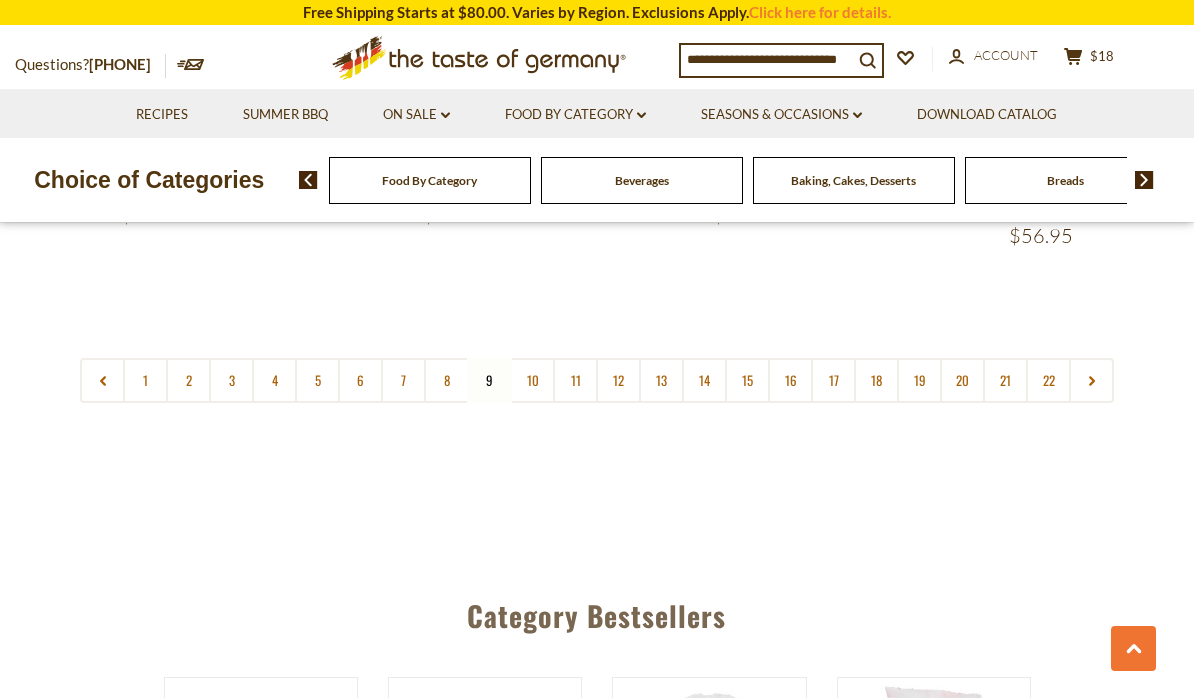 scroll, scrollTop: 4843, scrollLeft: 0, axis: vertical 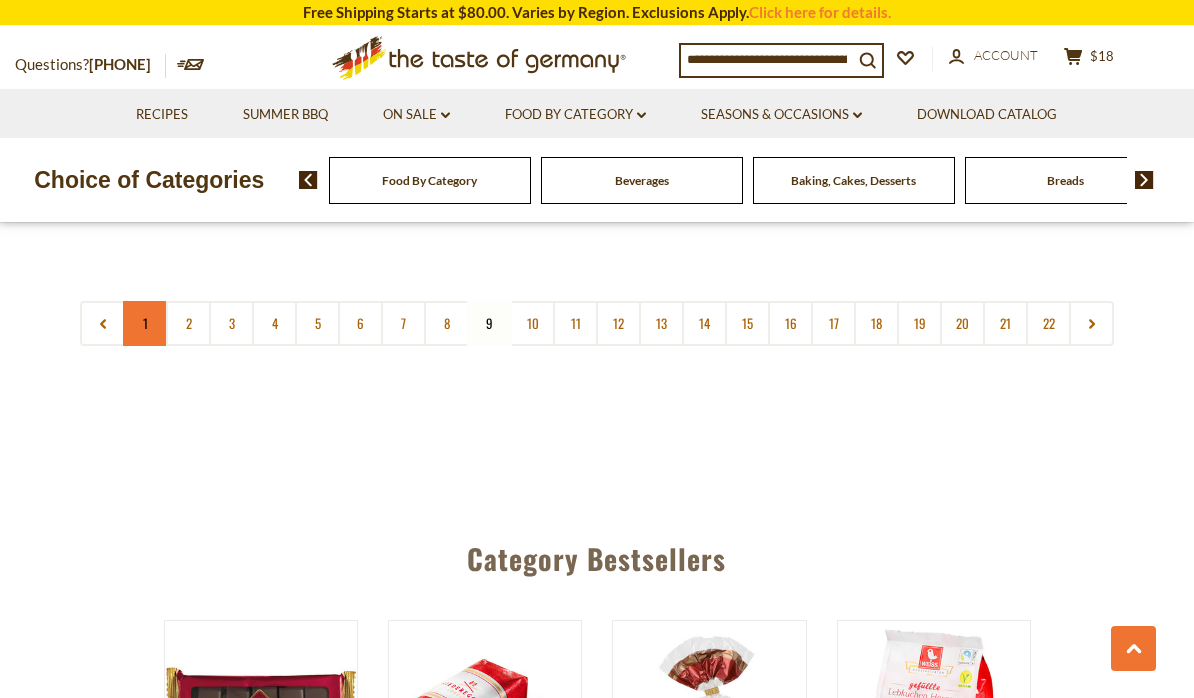 click on "1" at bounding box center [145, 323] 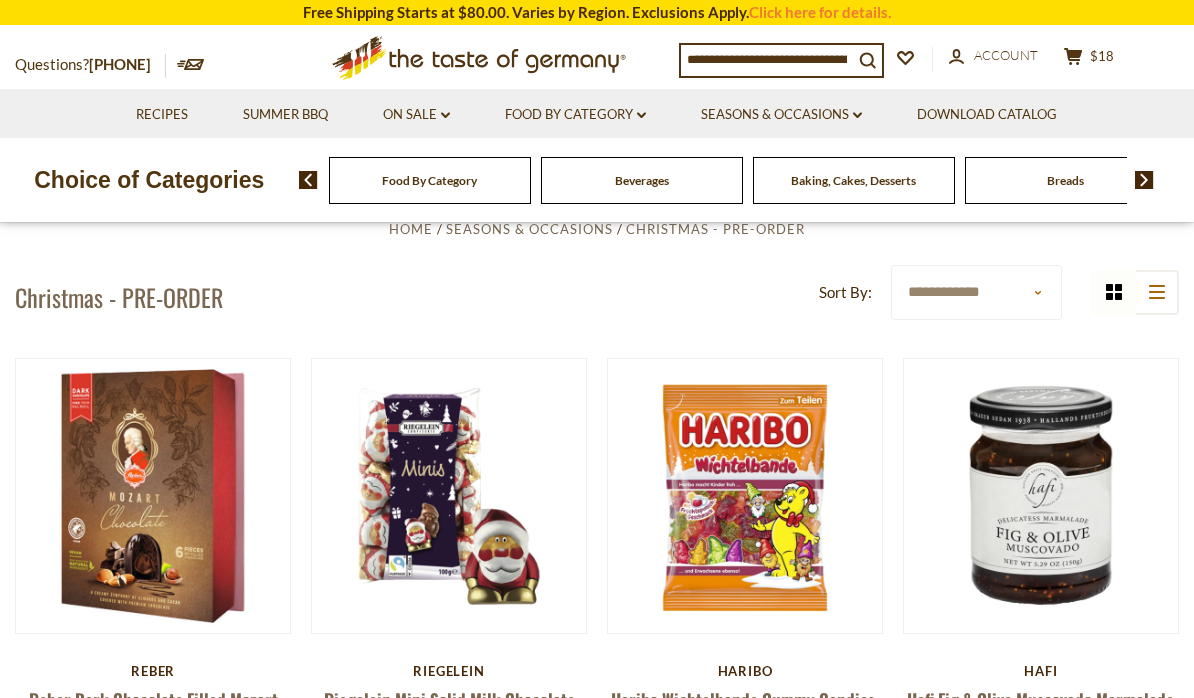 scroll, scrollTop: 273, scrollLeft: 0, axis: vertical 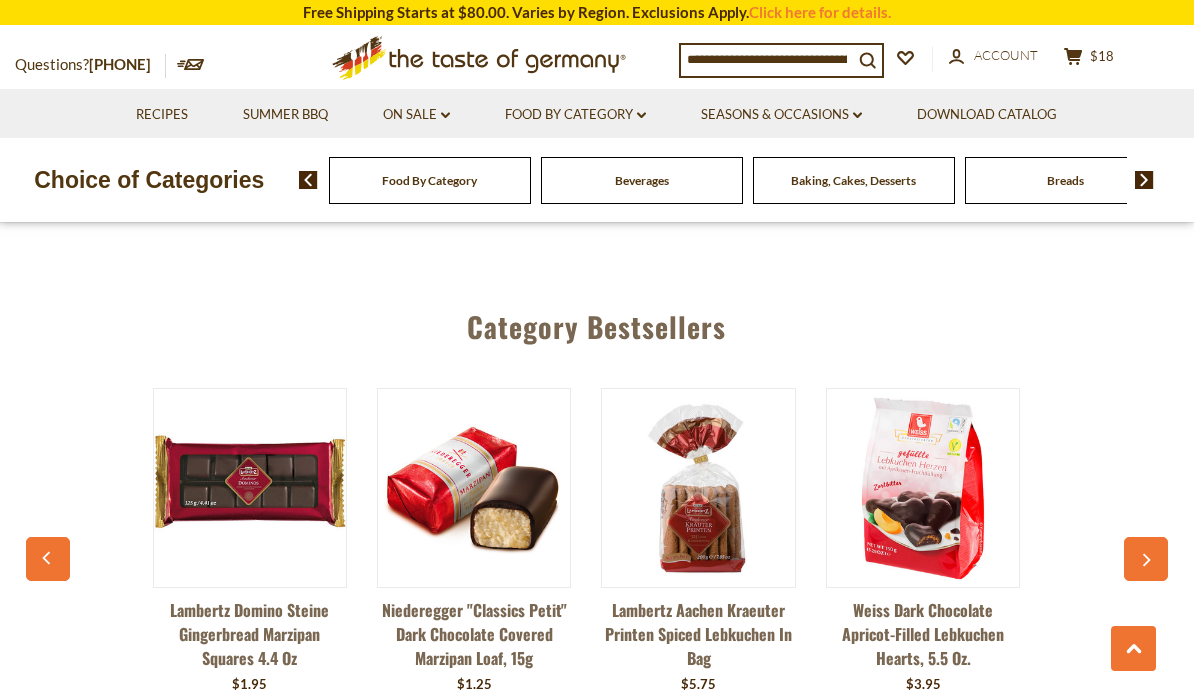 click at bounding box center (1146, 559) 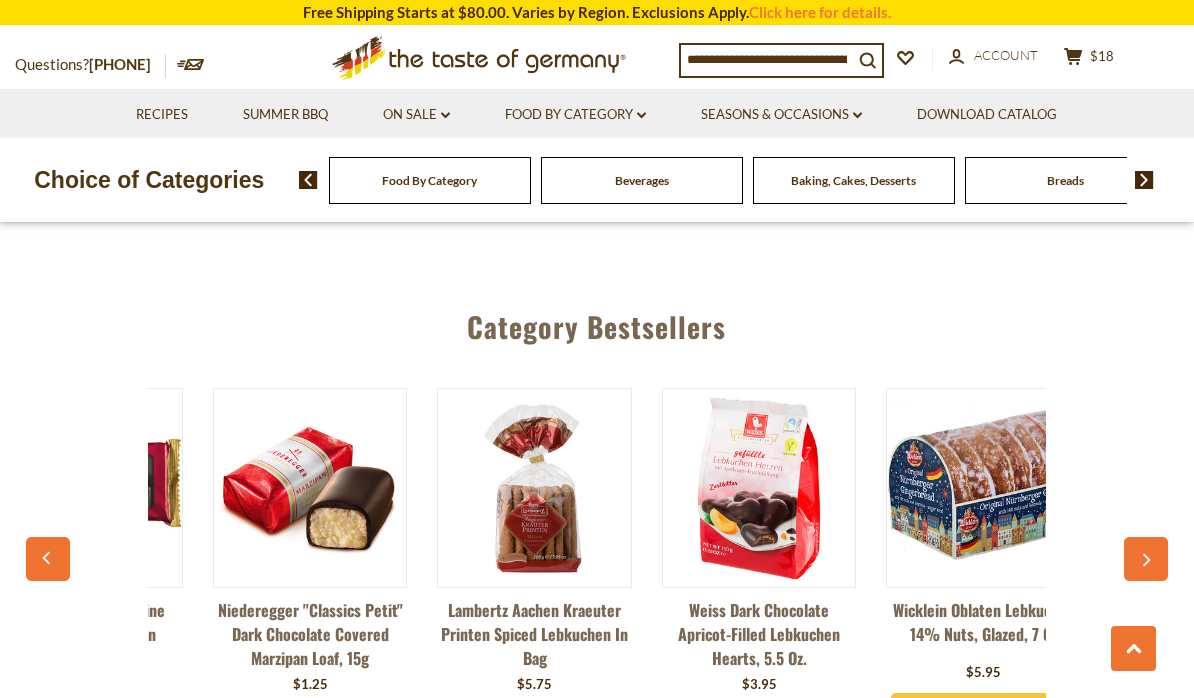 scroll, scrollTop: 0, scrollLeft: 459, axis: horizontal 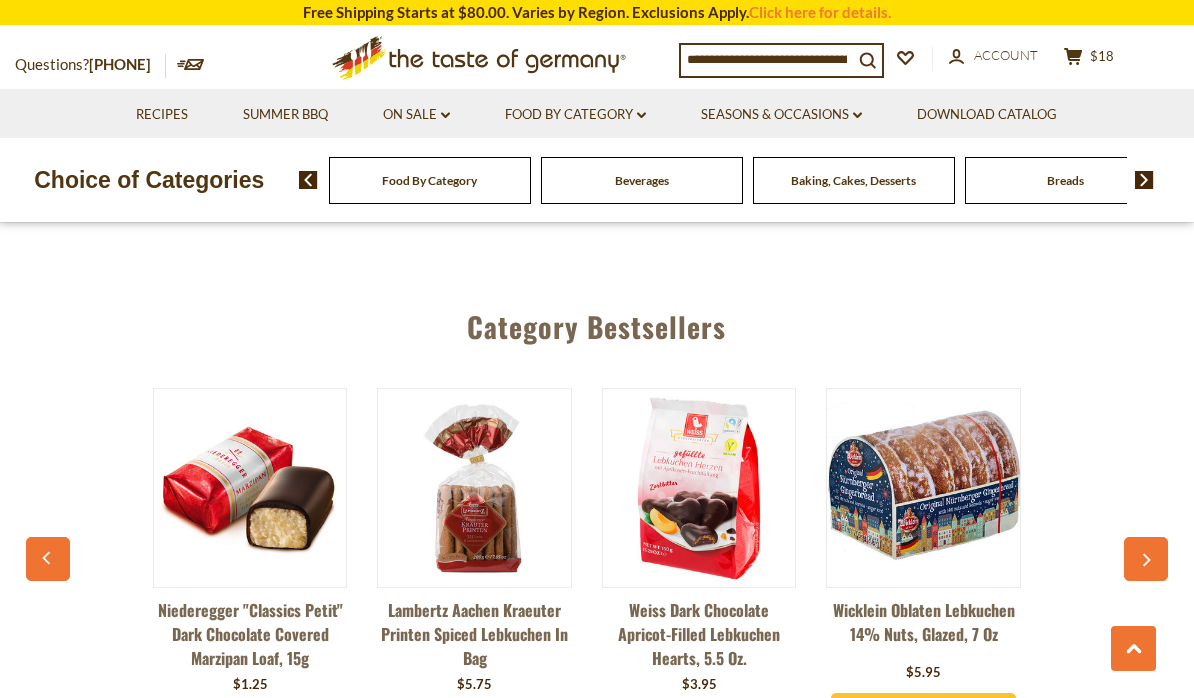 click at bounding box center (1146, 559) 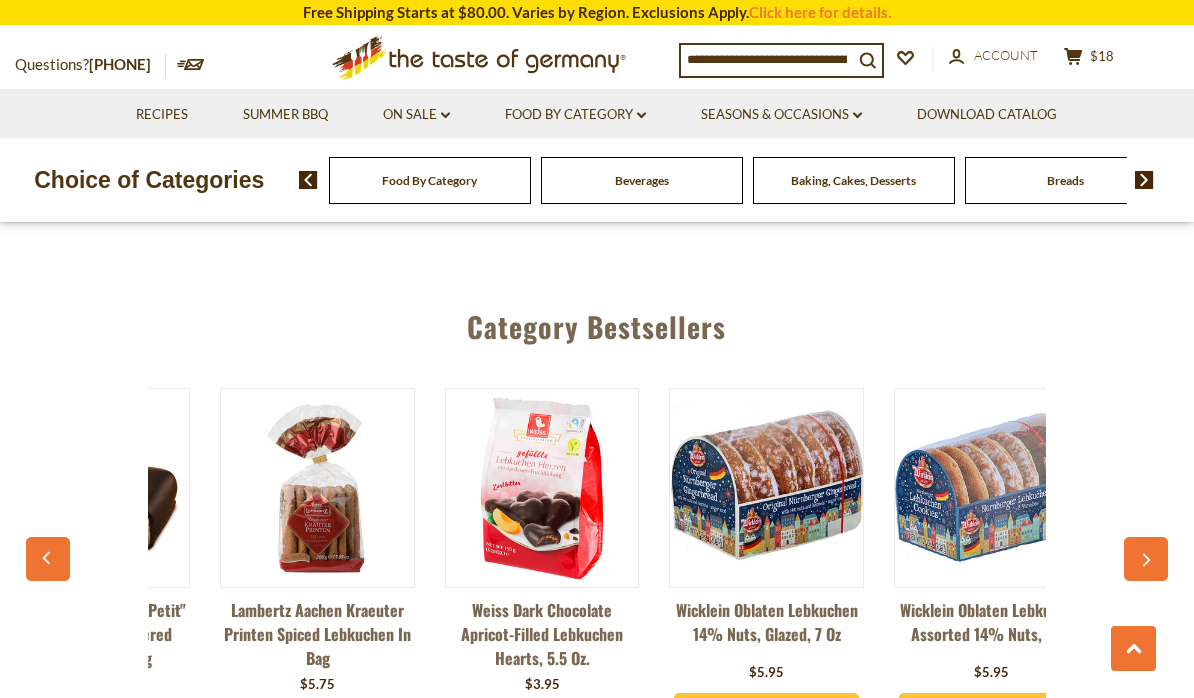 scroll, scrollTop: 0, scrollLeft: 683, axis: horizontal 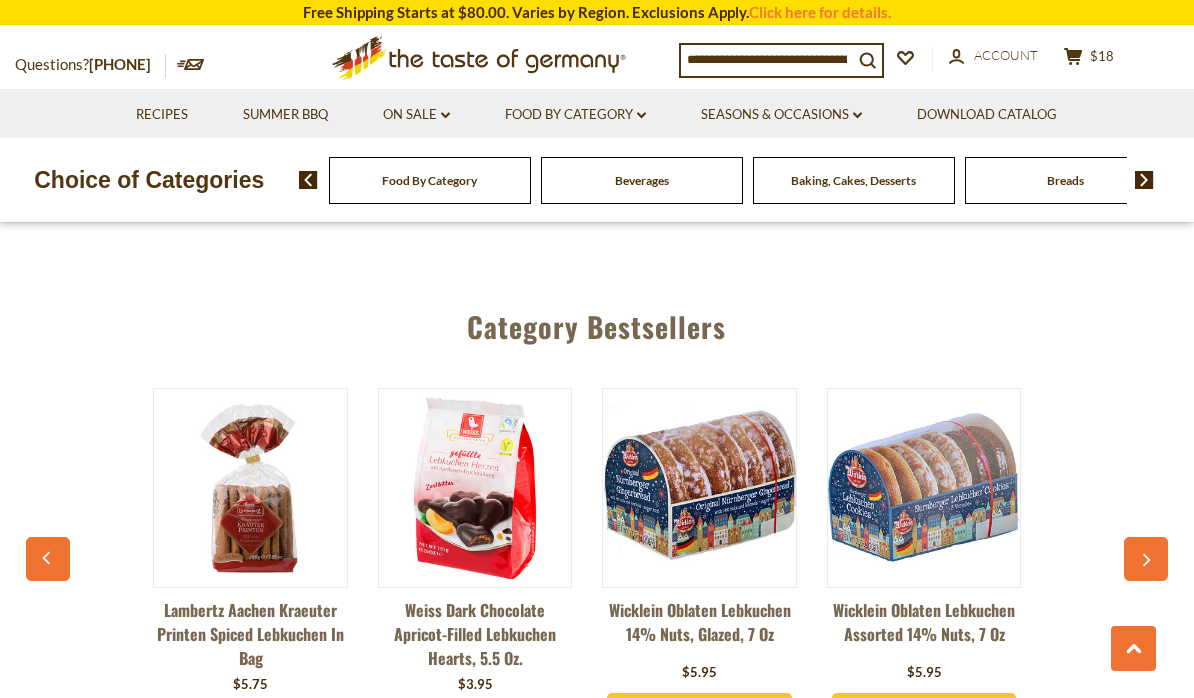 click on "Niederegger Pure Marzipan Good Luck Pigs, .44 oz
$2.25
View Product
Lambertz Domino Steine Gingerbread Marzipan Squares 4.4 oz
$1.95 View Product" at bounding box center (597, 570) 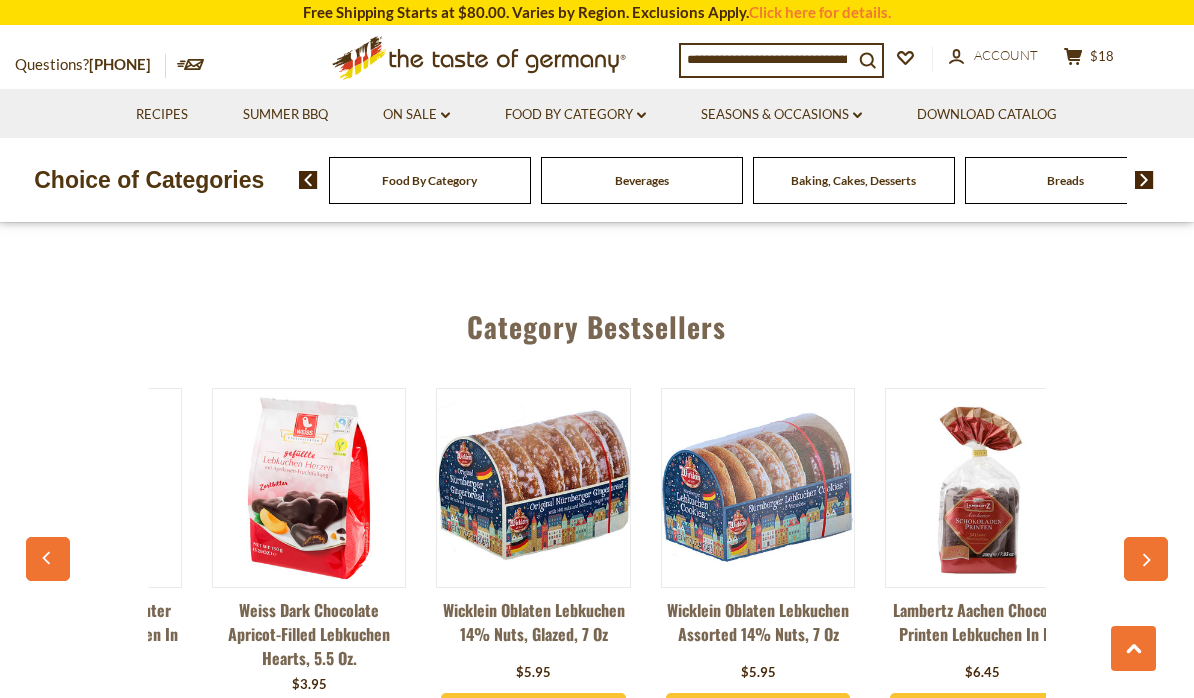 scroll, scrollTop: 0, scrollLeft: 907, axis: horizontal 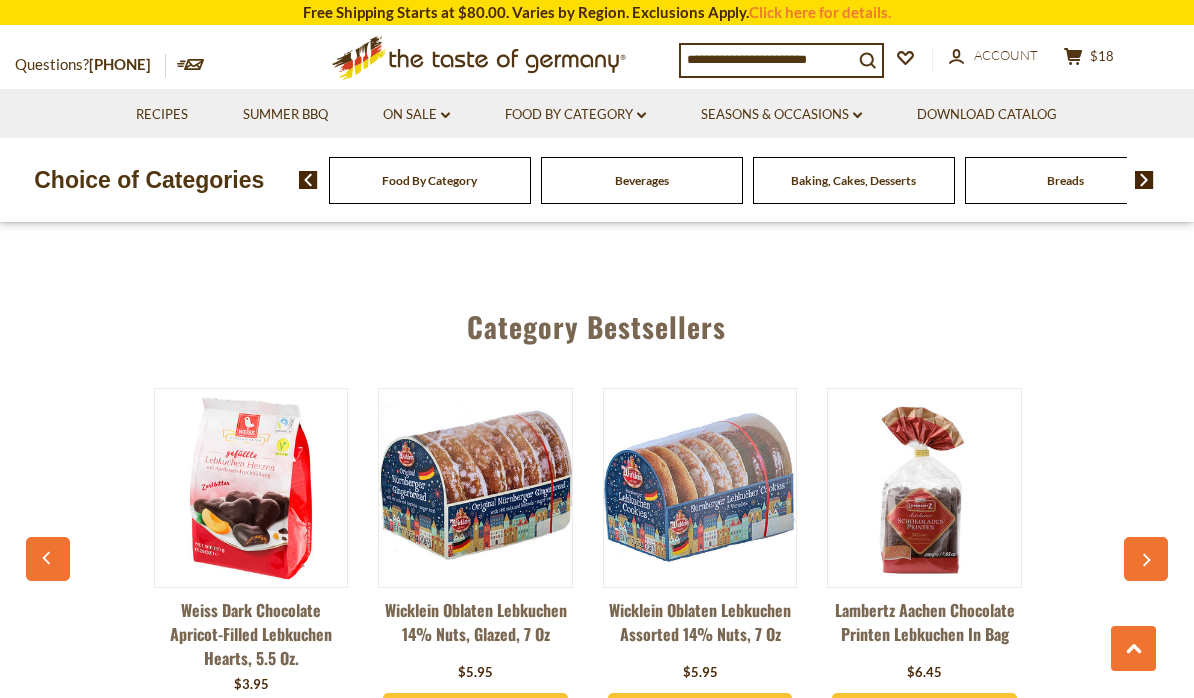 click at bounding box center [1146, 559] 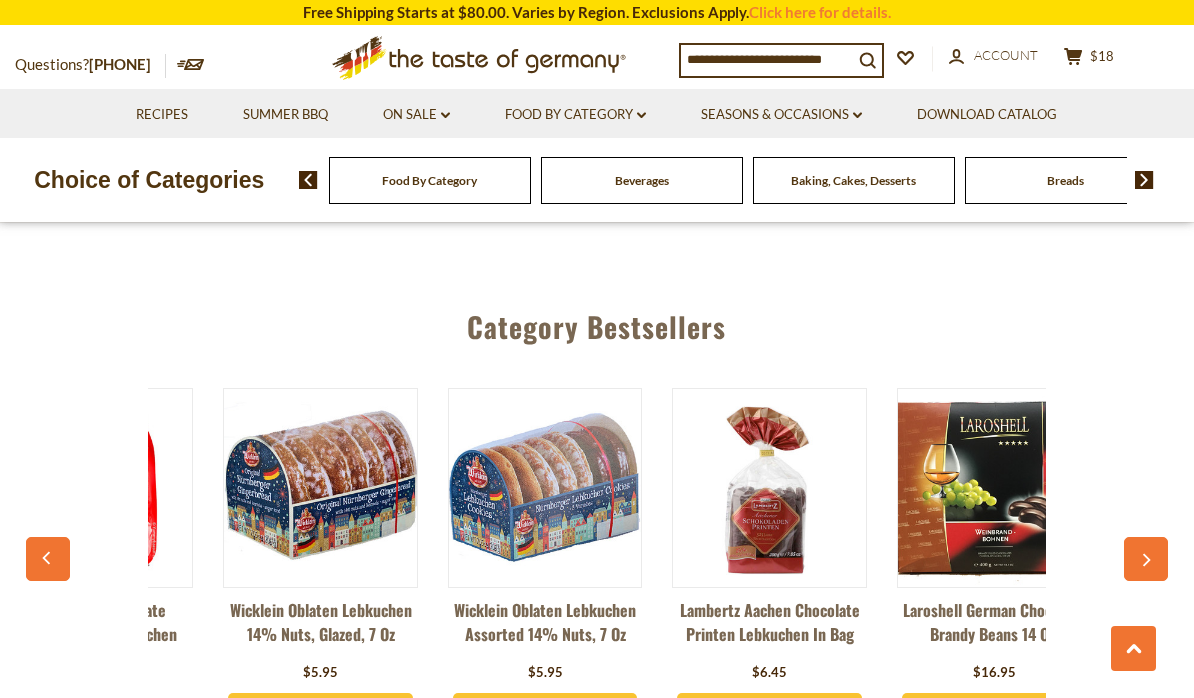 scroll, scrollTop: 0, scrollLeft: 1131, axis: horizontal 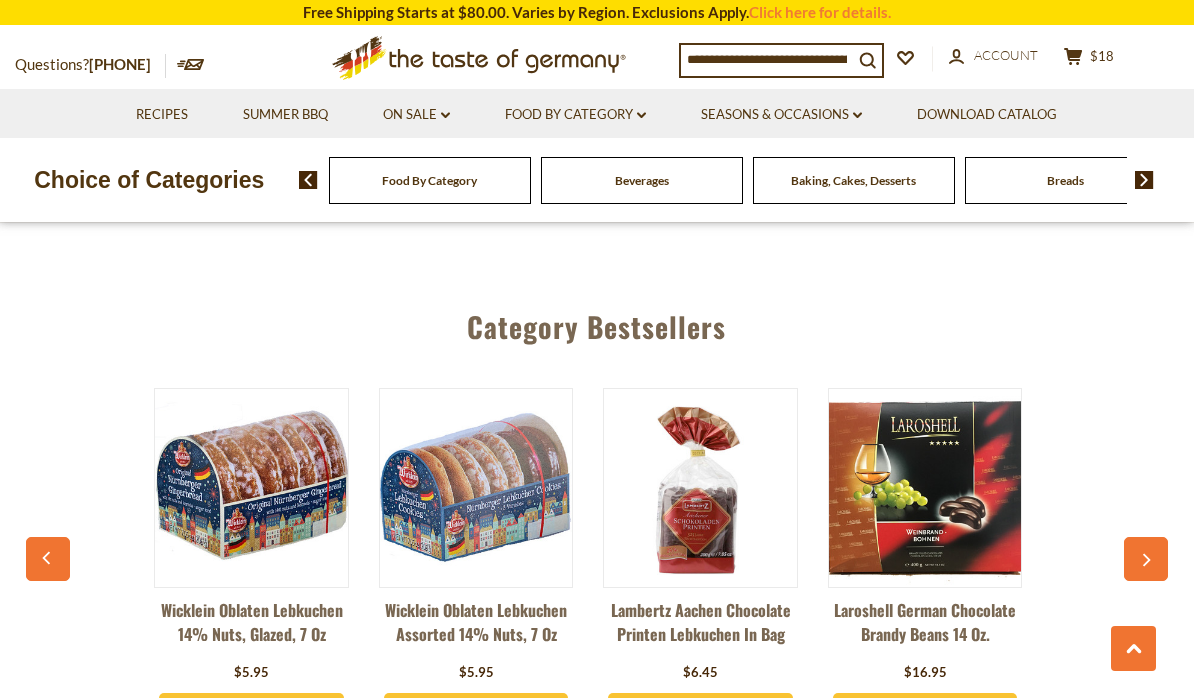 click at bounding box center (1146, 559) 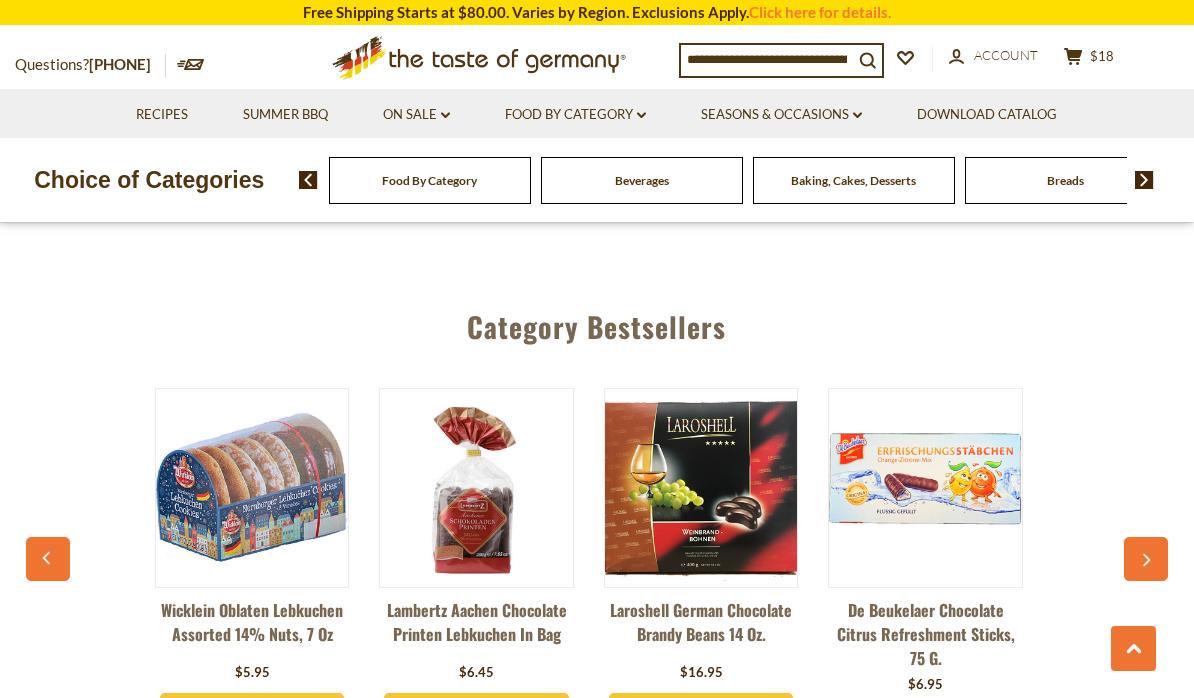 click at bounding box center [1146, 559] 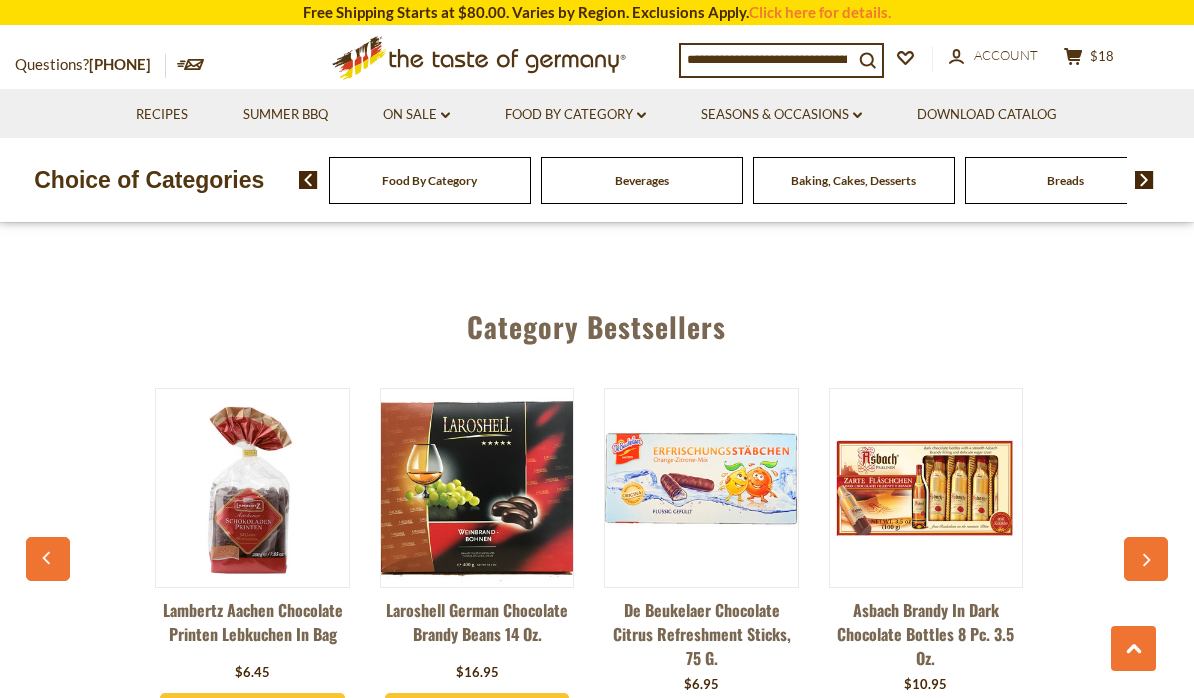click 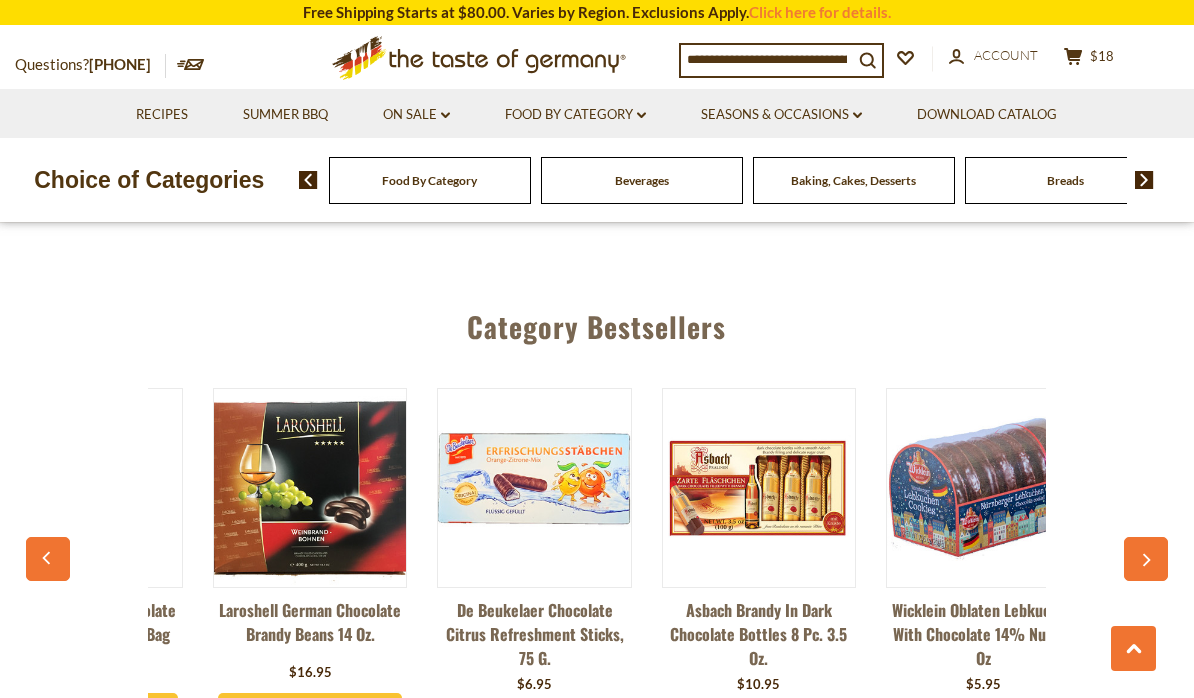 scroll, scrollTop: 0, scrollLeft: 1803, axis: horizontal 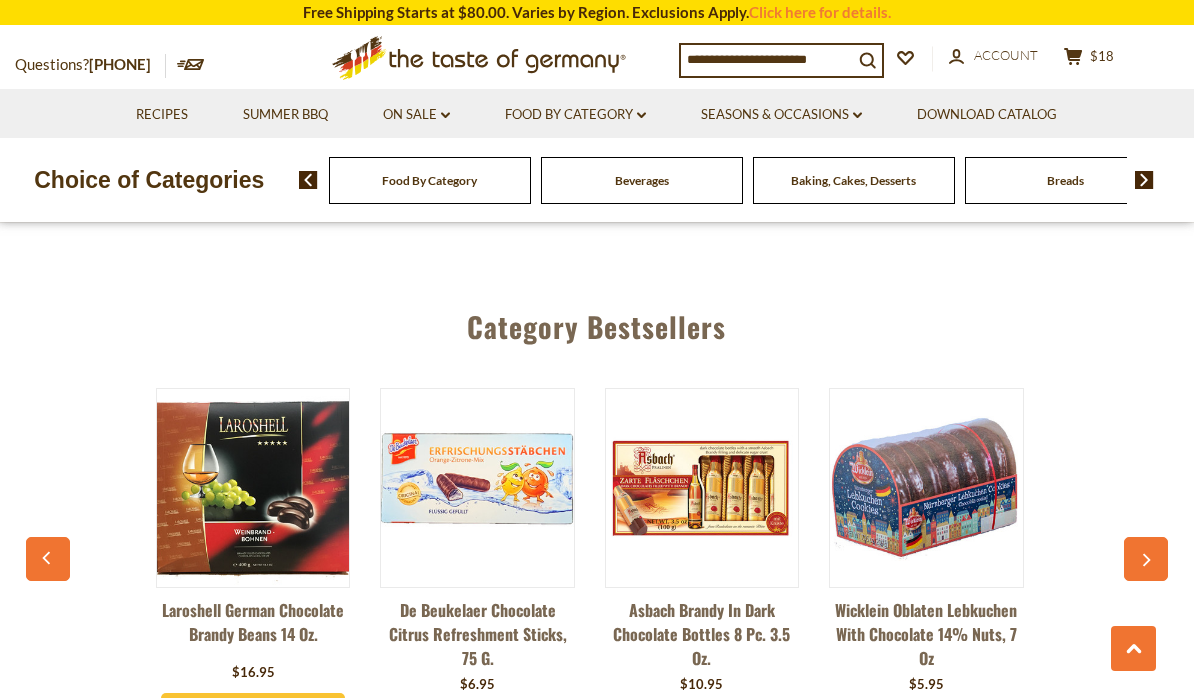 click at bounding box center (1146, 559) 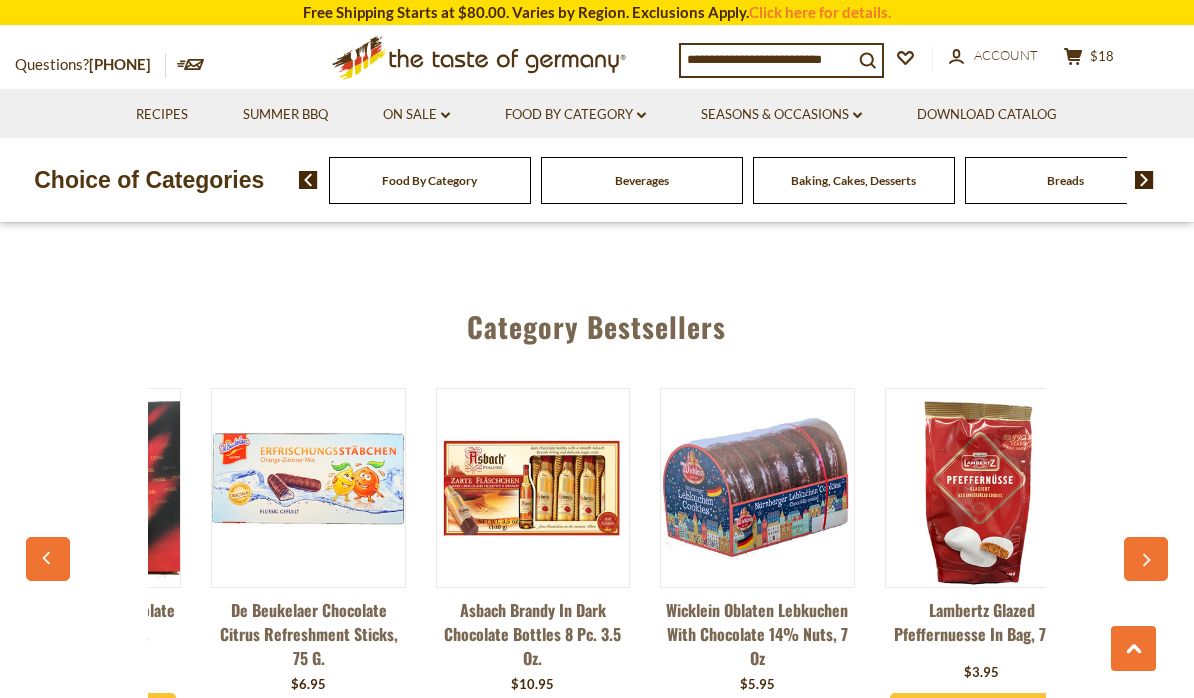 scroll, scrollTop: 0, scrollLeft: 2027, axis: horizontal 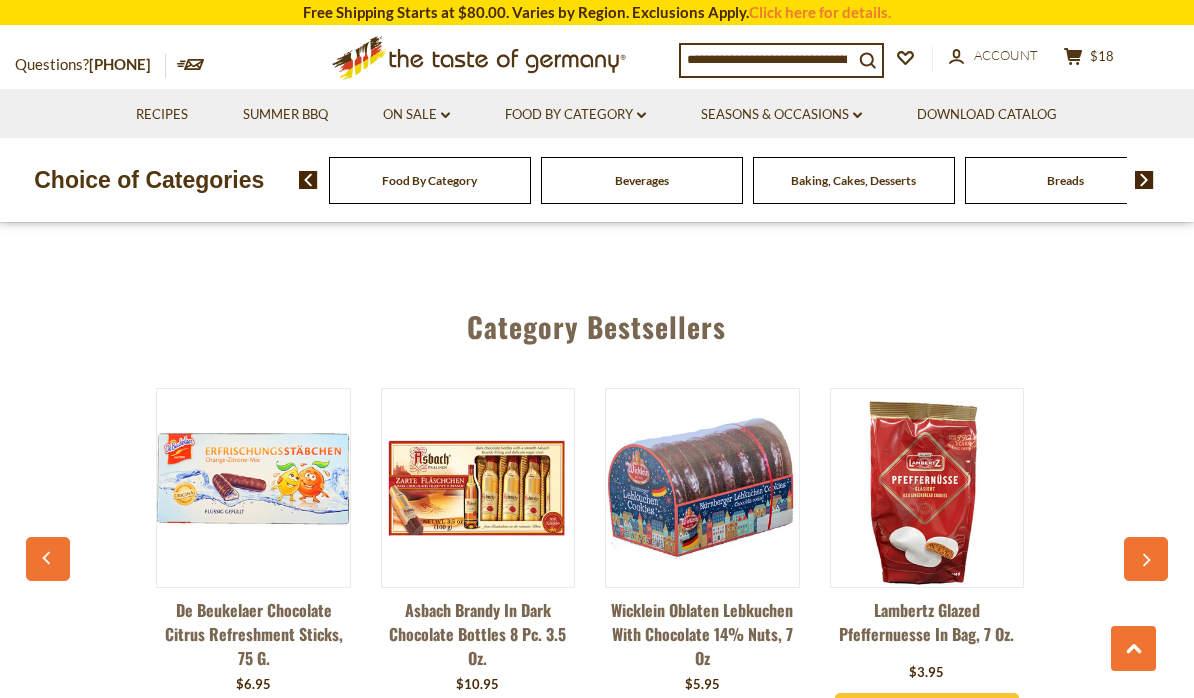 click 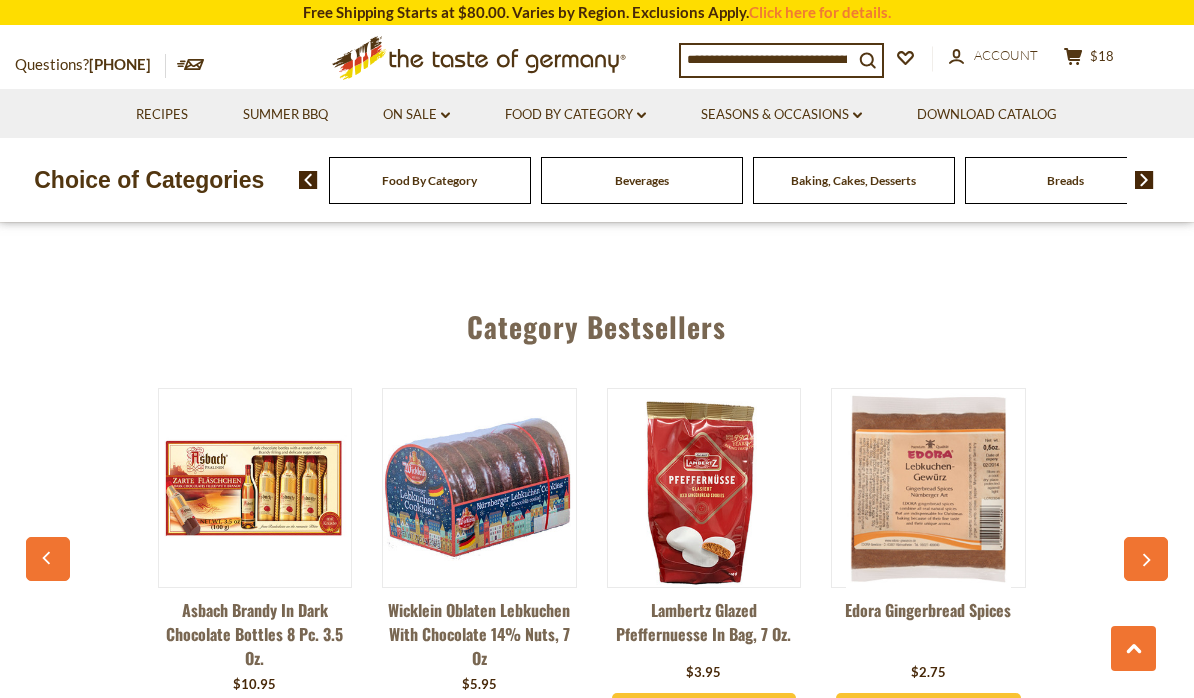 scroll, scrollTop: 0, scrollLeft: 2251, axis: horizontal 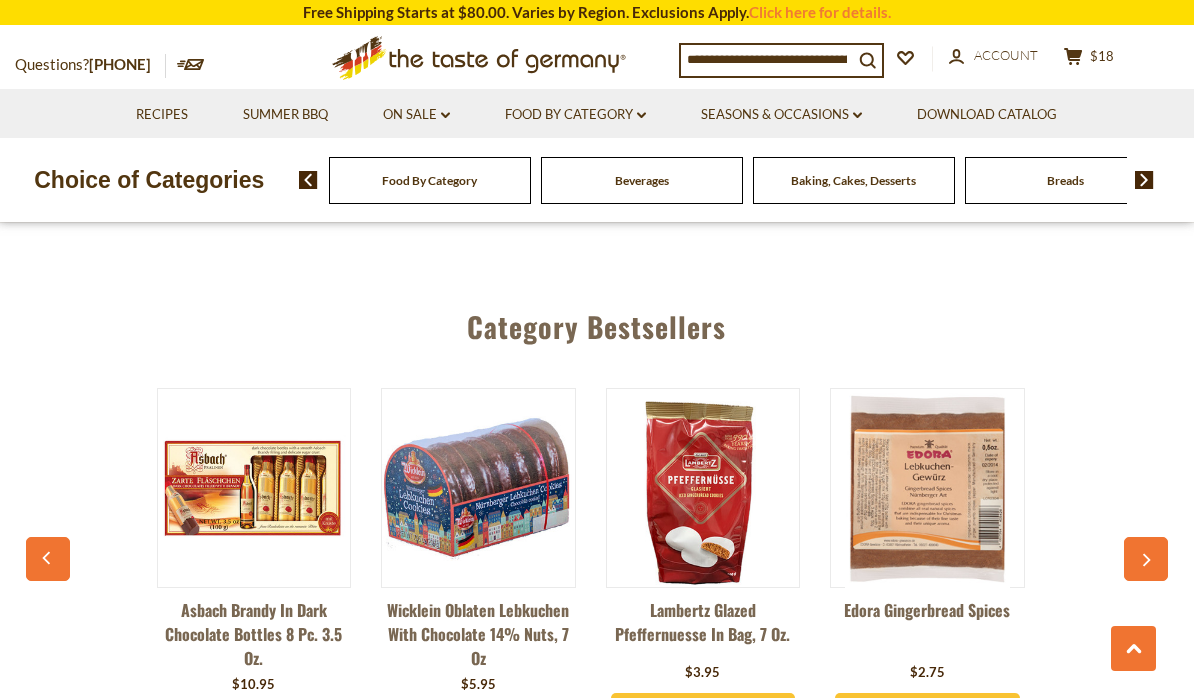 click 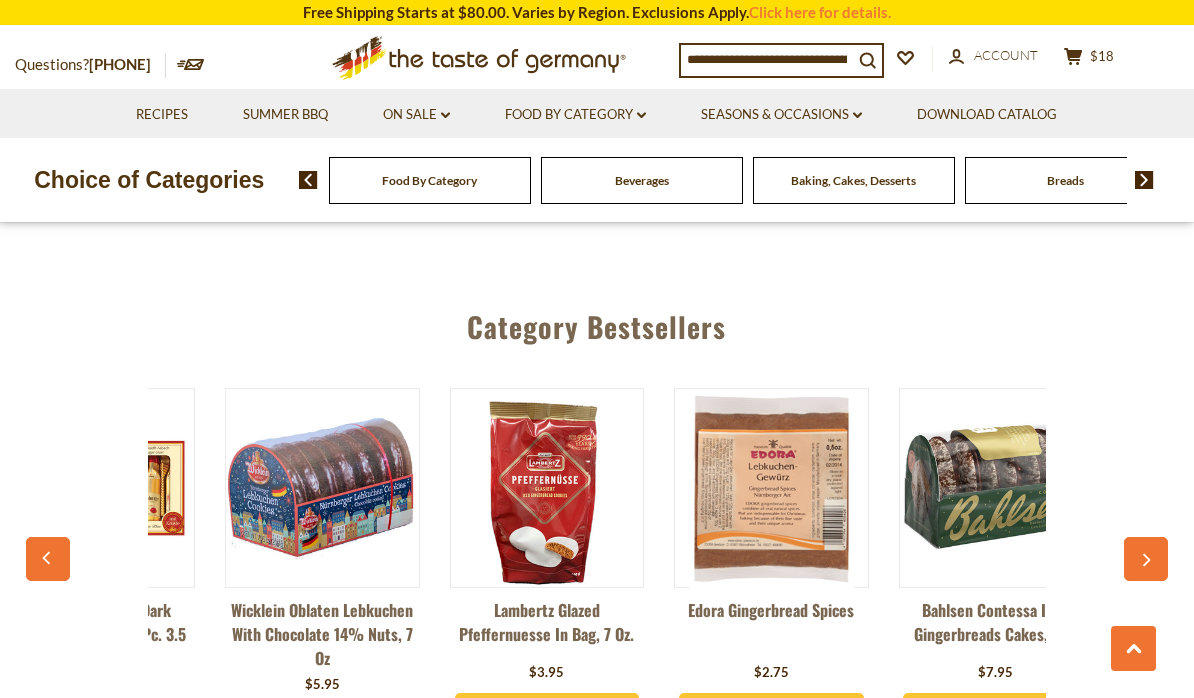 scroll, scrollTop: 0, scrollLeft: 2475, axis: horizontal 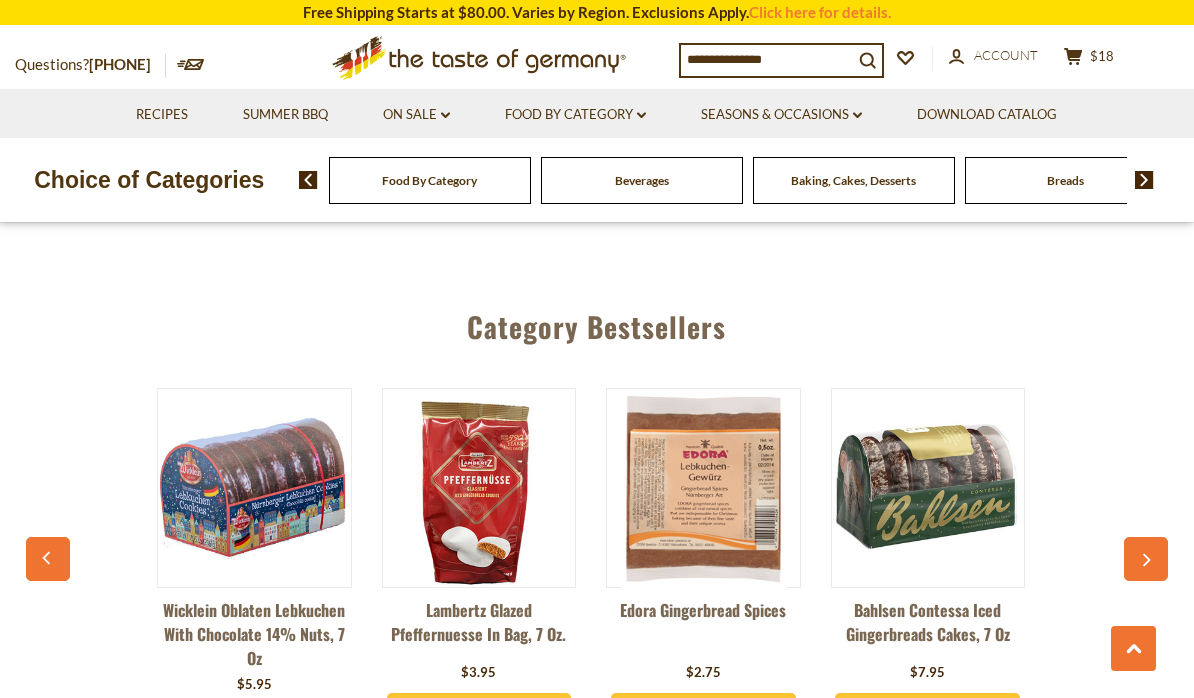 click at bounding box center [1146, 559] 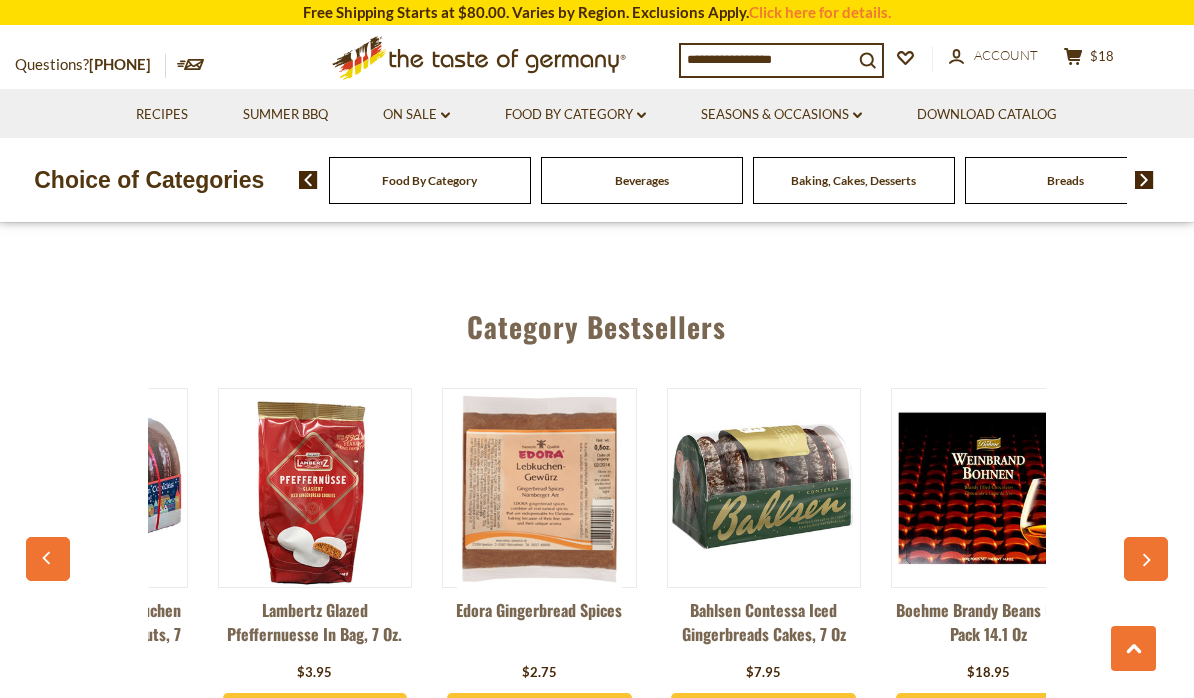scroll, scrollTop: 0, scrollLeft: 2694, axis: horizontal 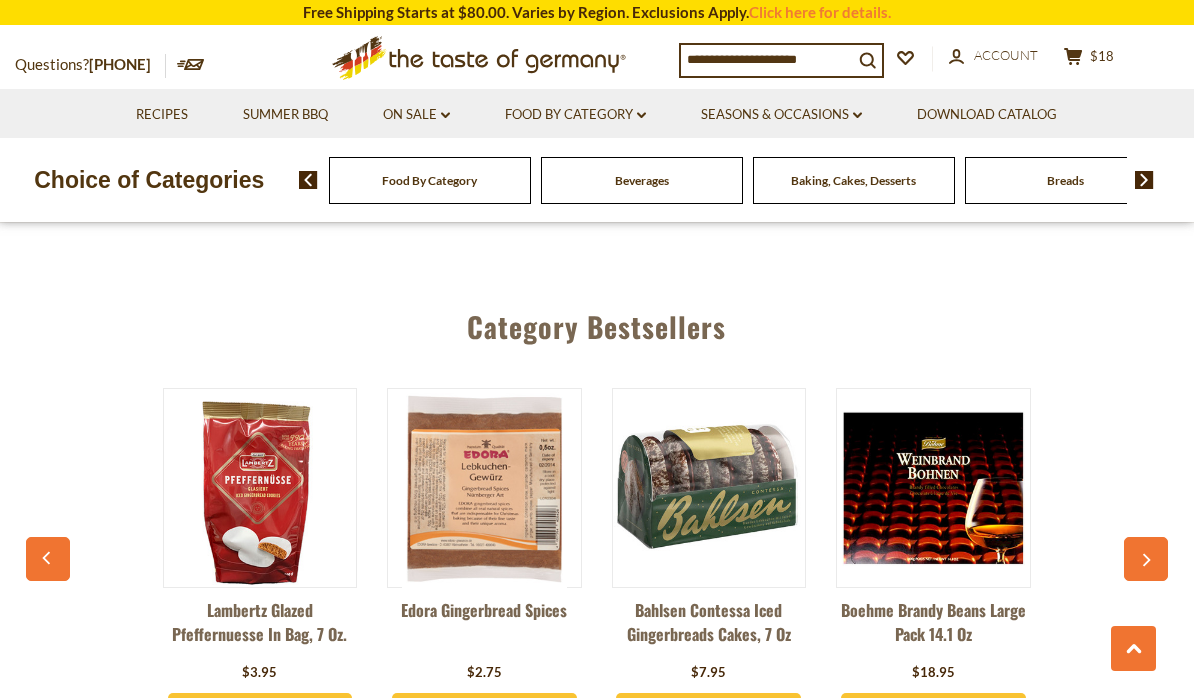 click at bounding box center (1146, 559) 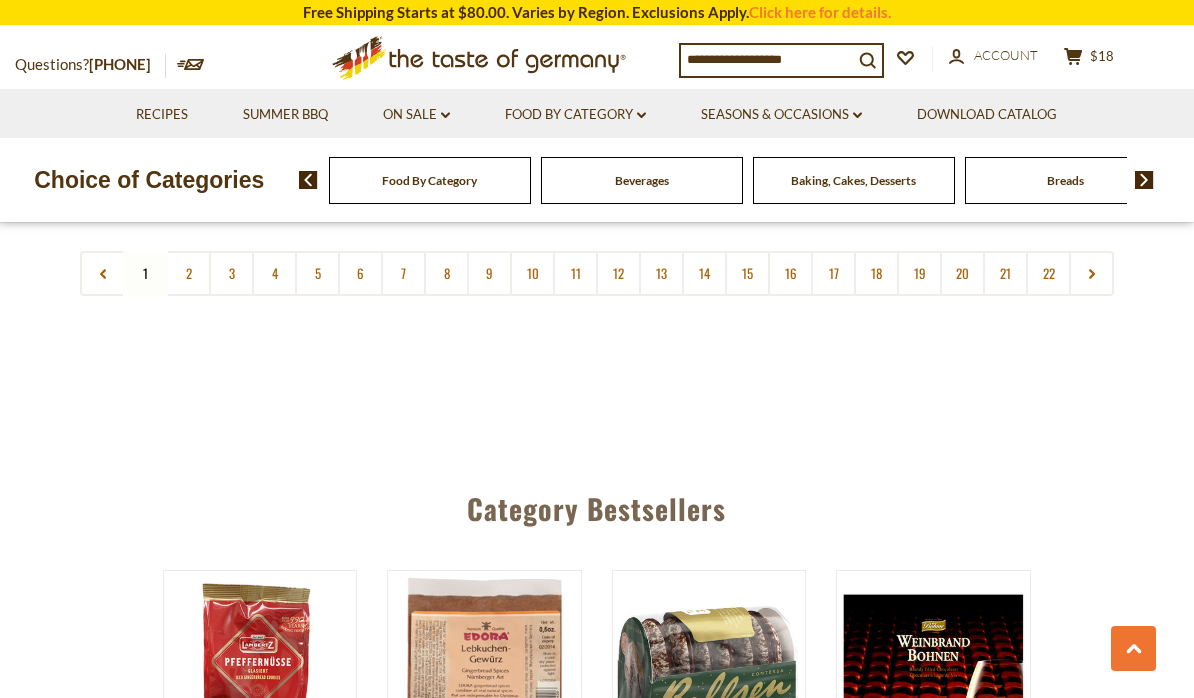 scroll, scrollTop: 4625, scrollLeft: 0, axis: vertical 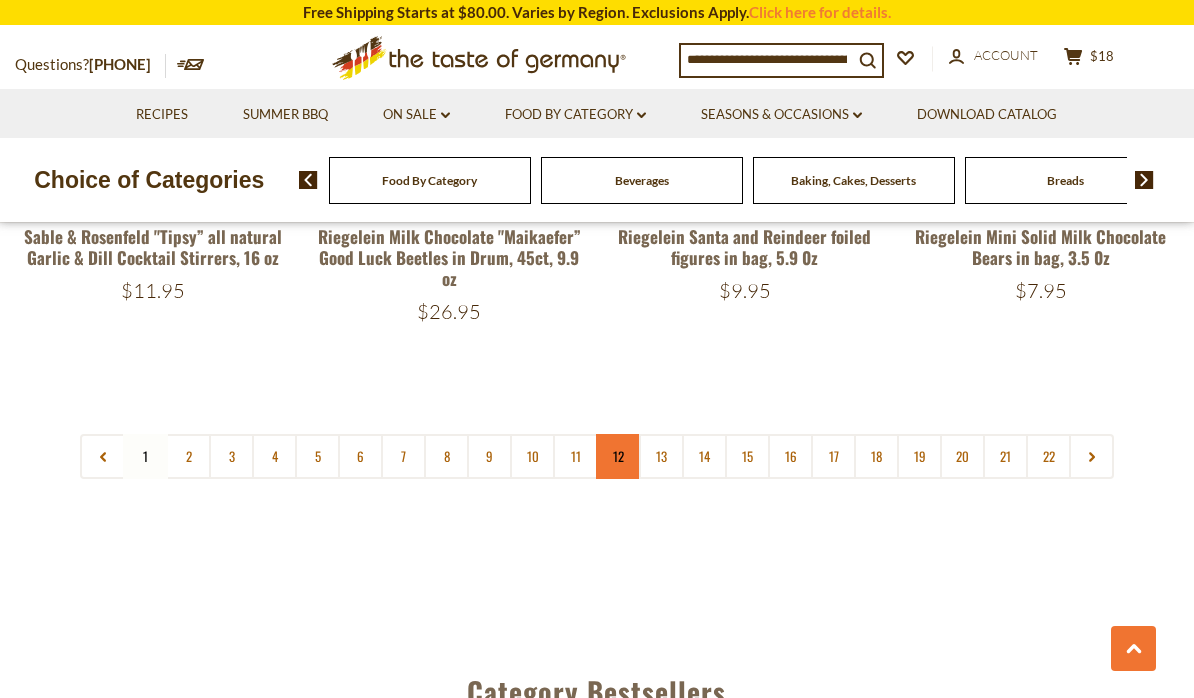 click on "12" at bounding box center [618, 456] 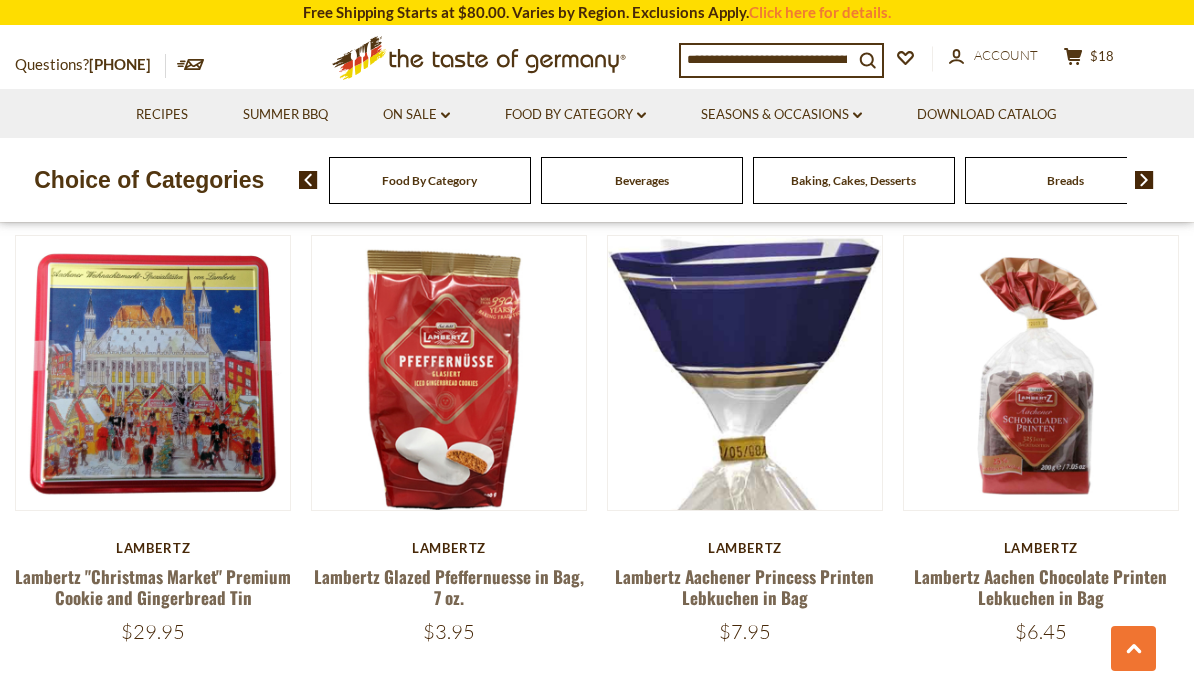 scroll, scrollTop: 3344, scrollLeft: 0, axis: vertical 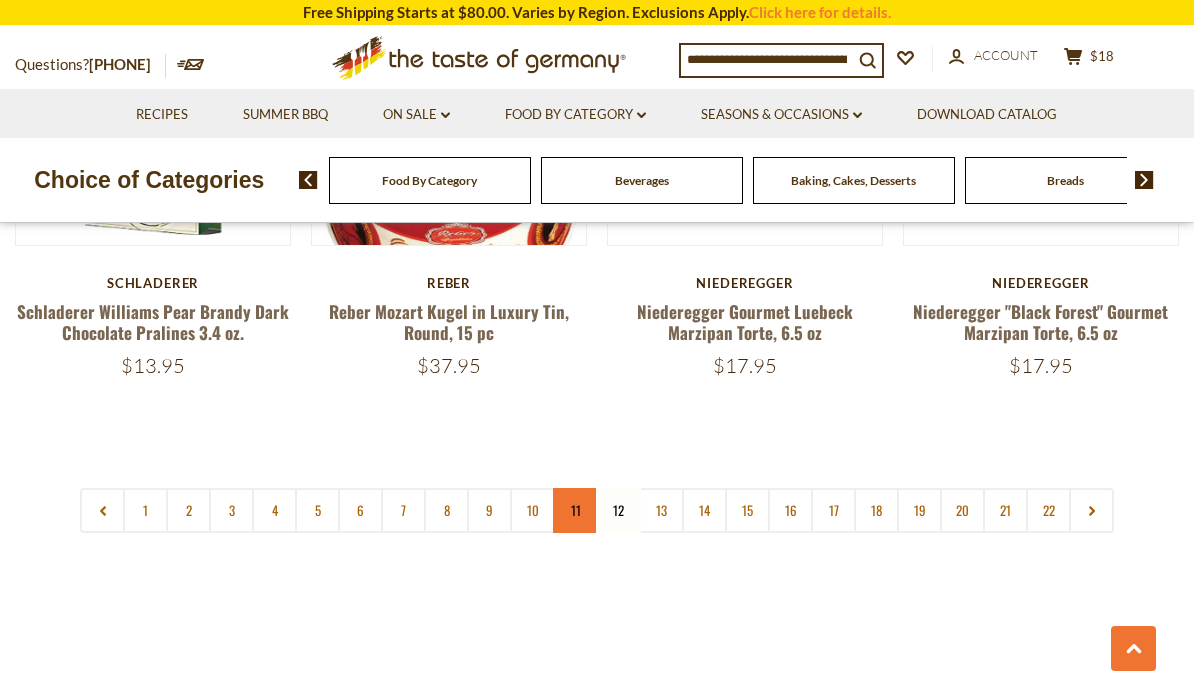 click on "11" at bounding box center (575, 510) 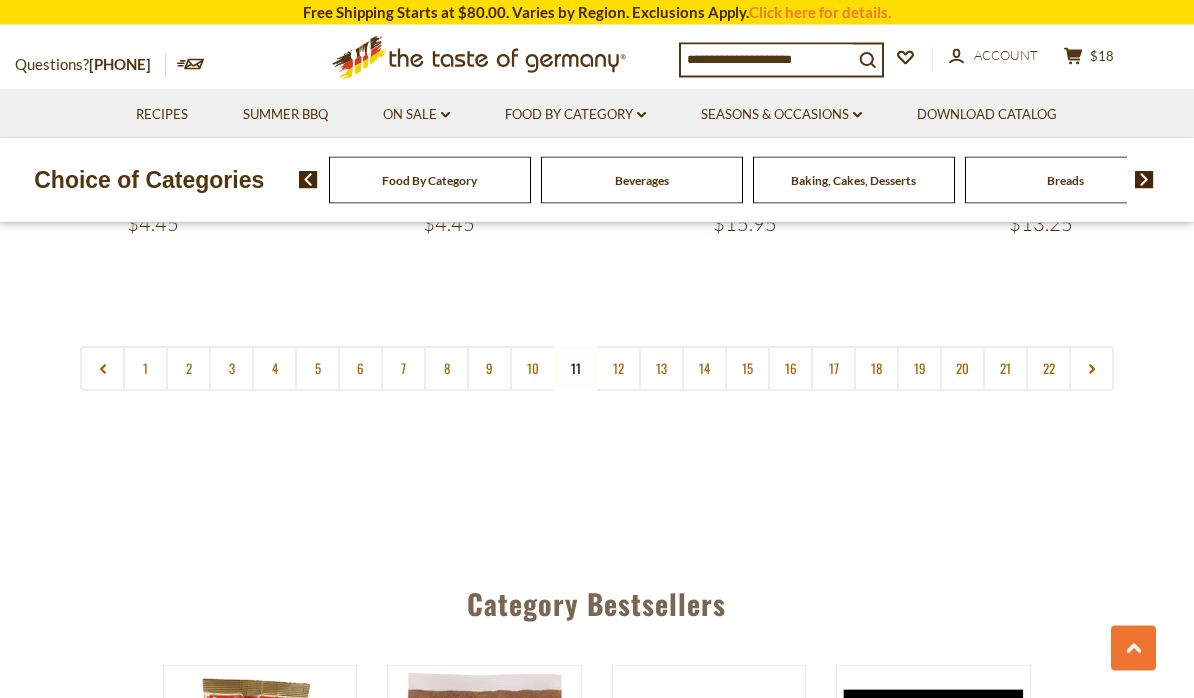 scroll, scrollTop: 4827, scrollLeft: 0, axis: vertical 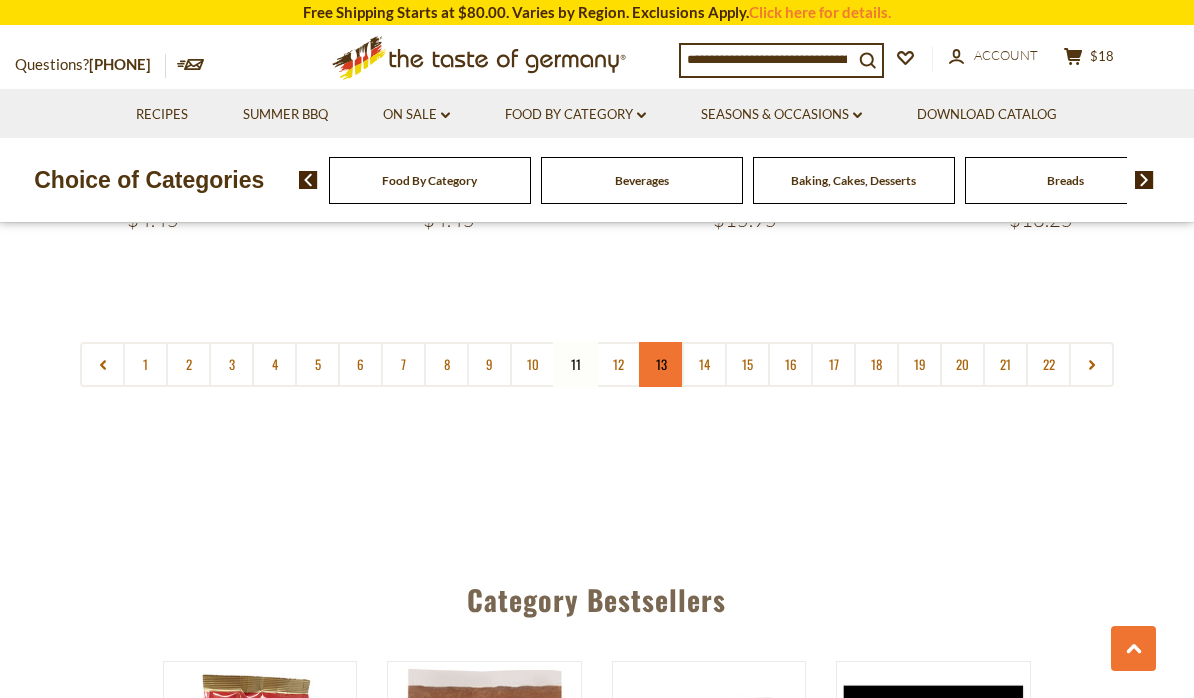 click on "13" at bounding box center (661, 364) 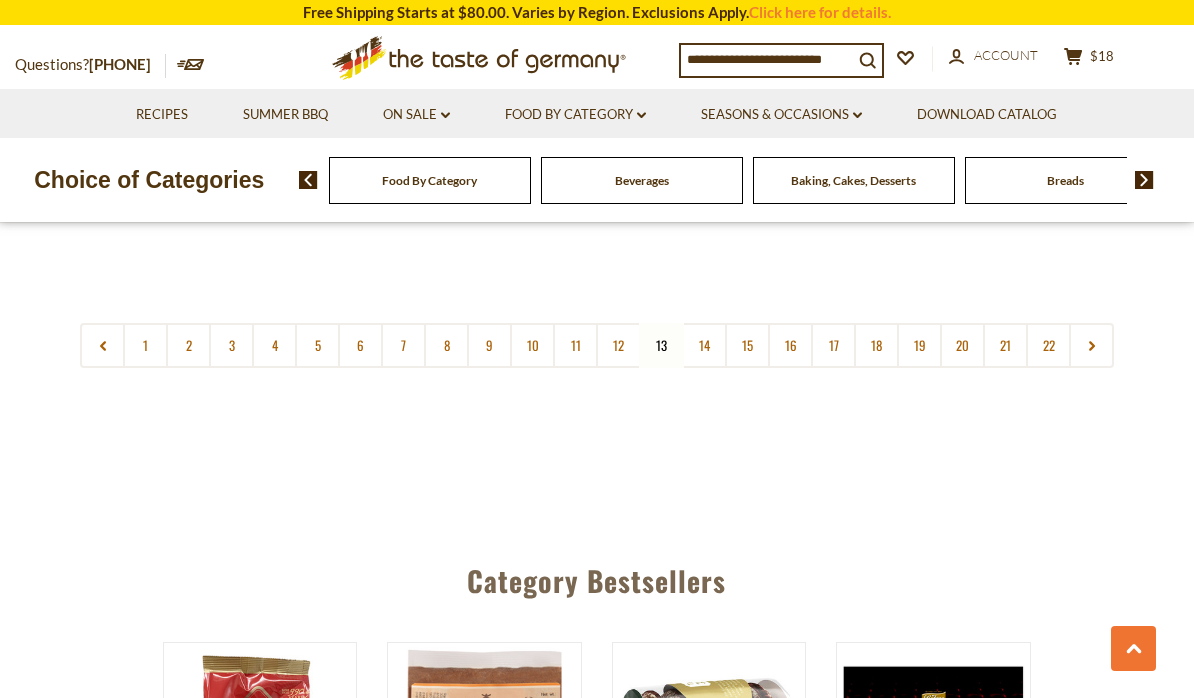 scroll, scrollTop: 4747, scrollLeft: 0, axis: vertical 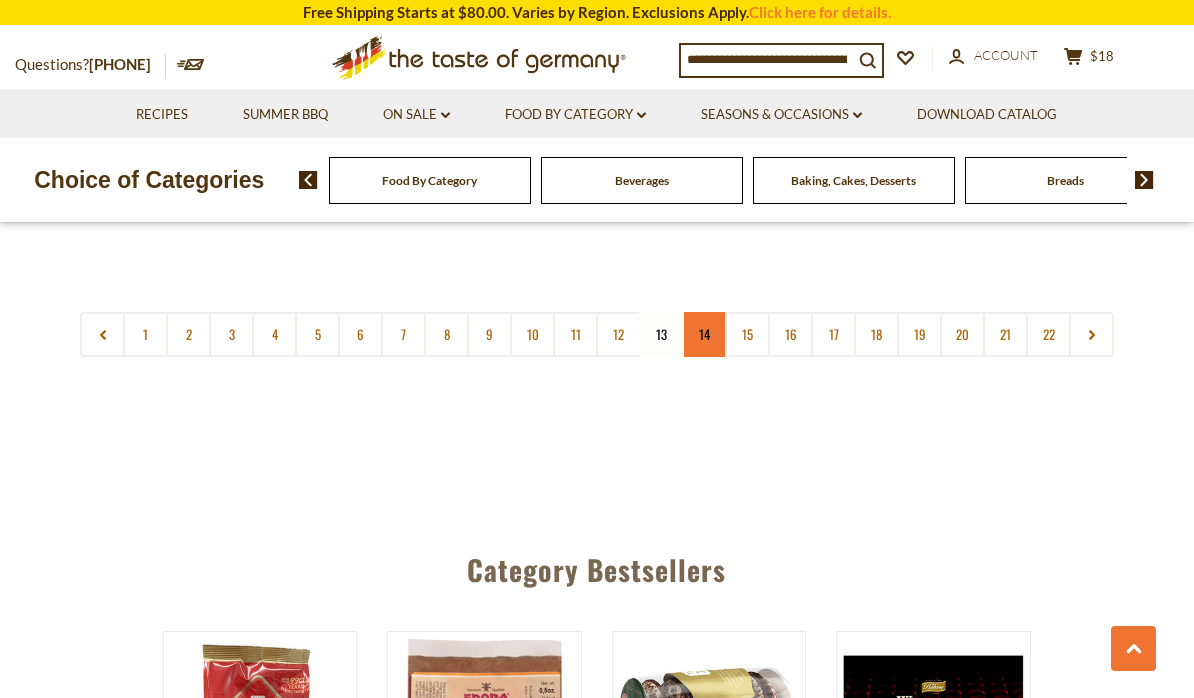 click on "14" at bounding box center [704, 334] 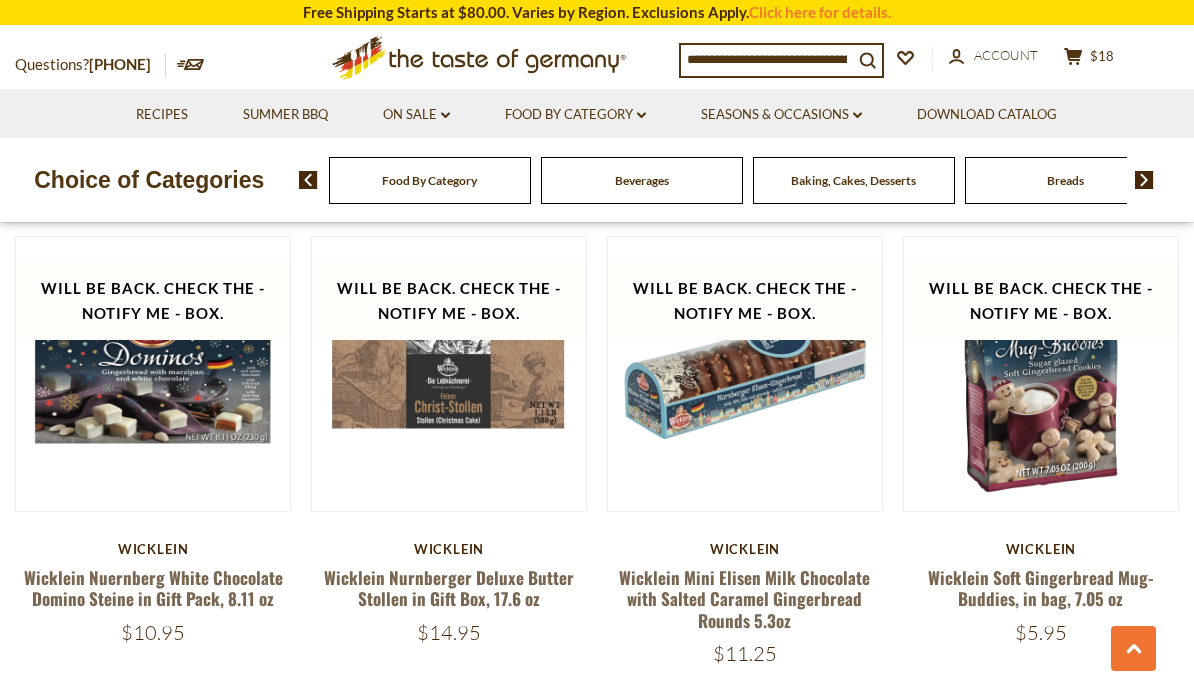 scroll, scrollTop: 980, scrollLeft: 0, axis: vertical 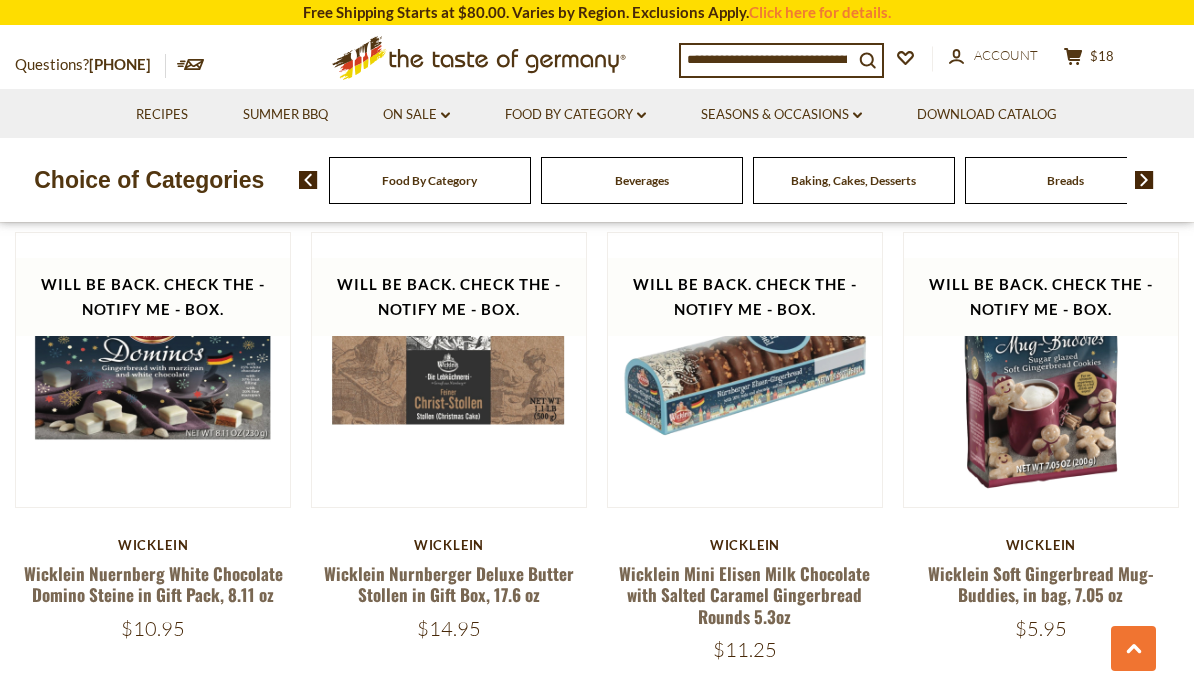 click on "$11.25" at bounding box center [745, 649] 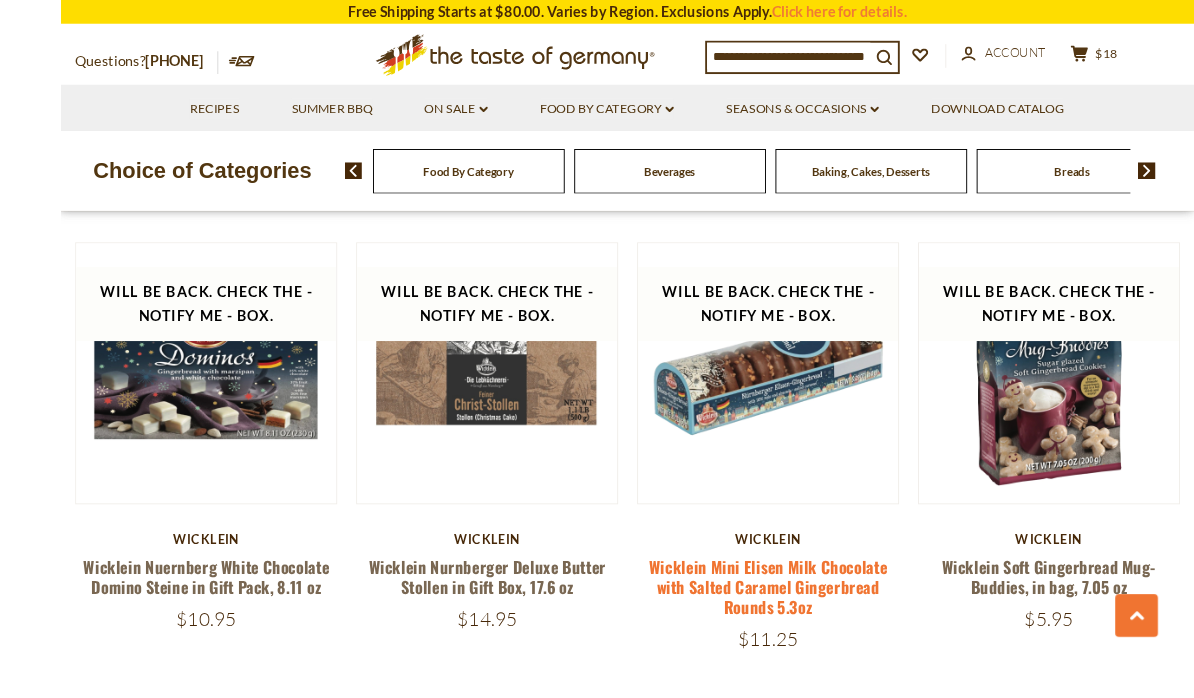 scroll, scrollTop: 1031, scrollLeft: 0, axis: vertical 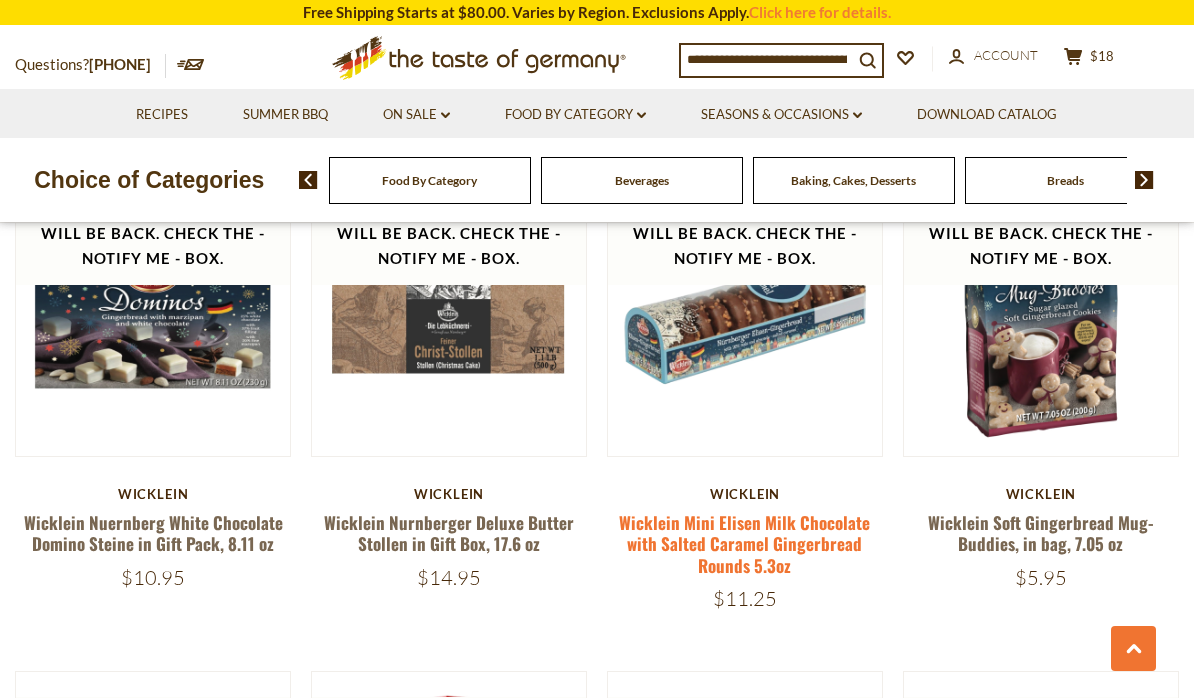 click on "Wicklein Mini Elisen Milk Chocolate with Salted Caramel Gingerbread Rounds 5.3oz" at bounding box center [744, 544] 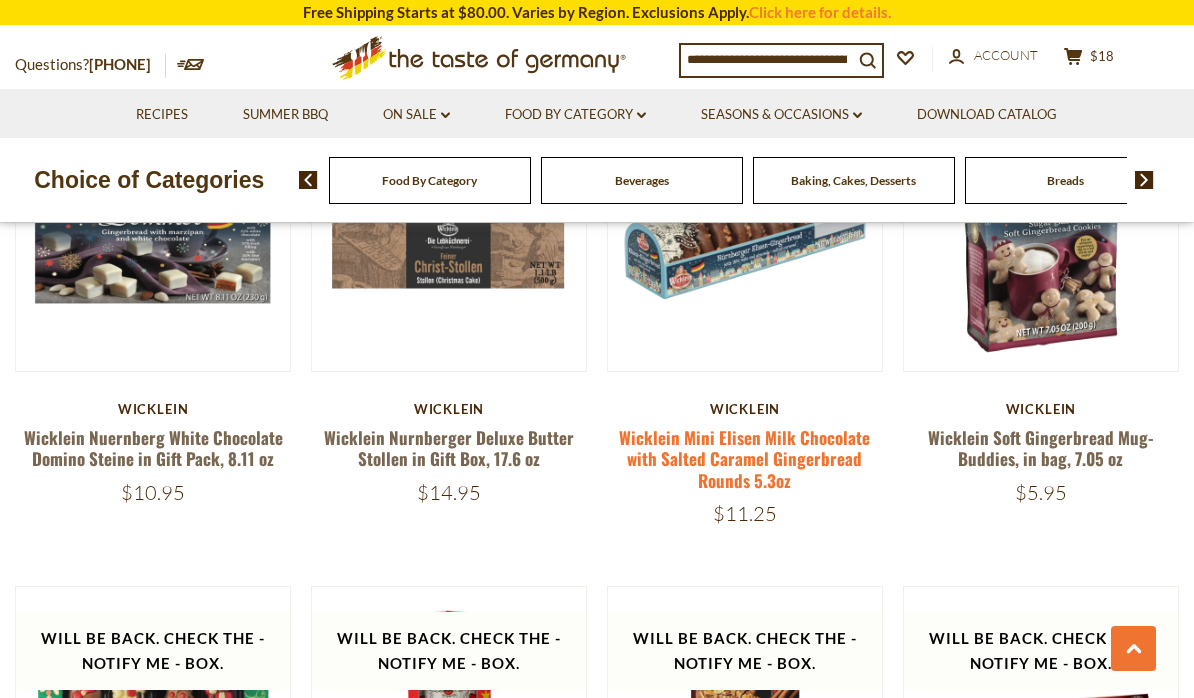 scroll, scrollTop: 1121, scrollLeft: 0, axis: vertical 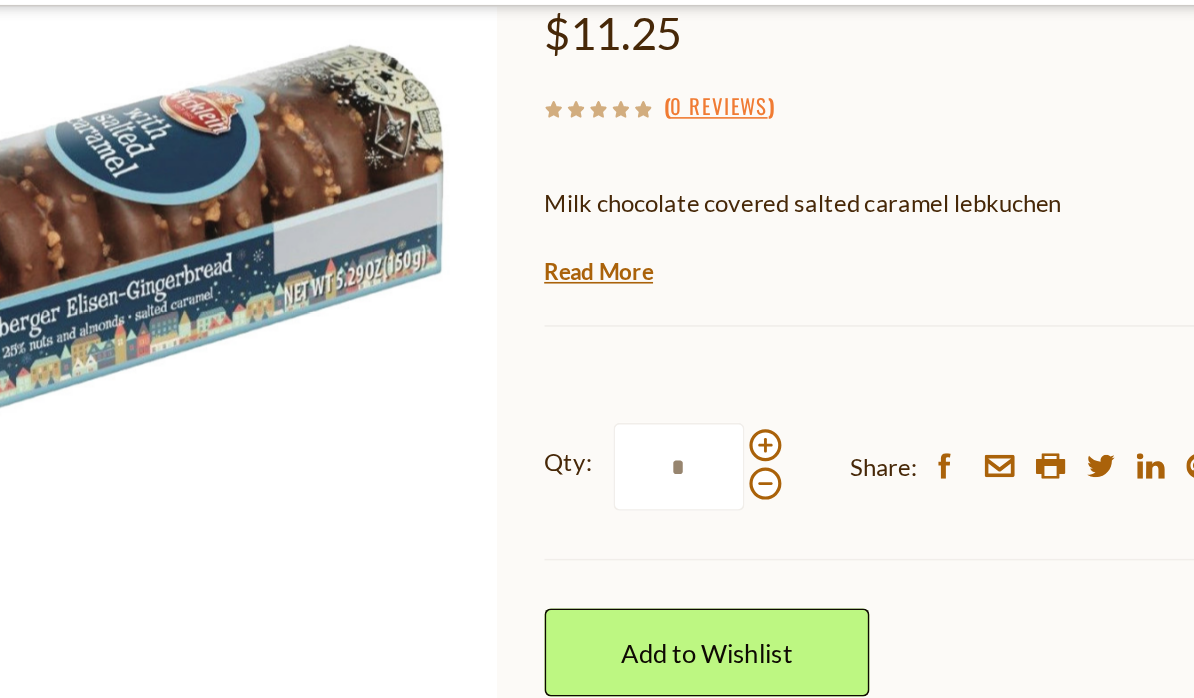 click on "Wicklein
Wicklein Mini Elisen Milk Chocolate with Salted Caramel Gingerbread Rounds 5.3oz
$11.25
(  0 Reviews  )
Milk chocolate covered salted caramel lebkuchen   Elisen Lebkuchen (Gingerbreads) are the Rolls Royce version of Nuernberg Lebkuchen. Made with over 25% of tree nuts, oriental spices and other selected ingredients. A true Christmas treat from Wicklein in Nuernberg.
Read More
Current stock:
0
*" at bounding box center [895, 492] 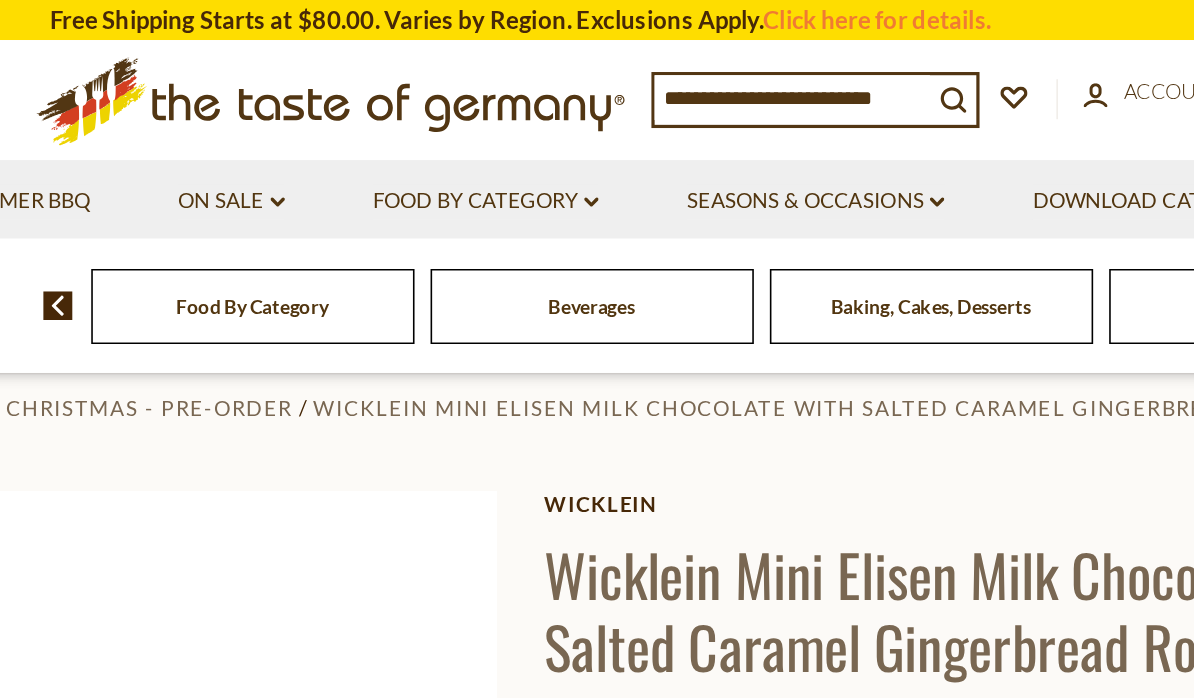 scroll, scrollTop: 0, scrollLeft: 0, axis: both 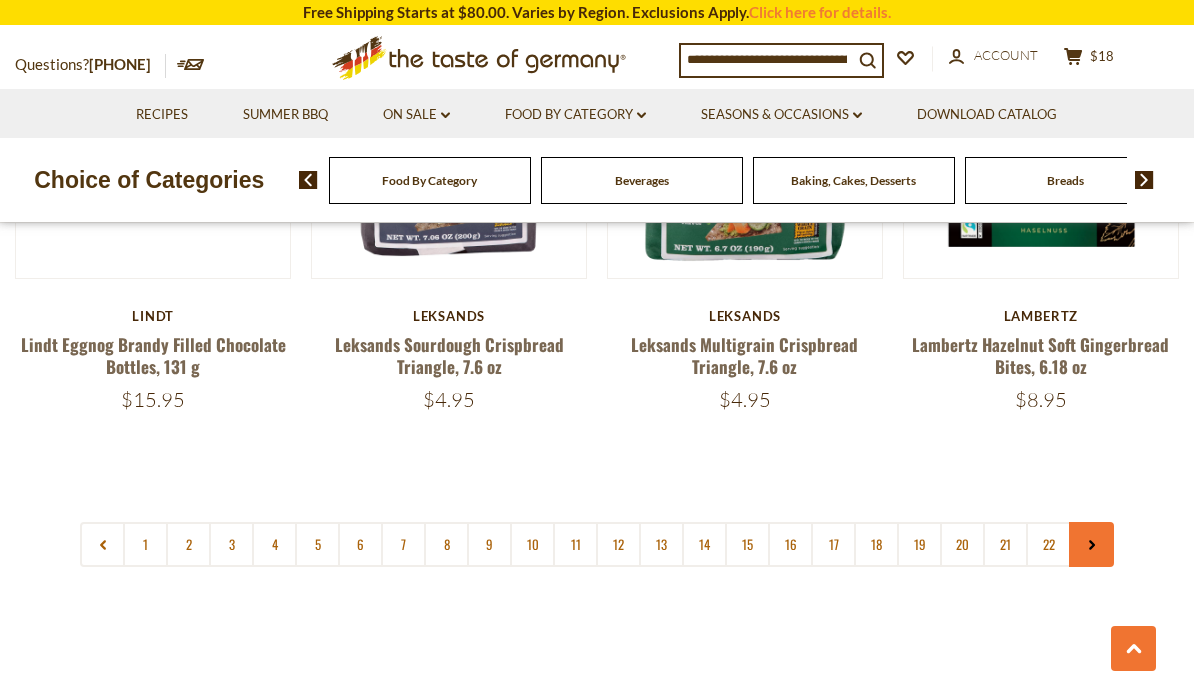 click at bounding box center [1091, 544] 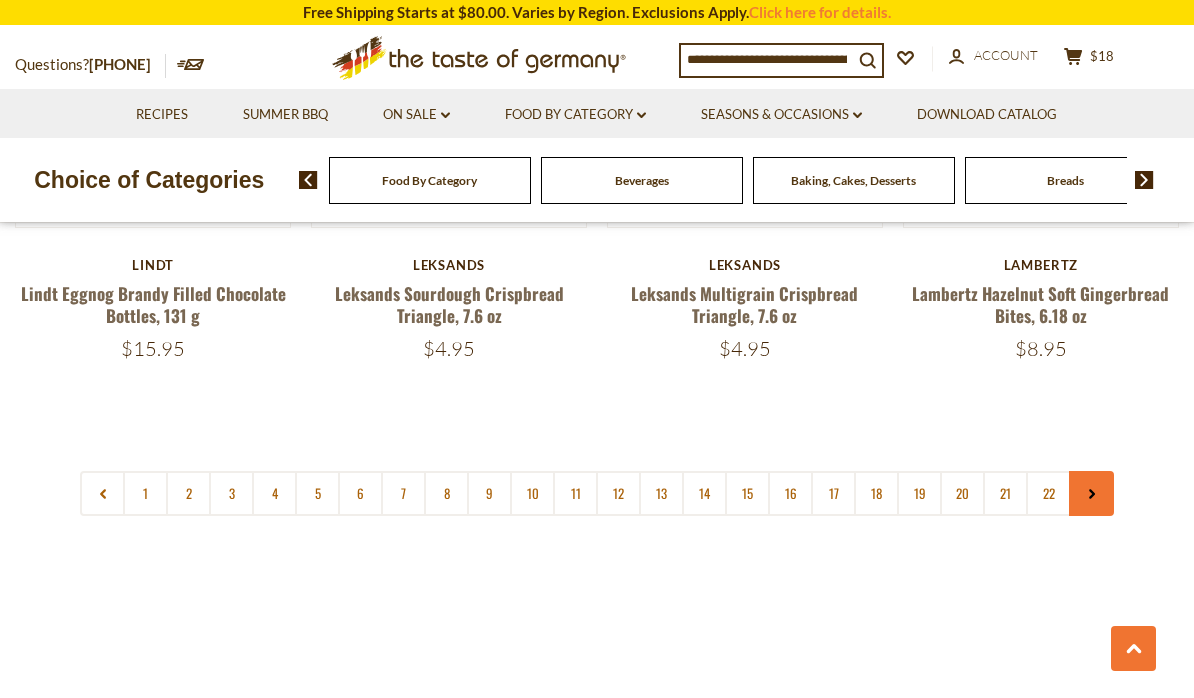 scroll, scrollTop: 4651, scrollLeft: 0, axis: vertical 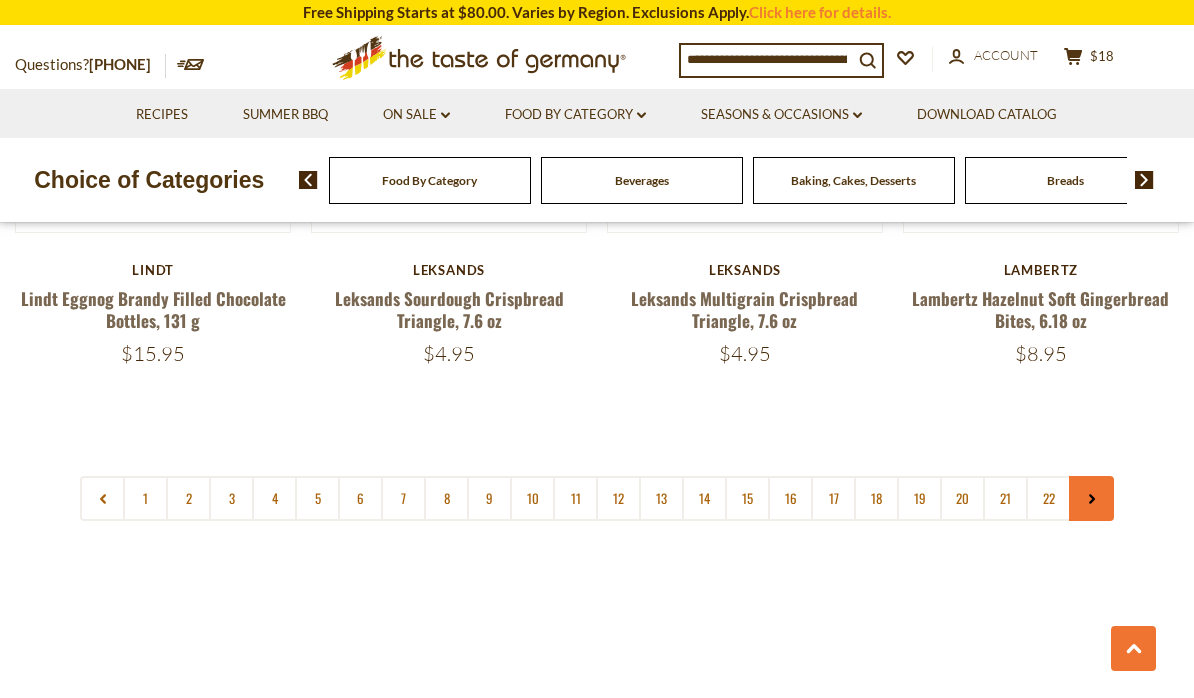 click at bounding box center (1091, 498) 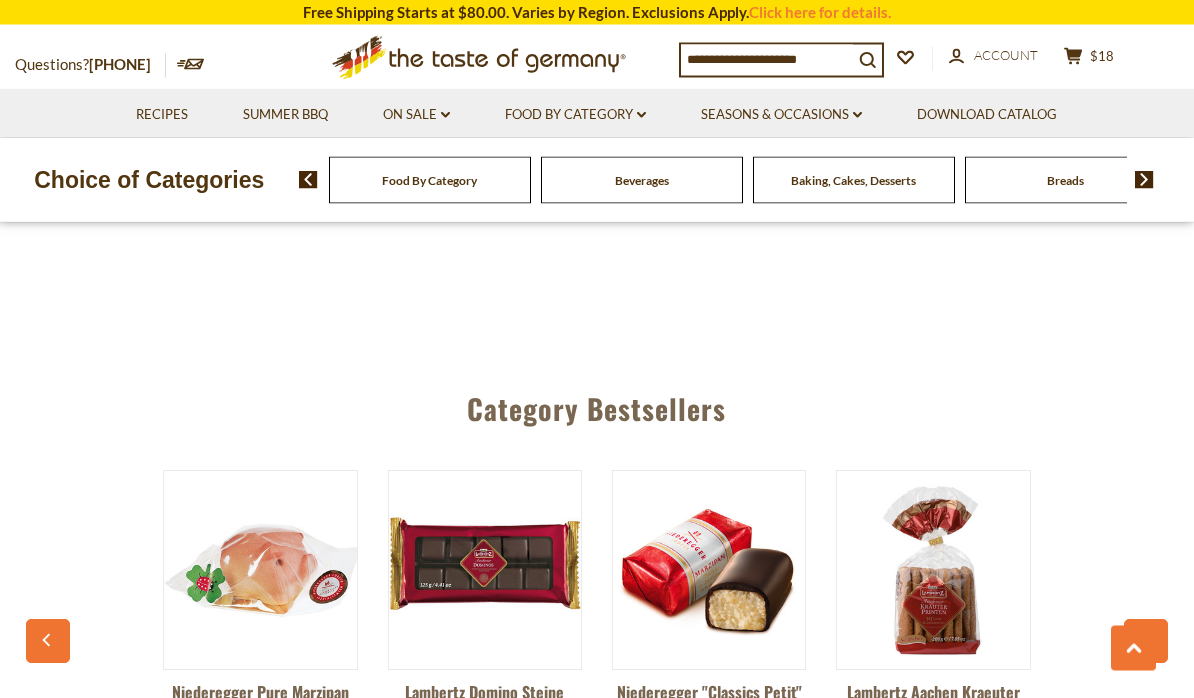 scroll, scrollTop: 4986, scrollLeft: 0, axis: vertical 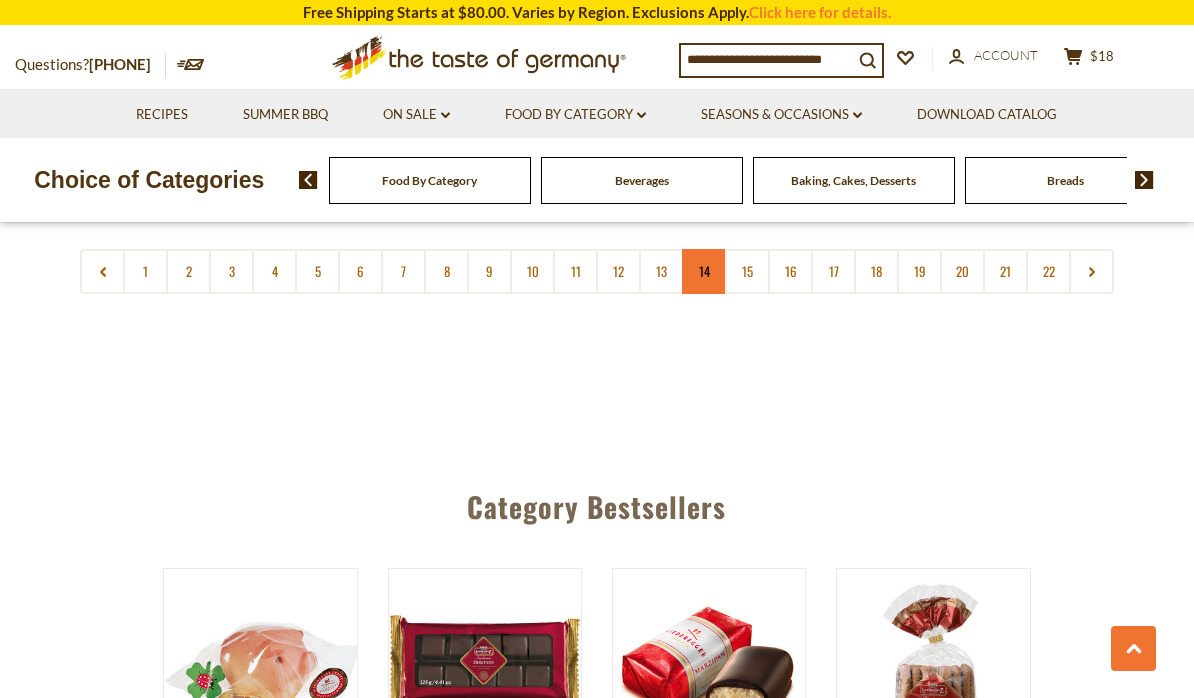 click on "14" at bounding box center (704, 271) 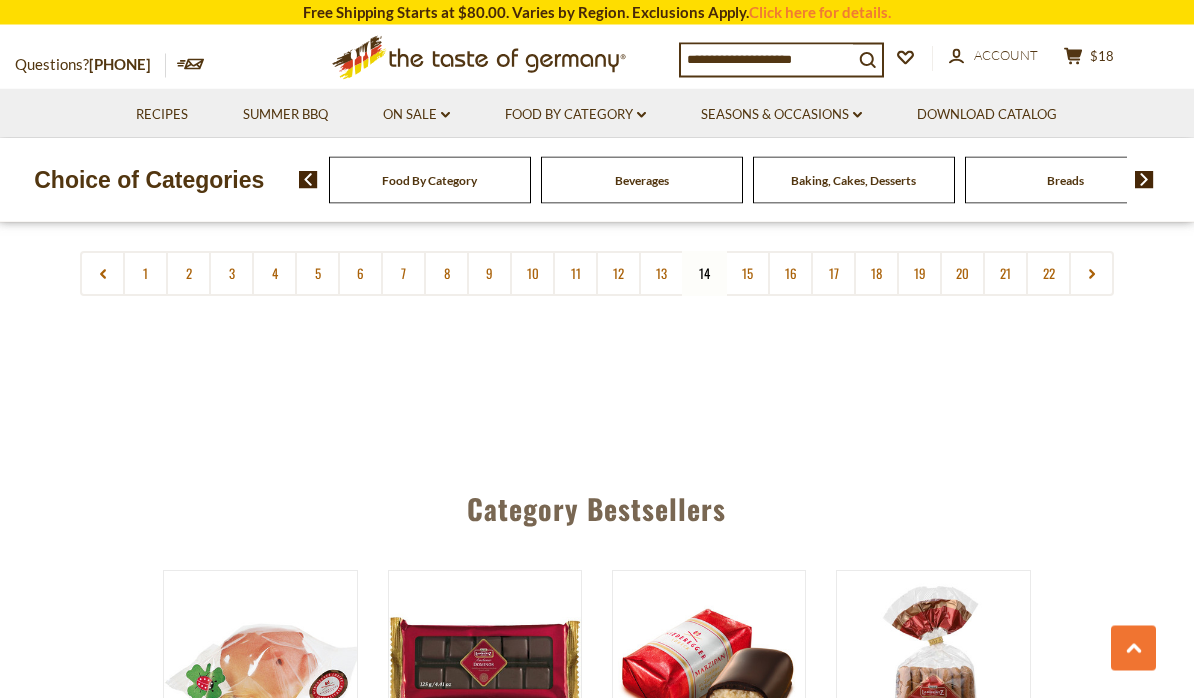 scroll, scrollTop: 4876, scrollLeft: 0, axis: vertical 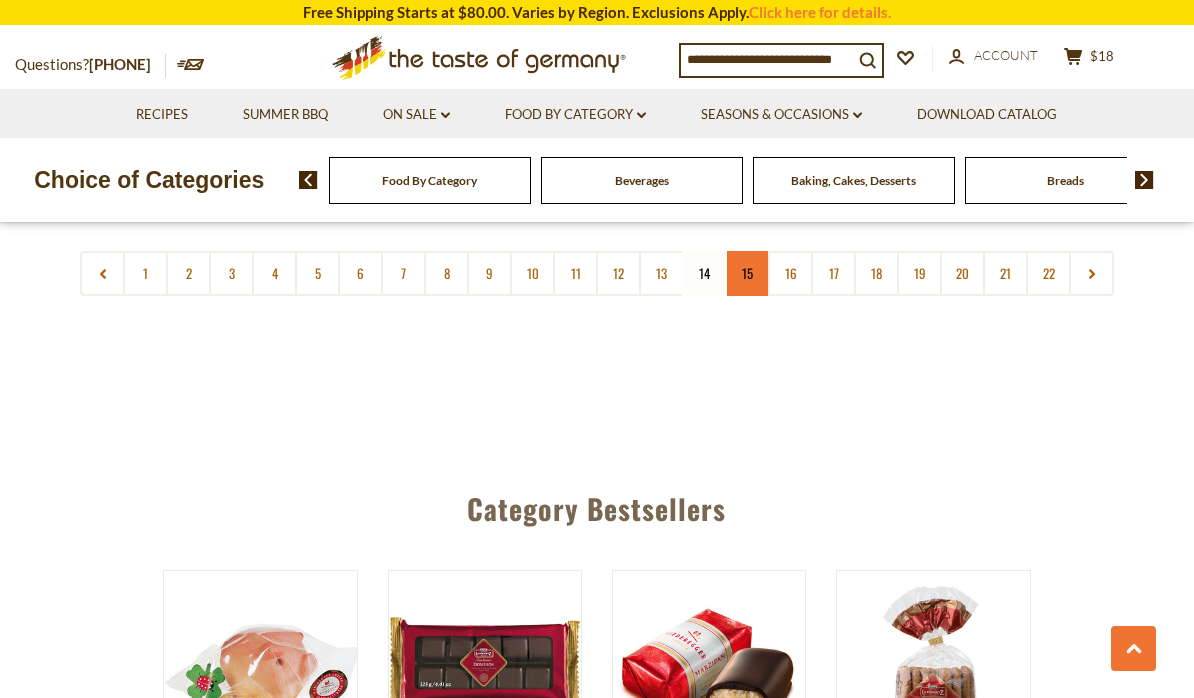 click on "15" at bounding box center [747, 273] 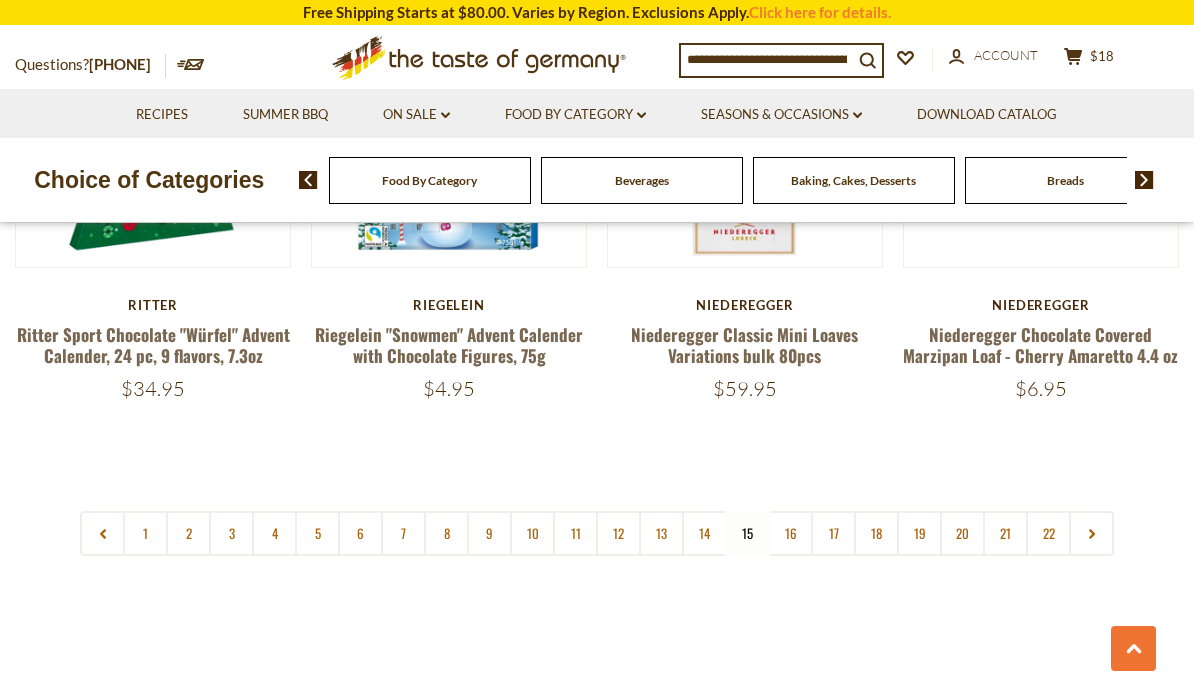 scroll, scrollTop: 4614, scrollLeft: 0, axis: vertical 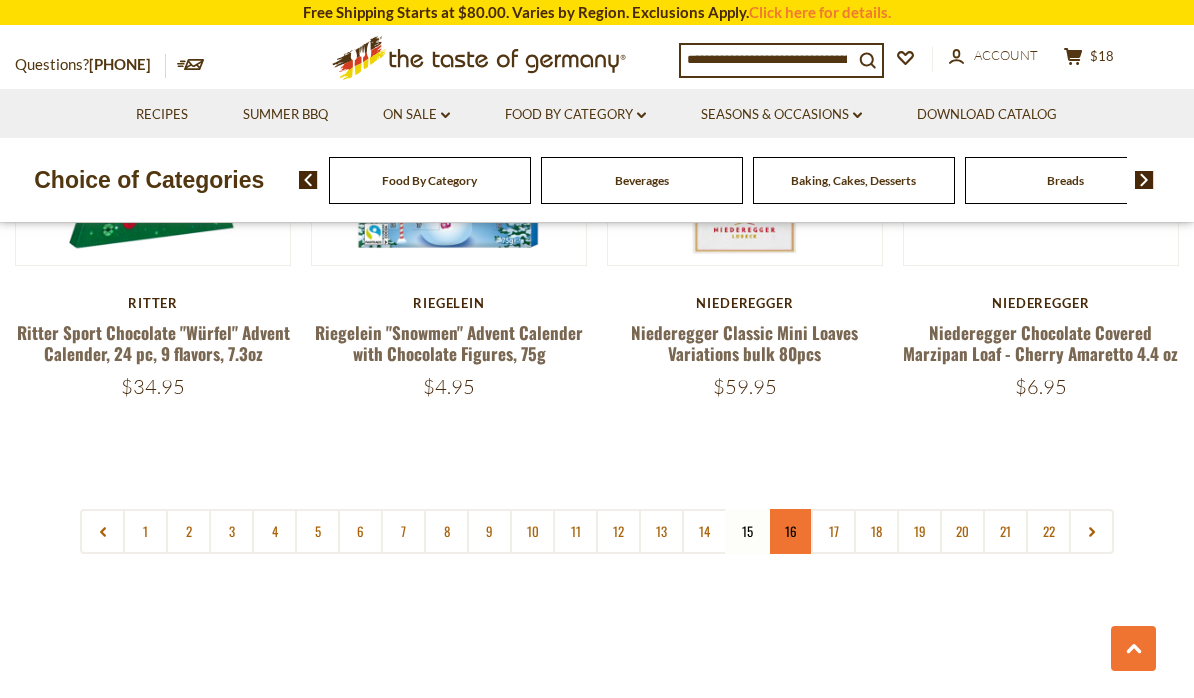 click on "16" at bounding box center [790, 531] 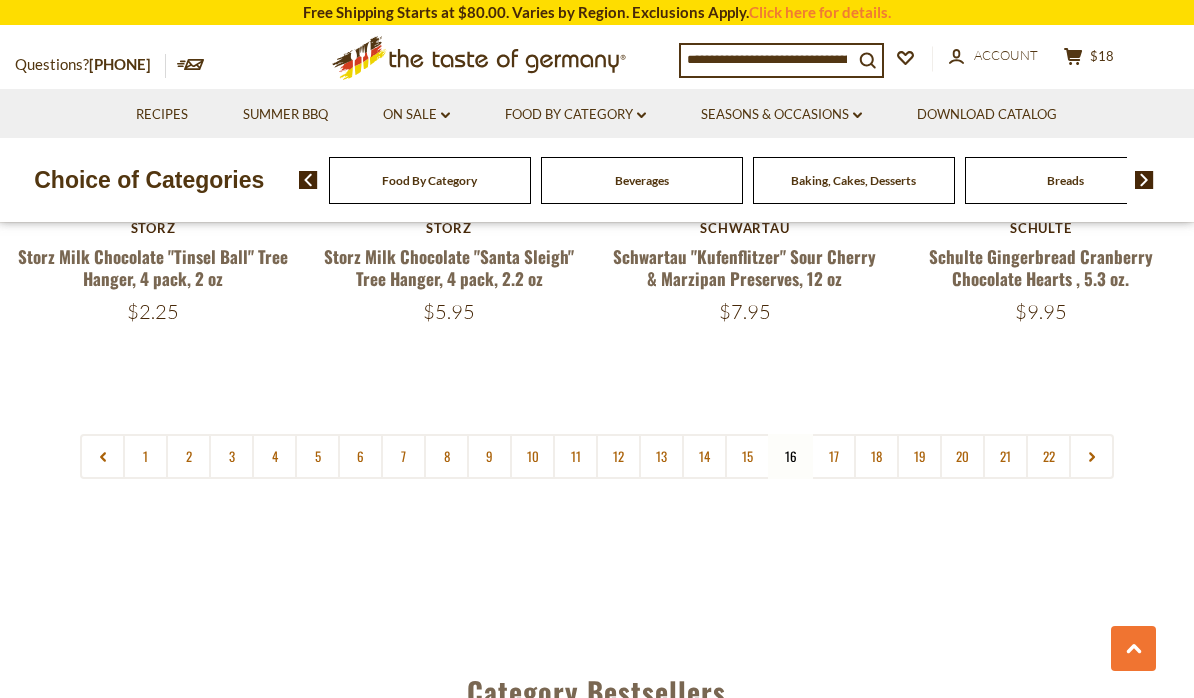 scroll, scrollTop: 4661, scrollLeft: 0, axis: vertical 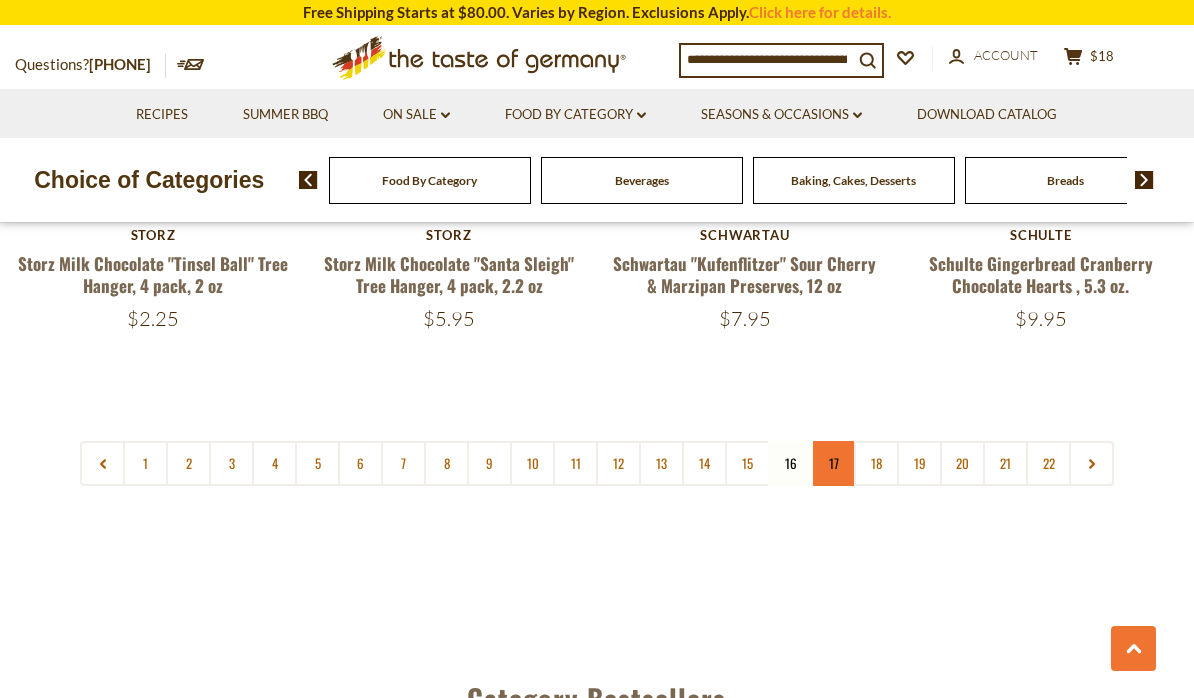 click on "17" at bounding box center (833, 463) 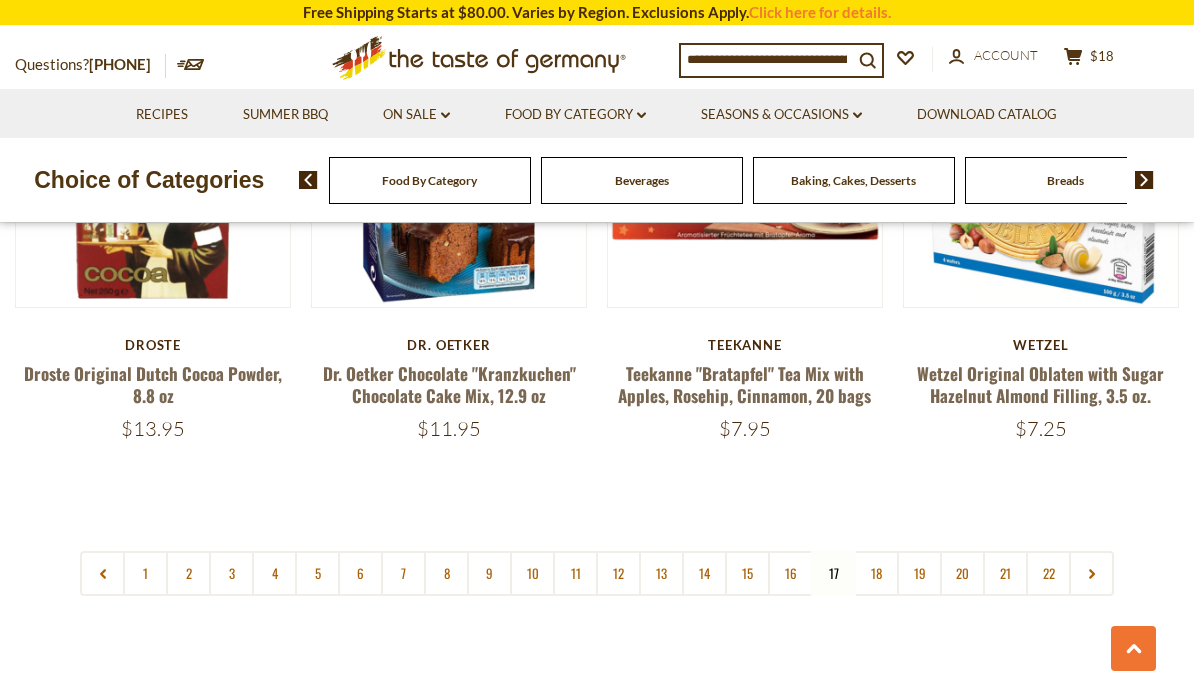 scroll, scrollTop: 4554, scrollLeft: 0, axis: vertical 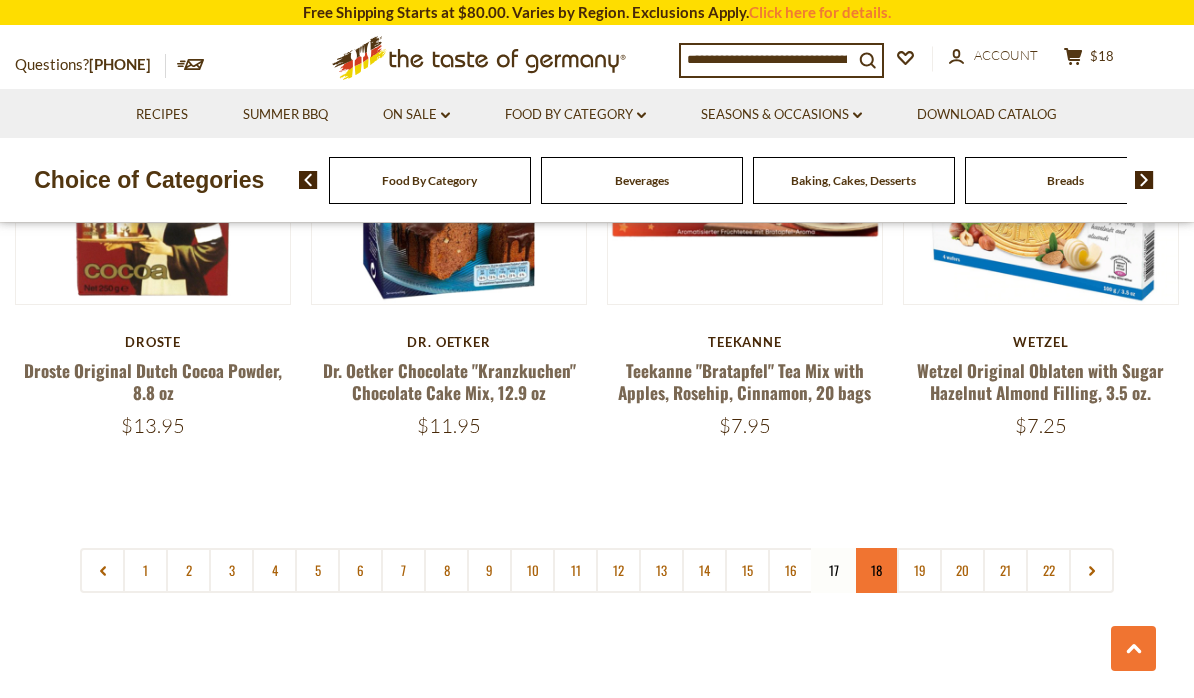 click on "18" at bounding box center (876, 570) 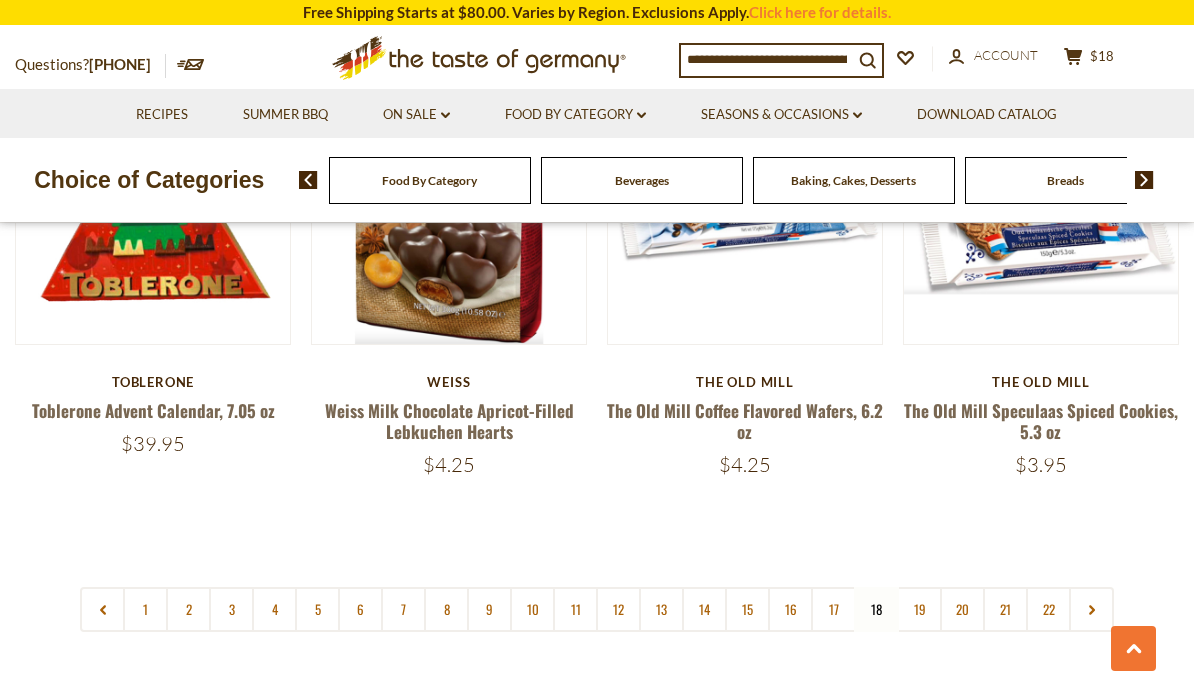 scroll, scrollTop: 4568, scrollLeft: 0, axis: vertical 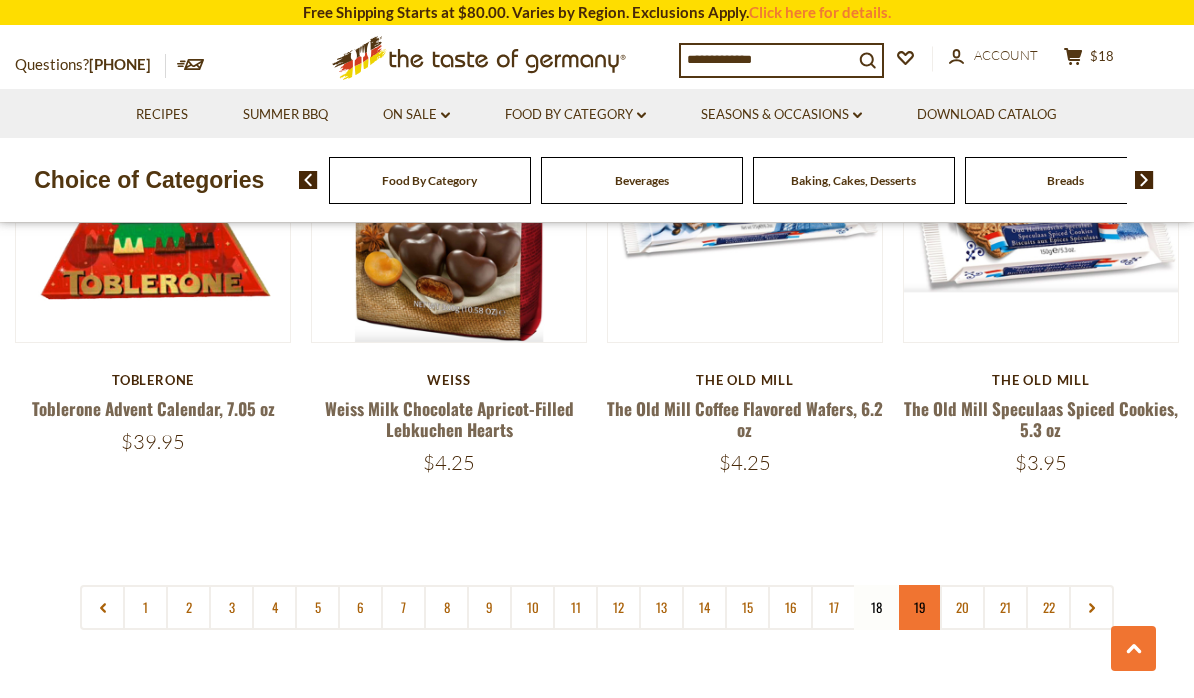 click on "19" at bounding box center (919, 607) 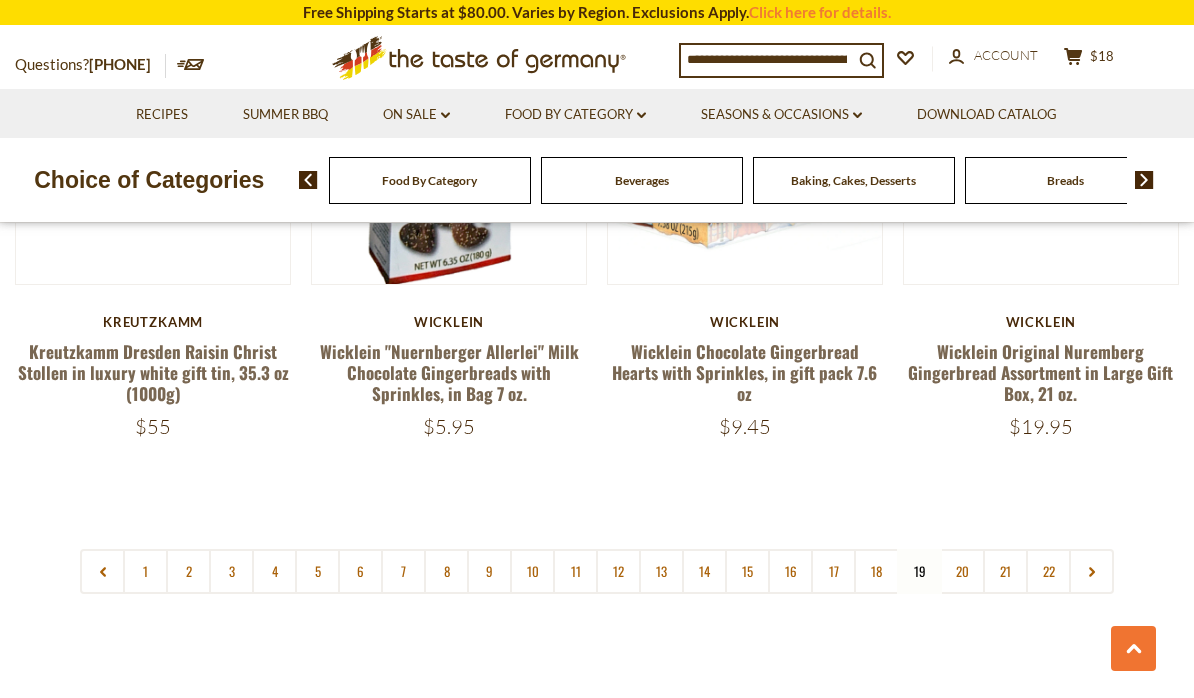 scroll, scrollTop: 4633, scrollLeft: 0, axis: vertical 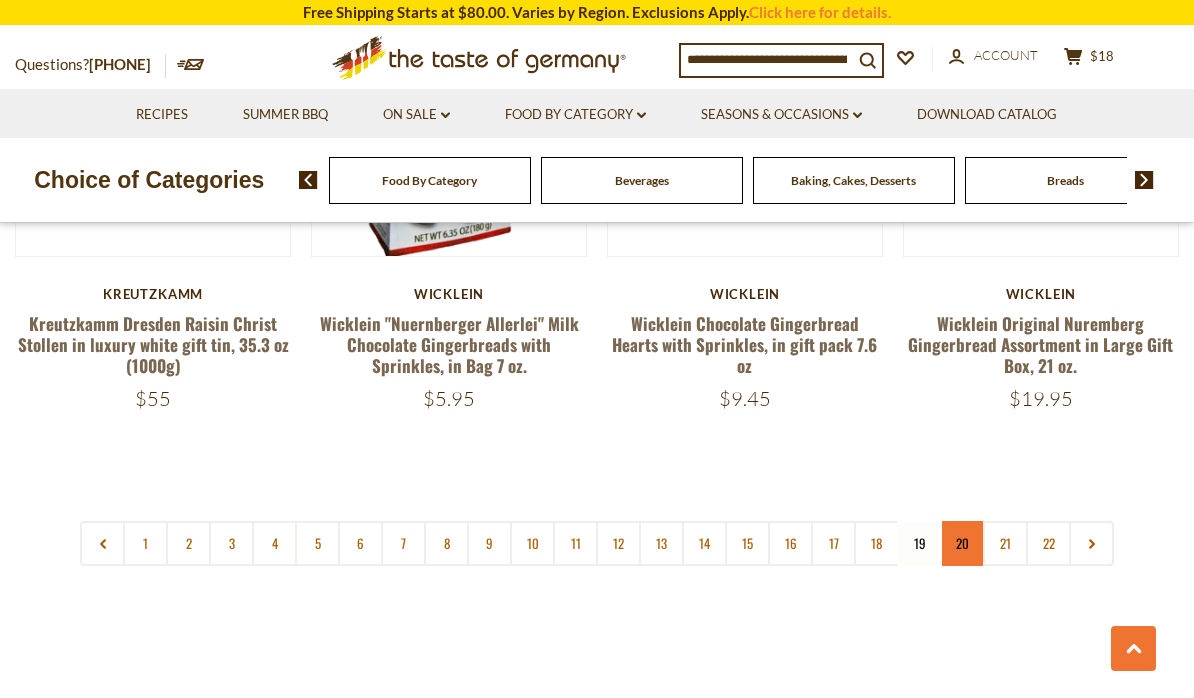 click on "20" at bounding box center (962, 543) 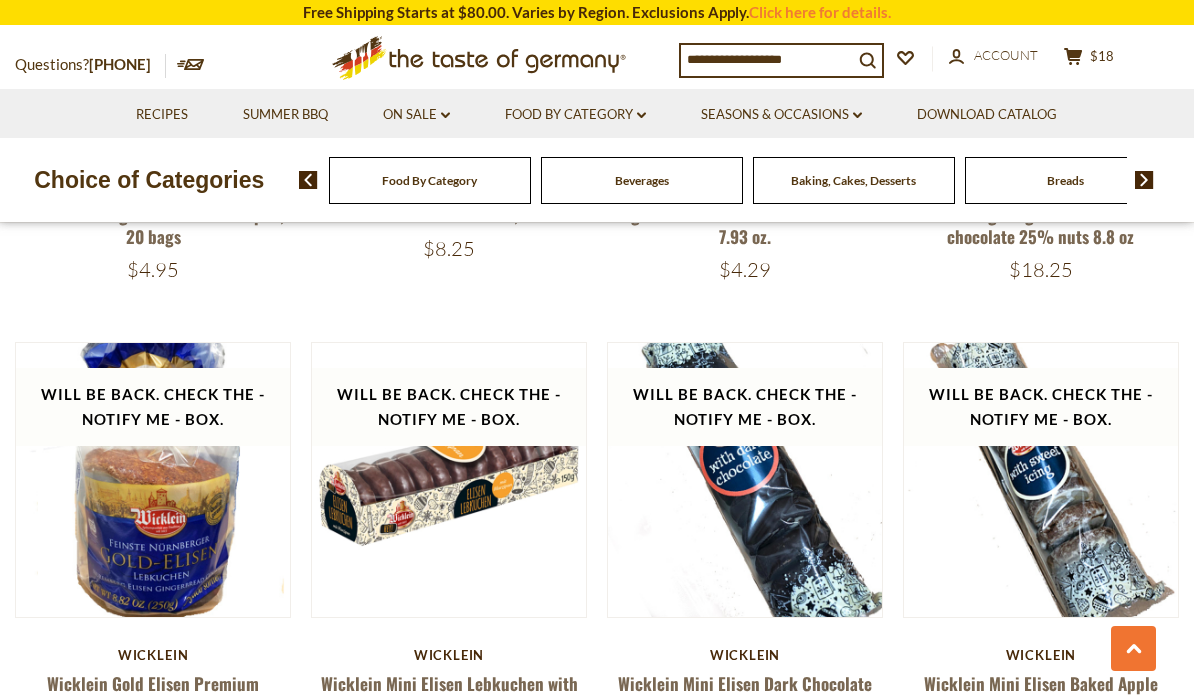 scroll, scrollTop: 2849, scrollLeft: 0, axis: vertical 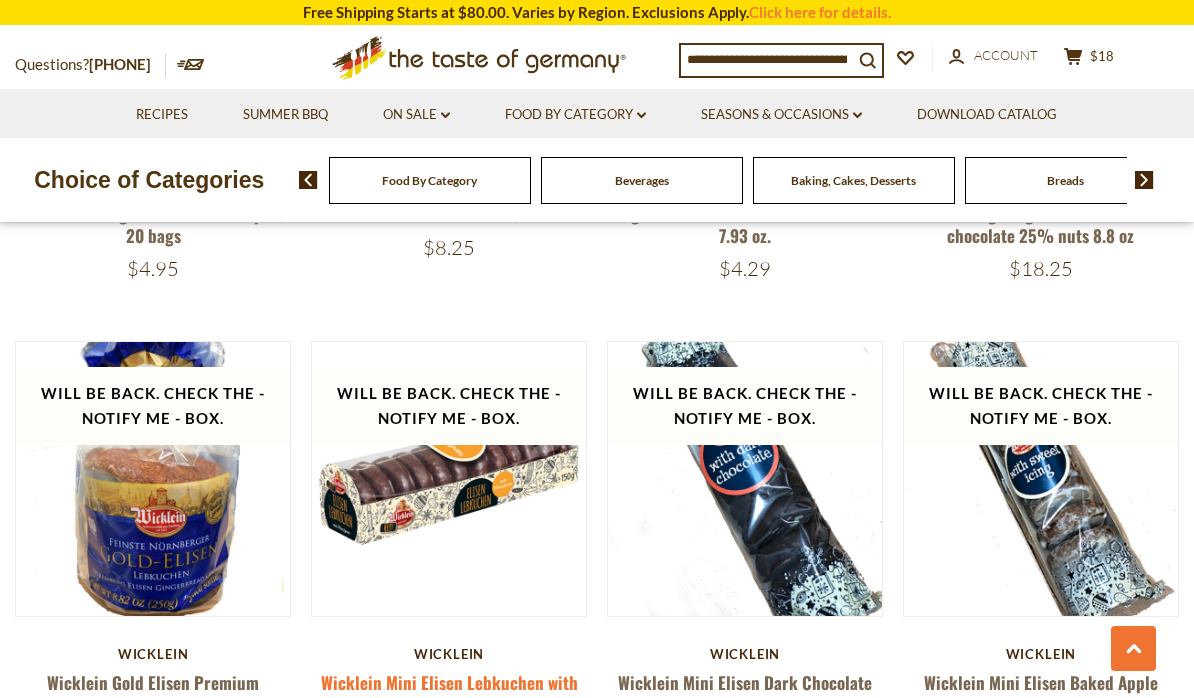 click on "Wicklein Mini Elisen Lebkuchen with Dark Chocolate & Marzipan, 5.3oz" at bounding box center (449, 693) 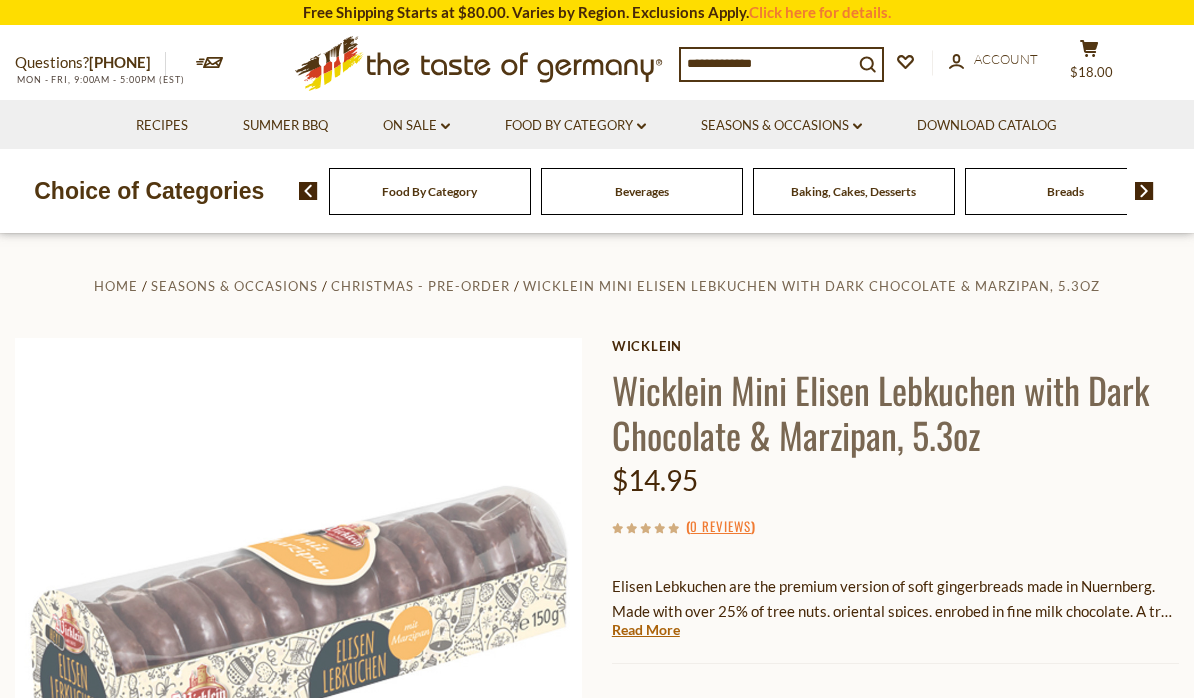 scroll, scrollTop: 0, scrollLeft: 0, axis: both 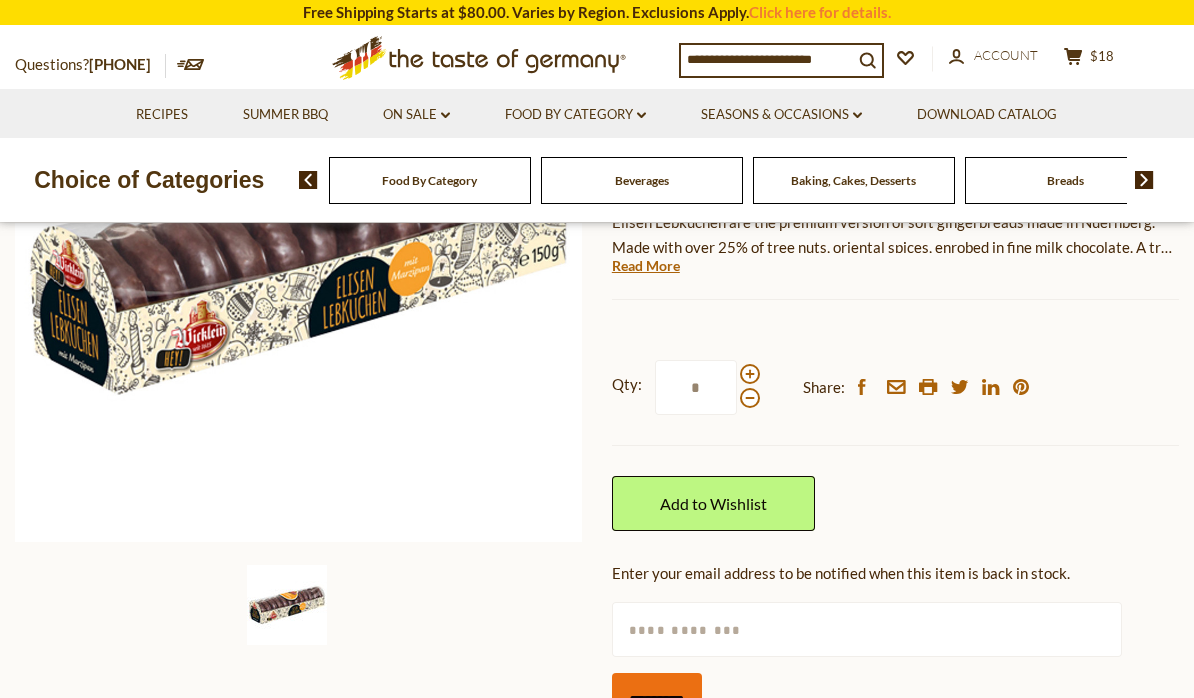 click on "*********" at bounding box center (657, 700) 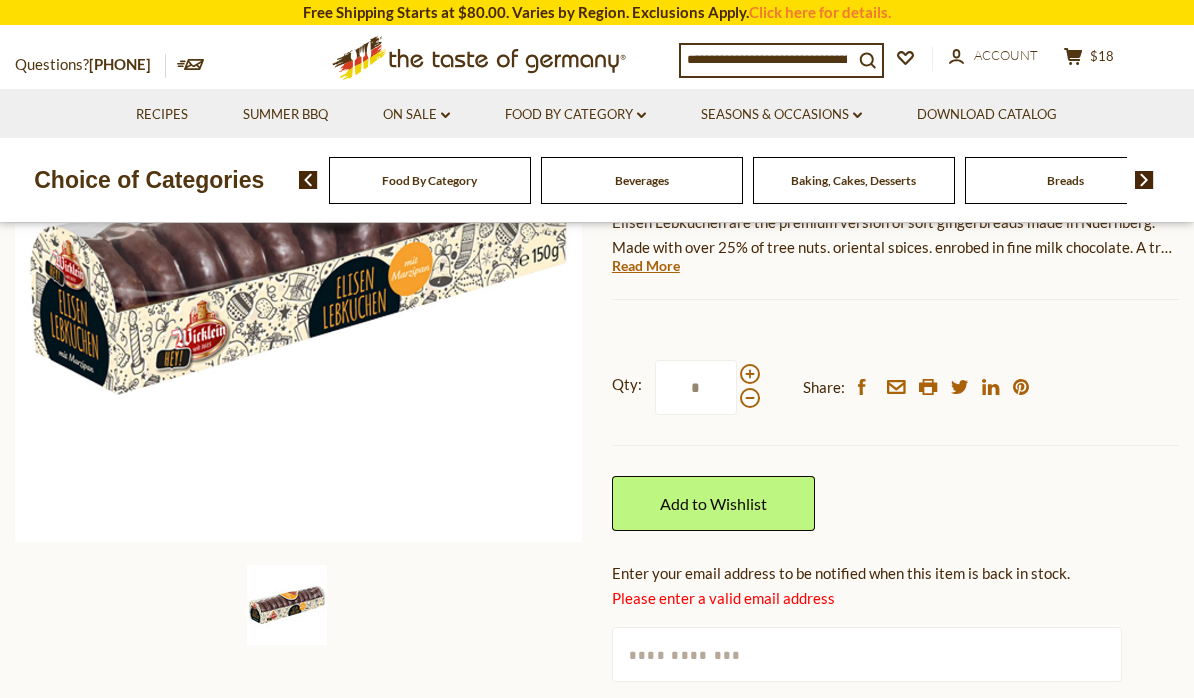 click at bounding box center (867, 654) 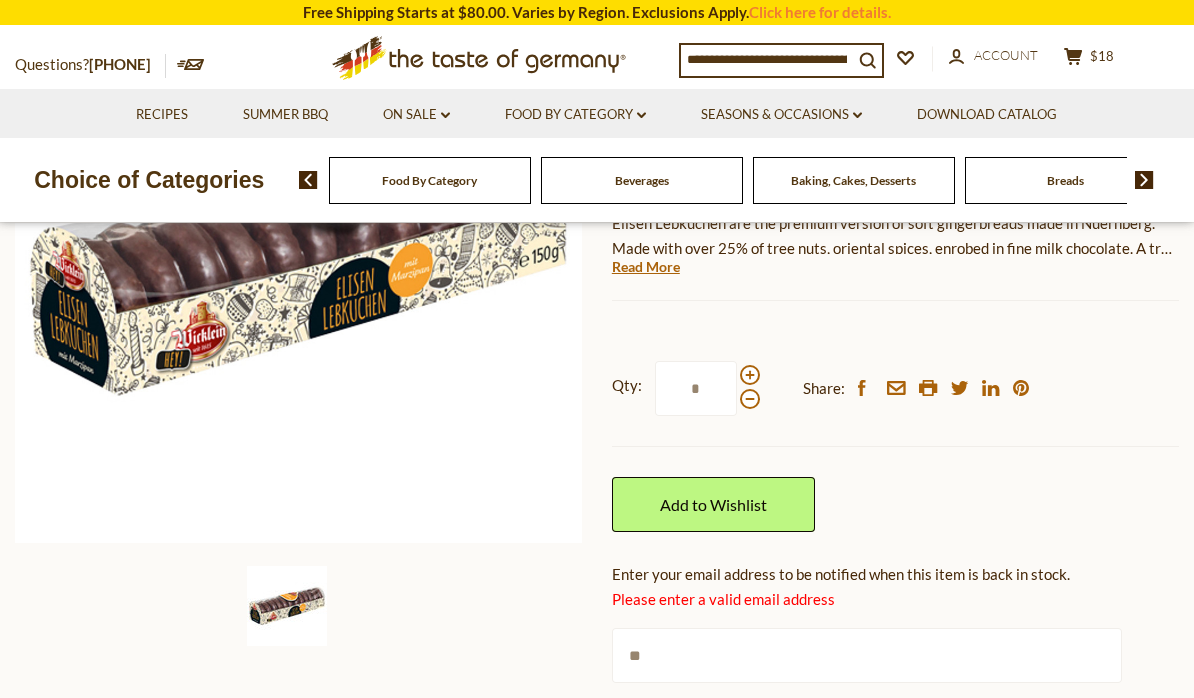 type on "*" 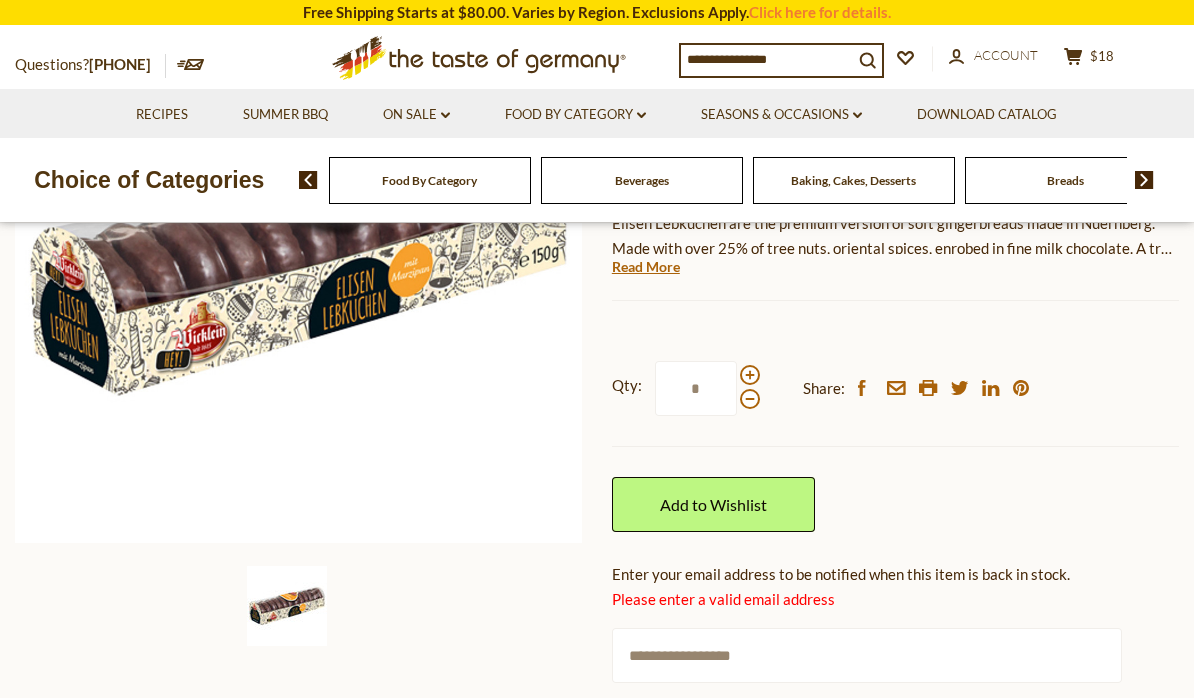 type on "**********" 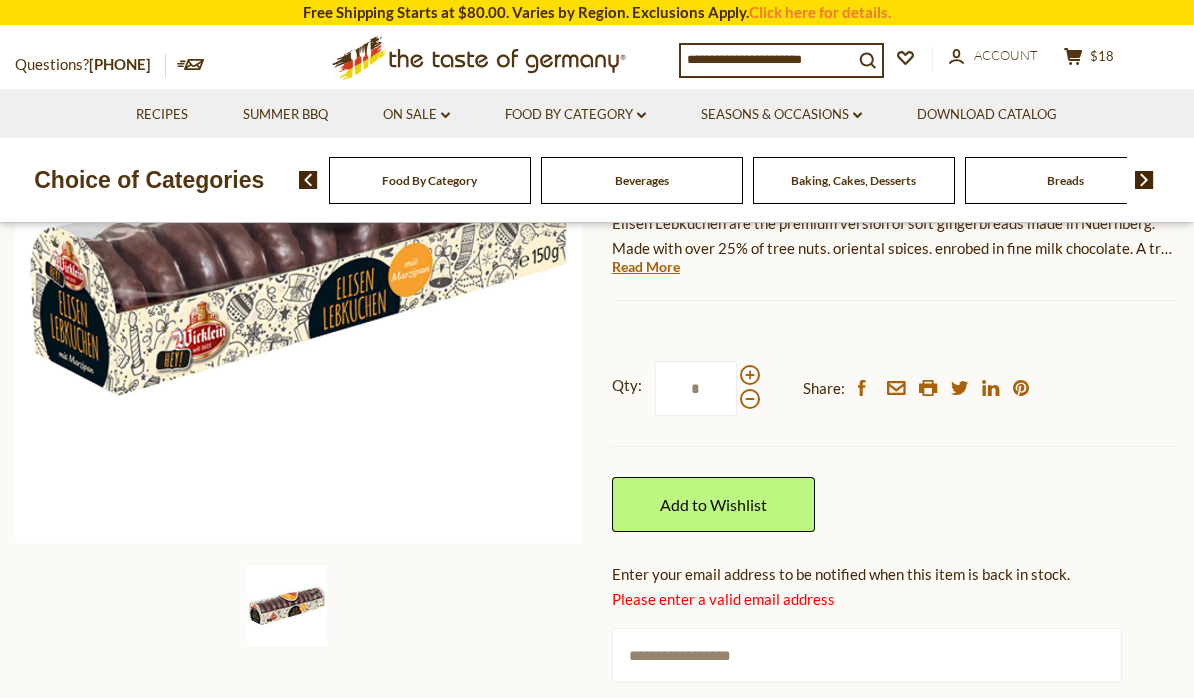 scroll, scrollTop: 364, scrollLeft: 0, axis: vertical 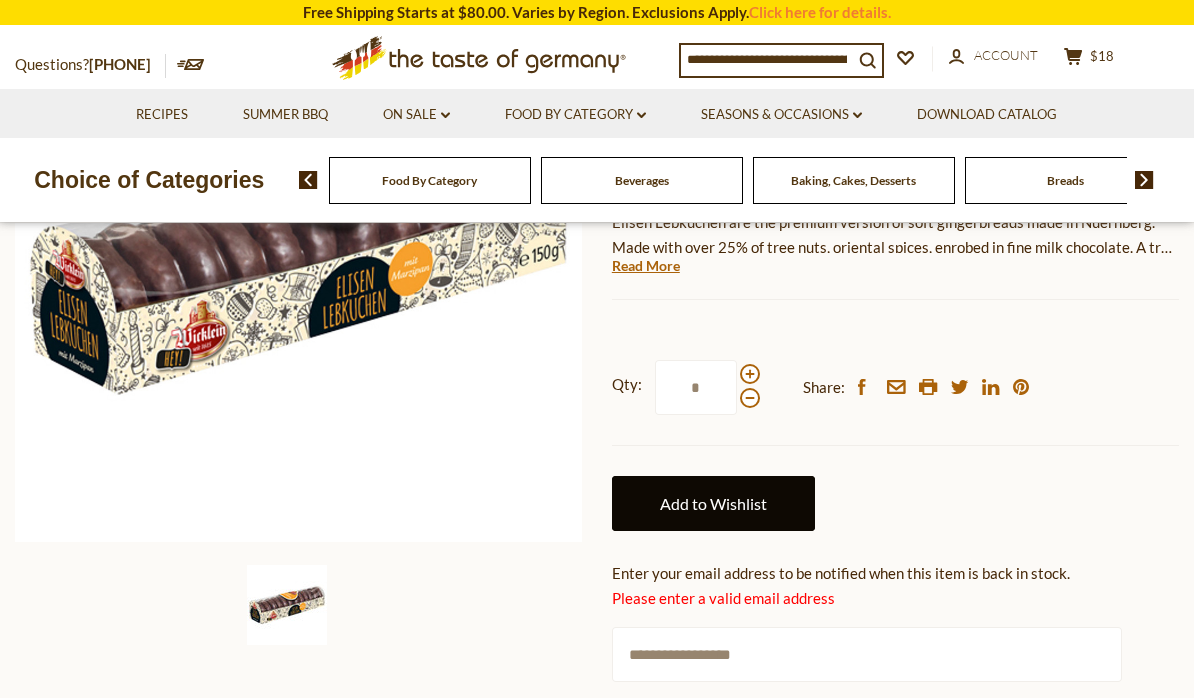 click on "Add to Wishlist" at bounding box center (713, 503) 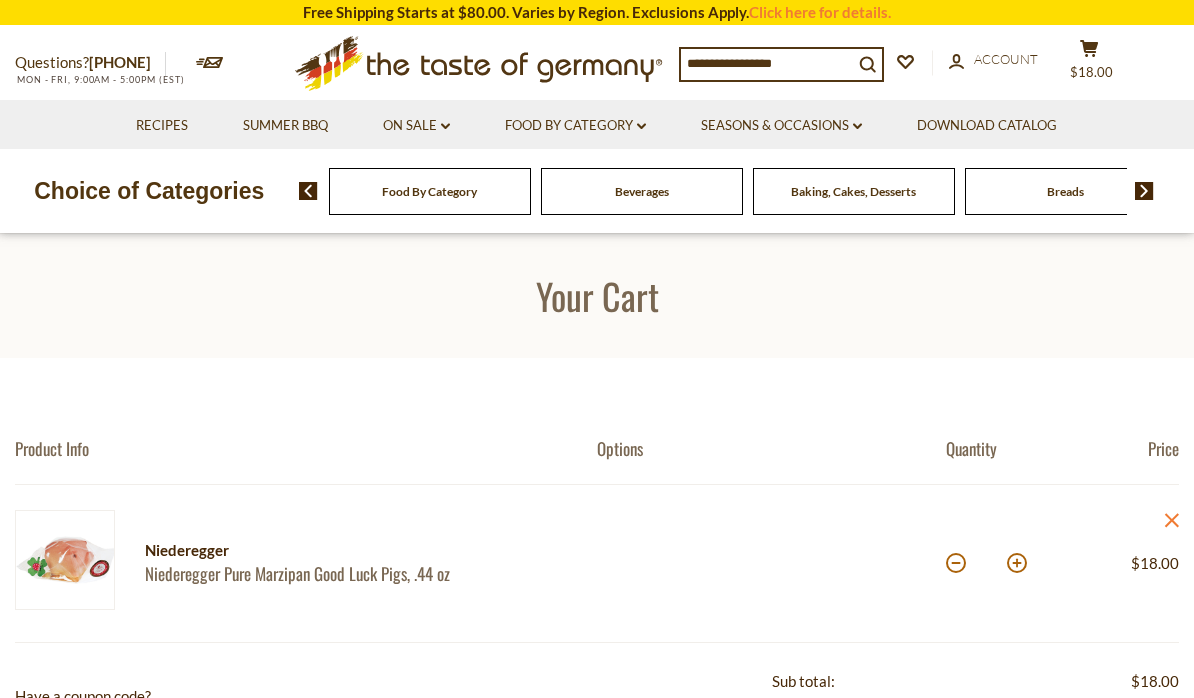 scroll, scrollTop: 0, scrollLeft: 0, axis: both 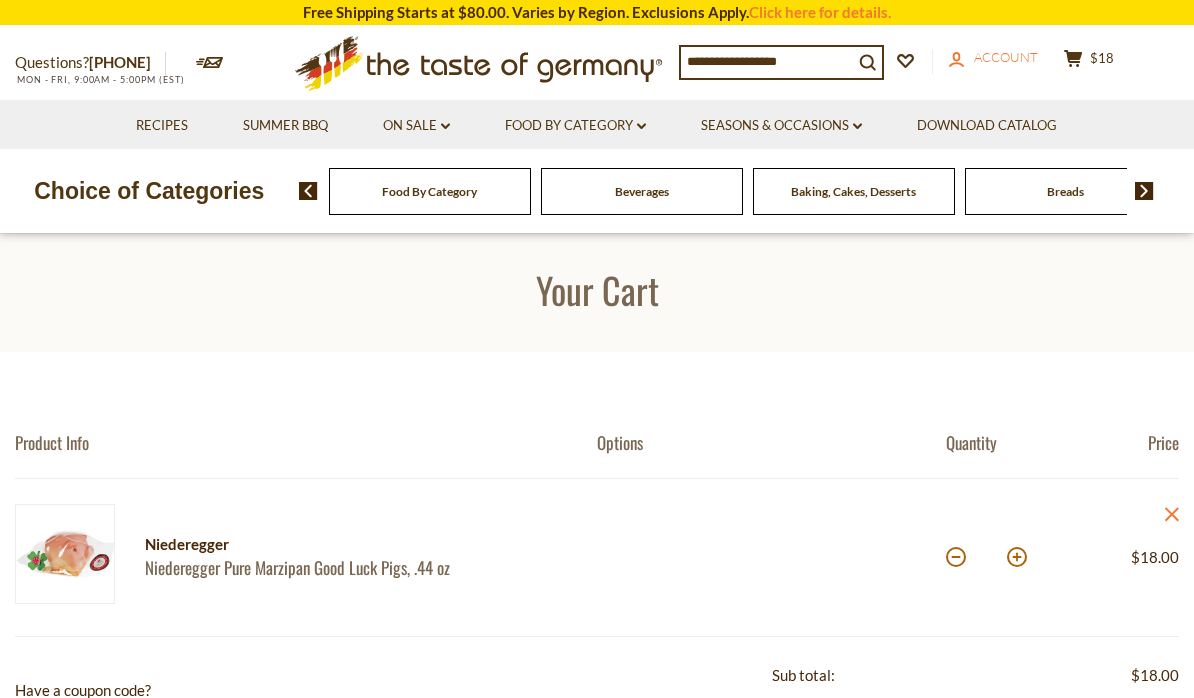 click on "Account" at bounding box center (1006, 57) 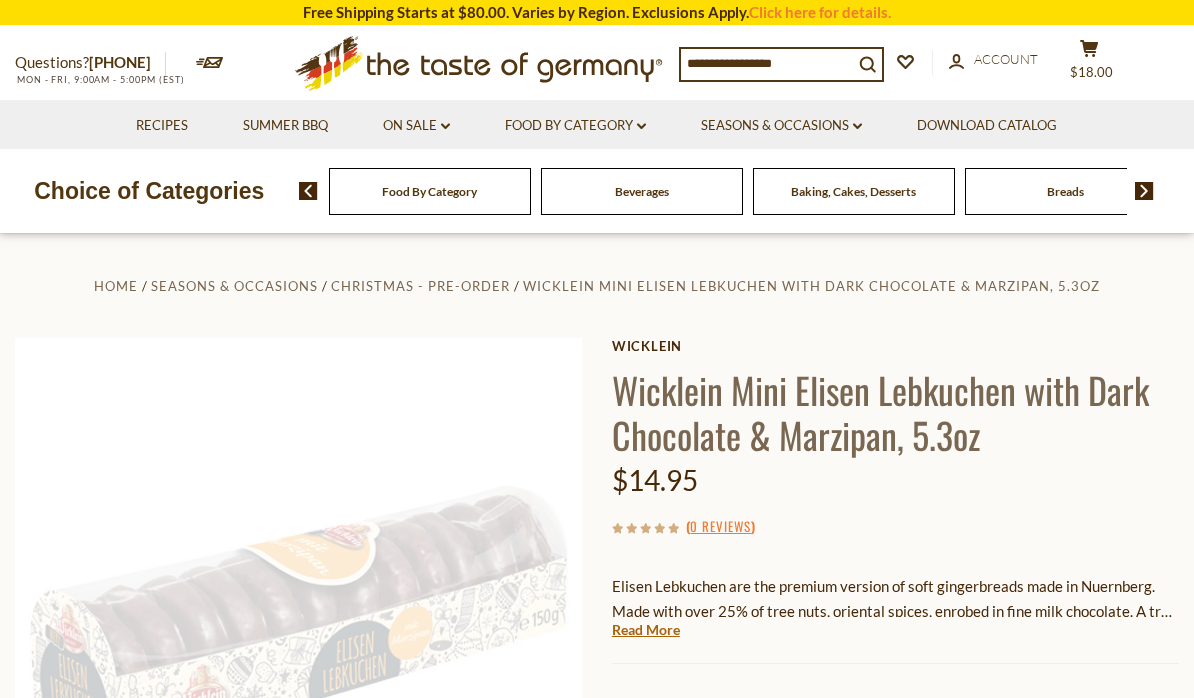 scroll, scrollTop: 0, scrollLeft: 0, axis: both 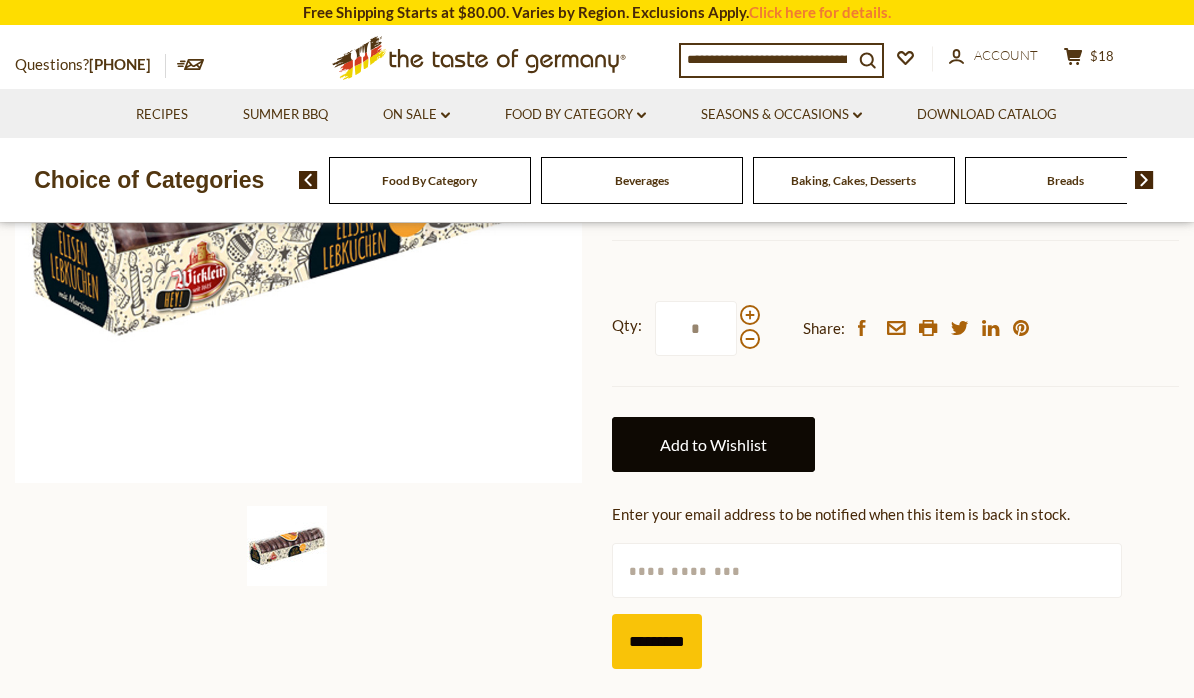 click on "Add to Wishlist" at bounding box center (713, 444) 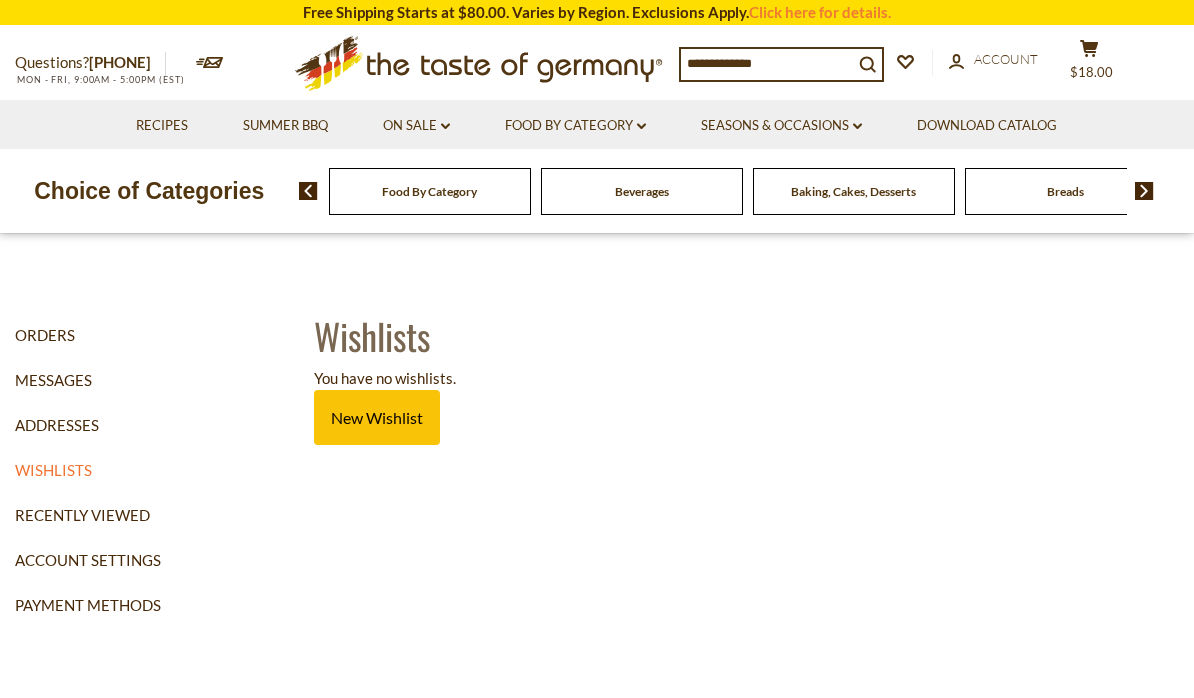 scroll, scrollTop: 0, scrollLeft: 0, axis: both 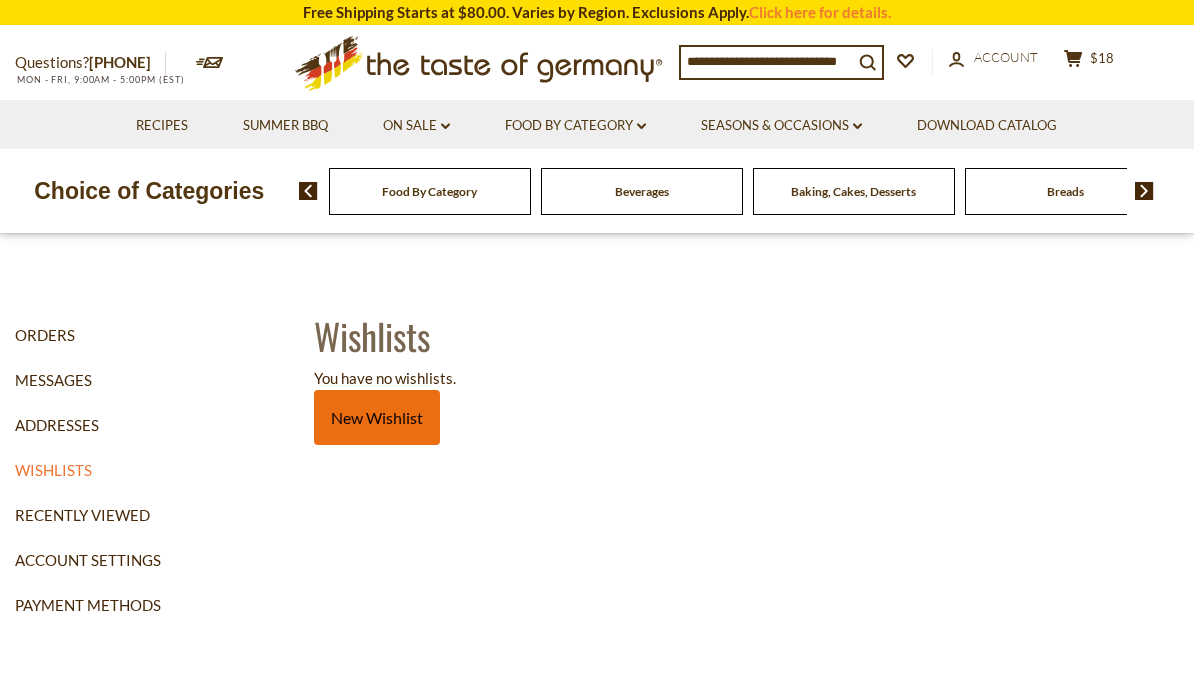 click on "New Wishlist" at bounding box center [377, 417] 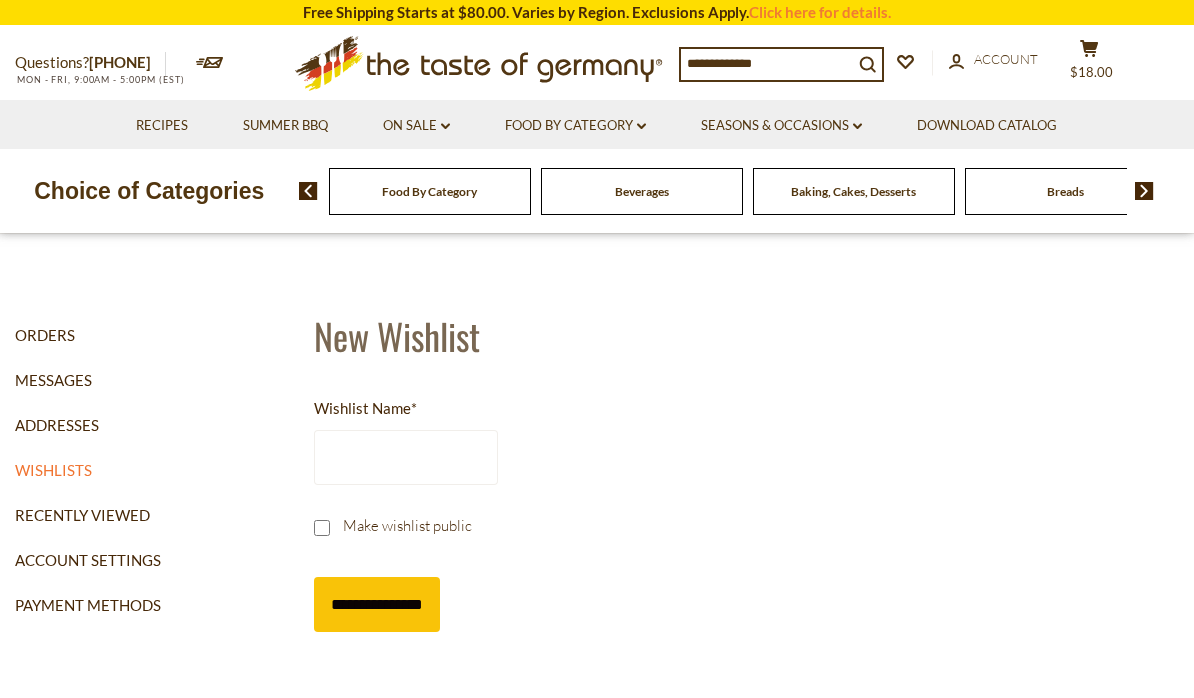 scroll, scrollTop: 0, scrollLeft: 0, axis: both 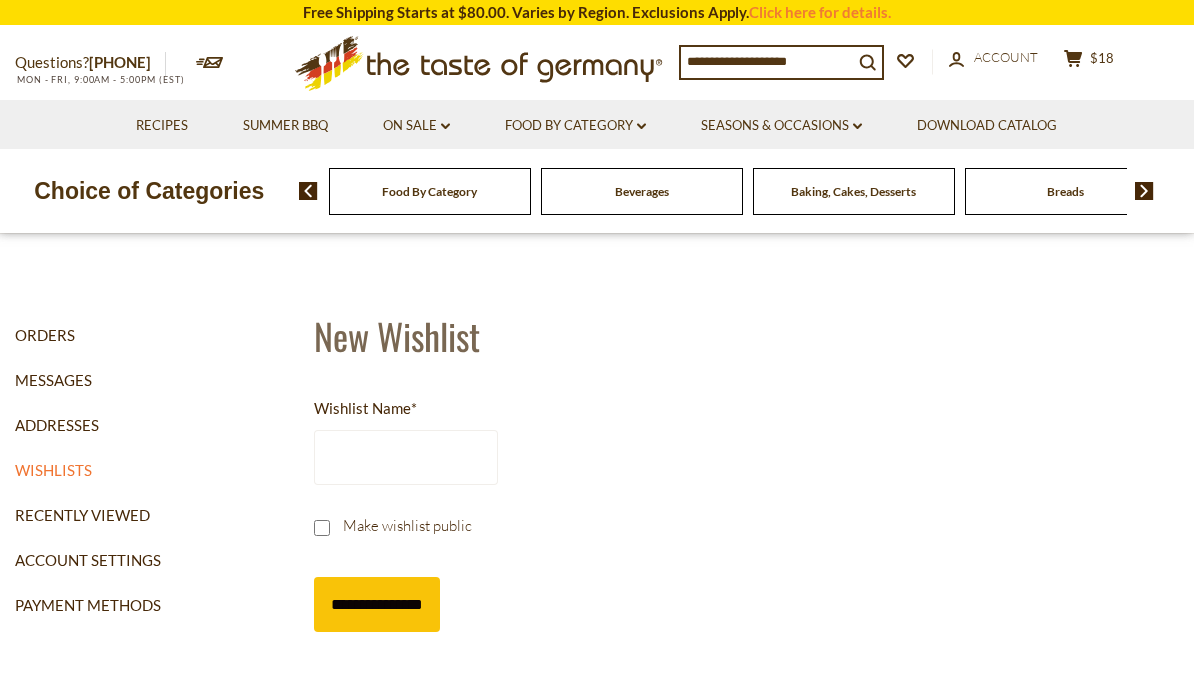 click on "Wishlist Name
*" at bounding box center [406, 457] 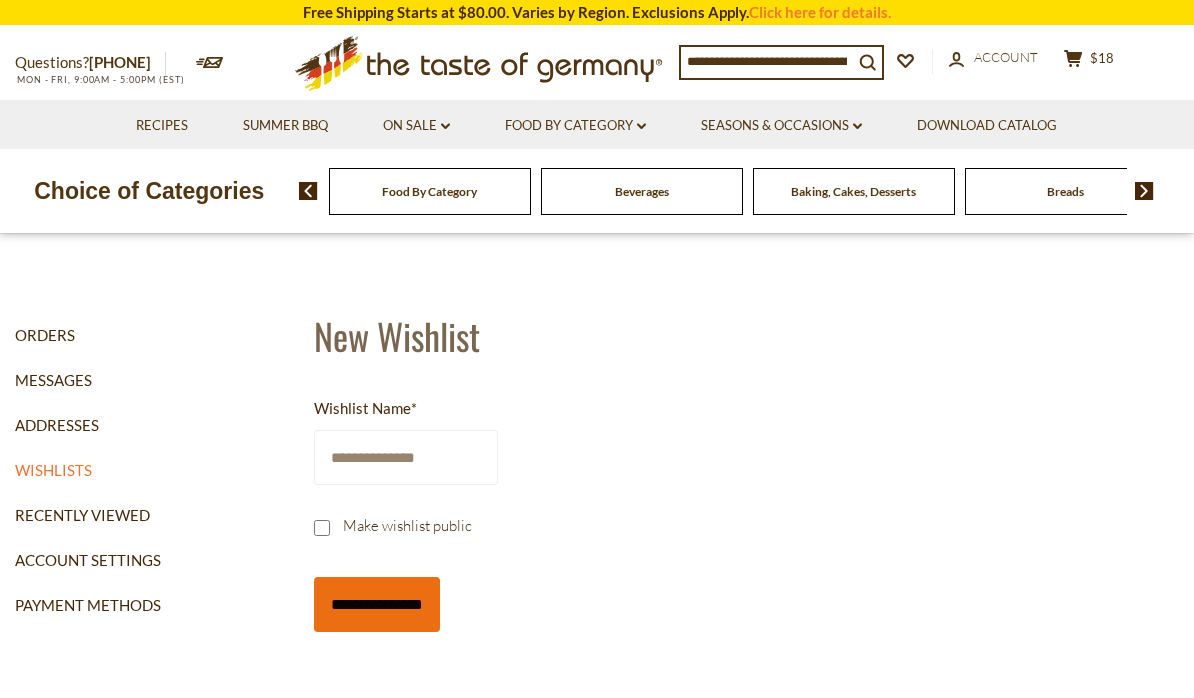 type on "**********" 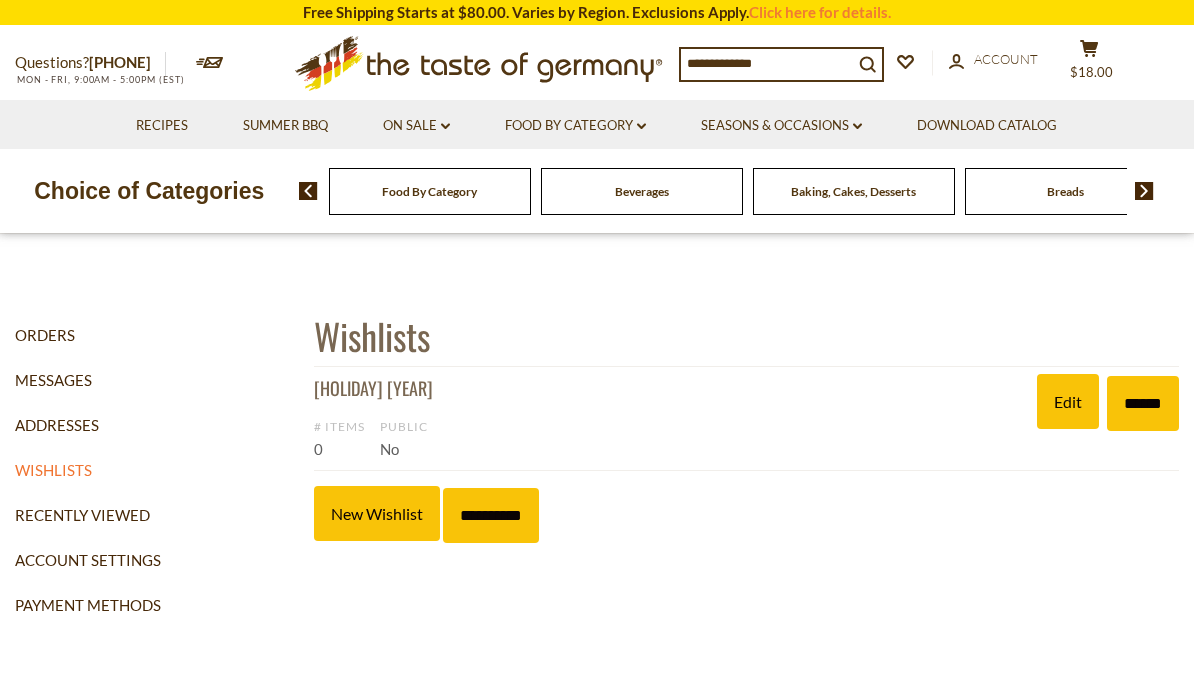 scroll, scrollTop: 0, scrollLeft: 0, axis: both 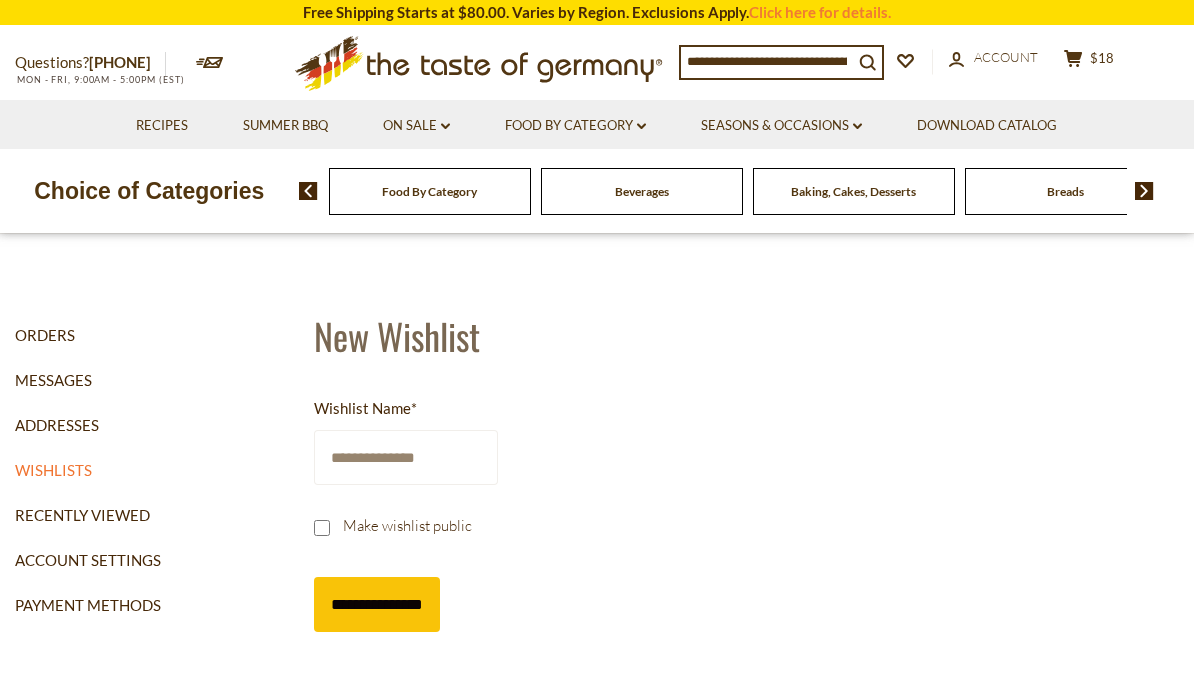 click at bounding box center [767, 61] 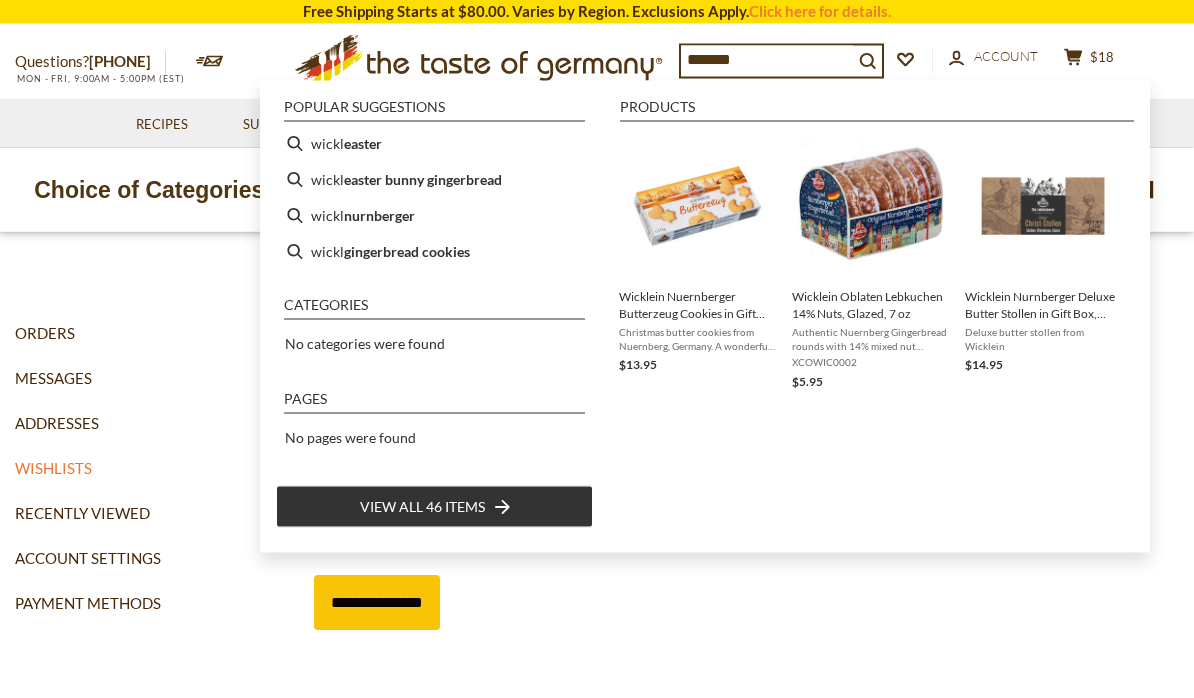 type on "********" 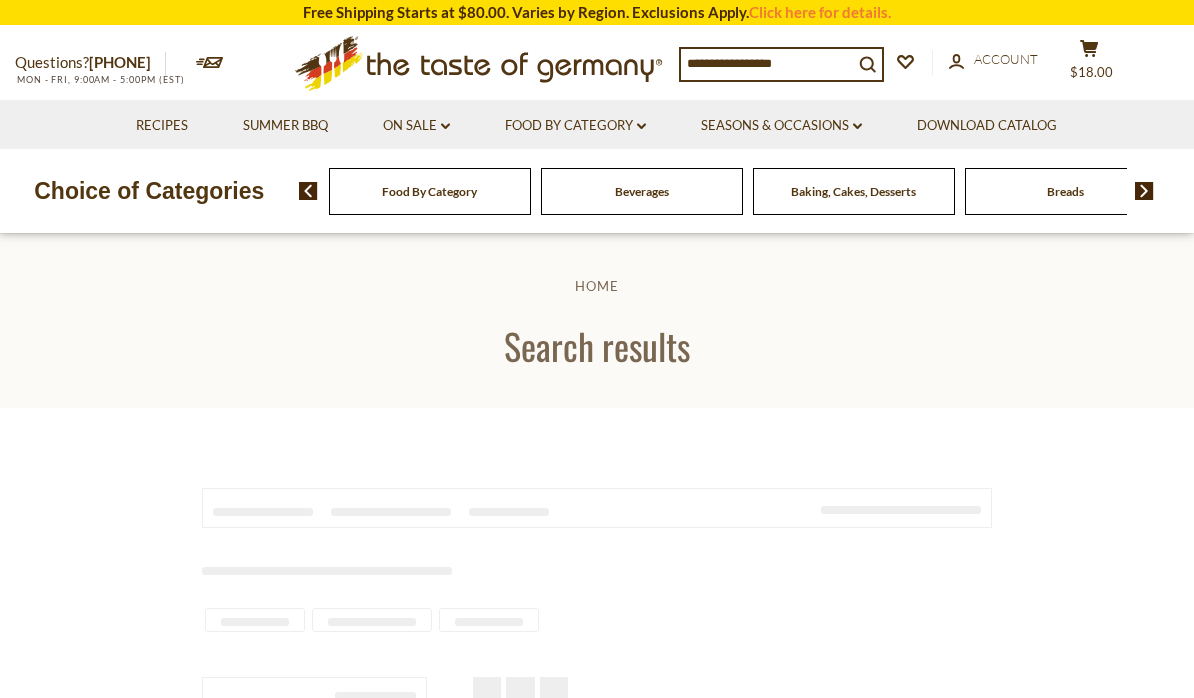 scroll, scrollTop: 0, scrollLeft: 0, axis: both 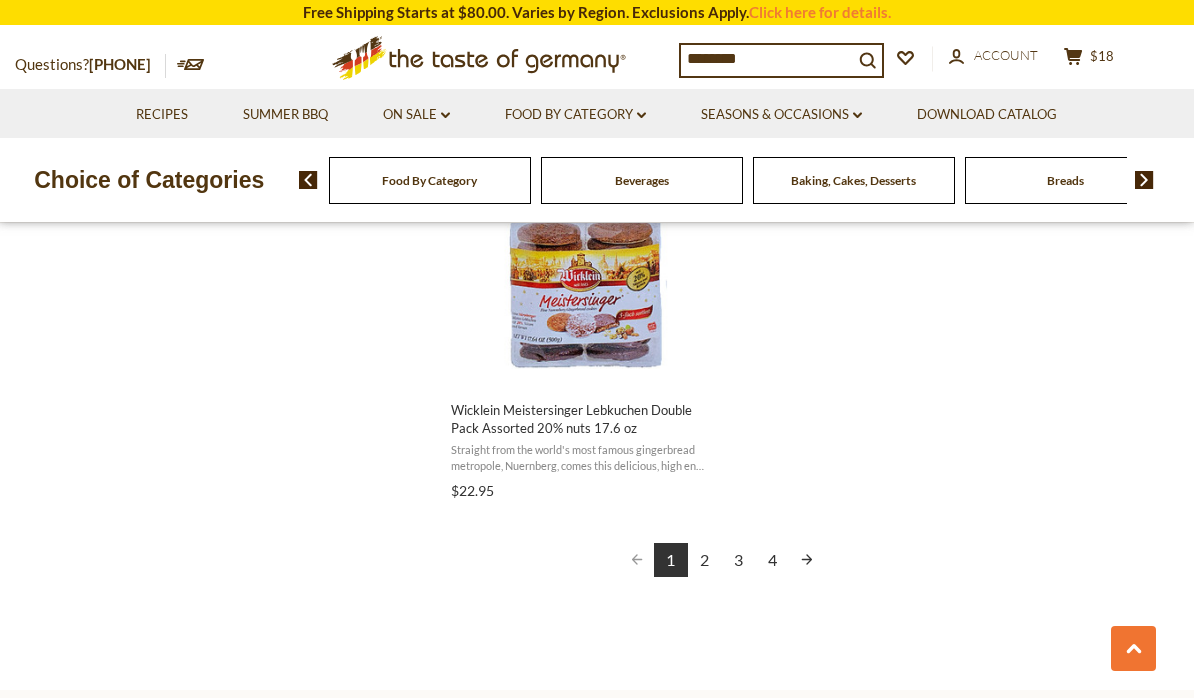 click on "2" at bounding box center (705, 560) 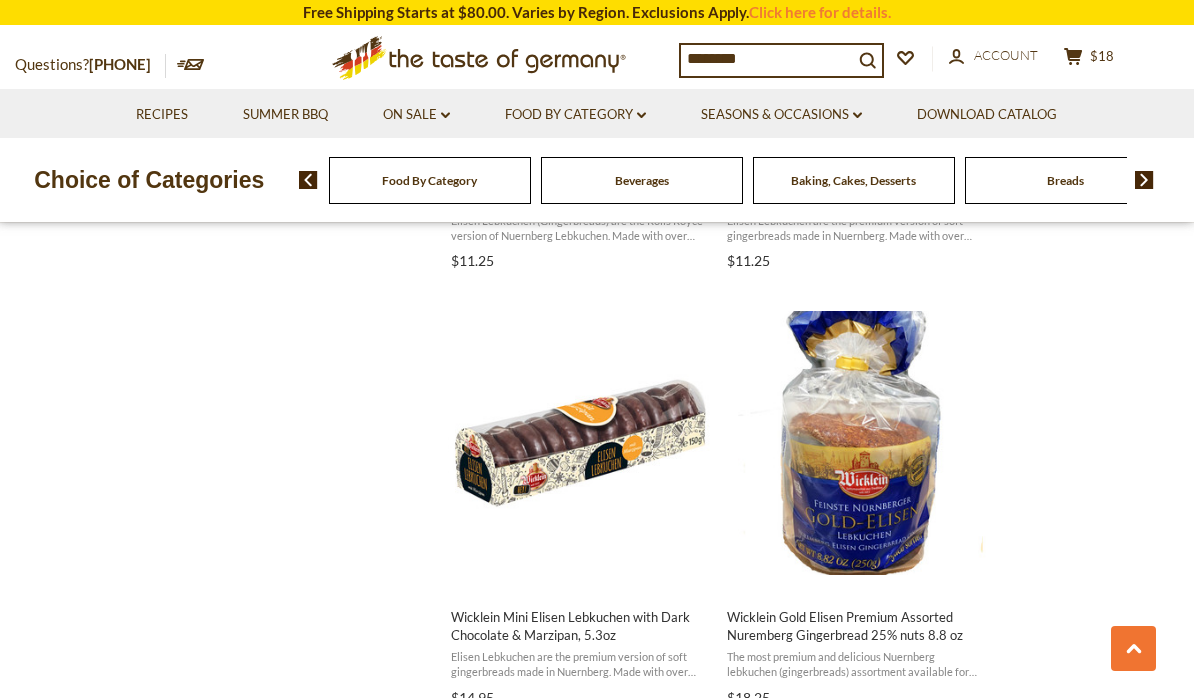 scroll, scrollTop: 1633, scrollLeft: 0, axis: vertical 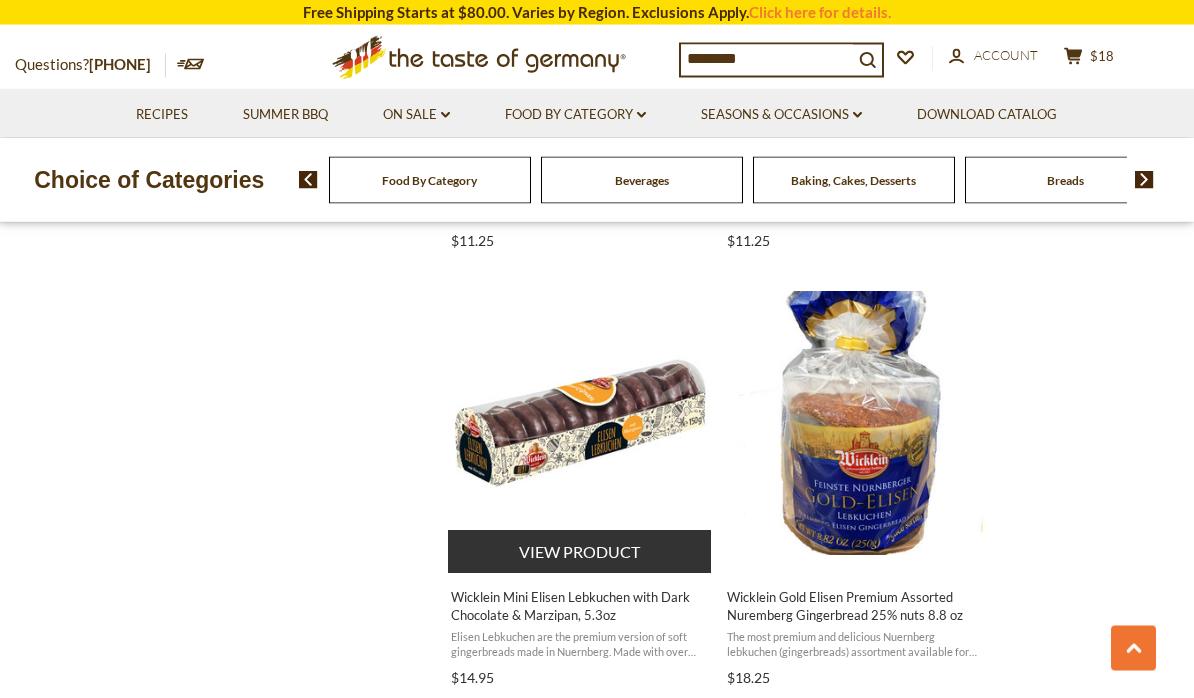 click on "View product" at bounding box center (579, 552) 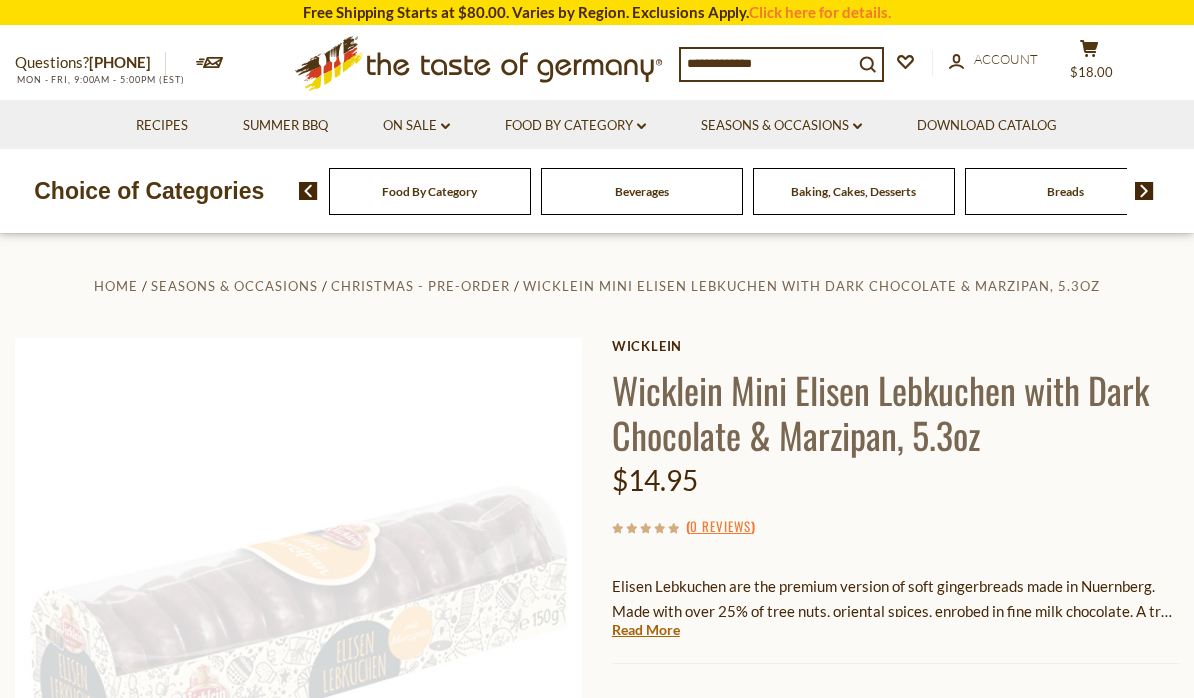 scroll, scrollTop: 0, scrollLeft: 0, axis: both 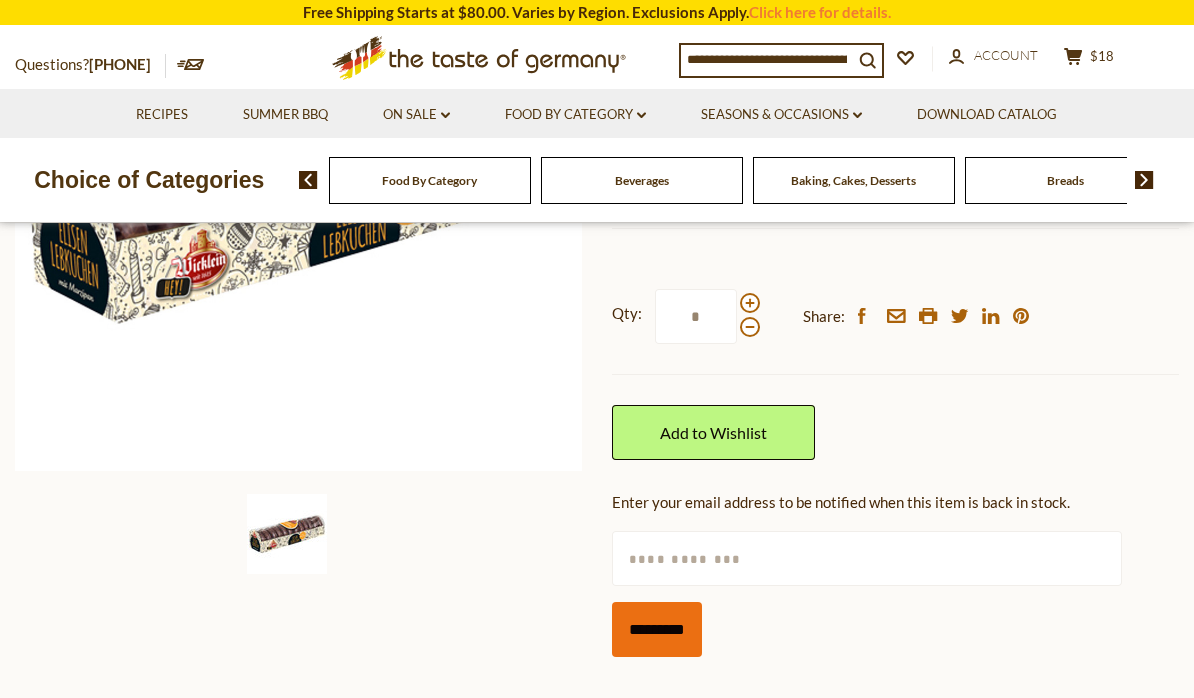 click on "*********" at bounding box center [657, 629] 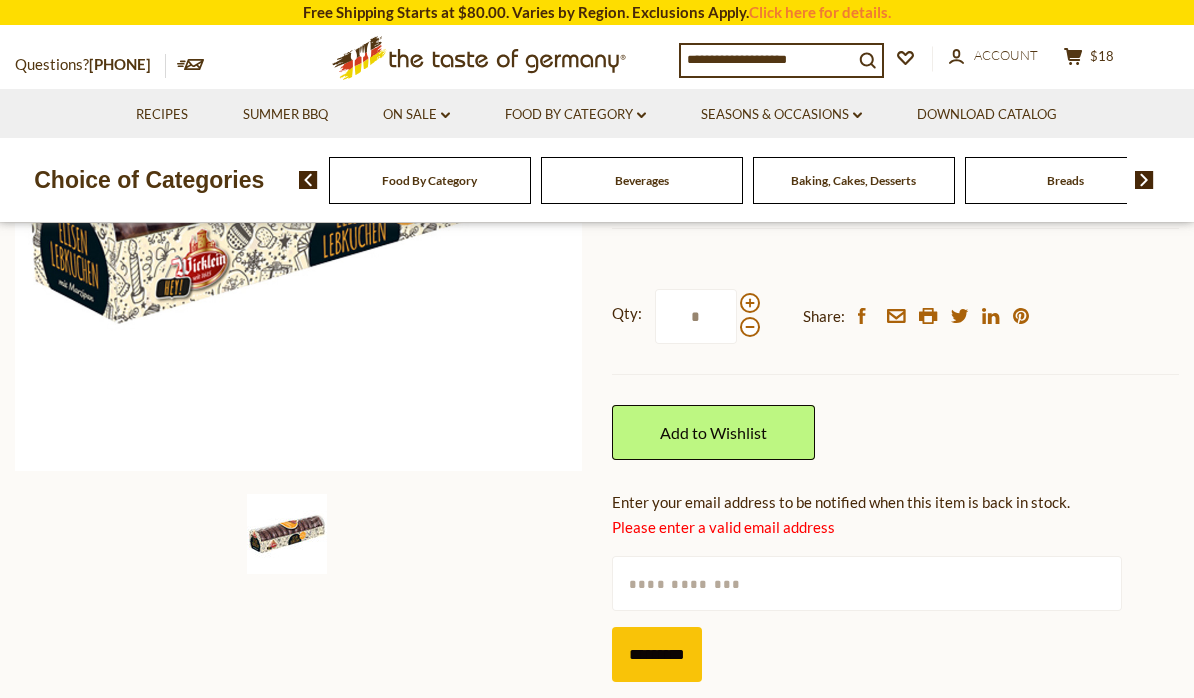 click at bounding box center (867, 583) 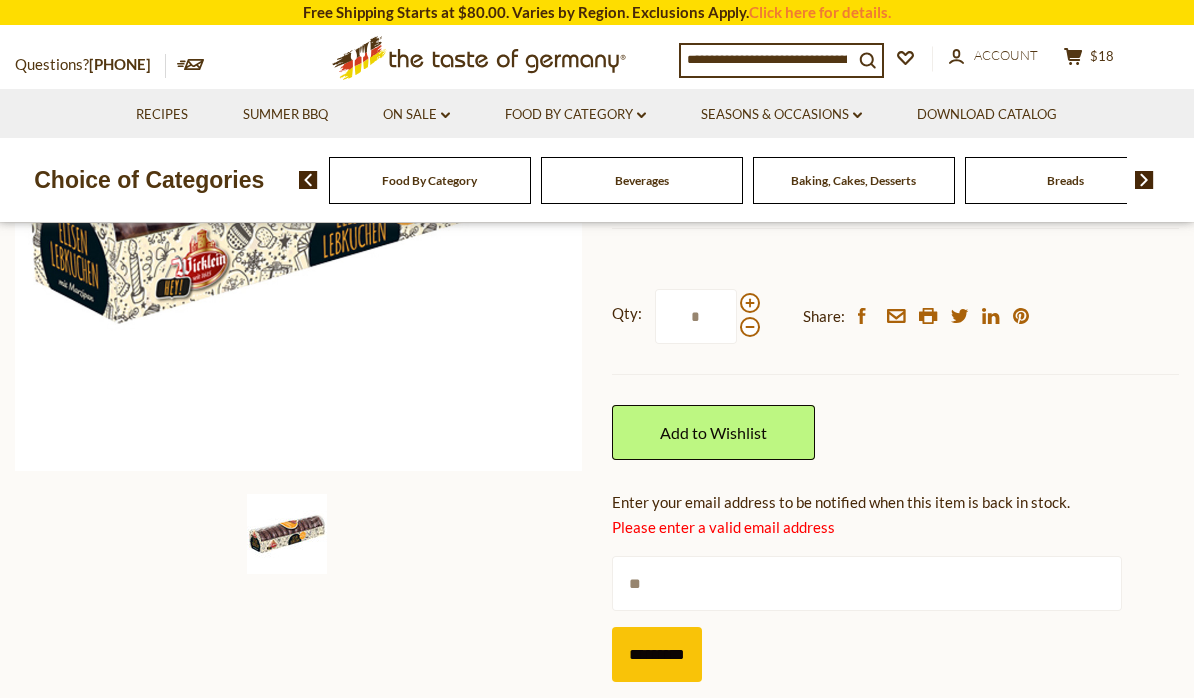 type on "*" 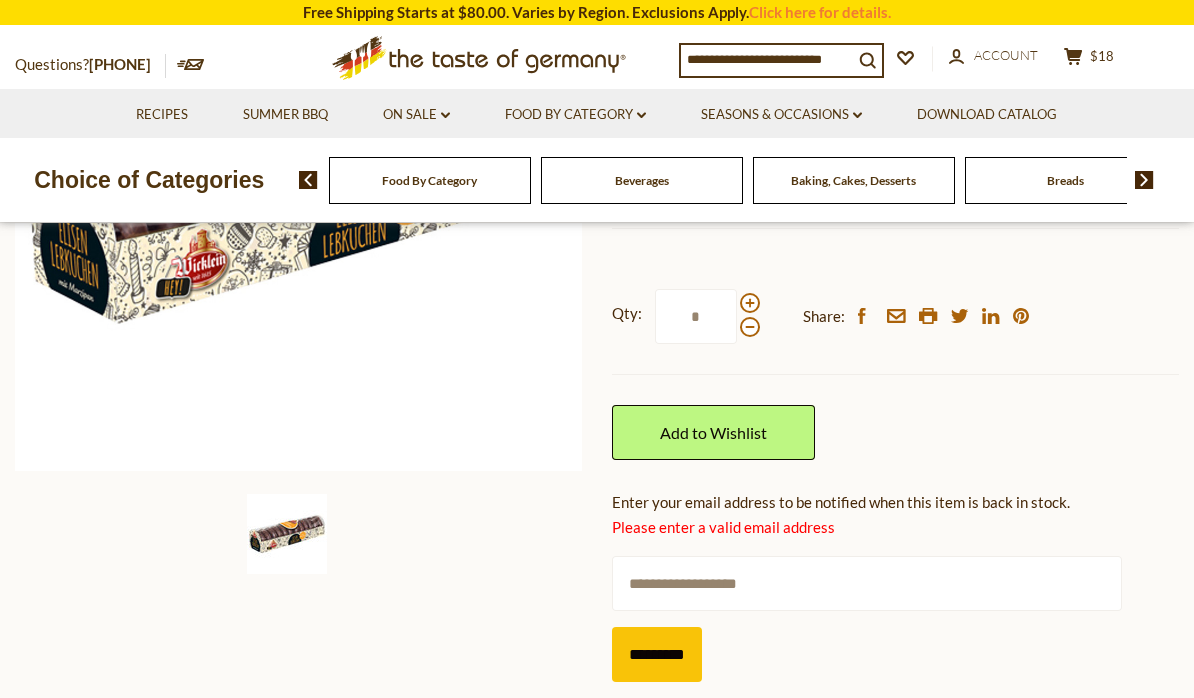 click on "**********" at bounding box center (867, 583) 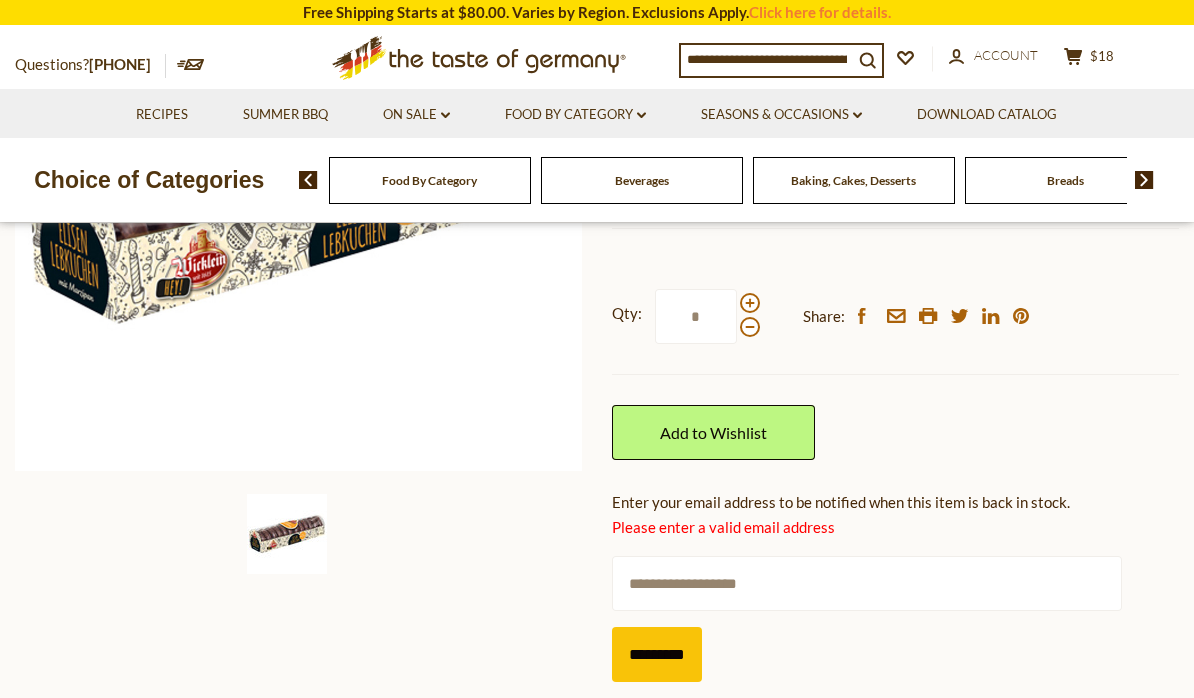 type on "**********" 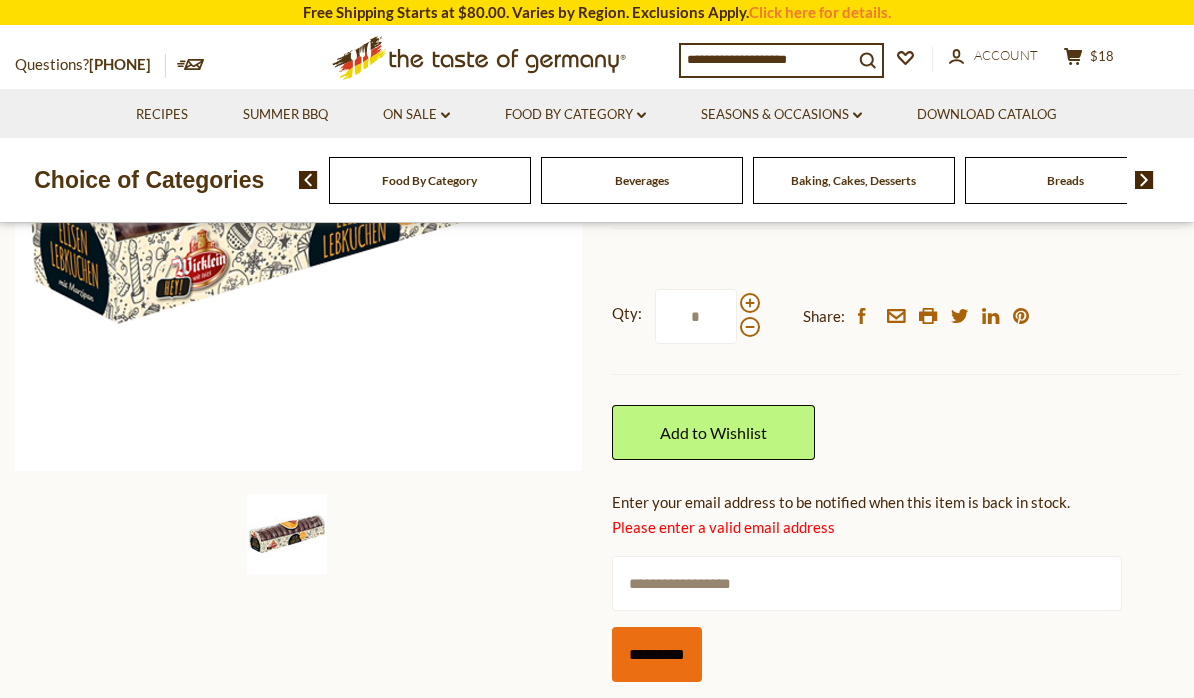 click on "*********" at bounding box center (657, 654) 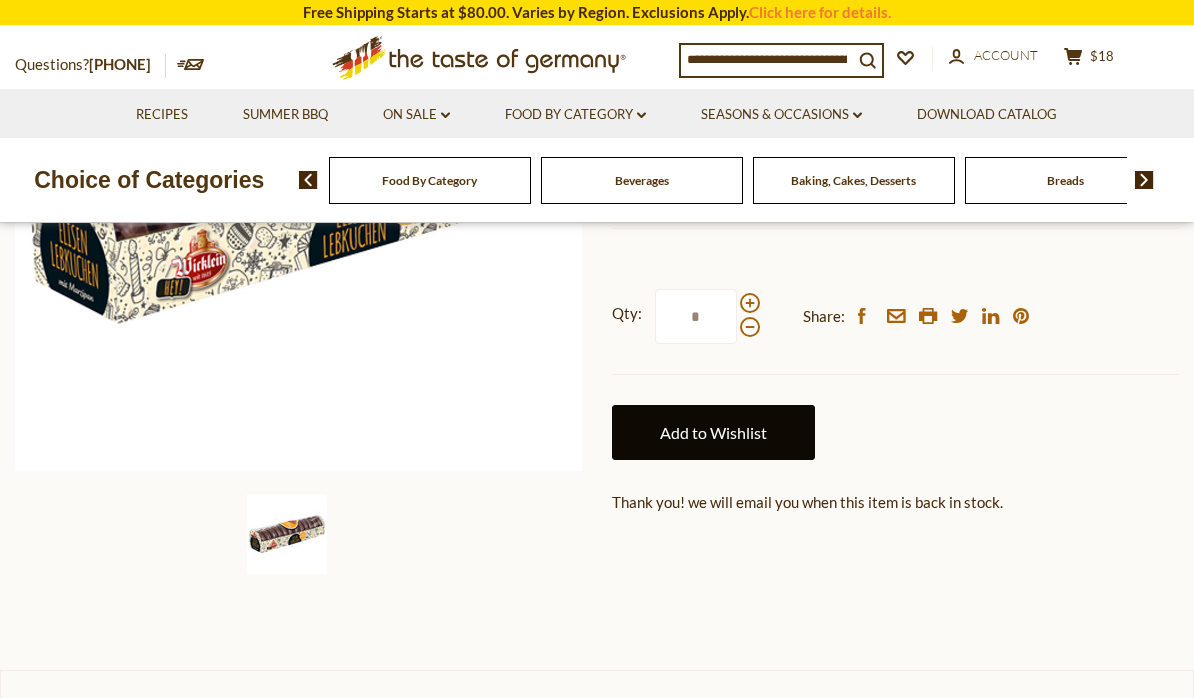 click on "Add to Wishlist" at bounding box center [713, 432] 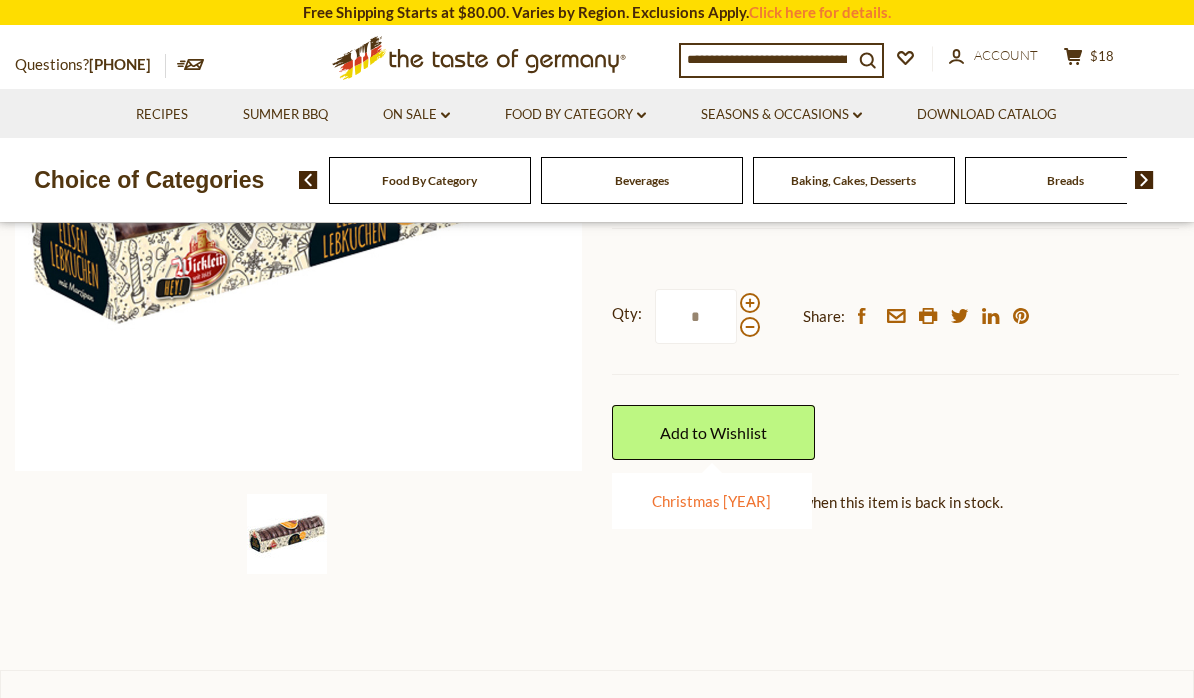 click on "[DATE]" at bounding box center [711, 501] 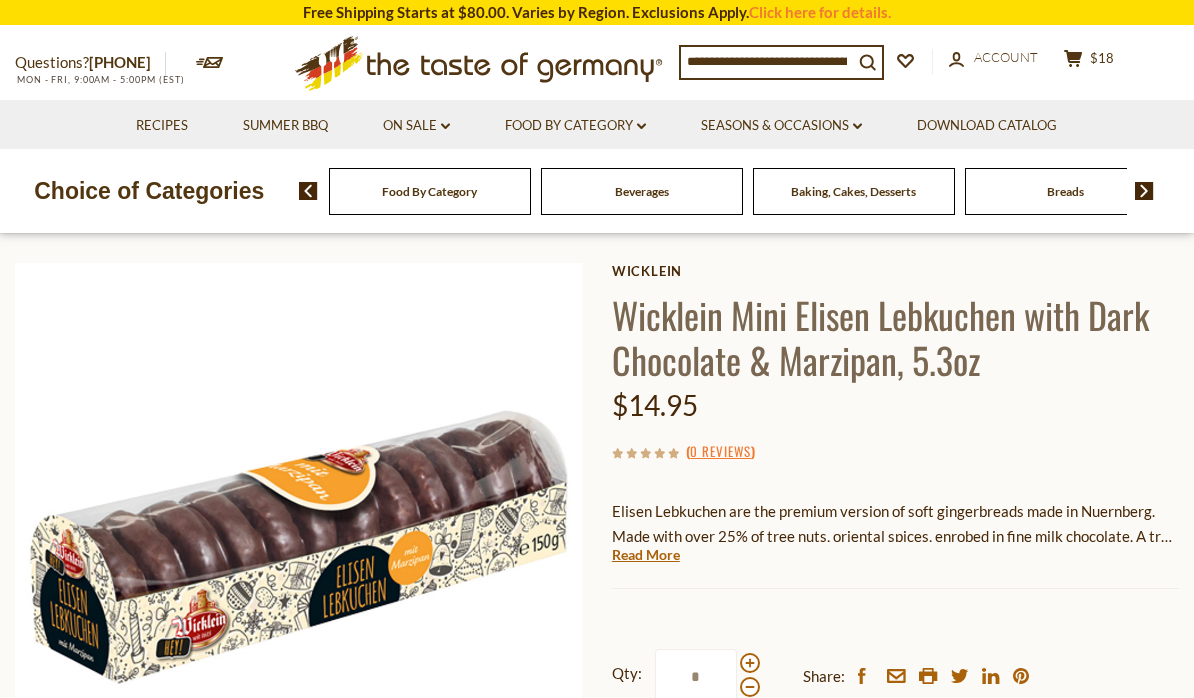 scroll, scrollTop: 0, scrollLeft: 0, axis: both 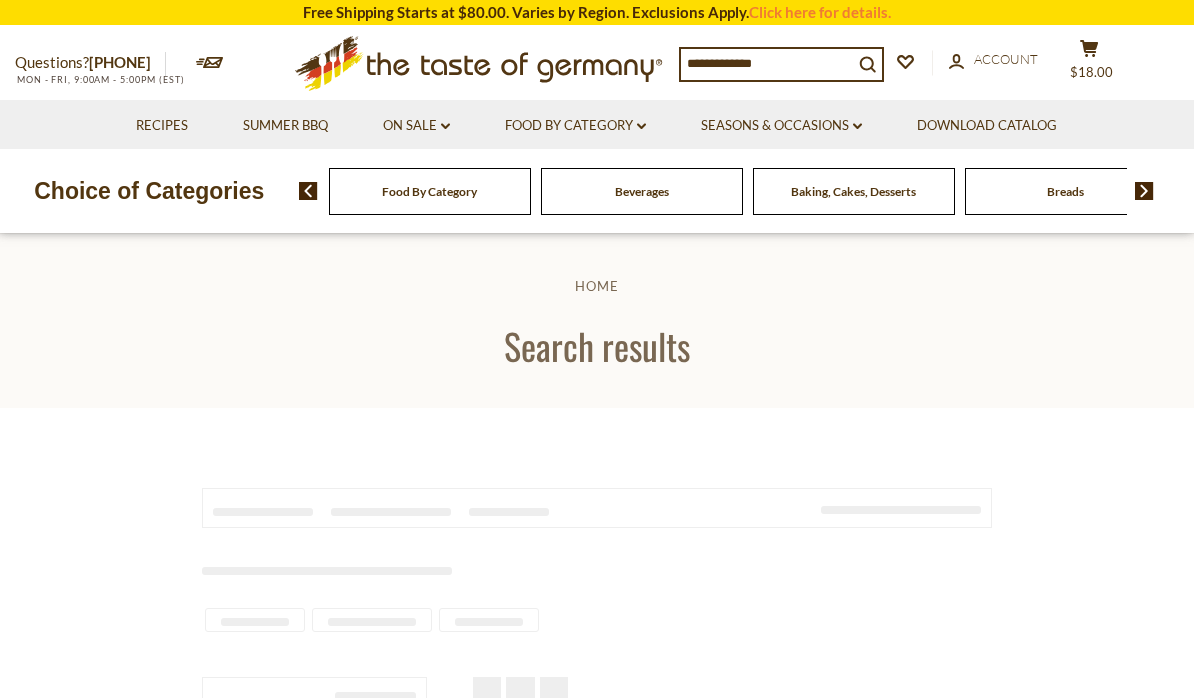 type on "********" 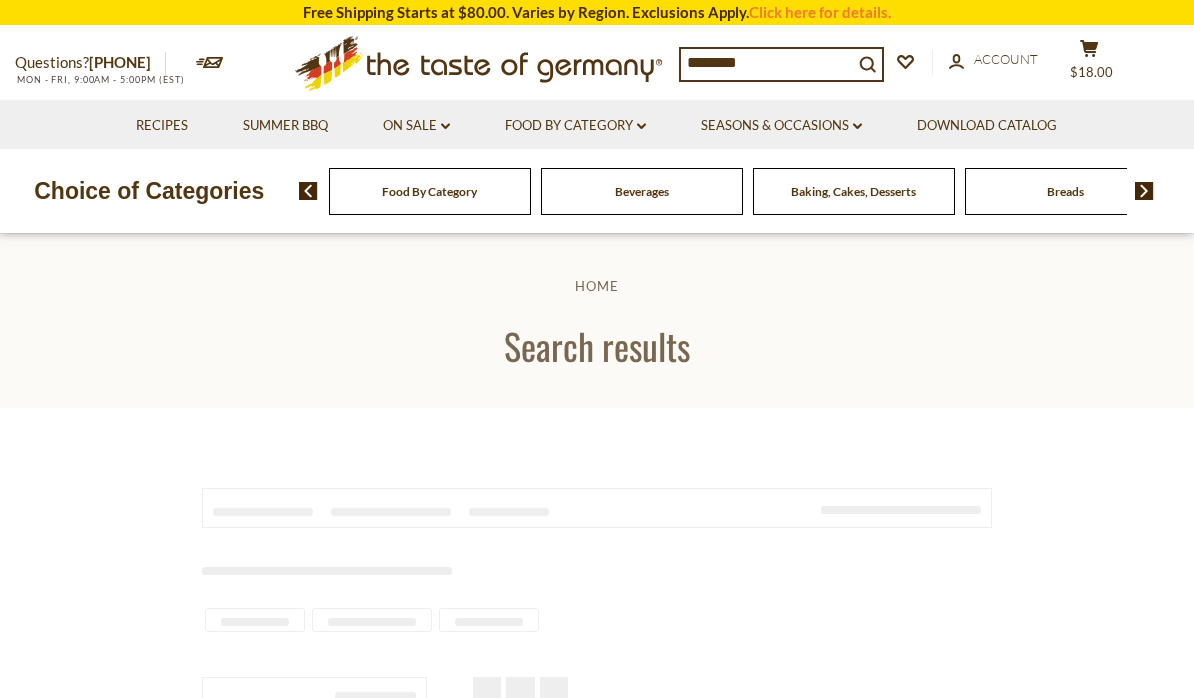 scroll, scrollTop: 1724, scrollLeft: 0, axis: vertical 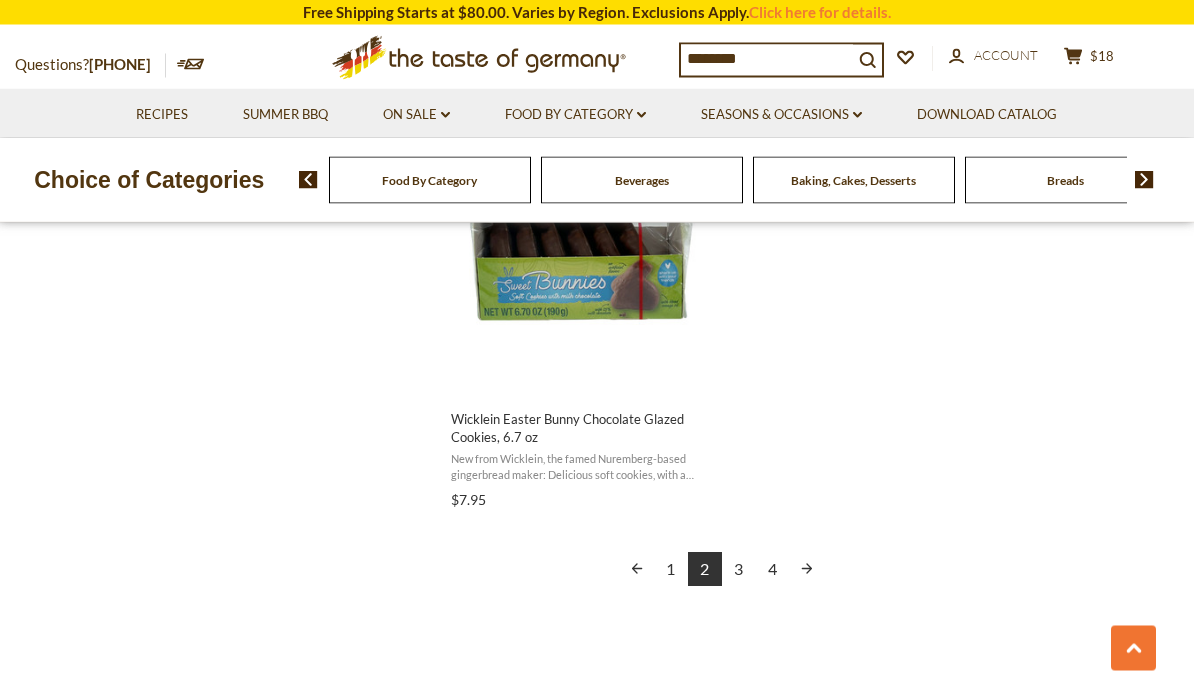 click on "3" at bounding box center (739, 570) 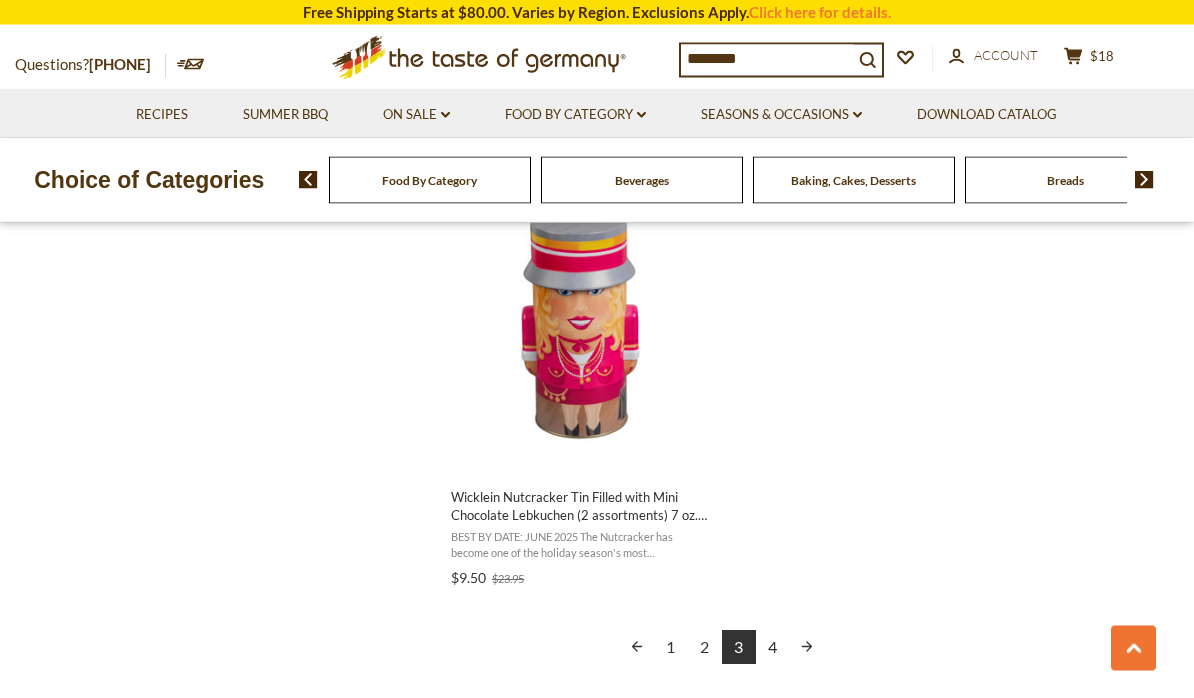 scroll, scrollTop: 3488, scrollLeft: 0, axis: vertical 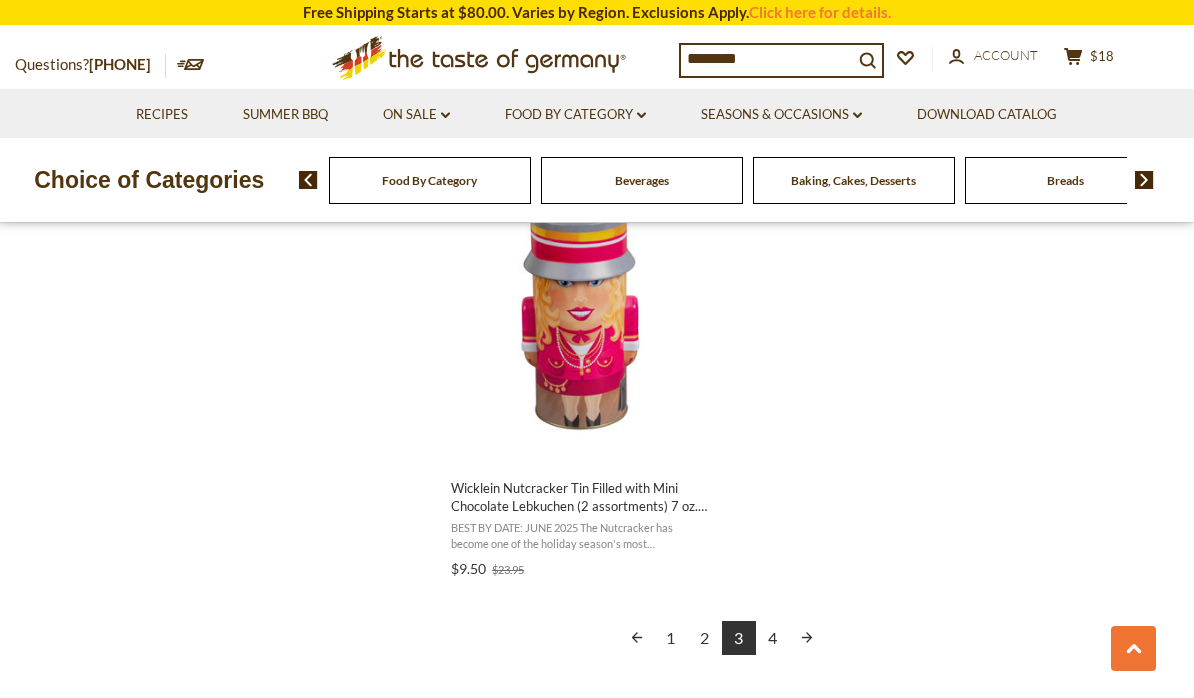click on "4" at bounding box center [773, 638] 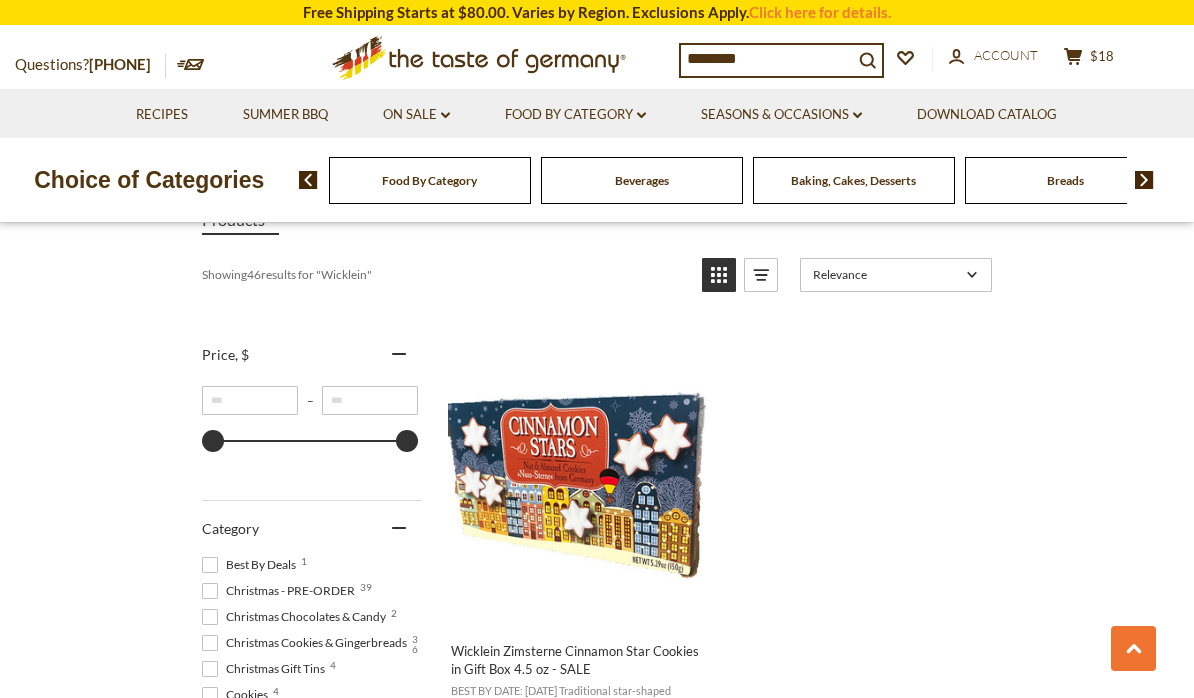 scroll, scrollTop: 0, scrollLeft: 0, axis: both 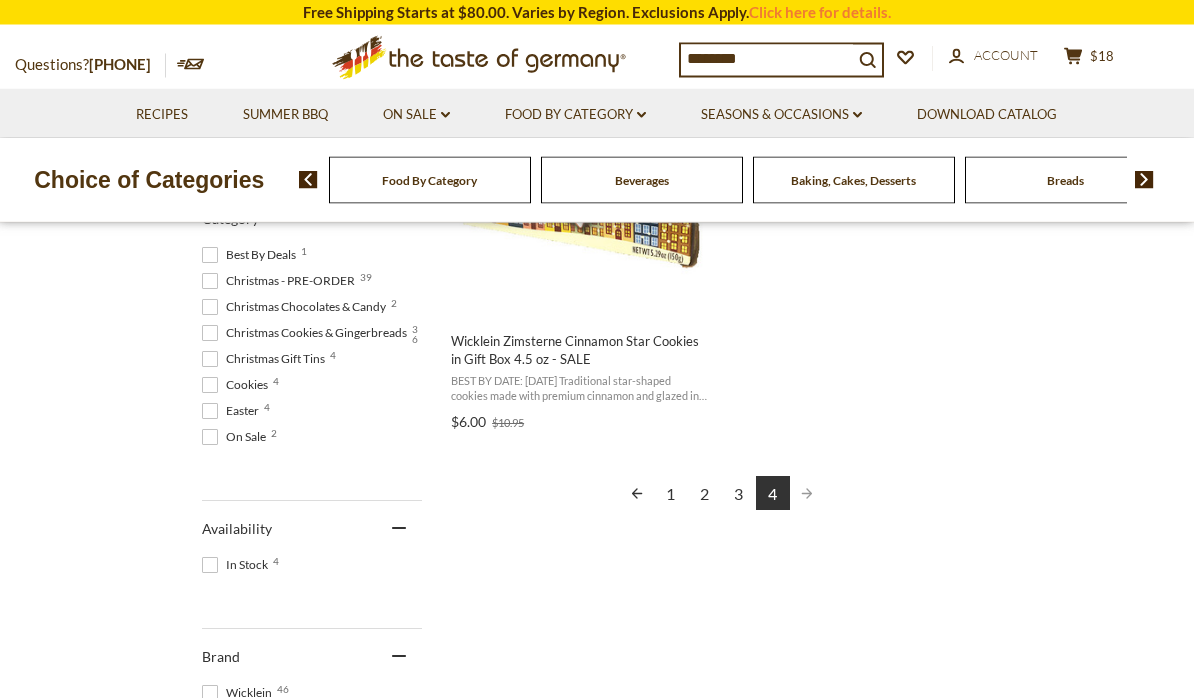 click on "1" at bounding box center [671, 494] 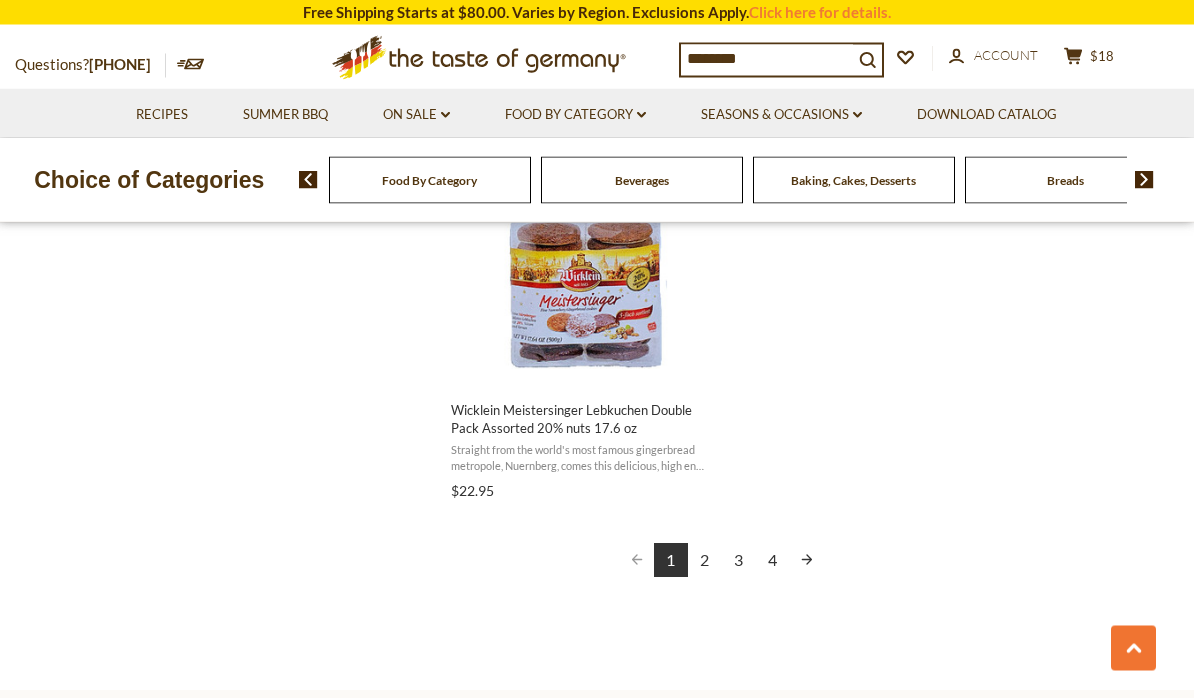 scroll, scrollTop: 3559, scrollLeft: 0, axis: vertical 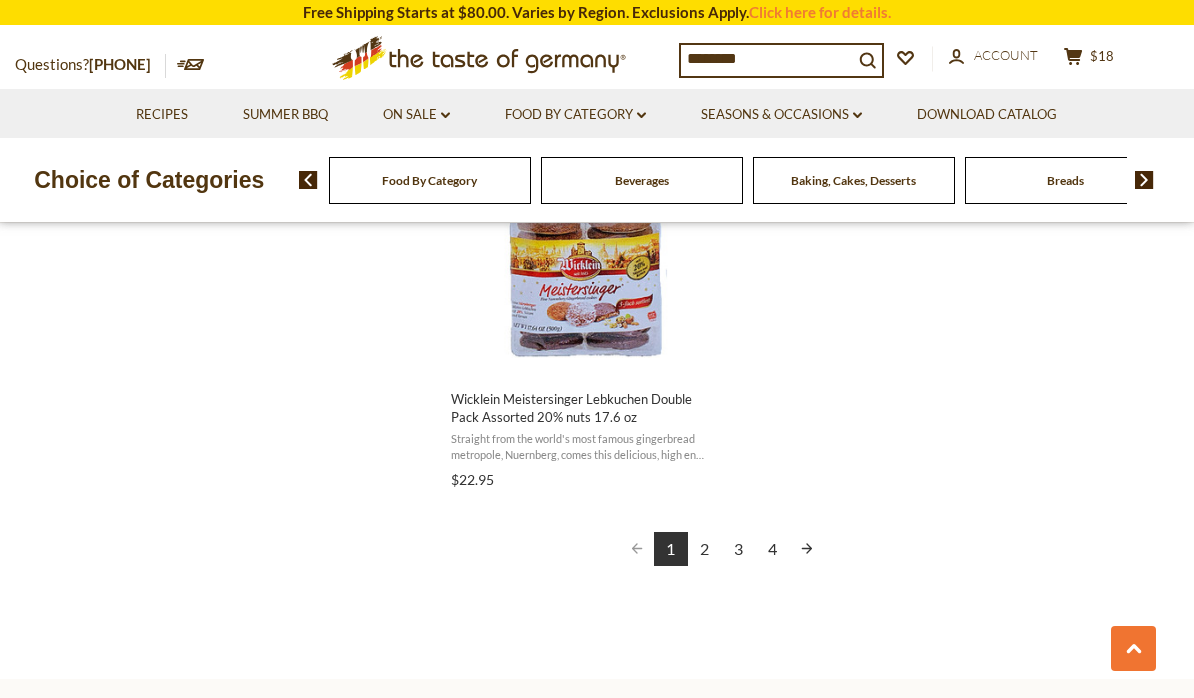 click on "2" at bounding box center [705, 549] 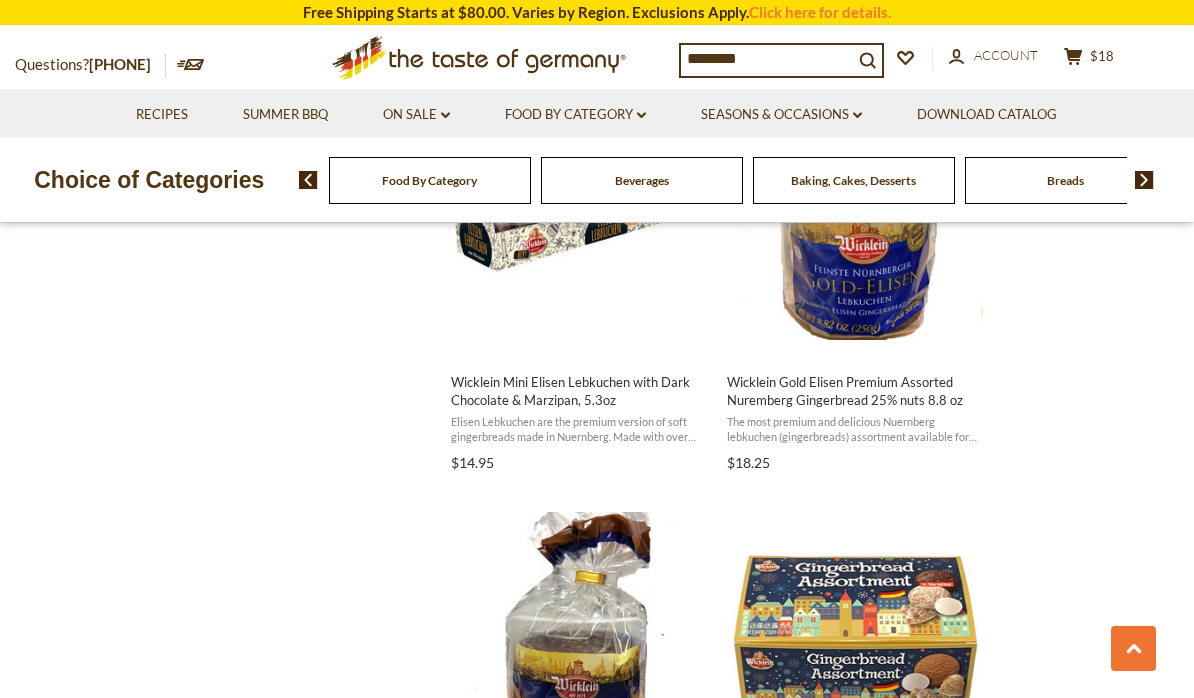 scroll, scrollTop: 1848, scrollLeft: 0, axis: vertical 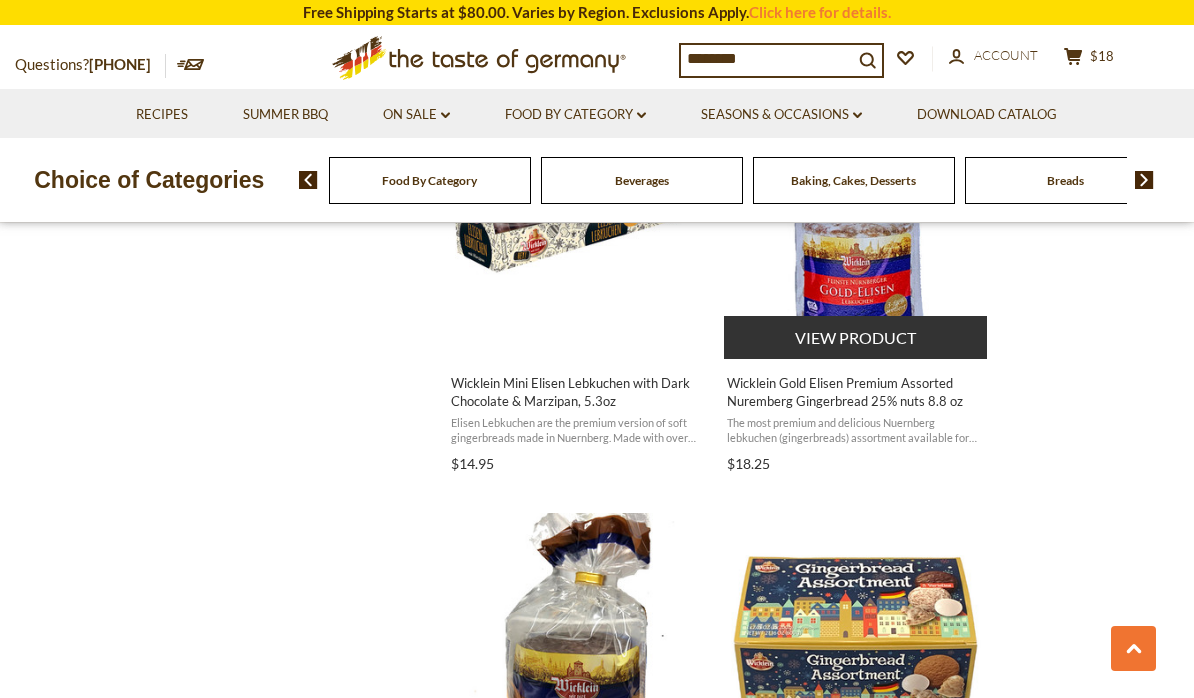 click on "View product" at bounding box center [855, 337] 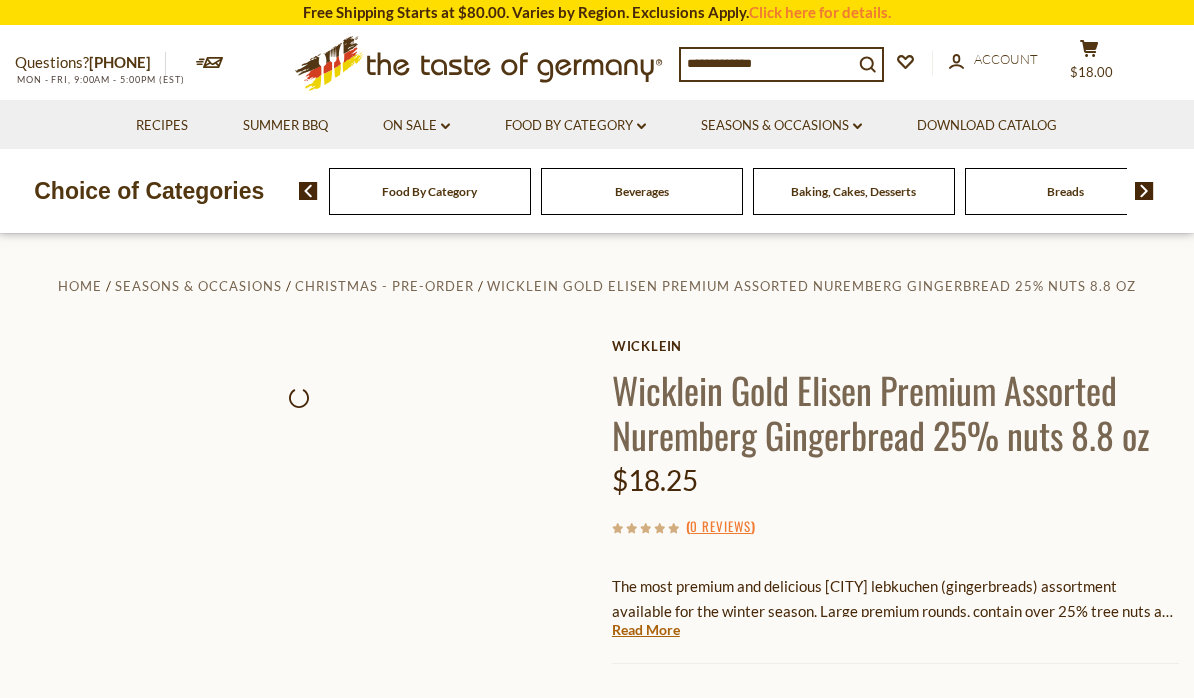 scroll, scrollTop: 0, scrollLeft: 0, axis: both 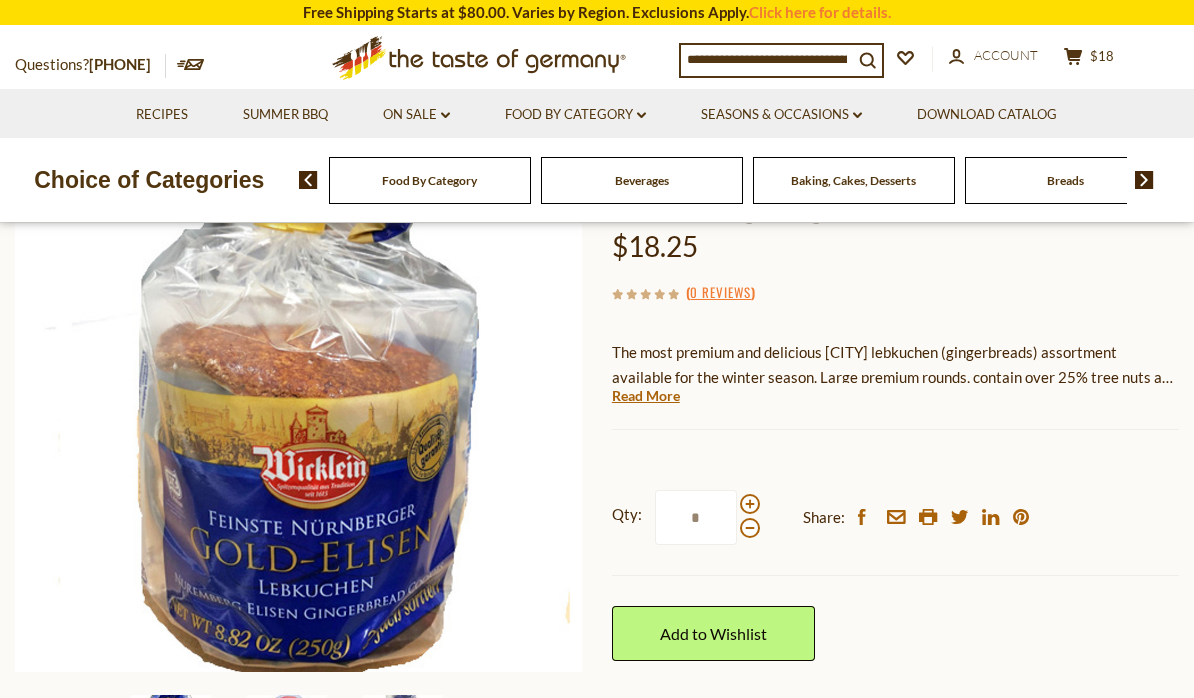 click on "Qty:
*
Share:
facebook
email
printer
twitter
linkedin
pinterest
Add to Wishlist" at bounding box center [895, 575] 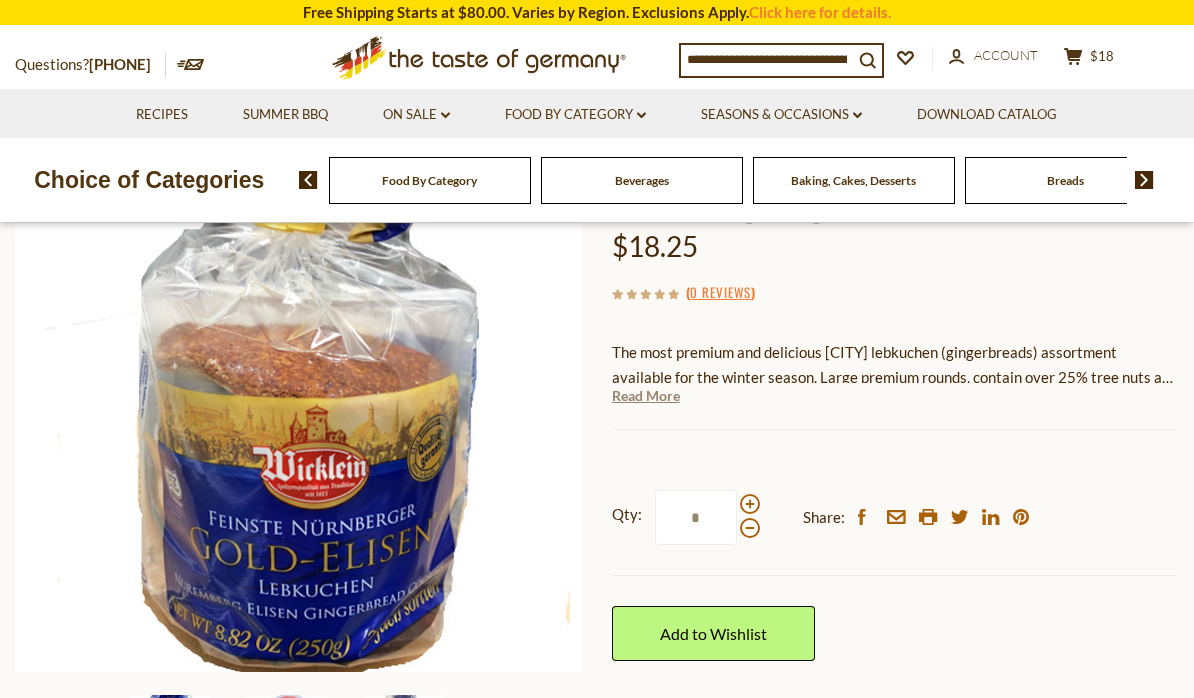 click on "Read More" at bounding box center (646, 396) 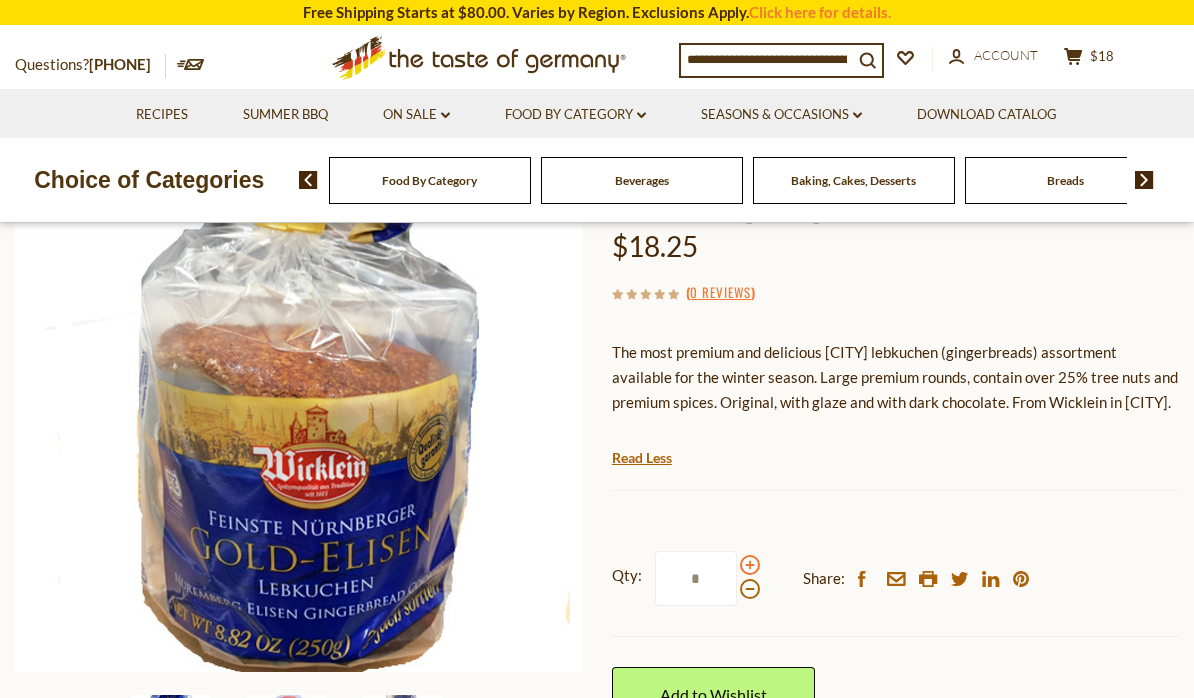 click at bounding box center (750, 565) 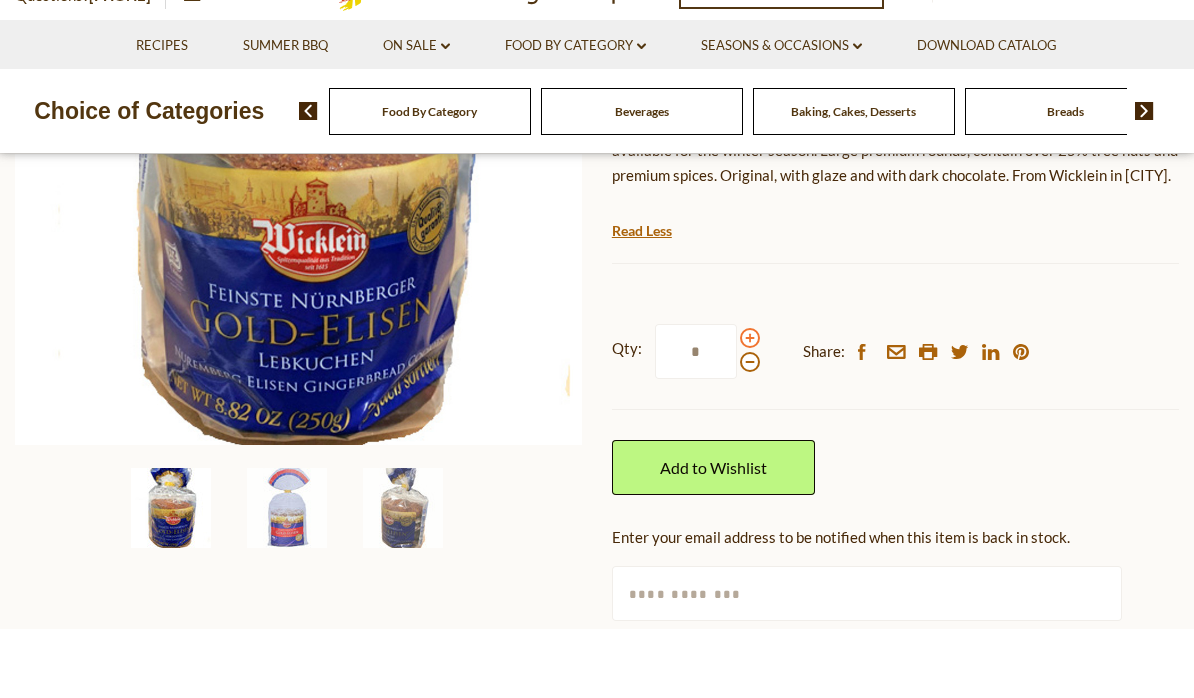 scroll, scrollTop: 414, scrollLeft: 0, axis: vertical 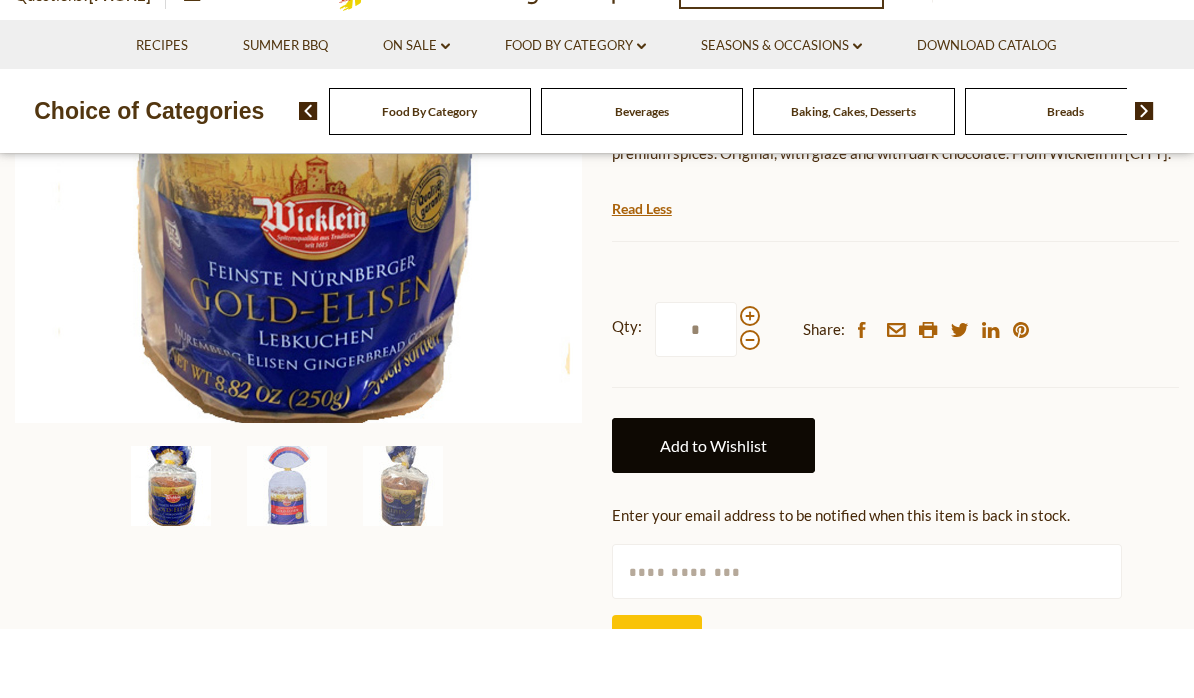 type on "*" 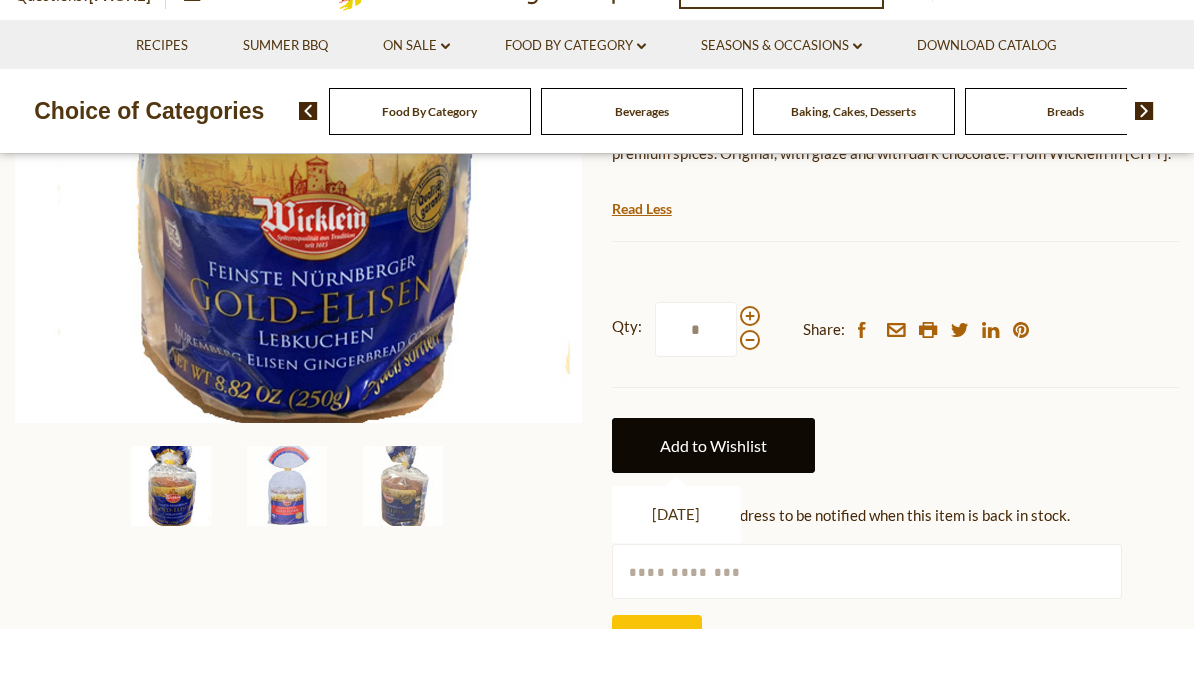 scroll, scrollTop: 483, scrollLeft: 0, axis: vertical 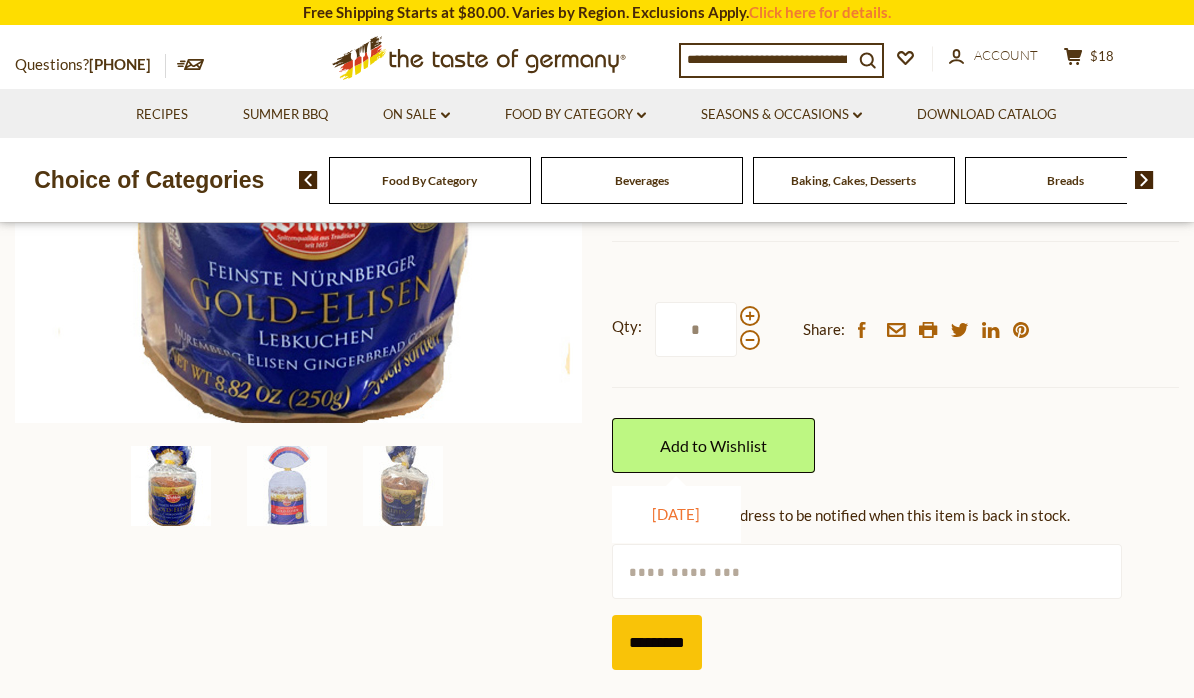 click on "Christmas [YEAR]" at bounding box center (676, 514) 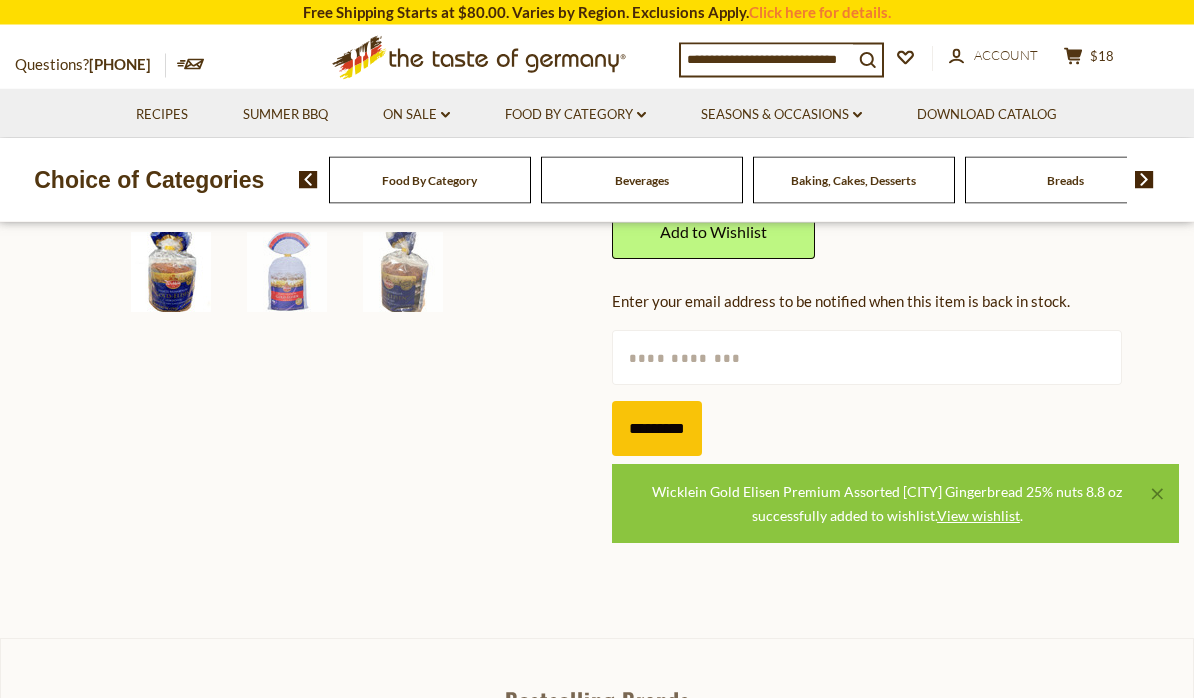 scroll, scrollTop: 697, scrollLeft: 0, axis: vertical 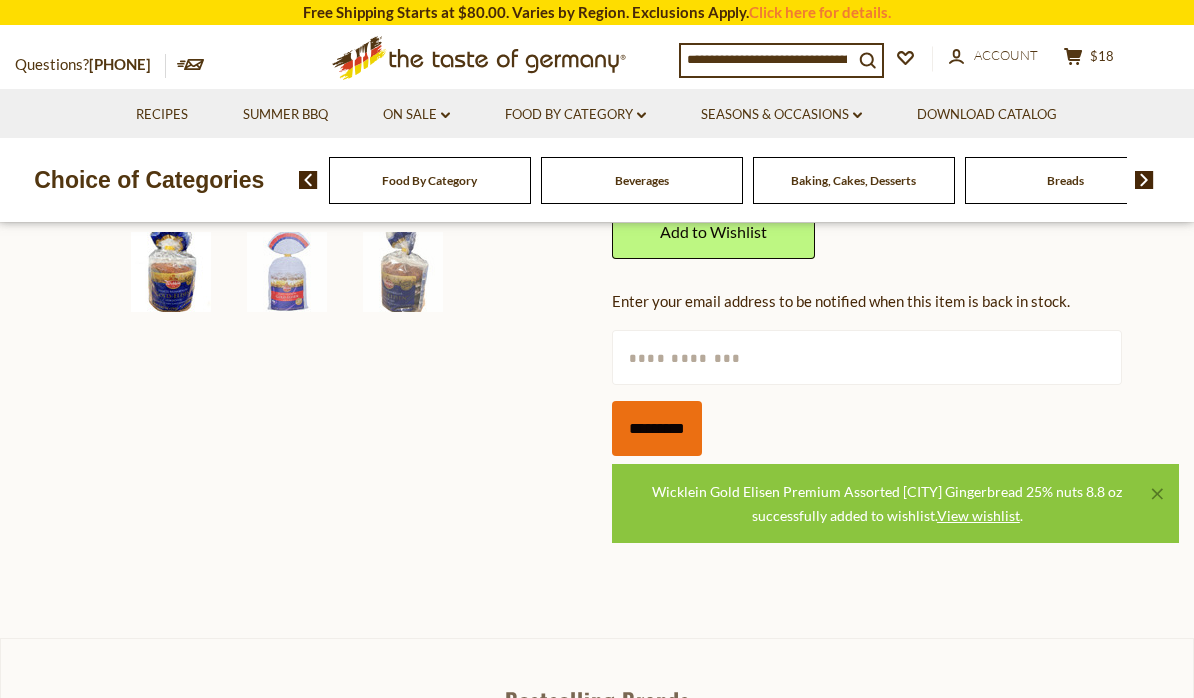 click on "*********" at bounding box center [657, 428] 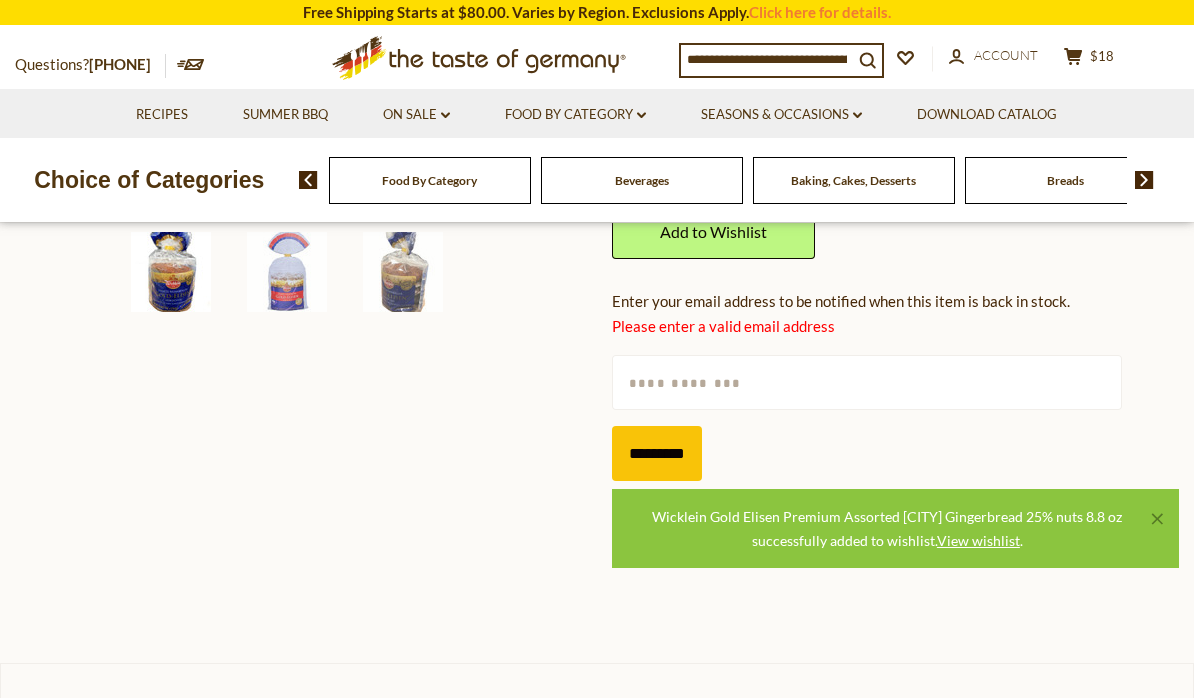 click at bounding box center (867, 382) 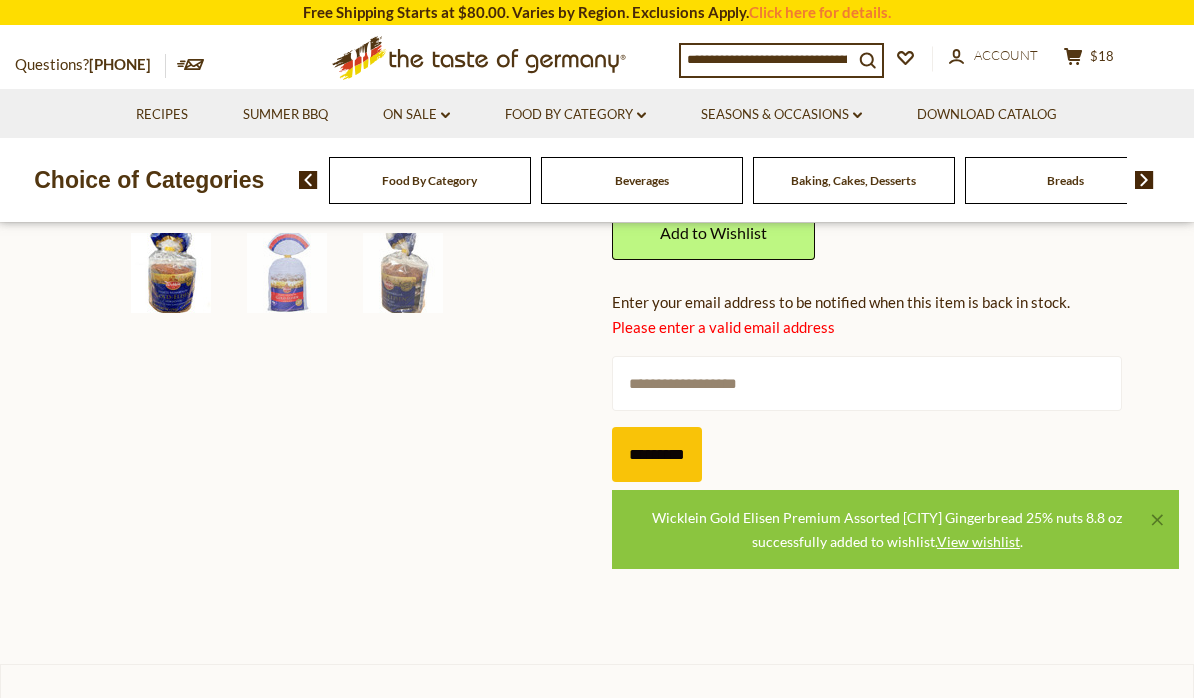 type on "**********" 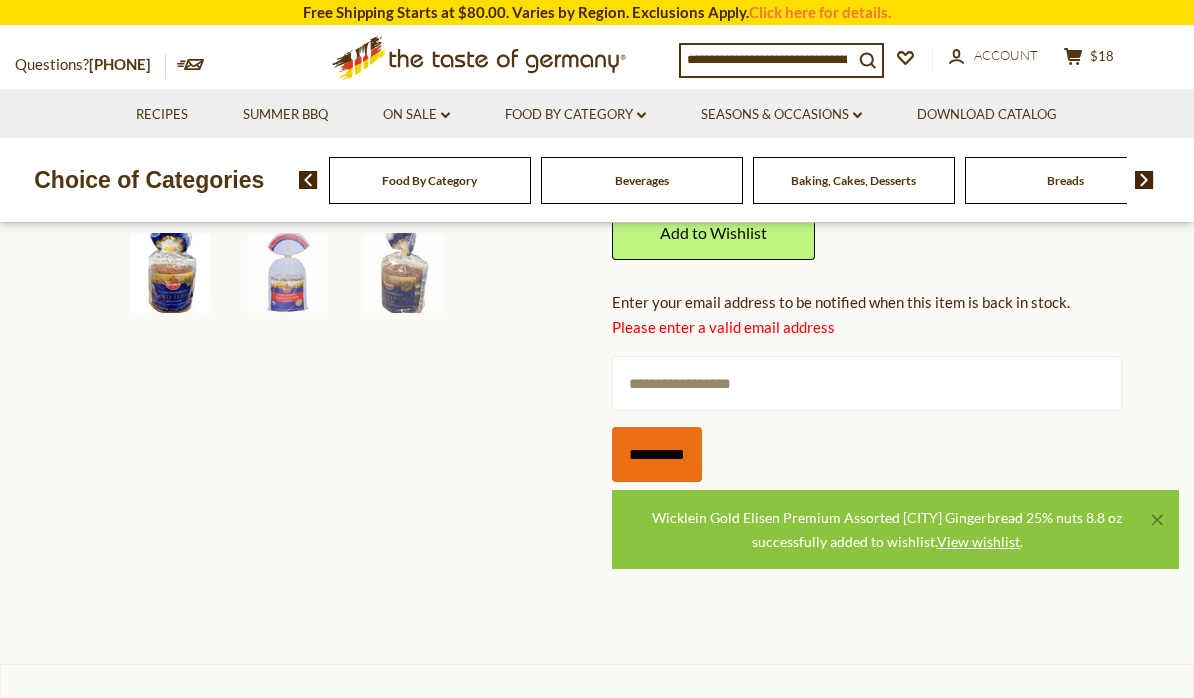 click on "*********" at bounding box center (657, 454) 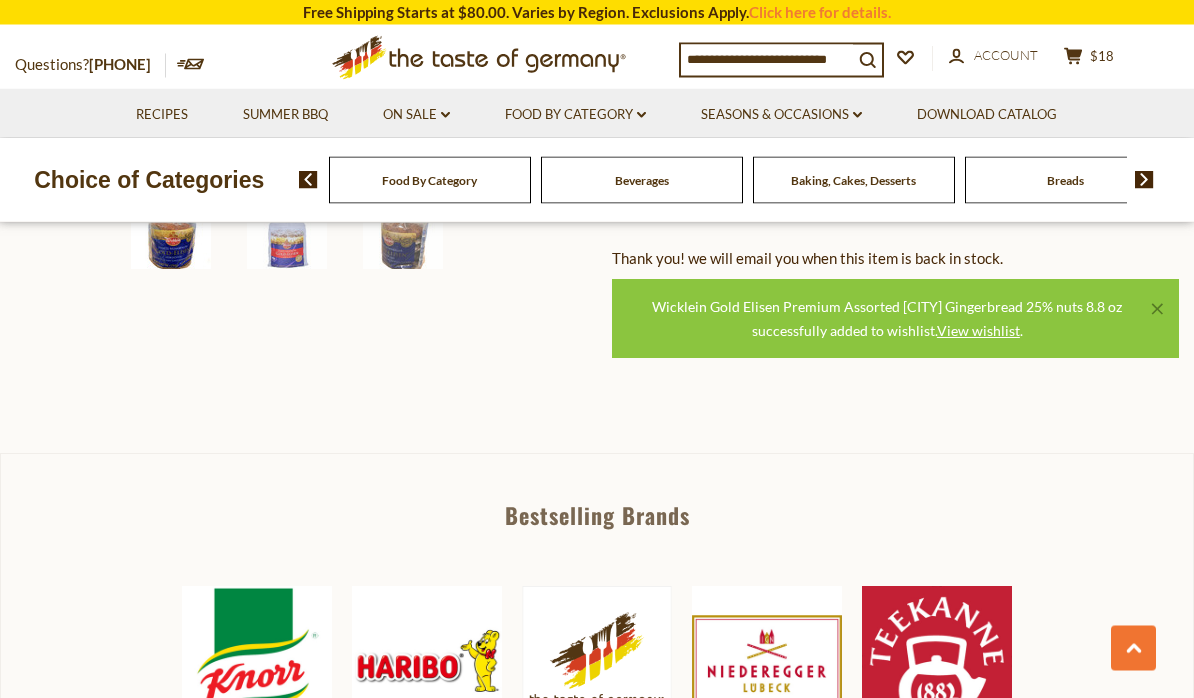 scroll, scrollTop: 729, scrollLeft: 0, axis: vertical 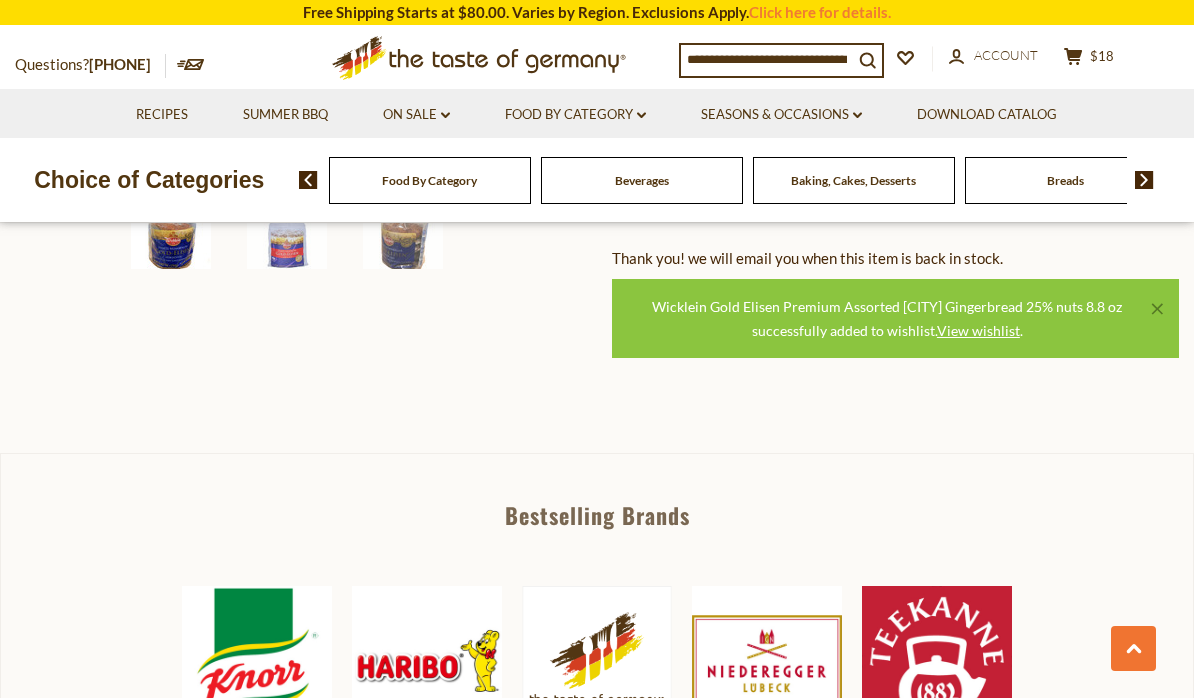 click at bounding box center [767, 661] 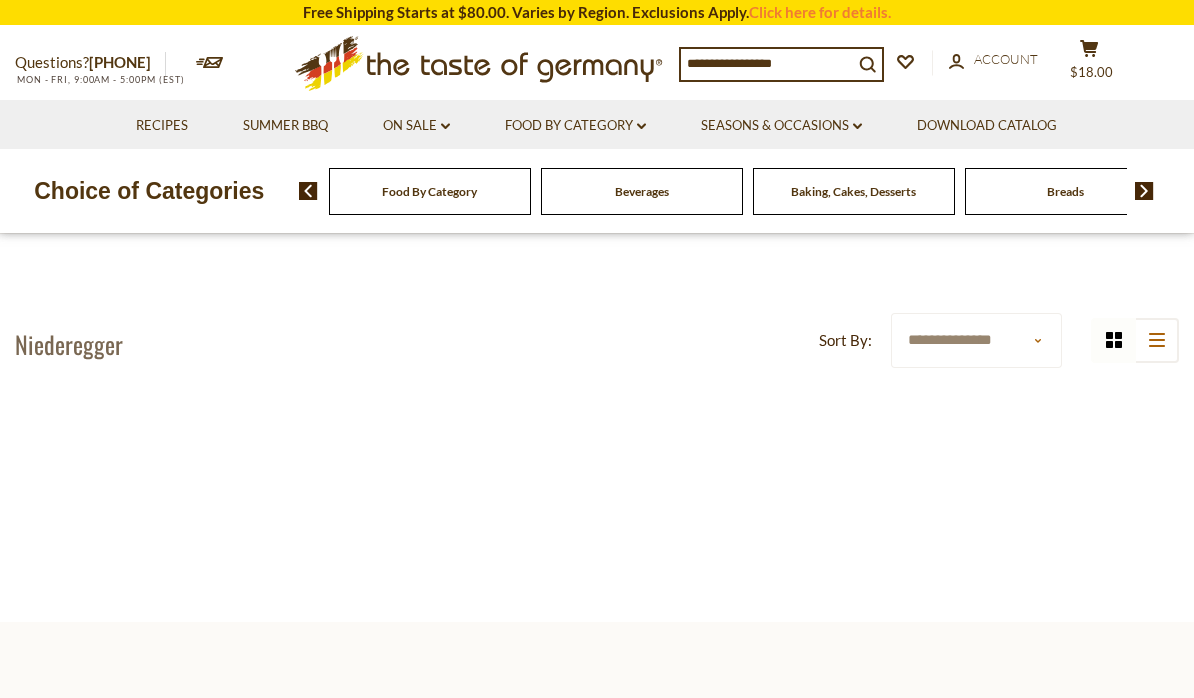 scroll, scrollTop: 0, scrollLeft: 0, axis: both 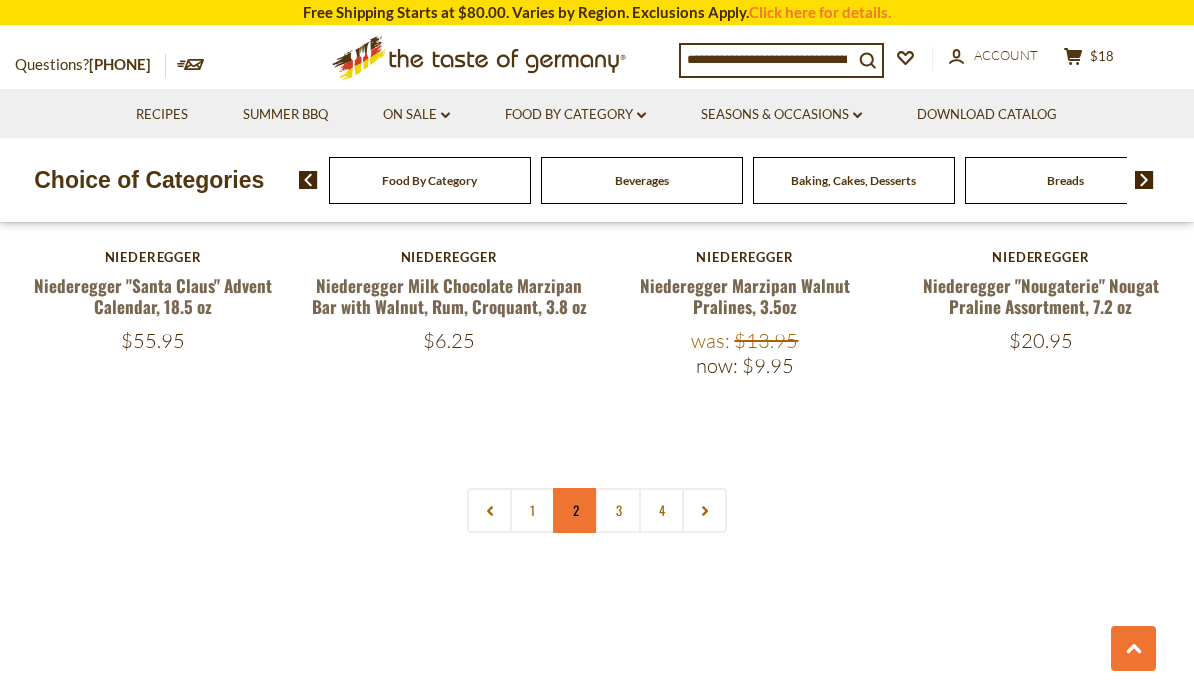 click on "2" at bounding box center (575, 510) 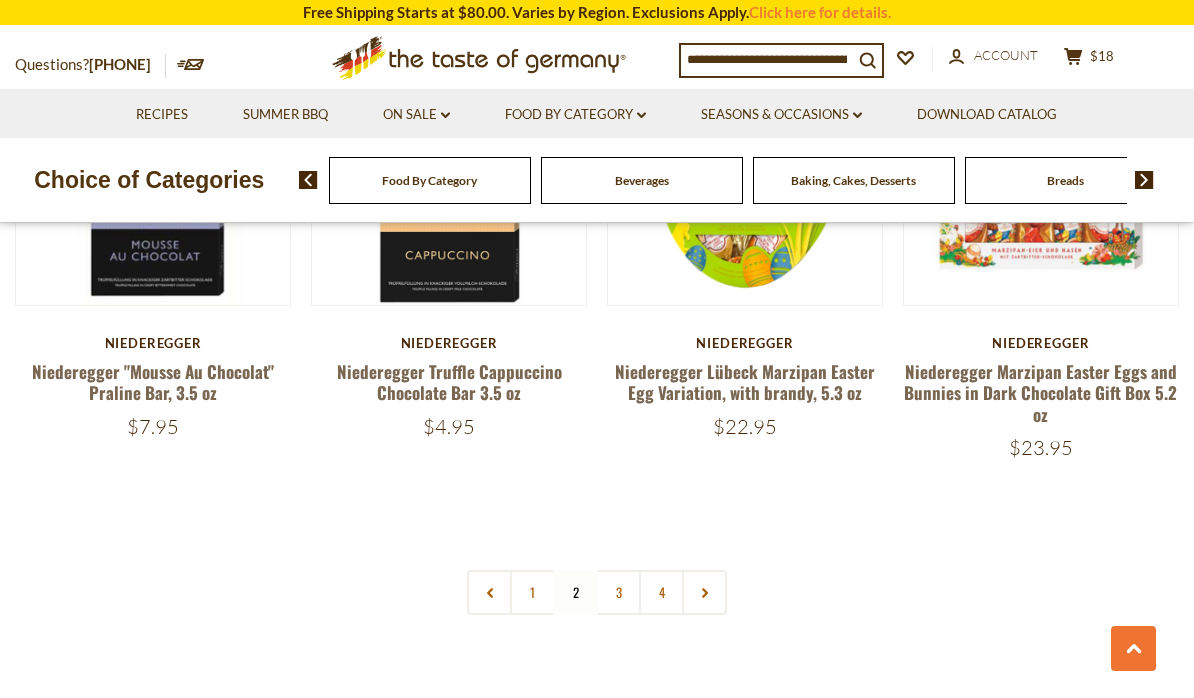 scroll, scrollTop: 4419, scrollLeft: 0, axis: vertical 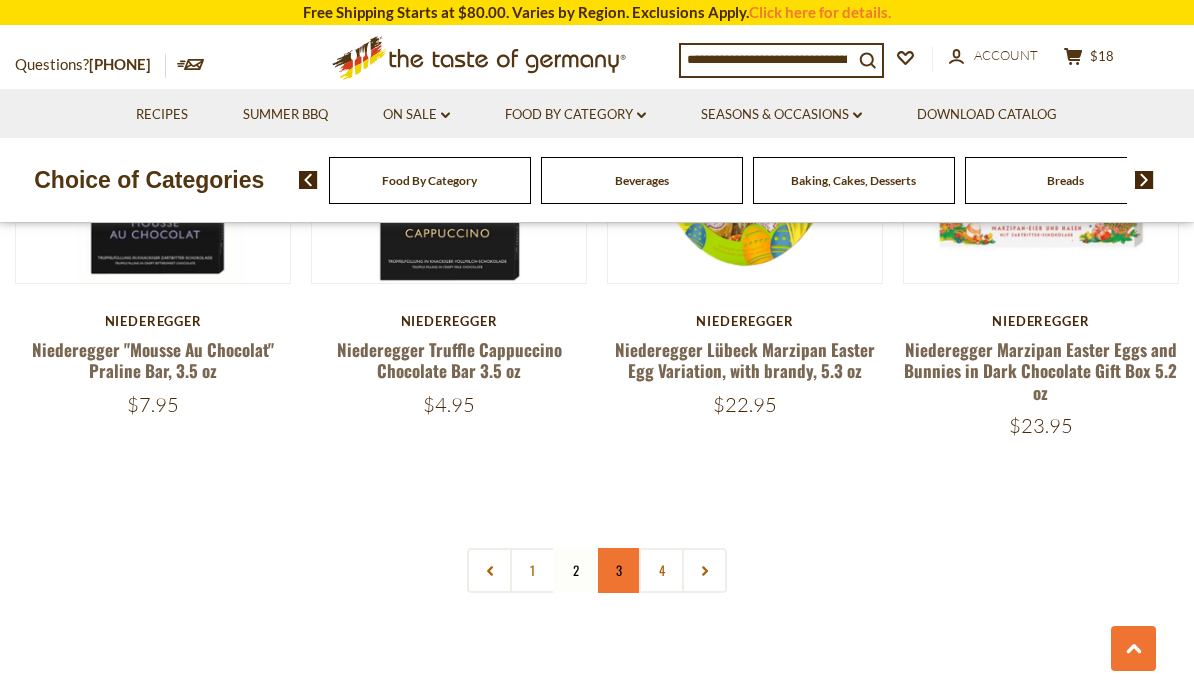 click on "3" at bounding box center [618, 570] 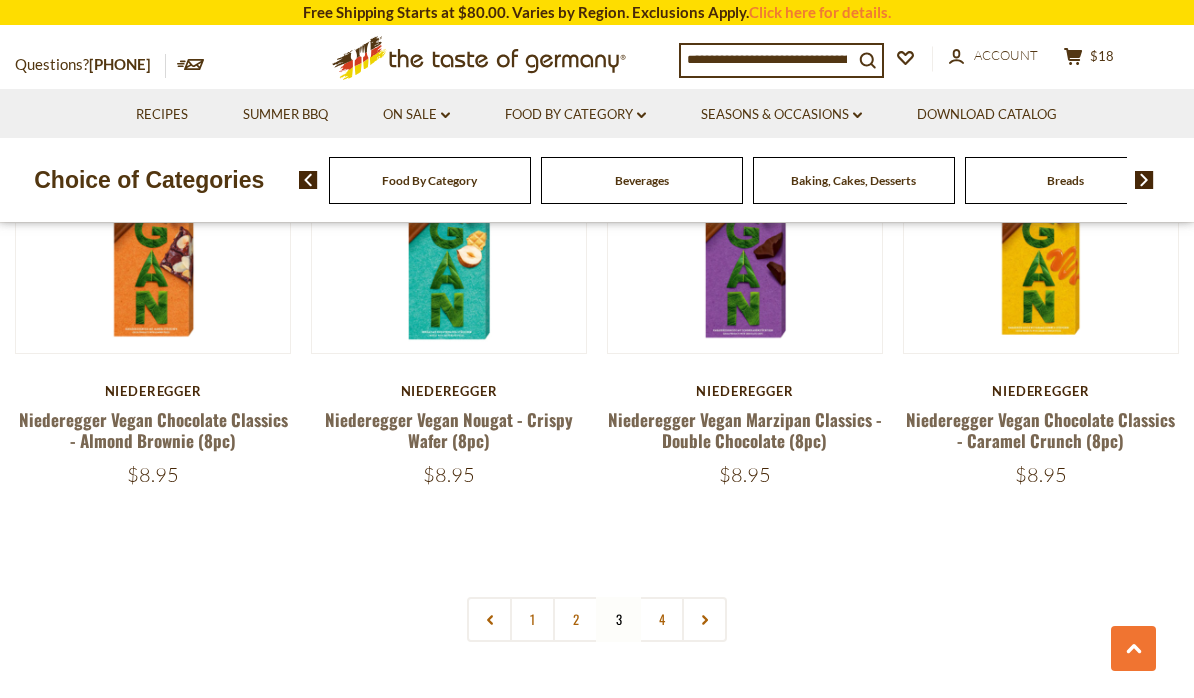scroll, scrollTop: 4178, scrollLeft: 0, axis: vertical 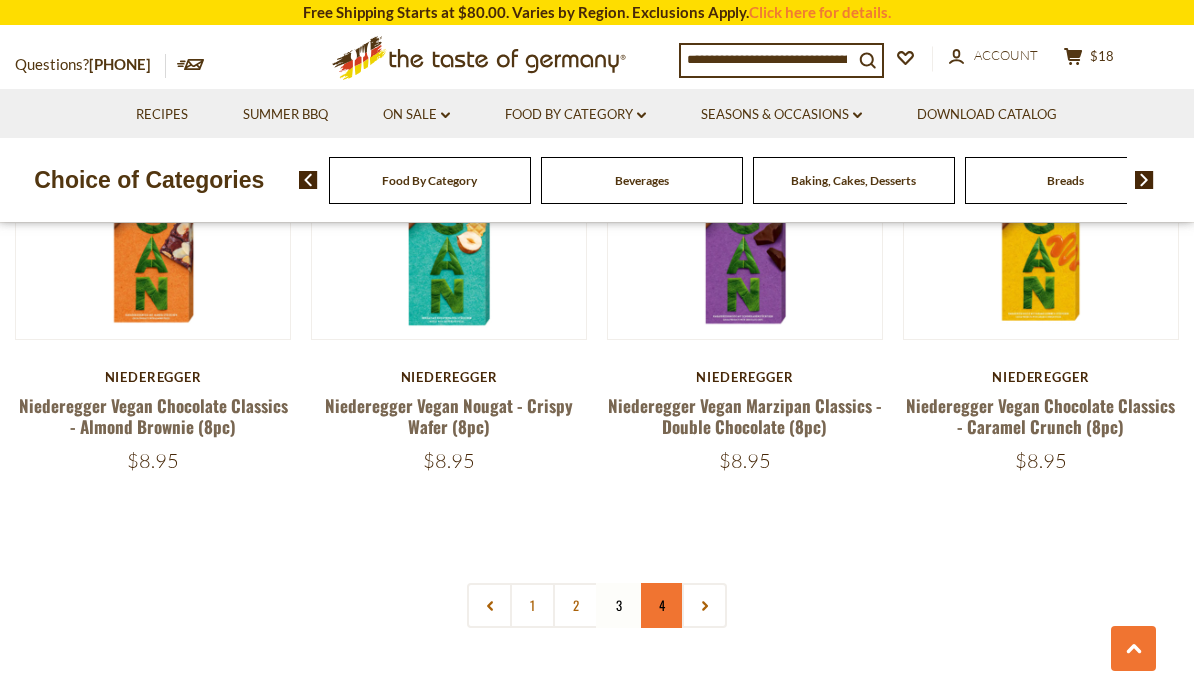 click on "4" at bounding box center (661, 605) 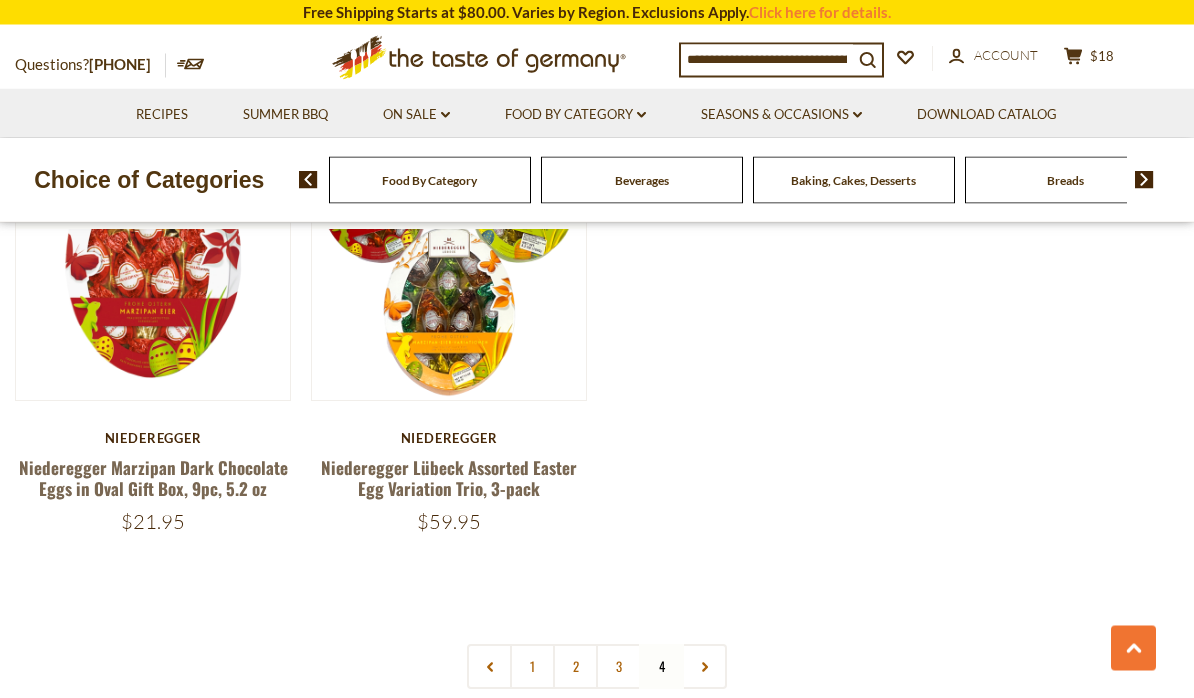 scroll, scrollTop: 2214, scrollLeft: 0, axis: vertical 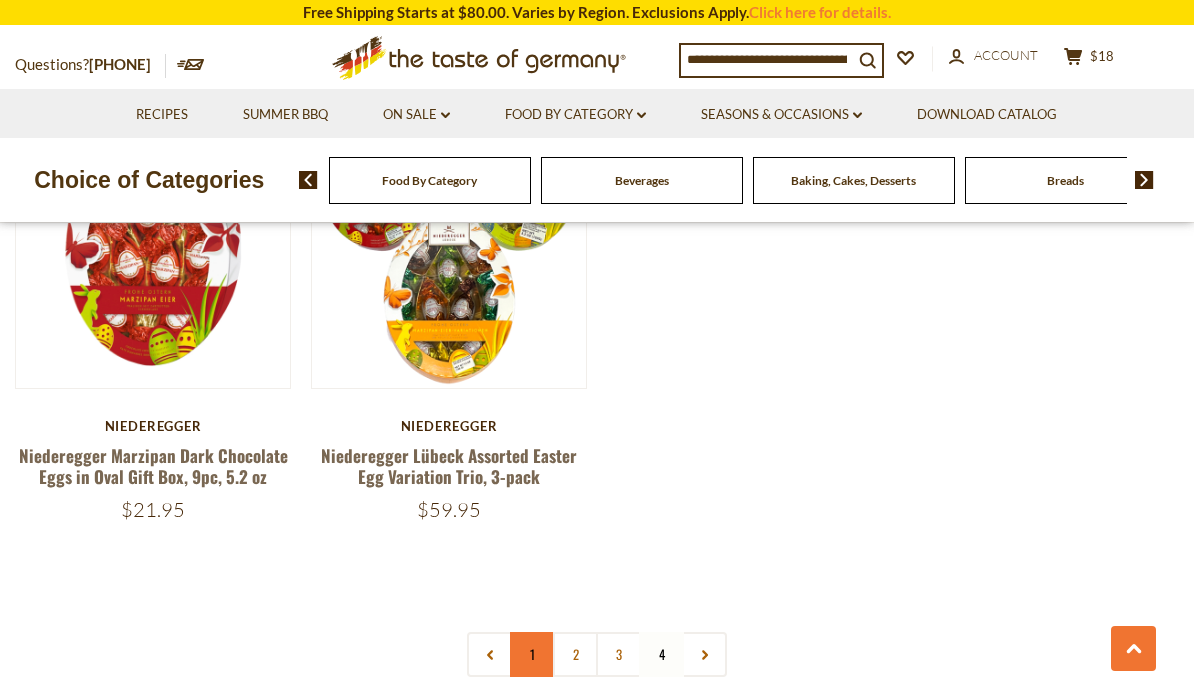 click on "1" at bounding box center (532, 654) 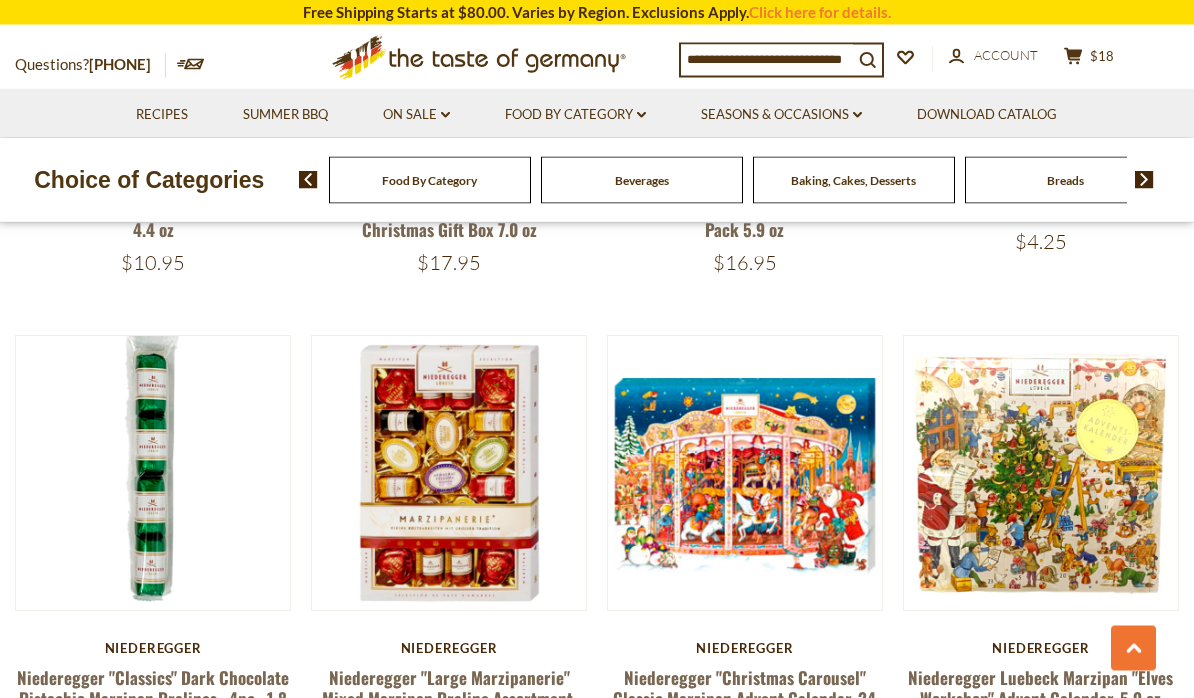 scroll, scrollTop: 2437, scrollLeft: 0, axis: vertical 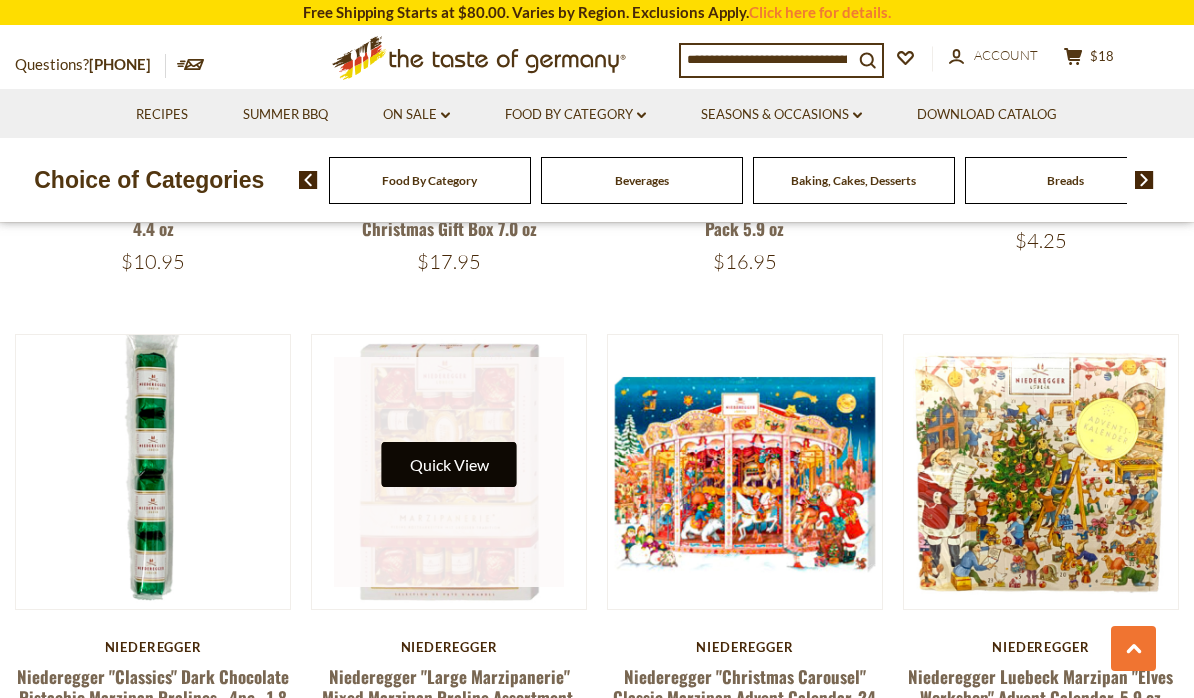 click on "Quick View" at bounding box center [449, 464] 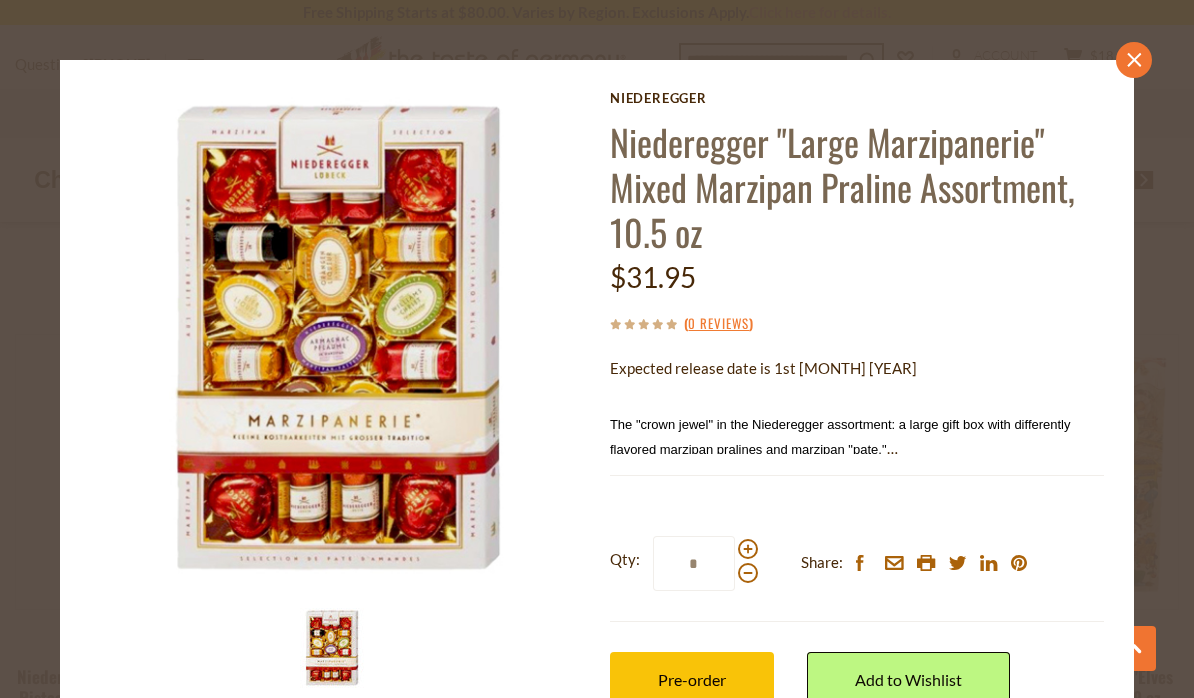 click 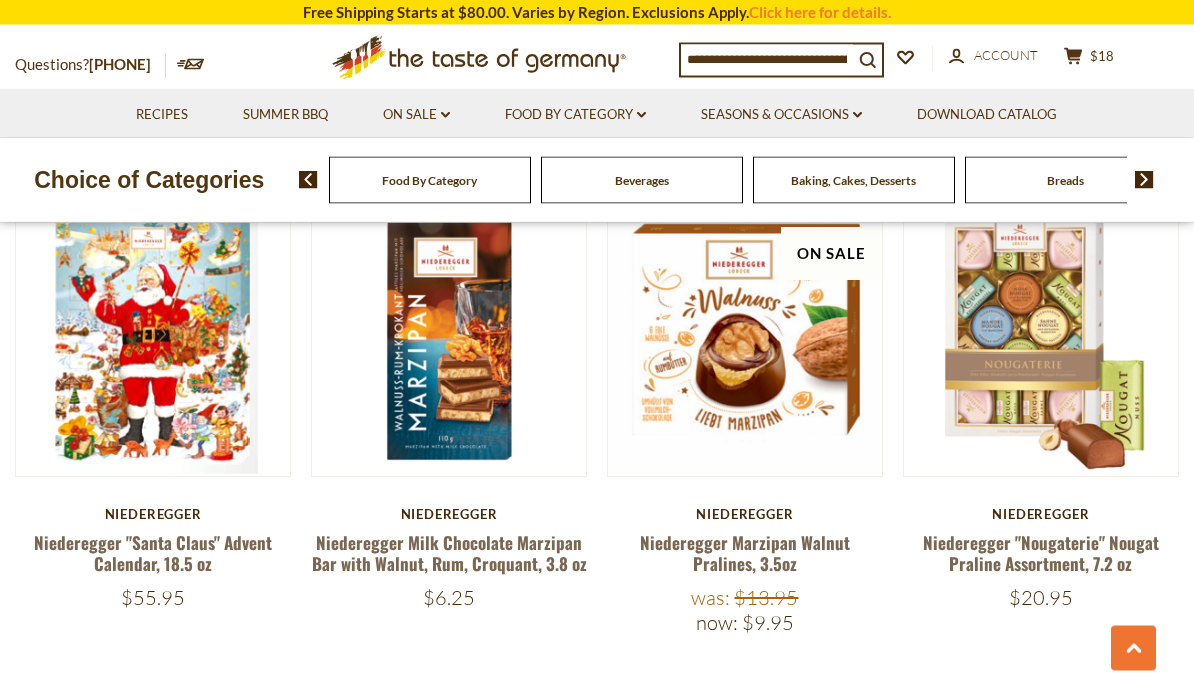 scroll, scrollTop: 4030, scrollLeft: 0, axis: vertical 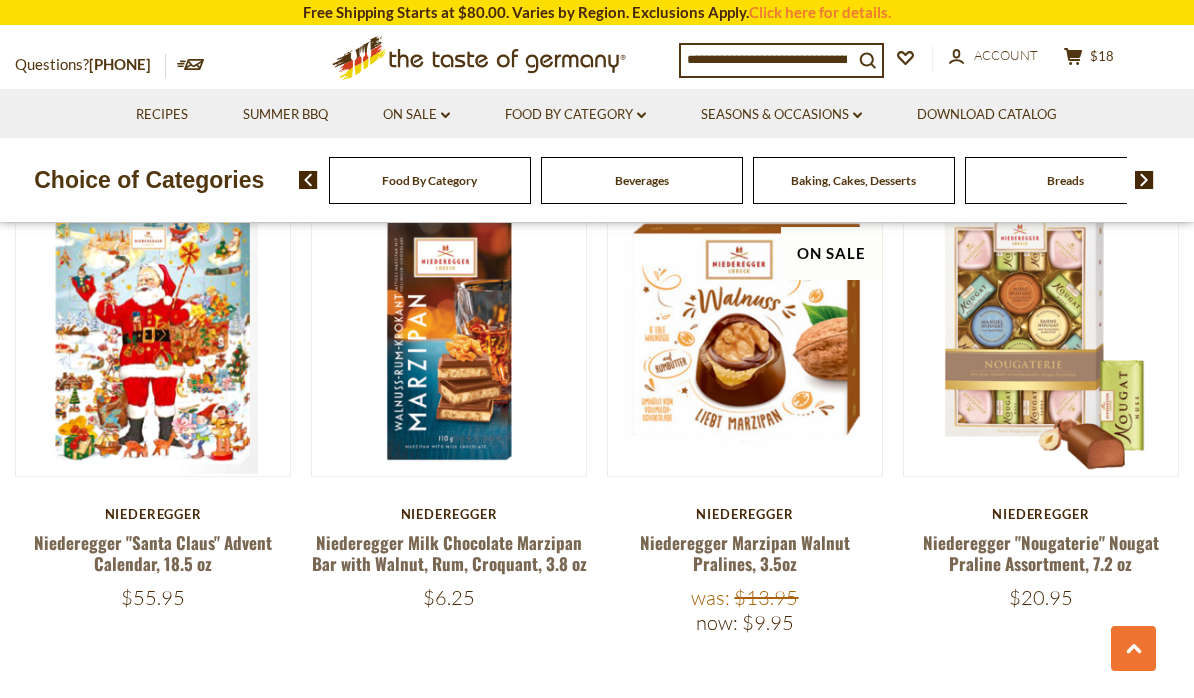click on "Quick View
Niederegger
Niederegger "Black Forest" Gourmet Marzipan Torte, 6.5 oz
$17.95
On Sale" at bounding box center [597, -1471] 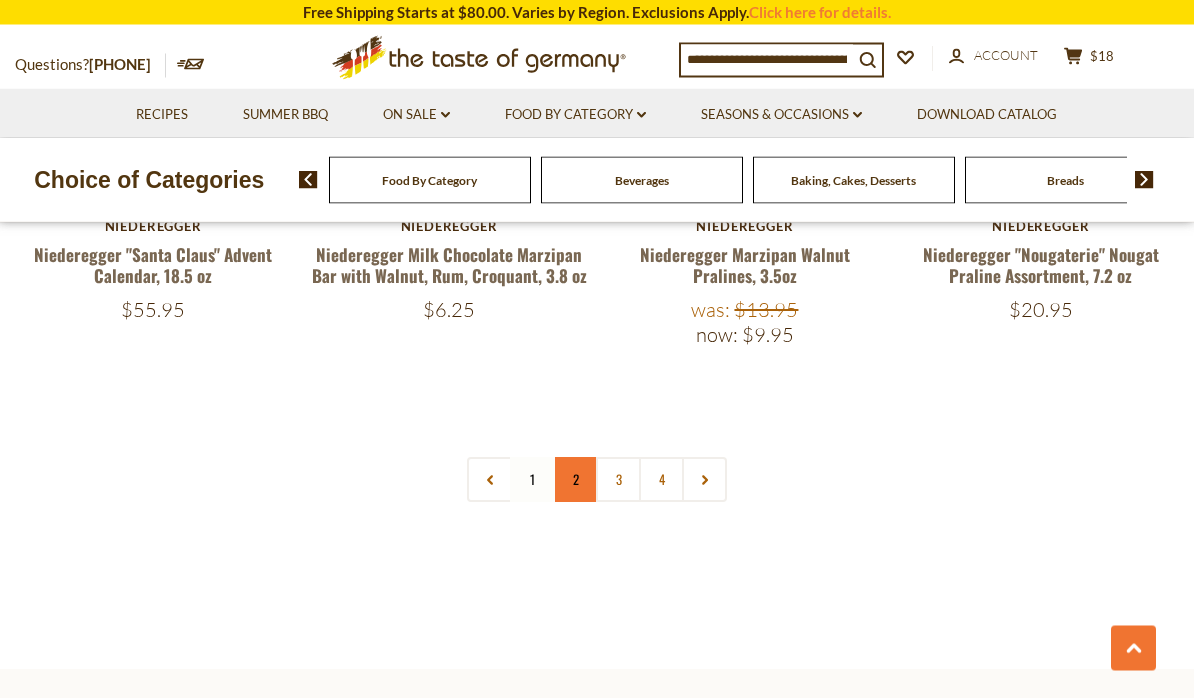 click on "2" at bounding box center (575, 480) 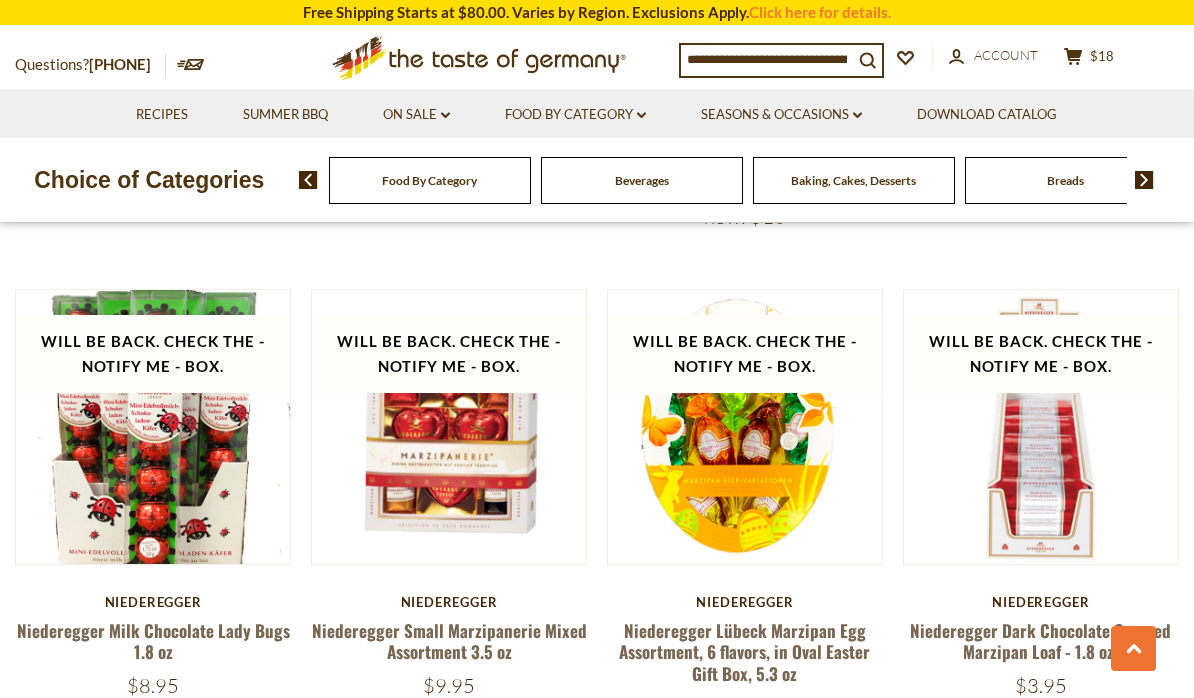 scroll, scrollTop: 3659, scrollLeft: 0, axis: vertical 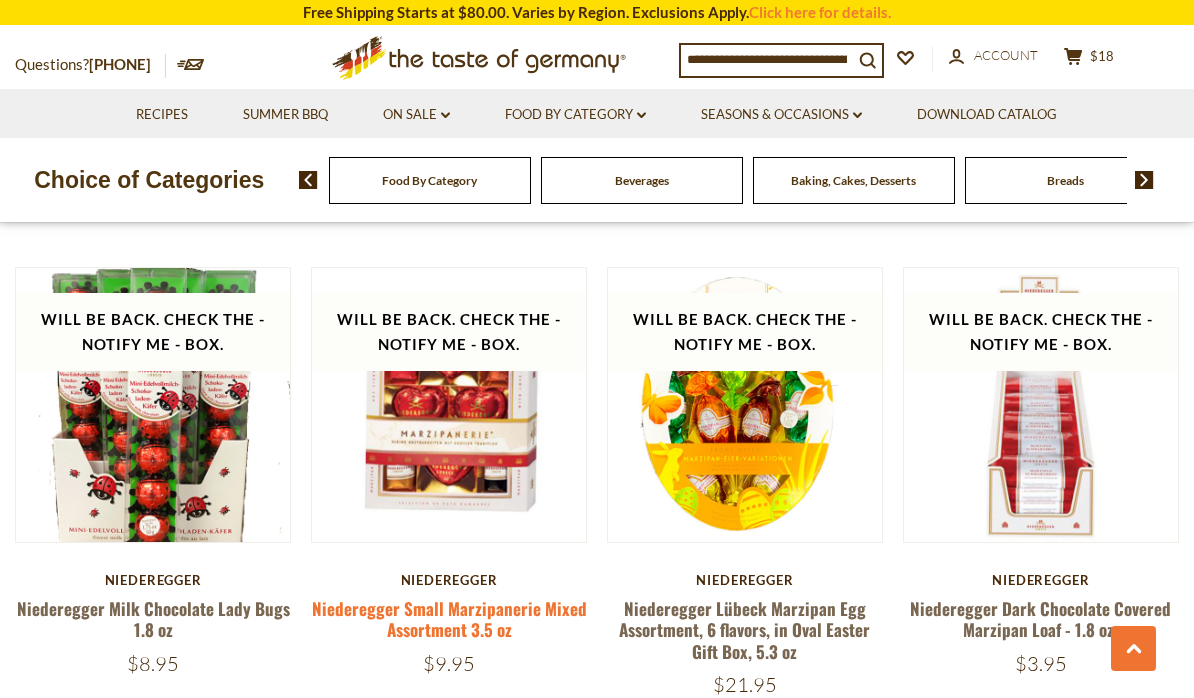 click on "Niederegger Small Marzipanerie Mixed Assortment 3.5 oz" at bounding box center [449, 619] 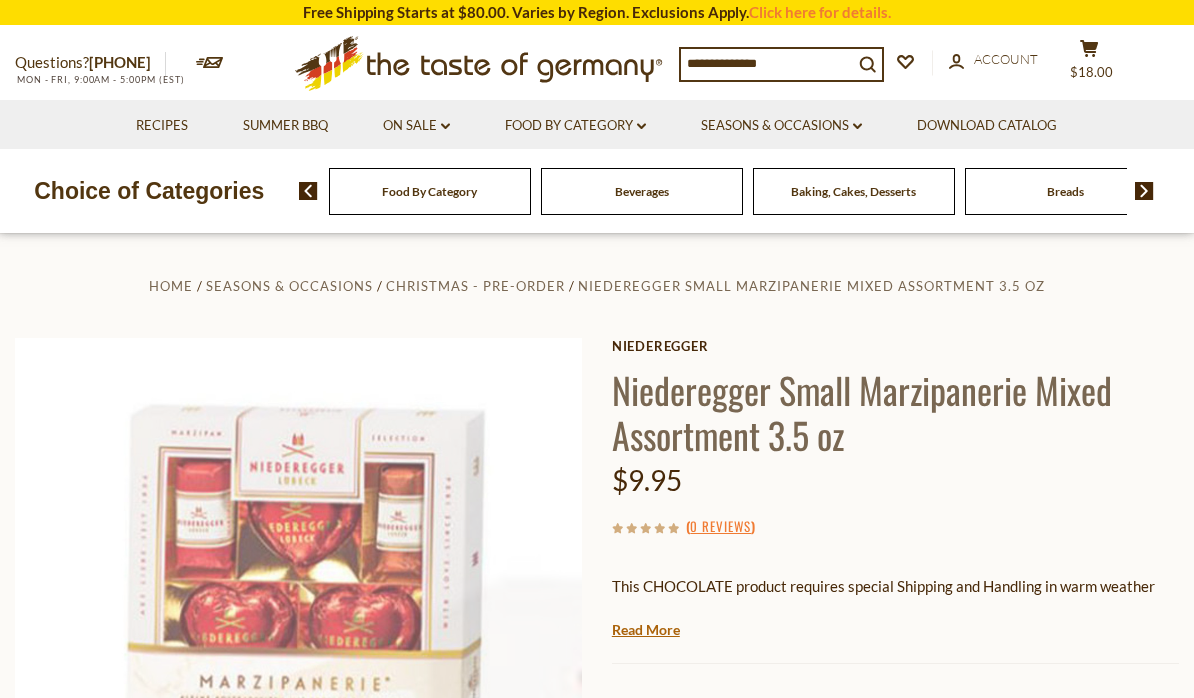 scroll, scrollTop: 0, scrollLeft: 0, axis: both 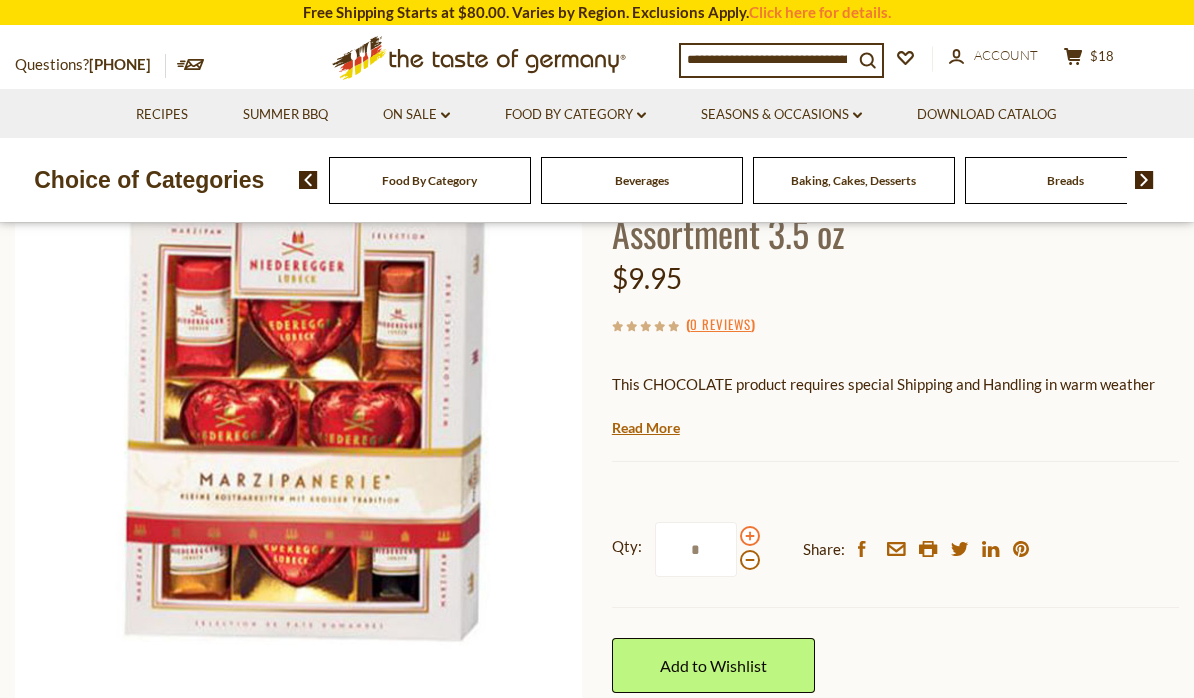 click at bounding box center [750, 536] 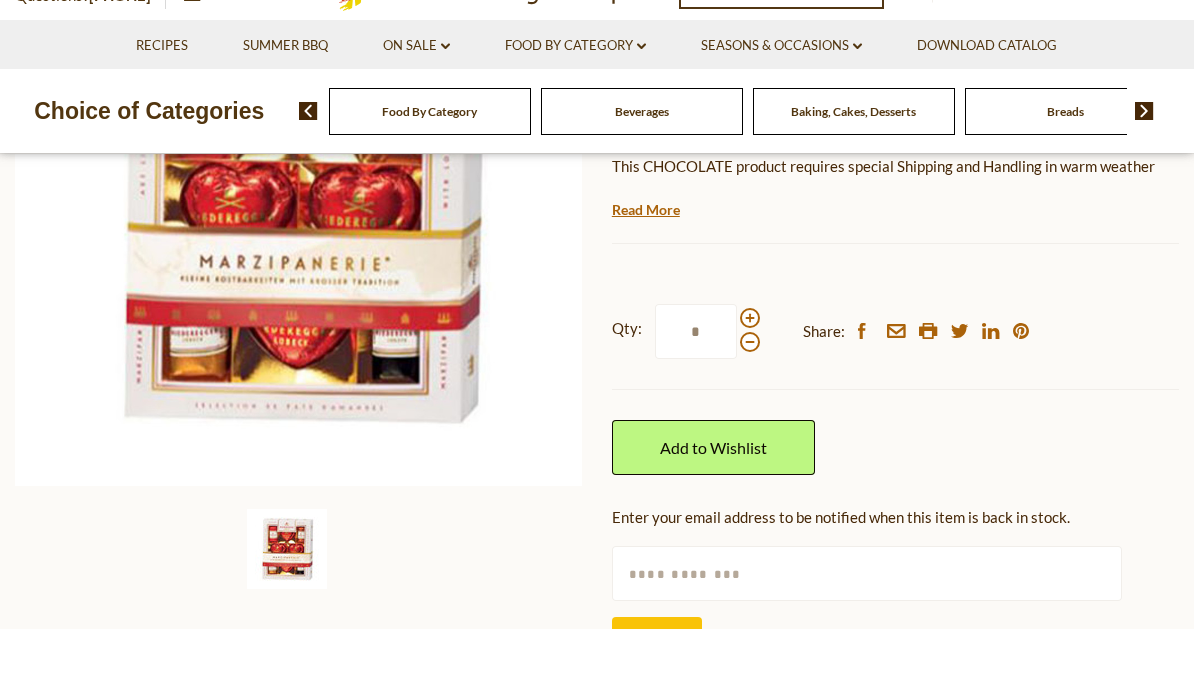 scroll, scrollTop: 430, scrollLeft: 0, axis: vertical 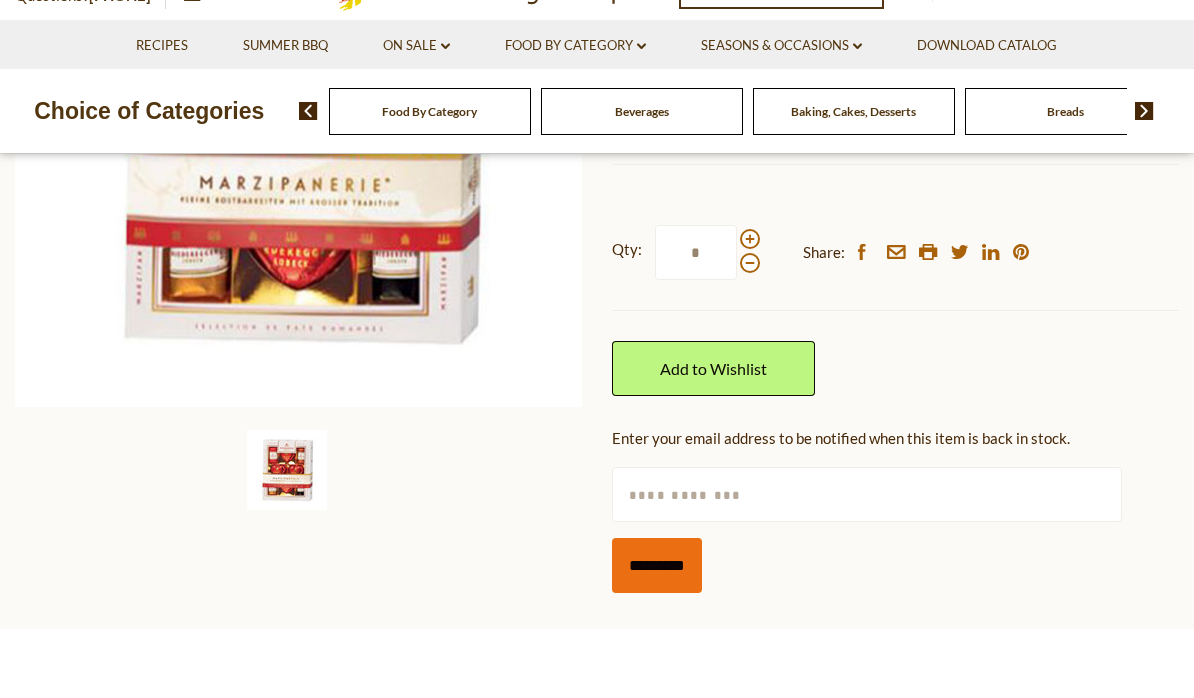 type on "*" 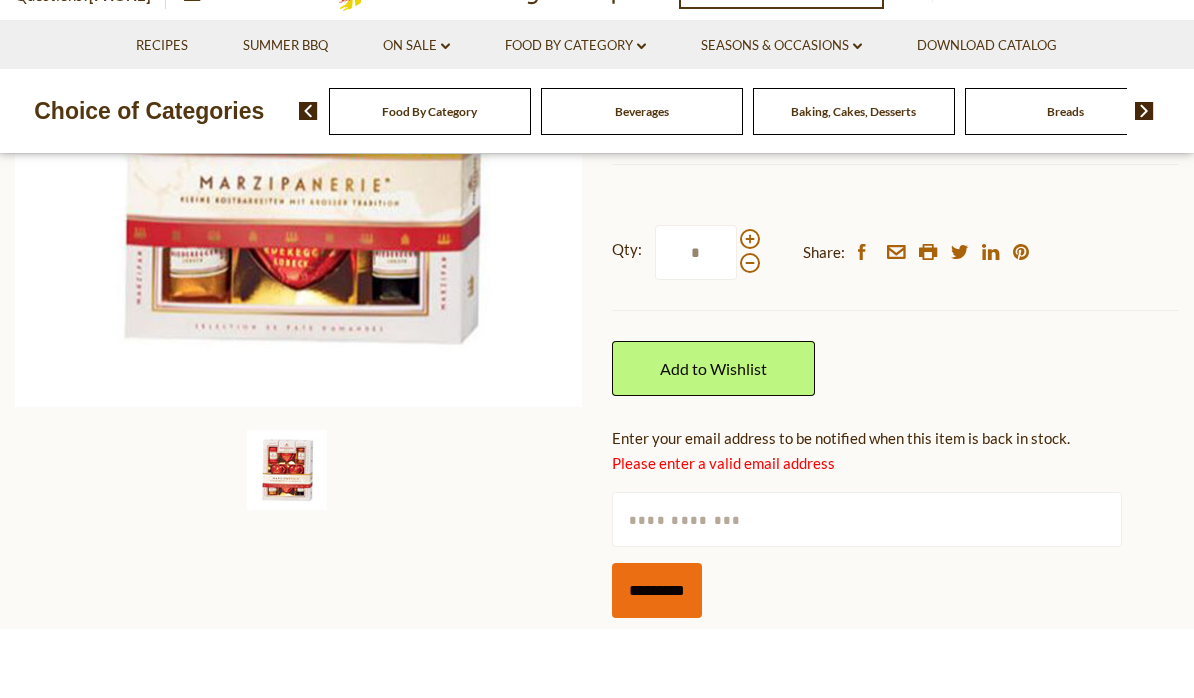 scroll, scrollTop: 499, scrollLeft: 0, axis: vertical 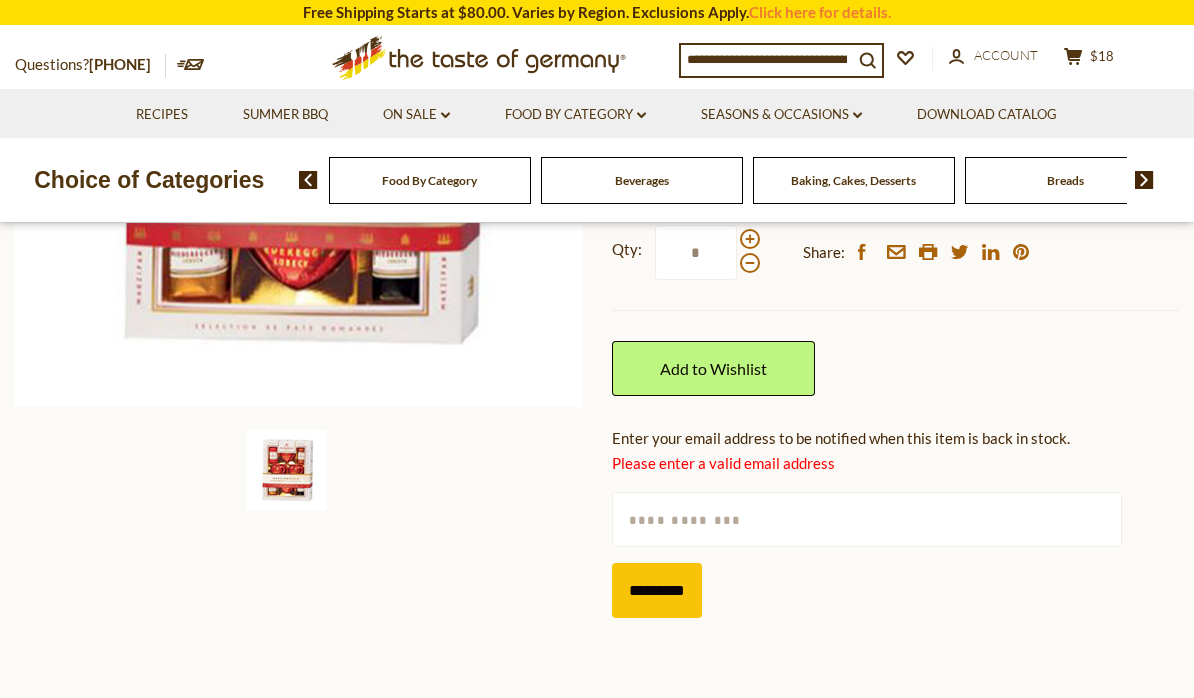 click at bounding box center [867, 519] 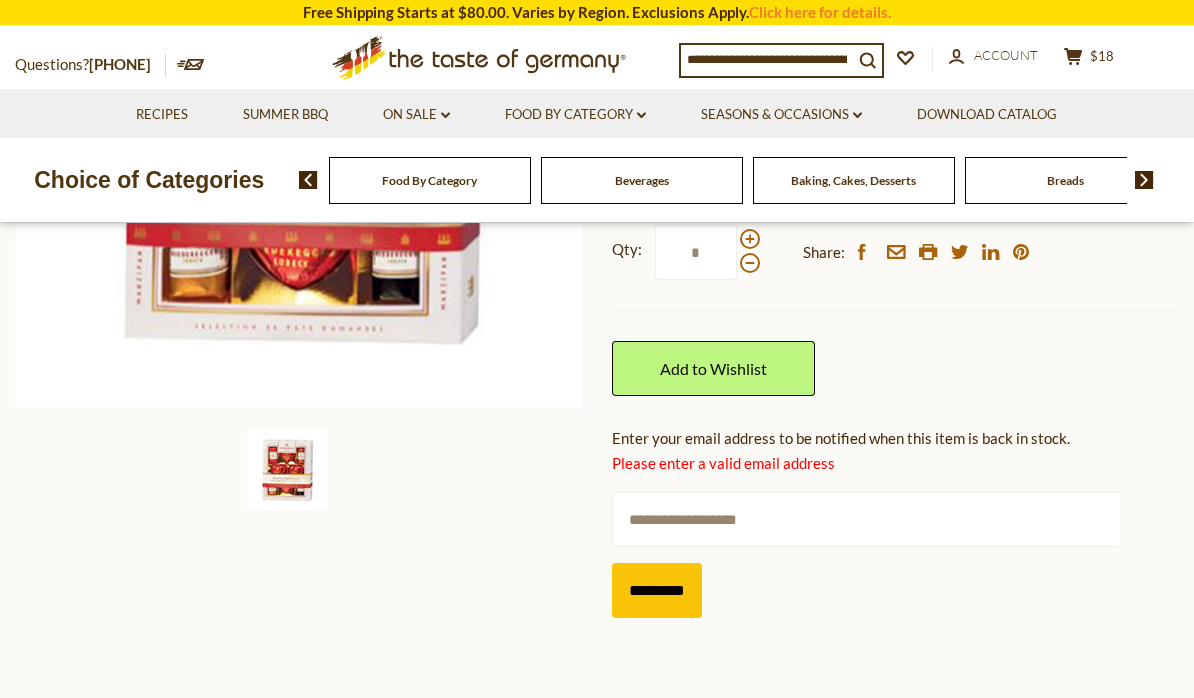 type on "**********" 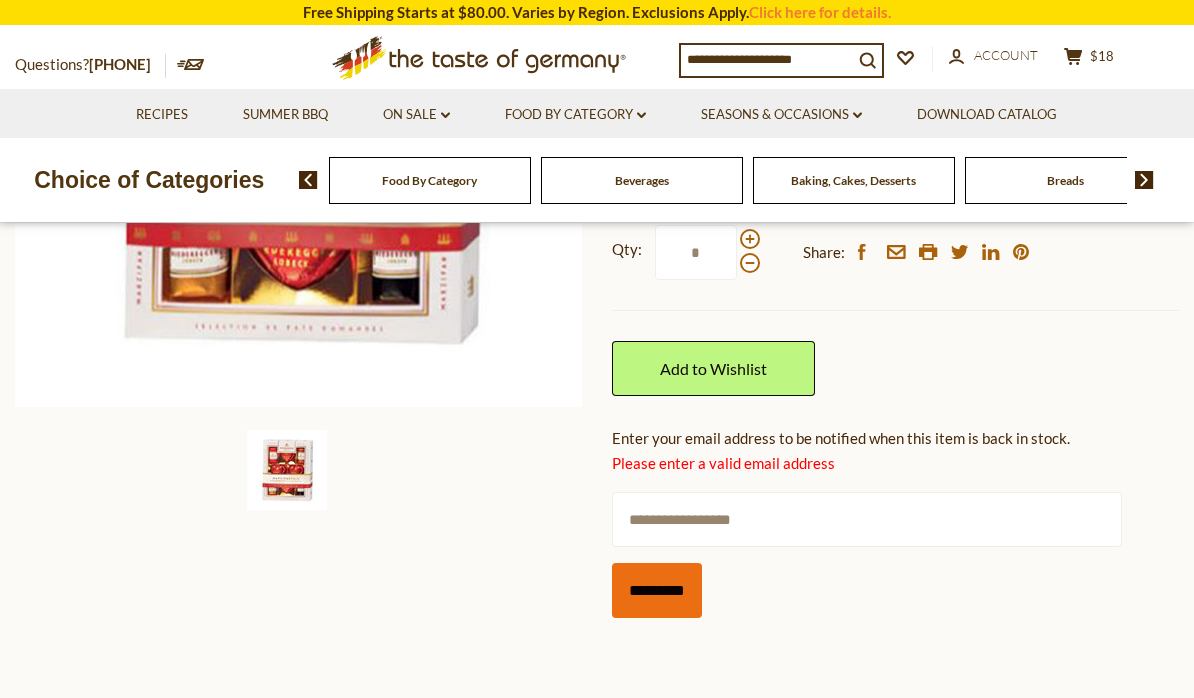 click on "*********" at bounding box center [657, 590] 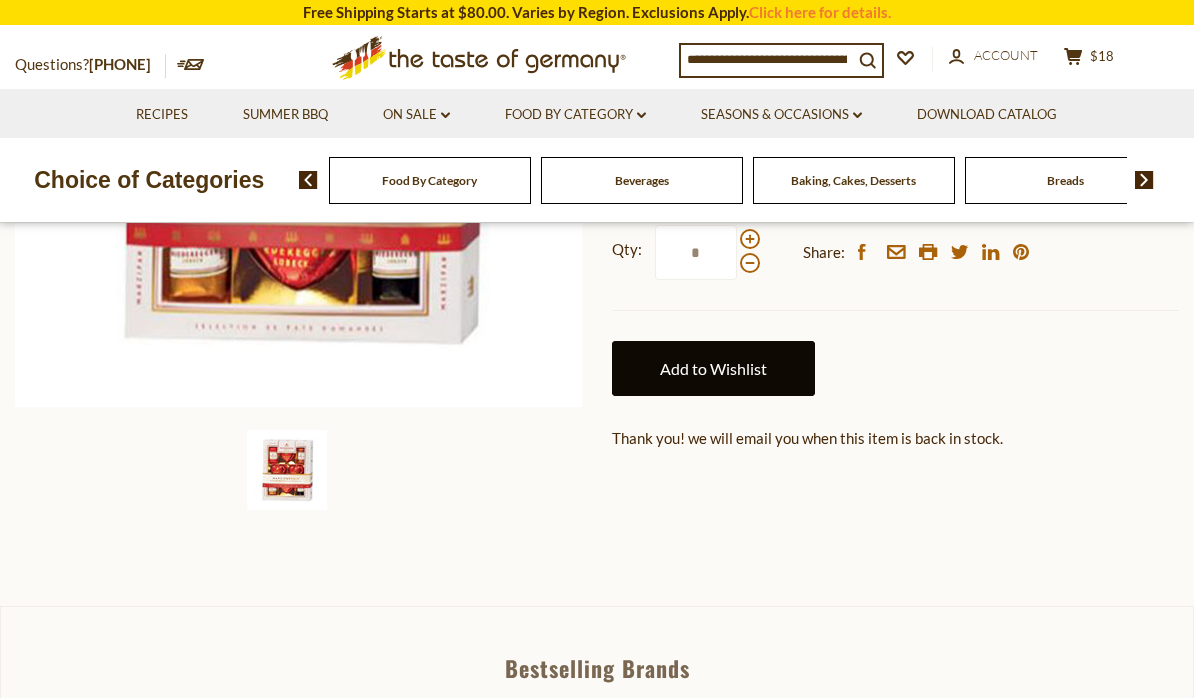 click on "Add to Wishlist" at bounding box center (713, 368) 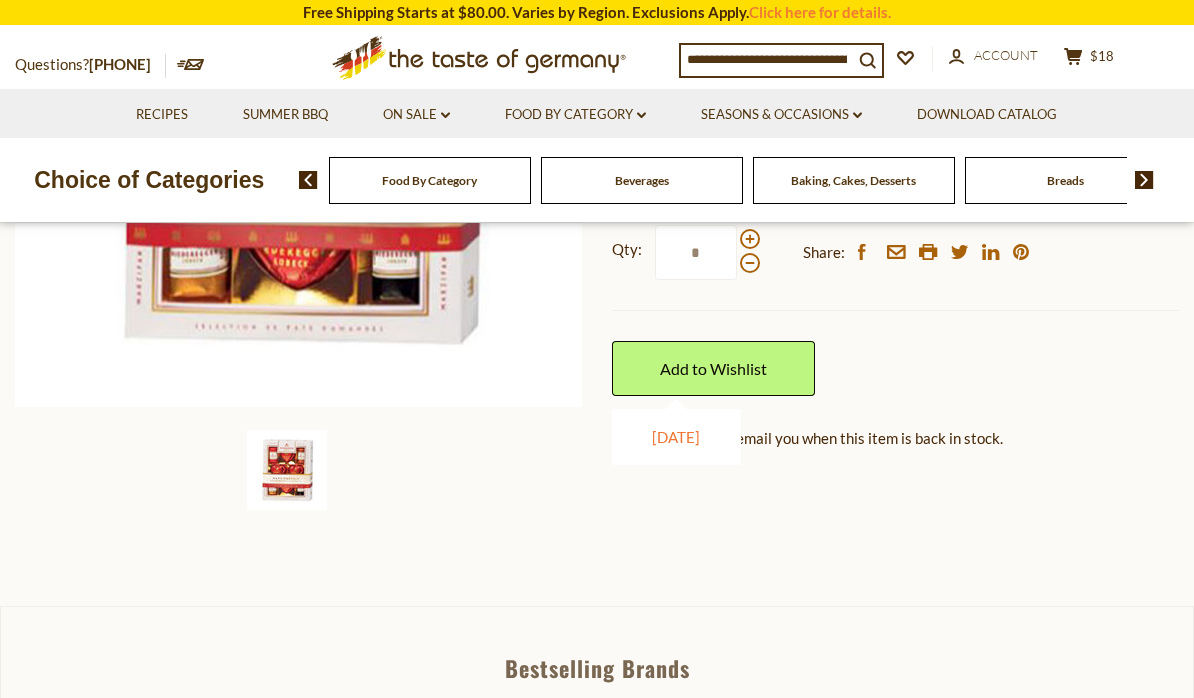 click on "[DATE]" at bounding box center [676, 437] 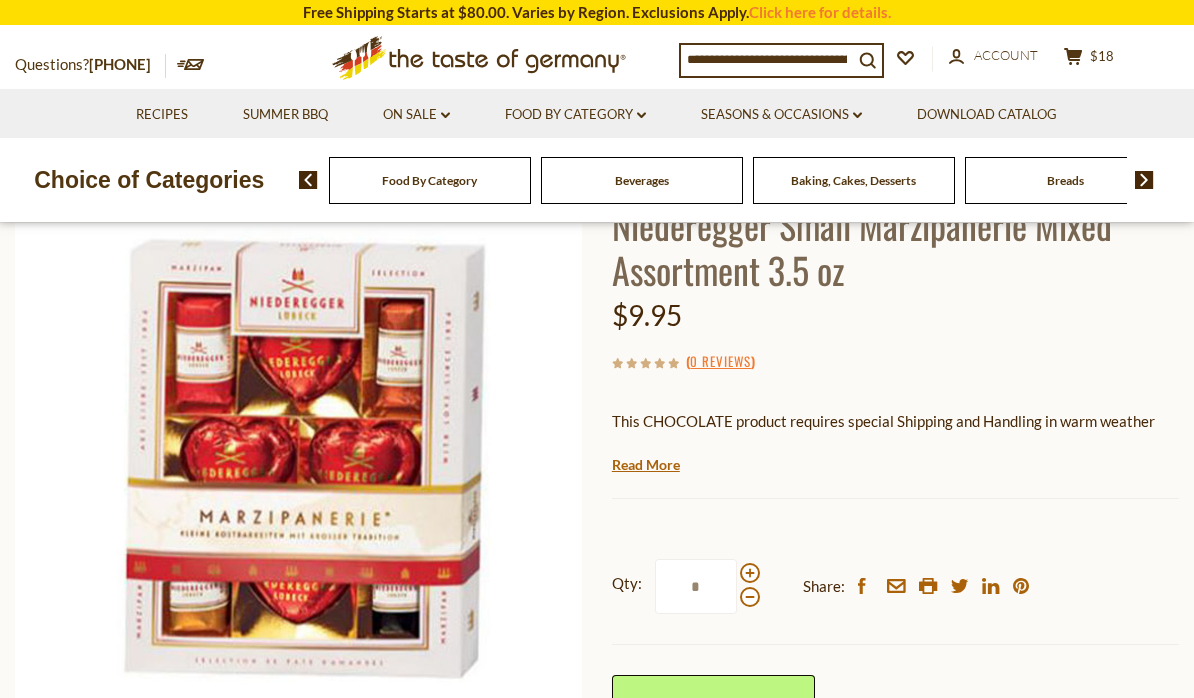 scroll, scrollTop: 152, scrollLeft: 0, axis: vertical 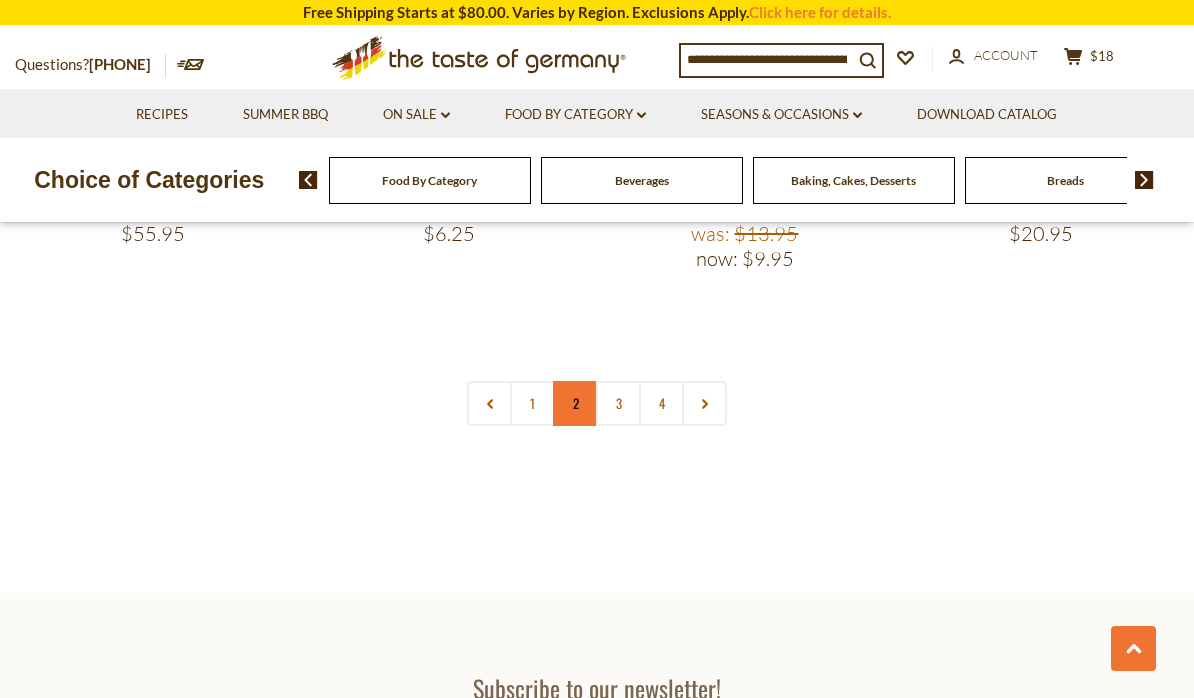 click on "2" at bounding box center [575, 403] 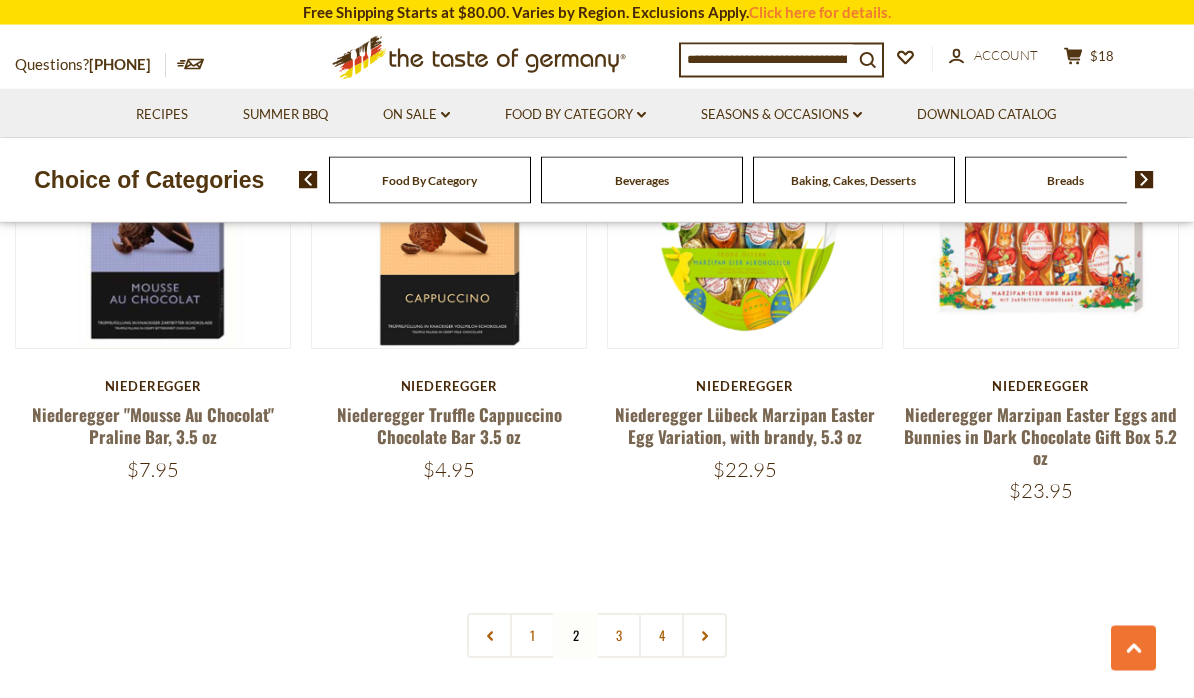 scroll, scrollTop: 4353, scrollLeft: 0, axis: vertical 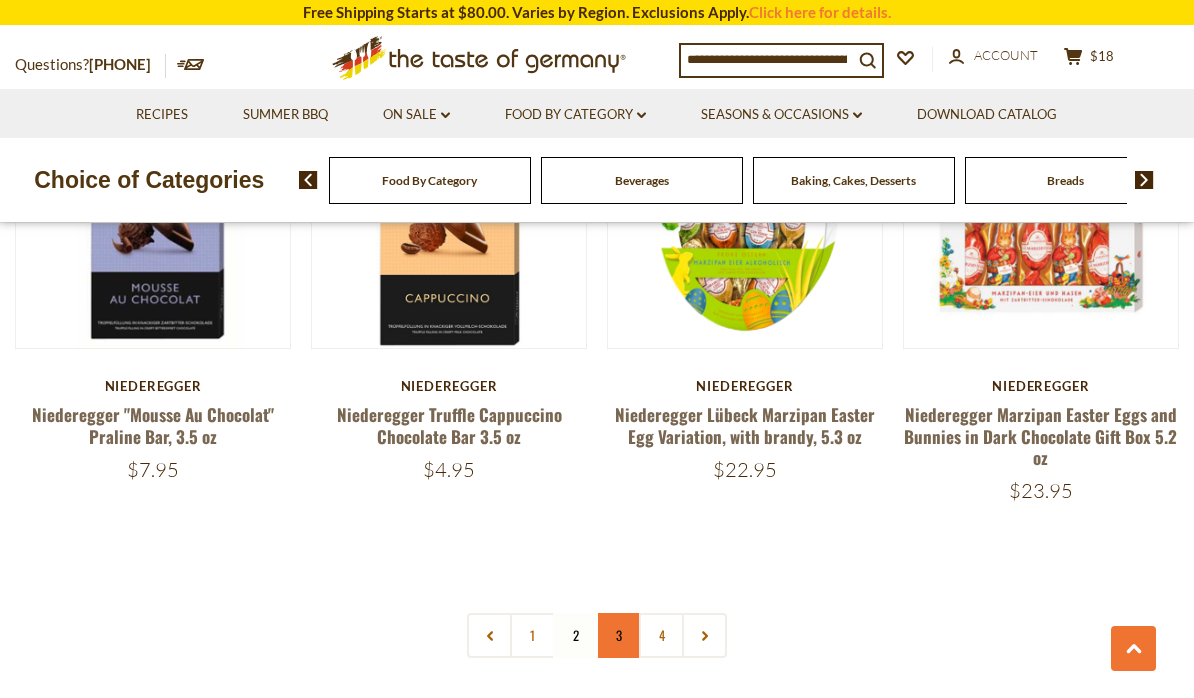 click on "3" at bounding box center (618, 635) 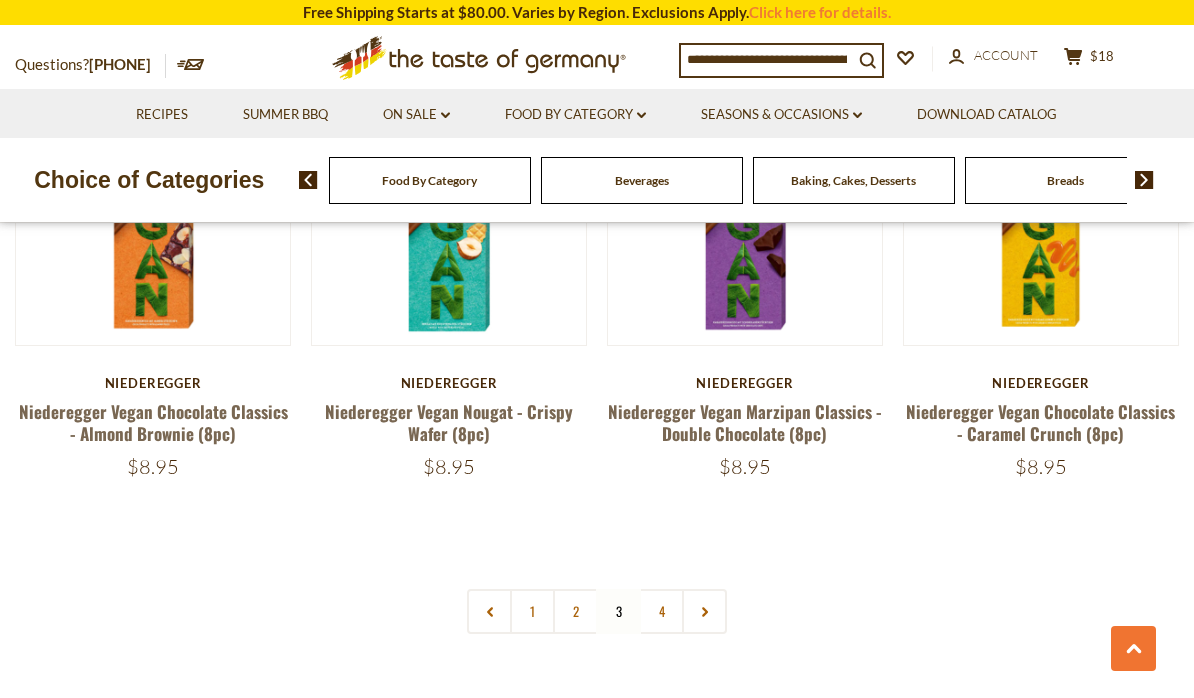 scroll, scrollTop: 4181, scrollLeft: 0, axis: vertical 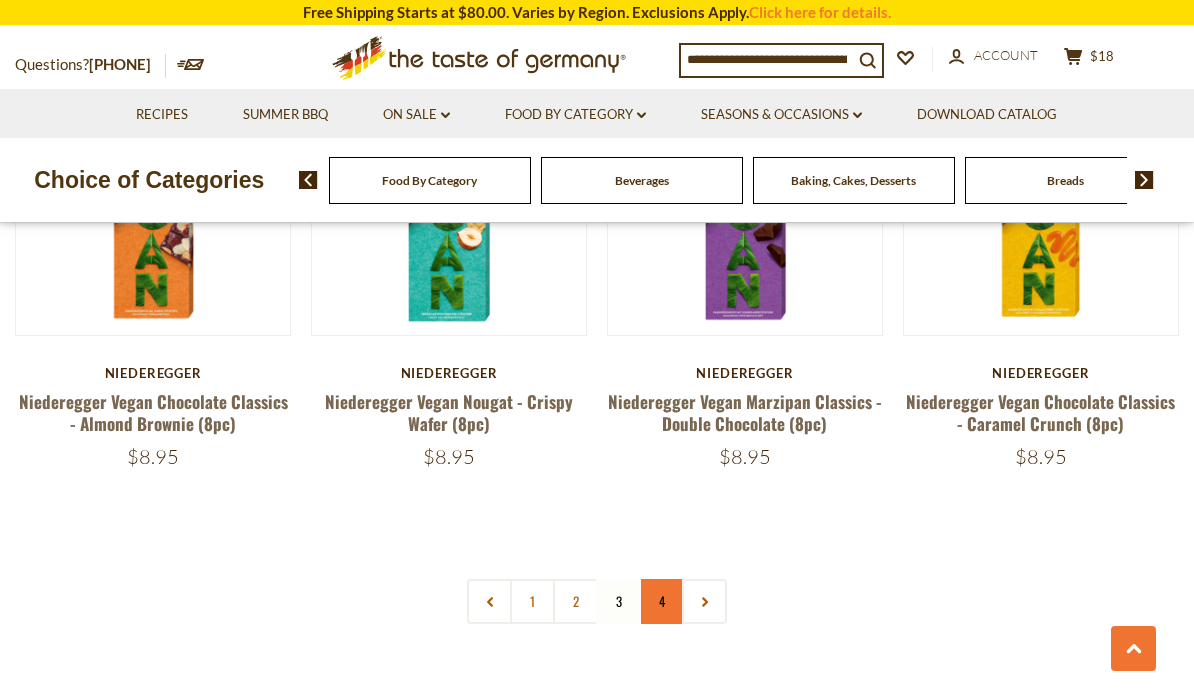 click on "4" at bounding box center (661, 601) 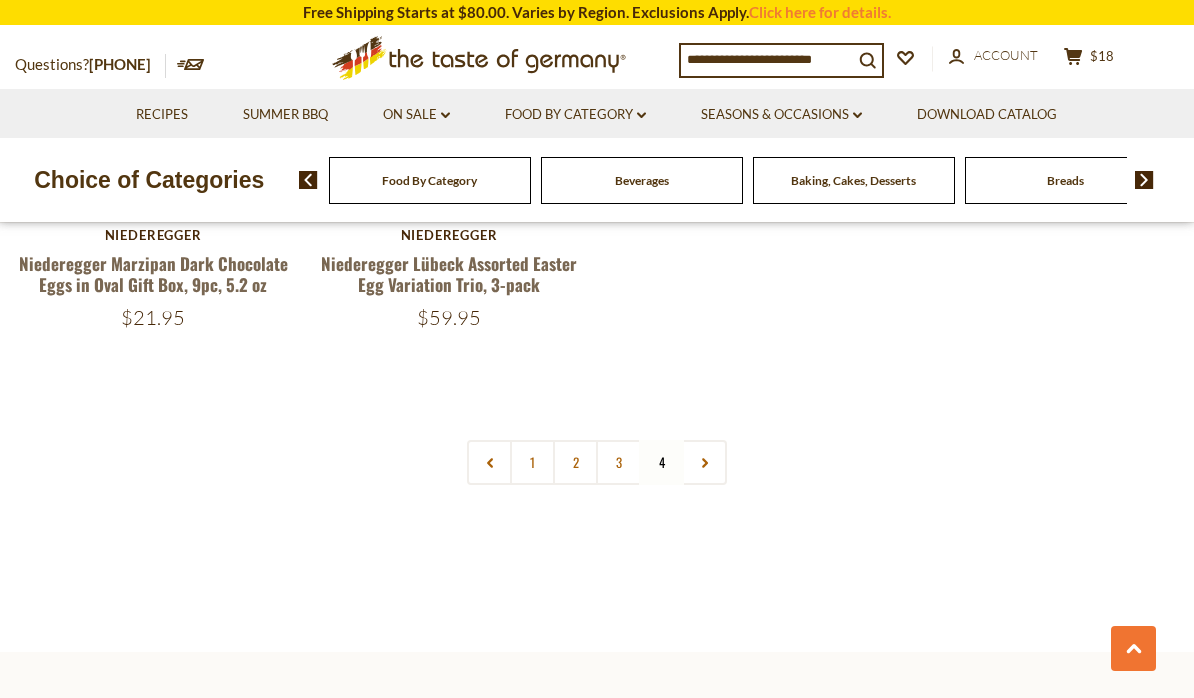scroll, scrollTop: 2437, scrollLeft: 0, axis: vertical 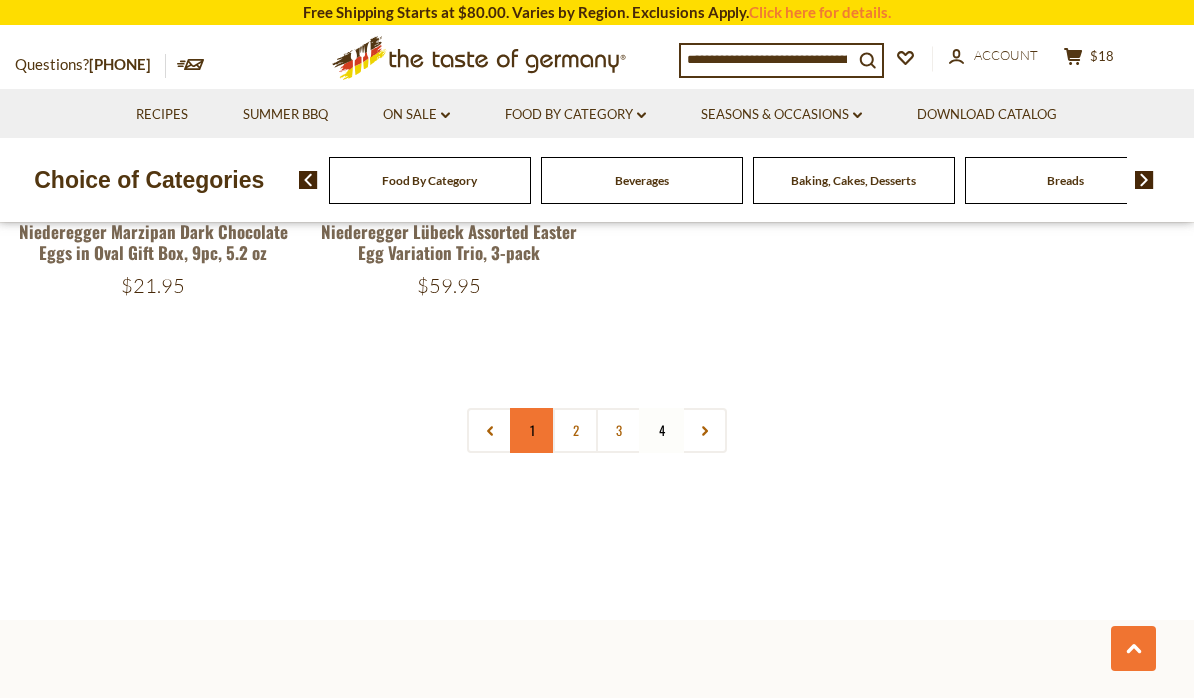 click on "1" at bounding box center (532, 430) 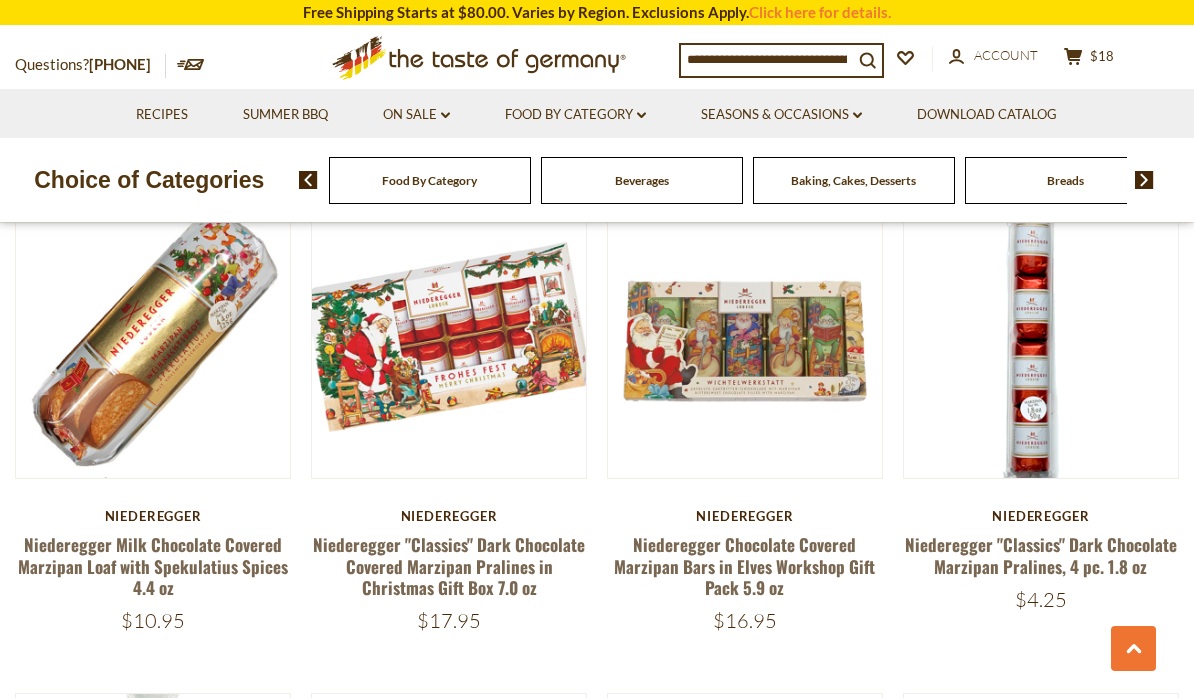 scroll, scrollTop: 2065, scrollLeft: 0, axis: vertical 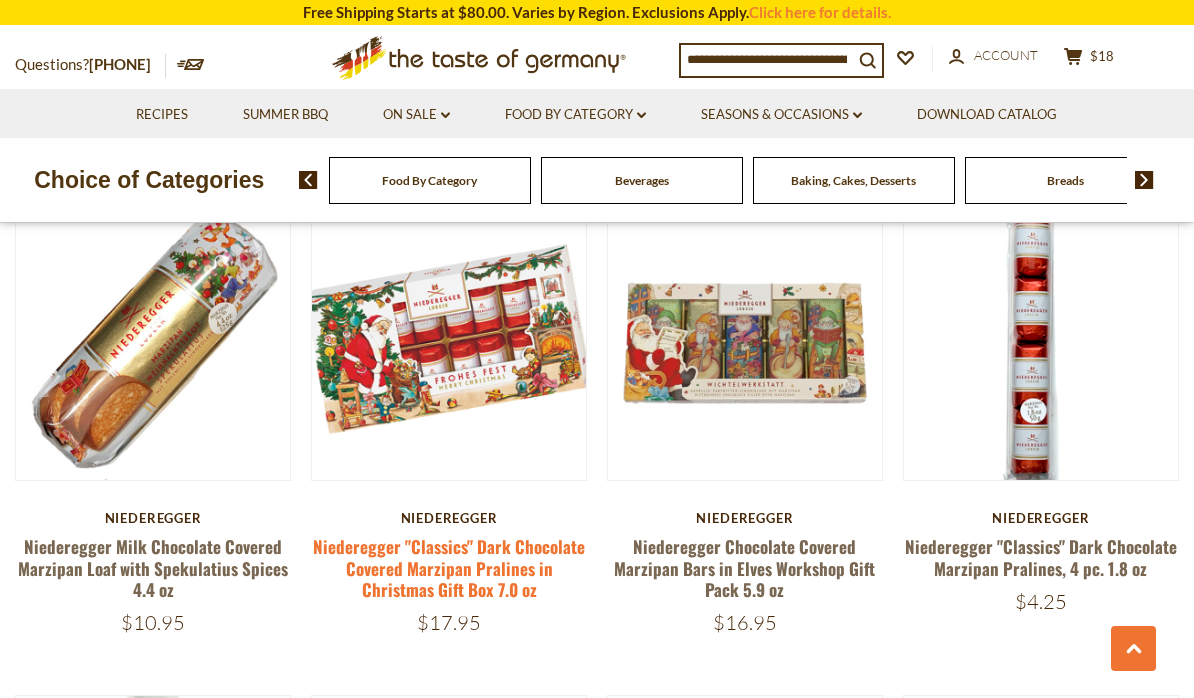 click on "Niederegger "Classics" Dark Chocolate Covered Marzipan Pralines in Christmas Gift Box 7.0 oz" at bounding box center [449, 568] 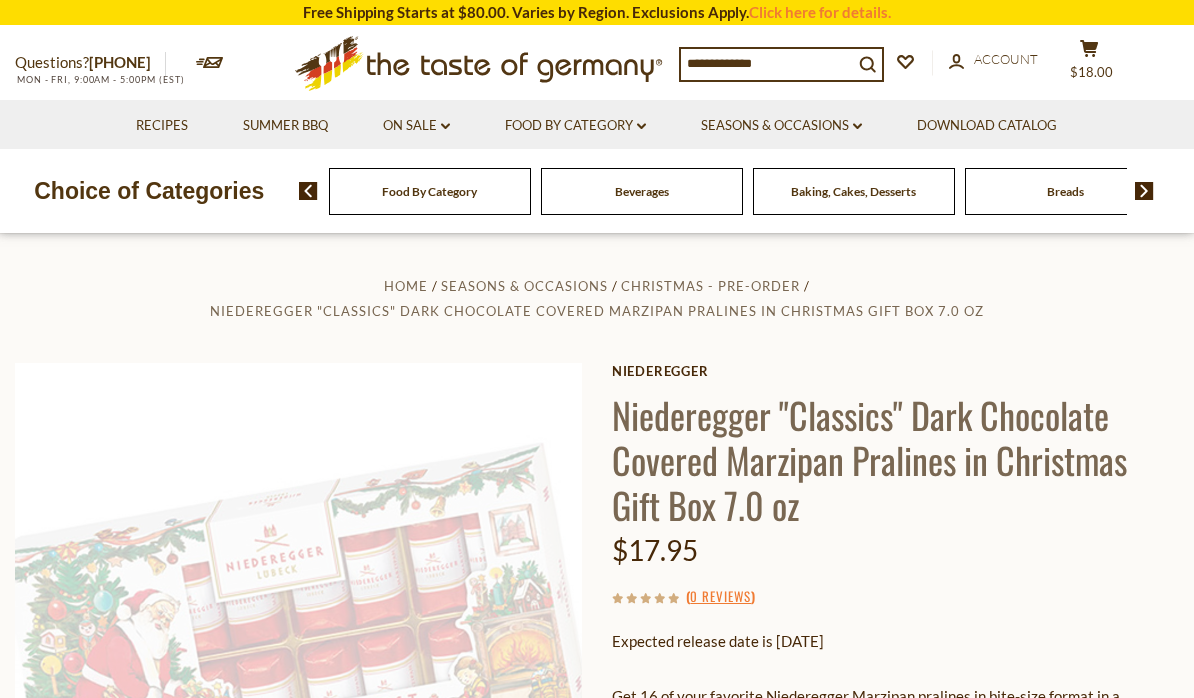 scroll, scrollTop: 0, scrollLeft: 0, axis: both 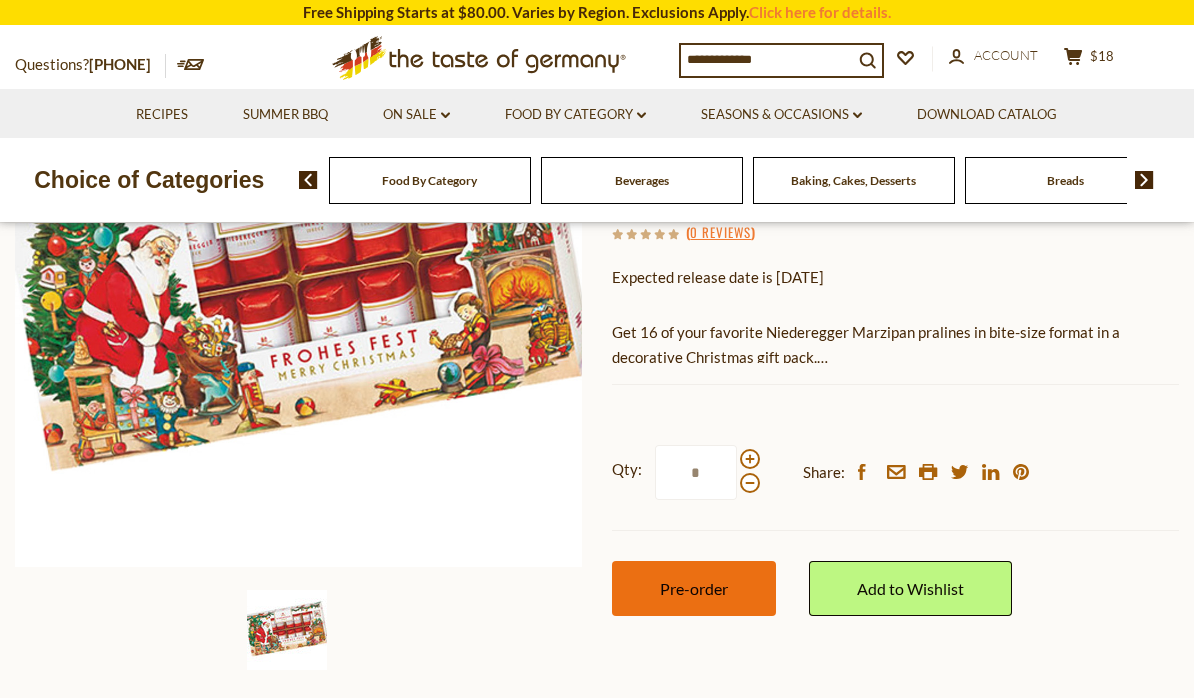 click on "Pre-order" at bounding box center (694, 588) 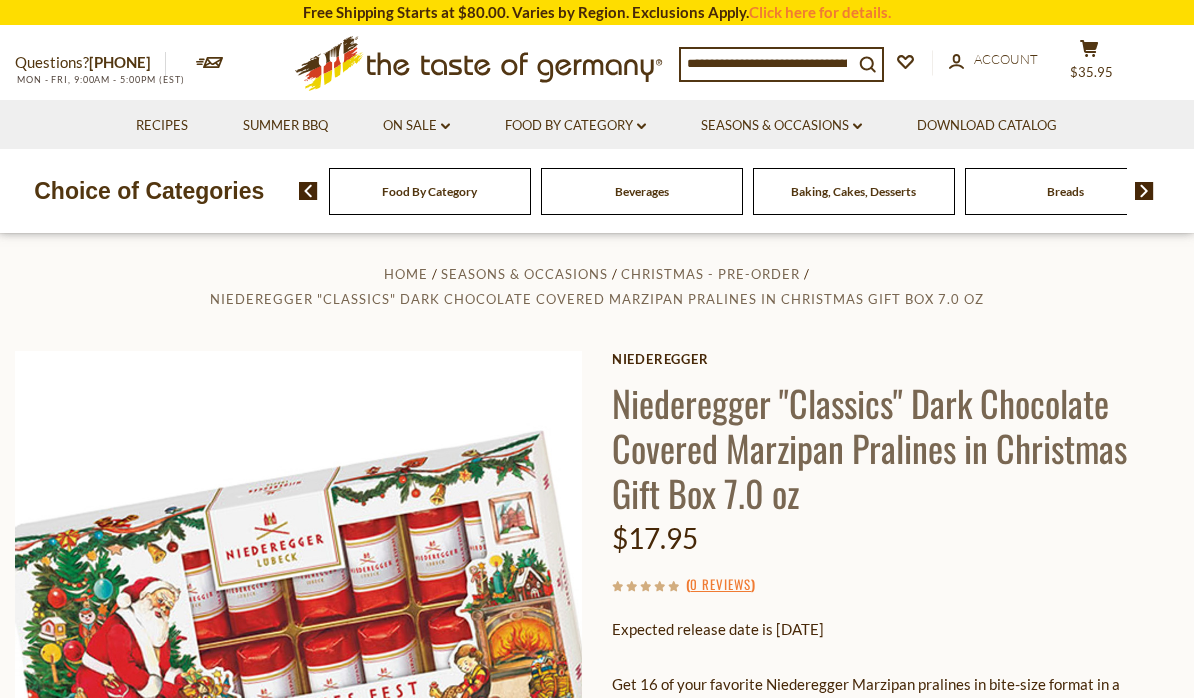 scroll, scrollTop: 0, scrollLeft: 0, axis: both 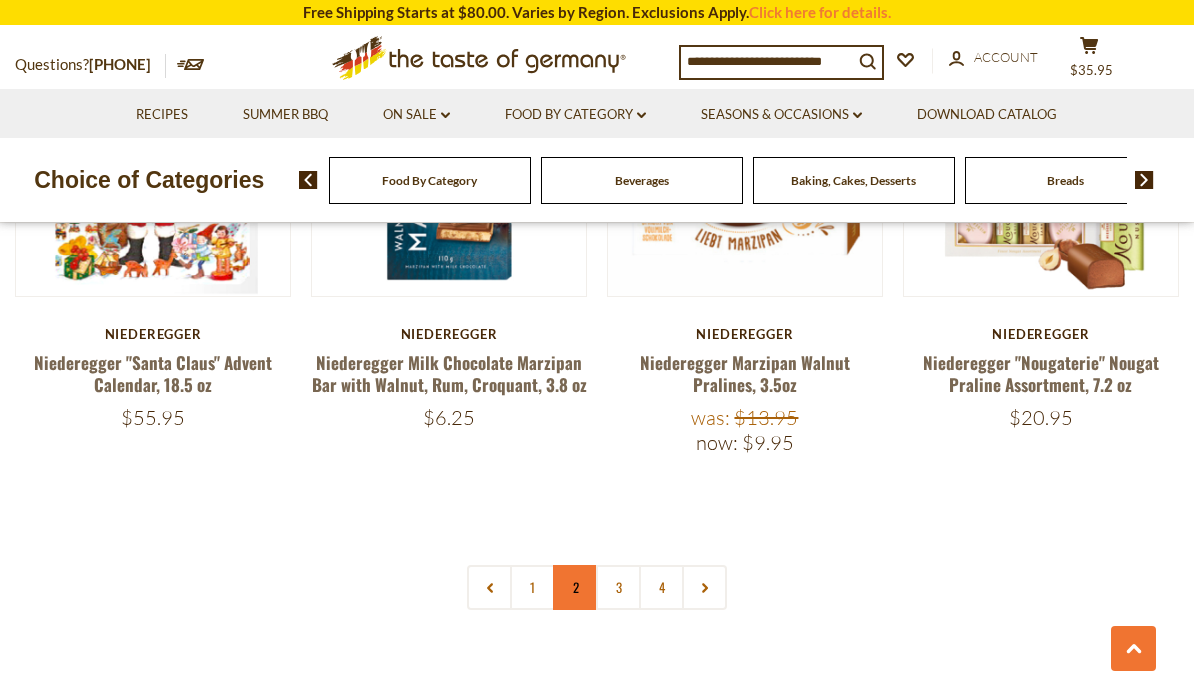 click on "2" at bounding box center (575, 587) 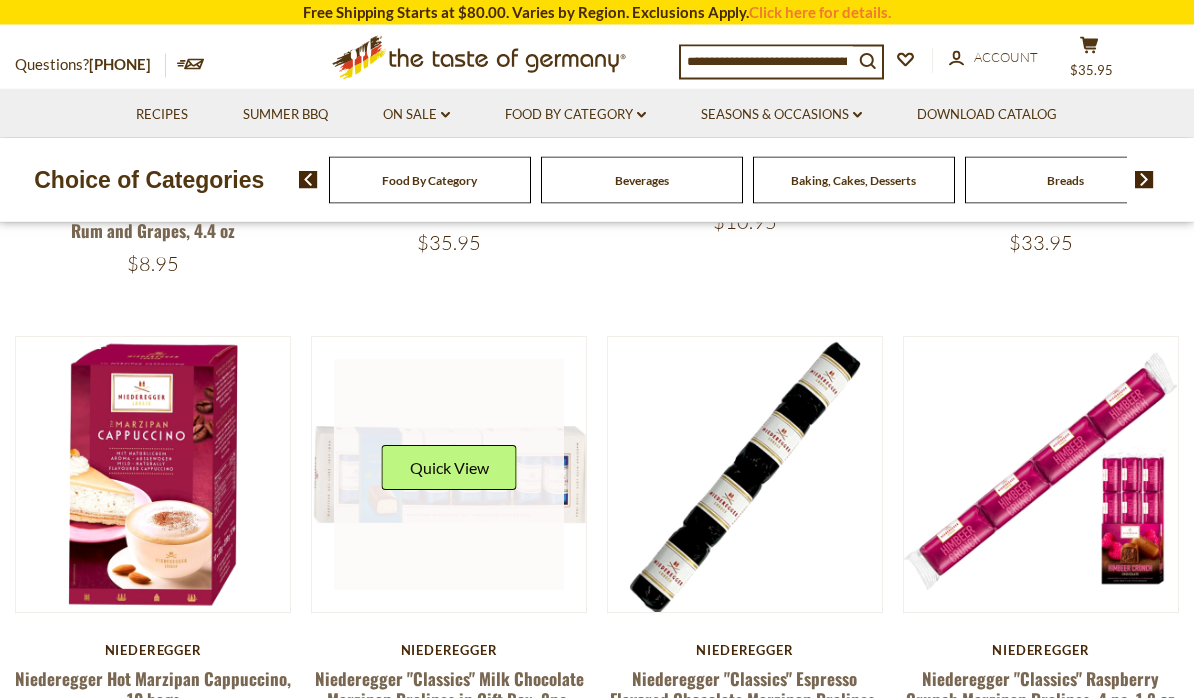 scroll, scrollTop: 556, scrollLeft: 0, axis: vertical 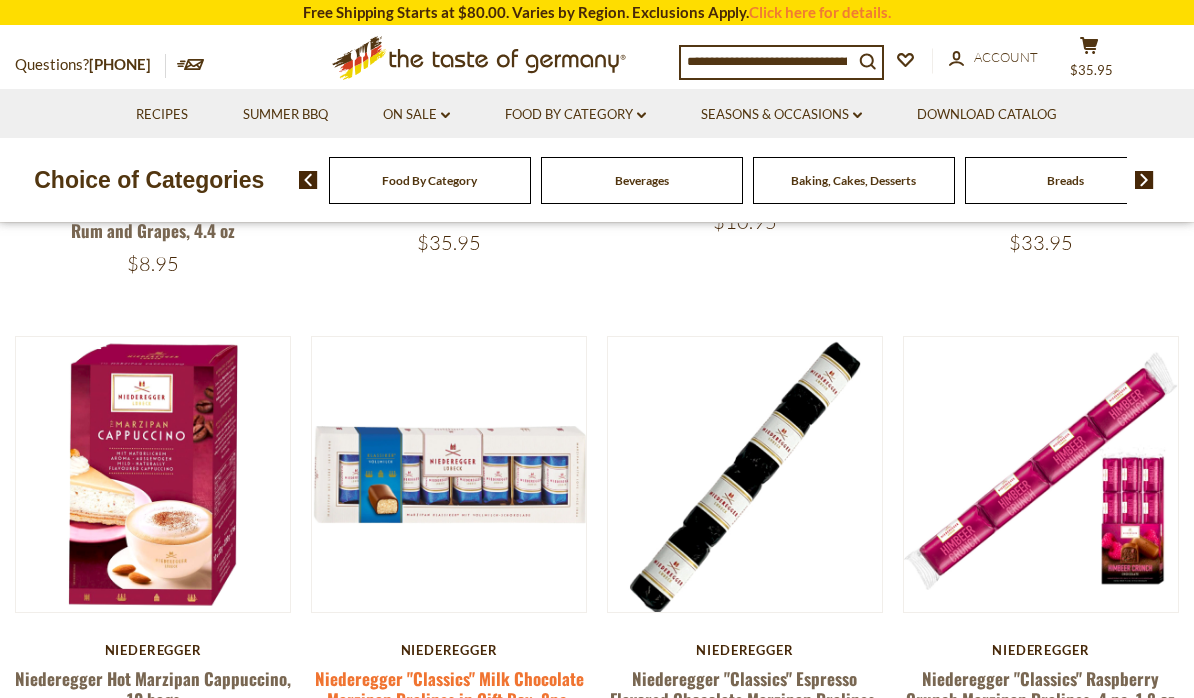 click on "Niederegger "Classics" Milk Chocolate Marzipan Pralines in Gift Box, 8pc, 100g" at bounding box center (449, 700) 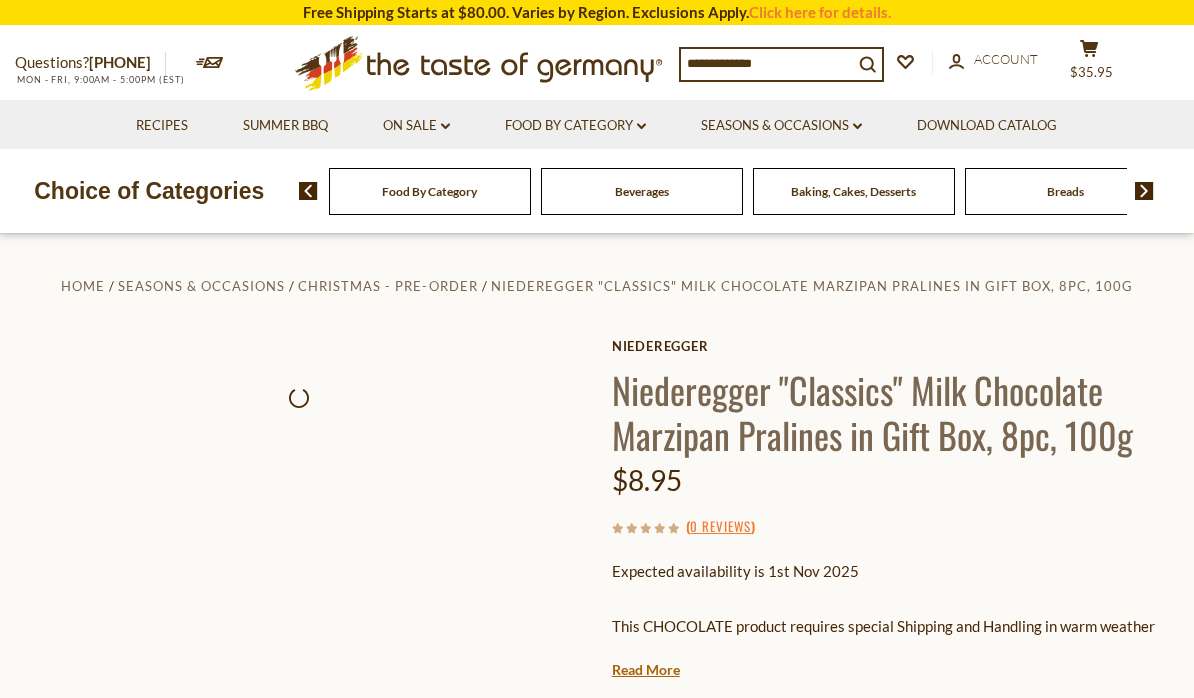 scroll, scrollTop: 0, scrollLeft: 0, axis: both 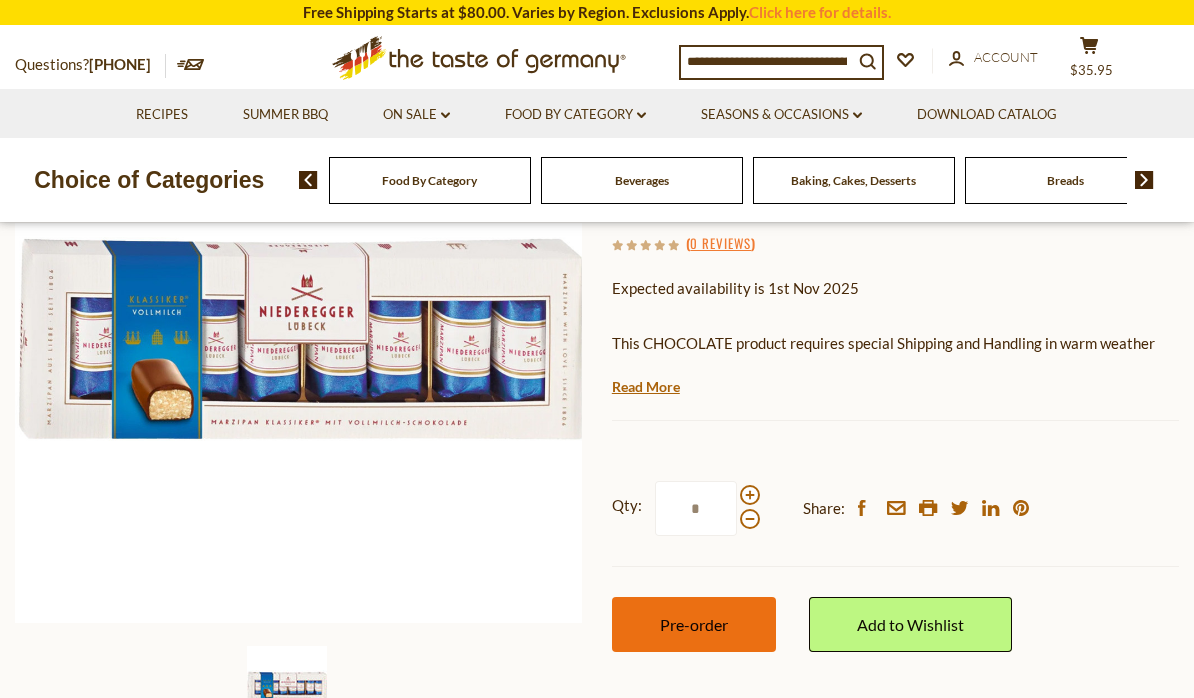 click on "Pre-order" at bounding box center [694, 624] 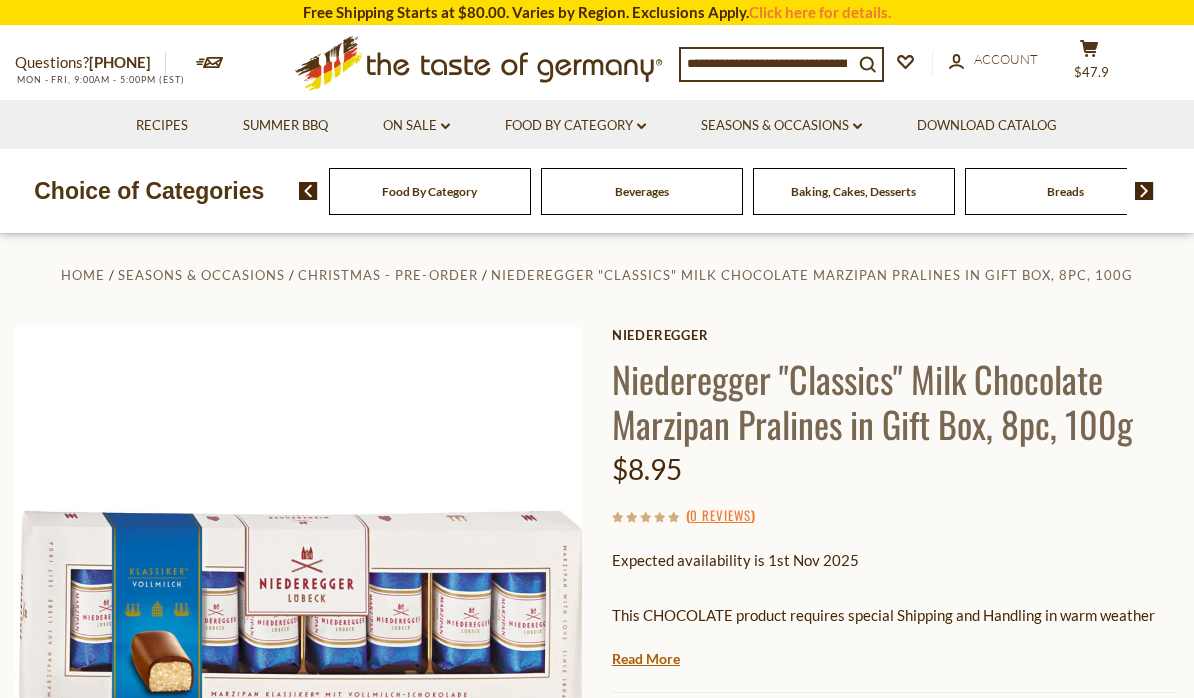 scroll, scrollTop: 54, scrollLeft: 0, axis: vertical 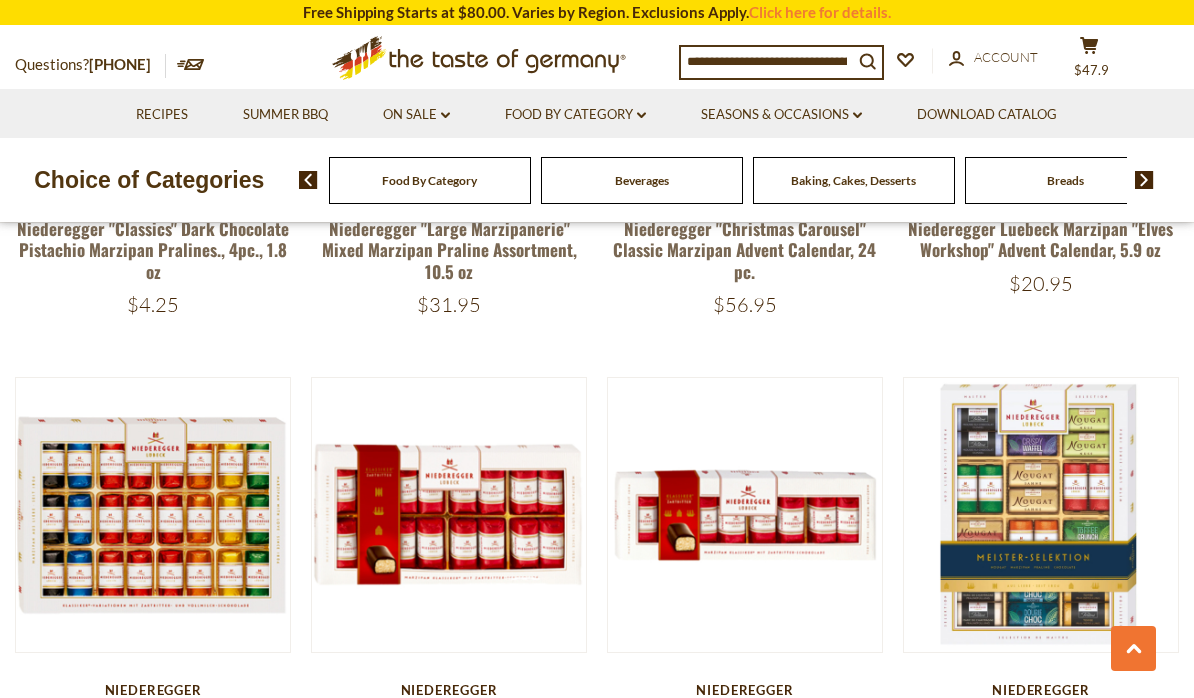 click on "Niederegger "Classics" Dark Chocolate Marzipan Pralines in Gift Box, 8pc, 100g" at bounding box center [745, 740] 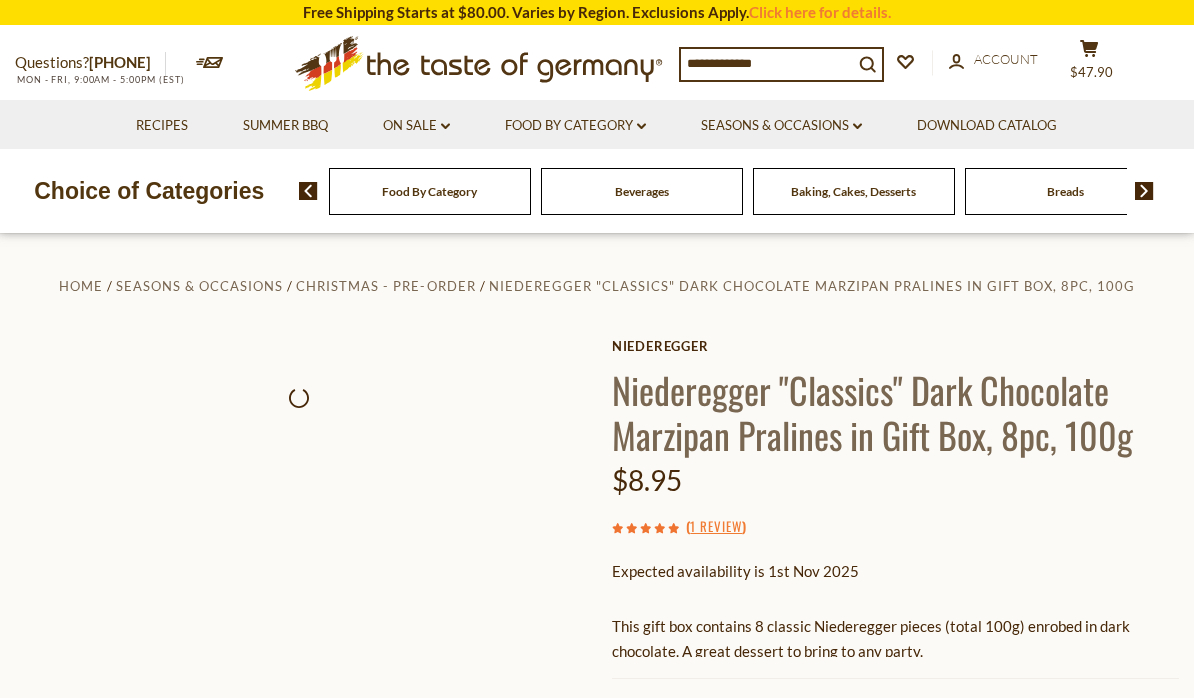 scroll, scrollTop: 0, scrollLeft: 0, axis: both 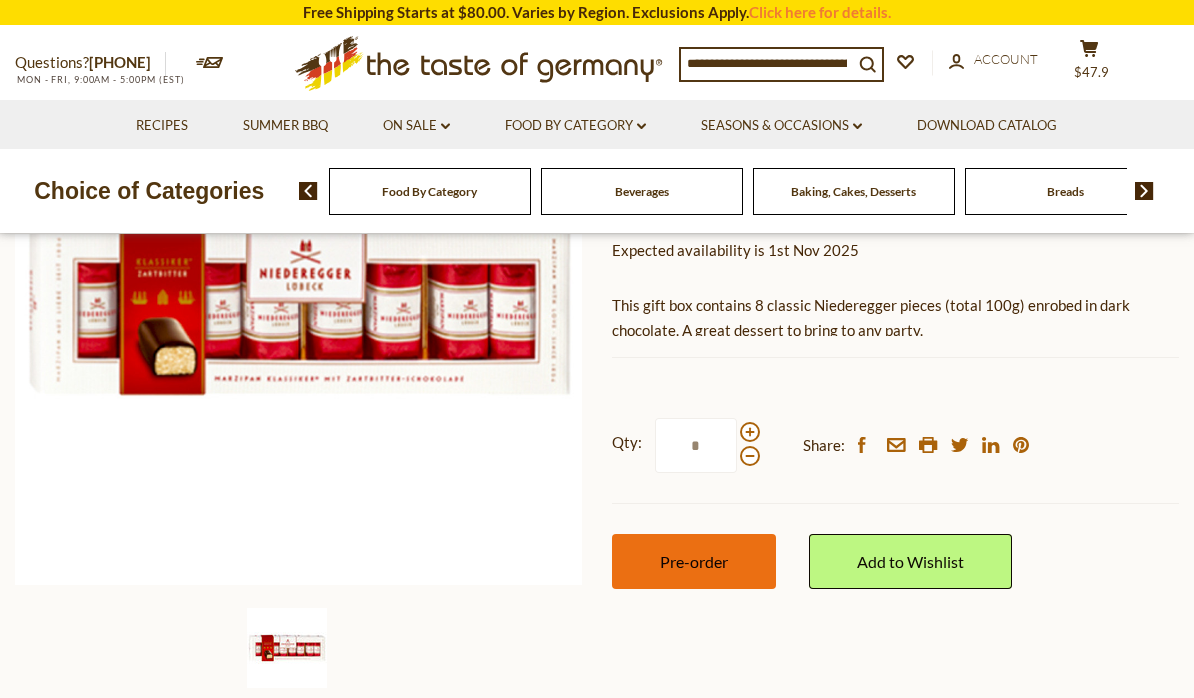 click on "Pre-order" at bounding box center (694, 561) 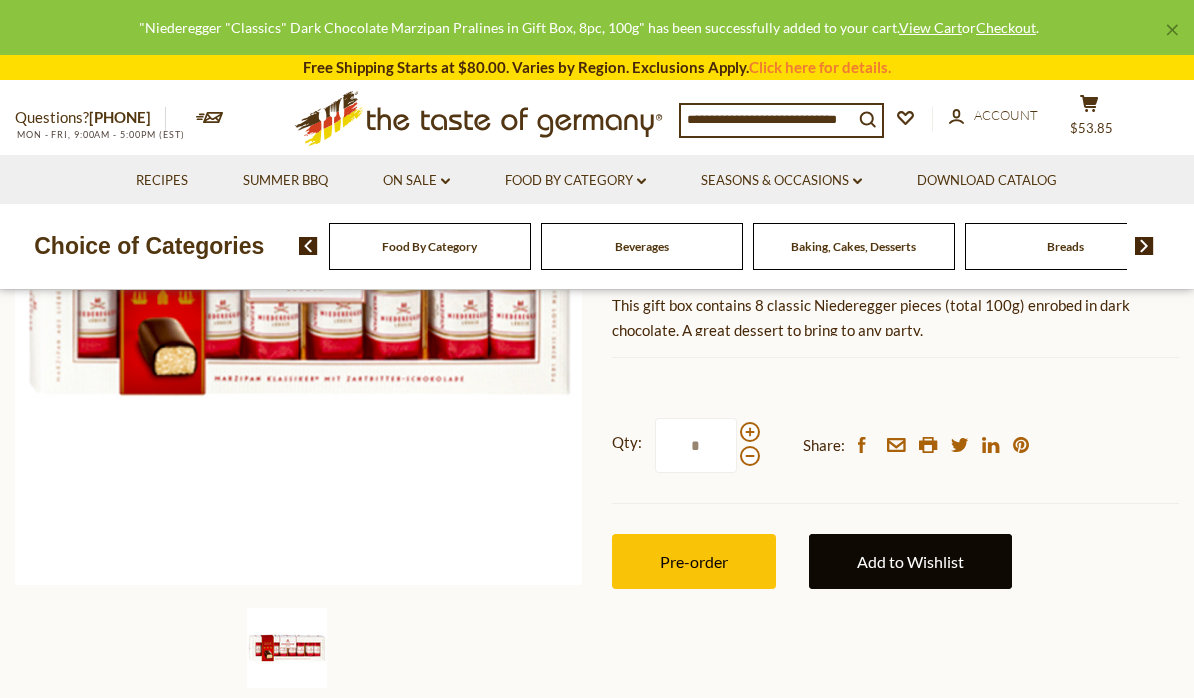 click on "Add to Wishlist" at bounding box center [910, 561] 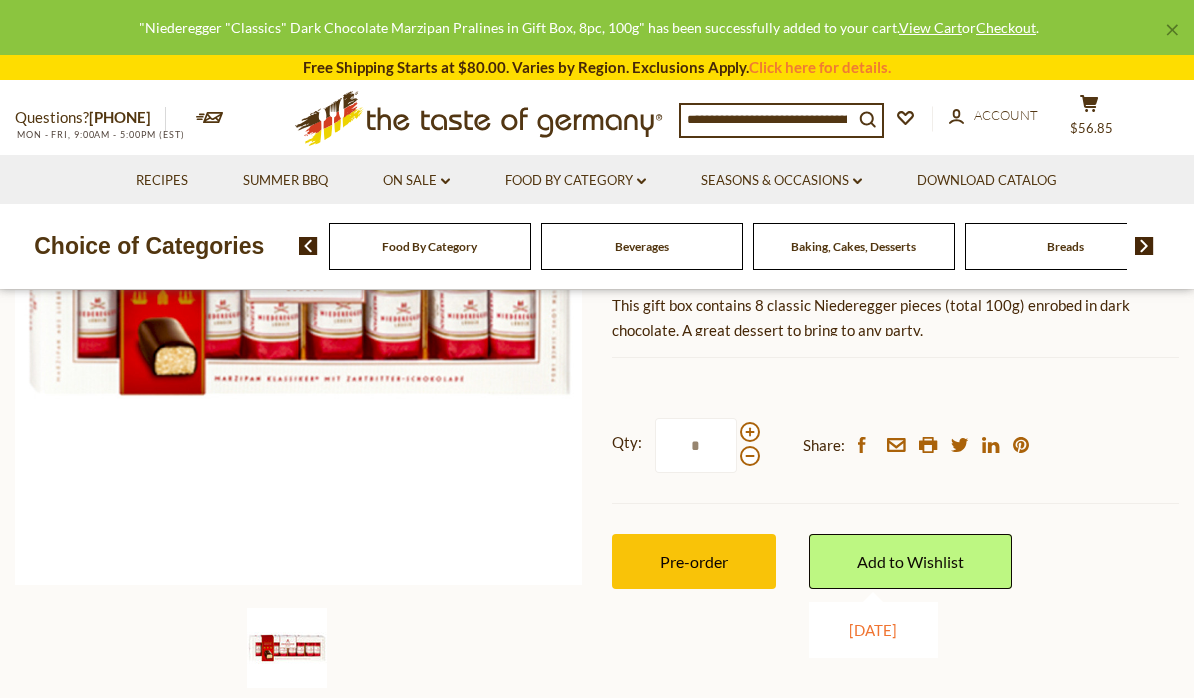 click on "Christmas 2025" at bounding box center (873, 630) 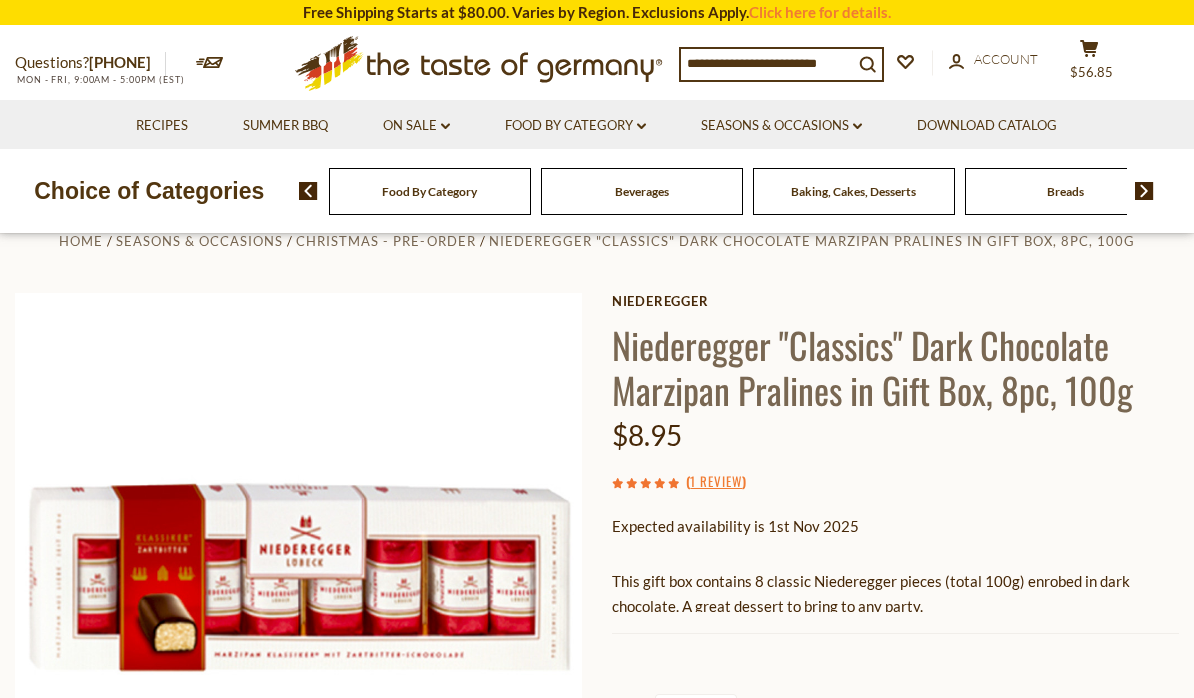 scroll, scrollTop: 0, scrollLeft: 0, axis: both 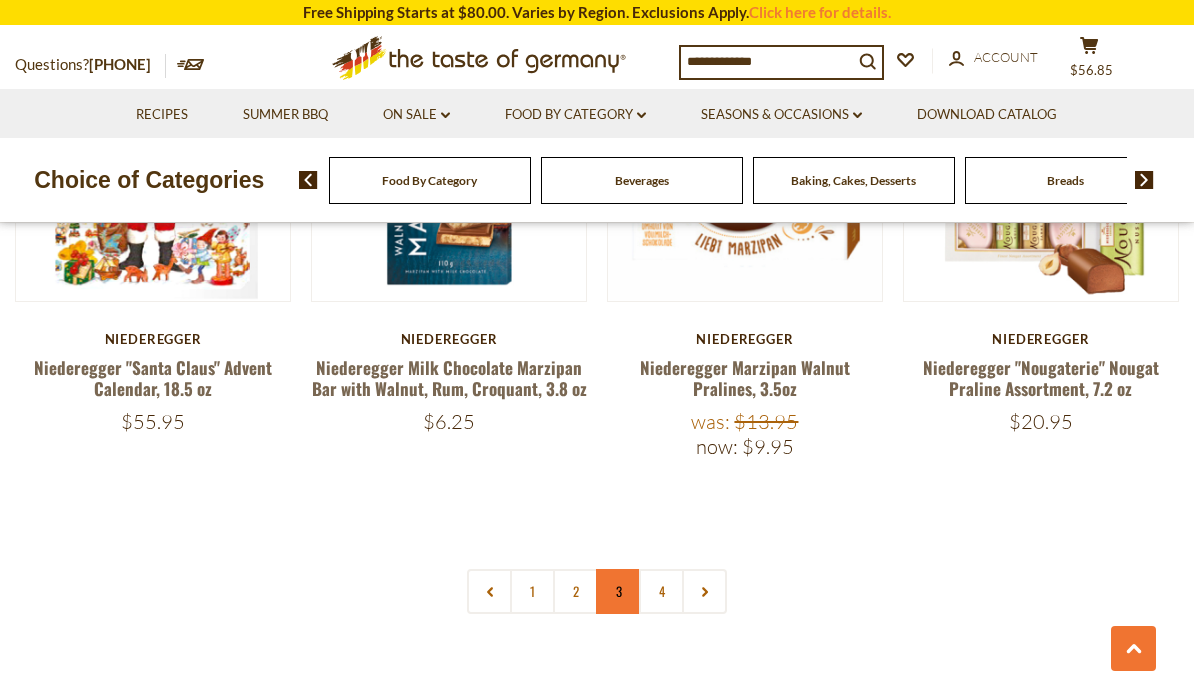 click on "3" at bounding box center [618, 591] 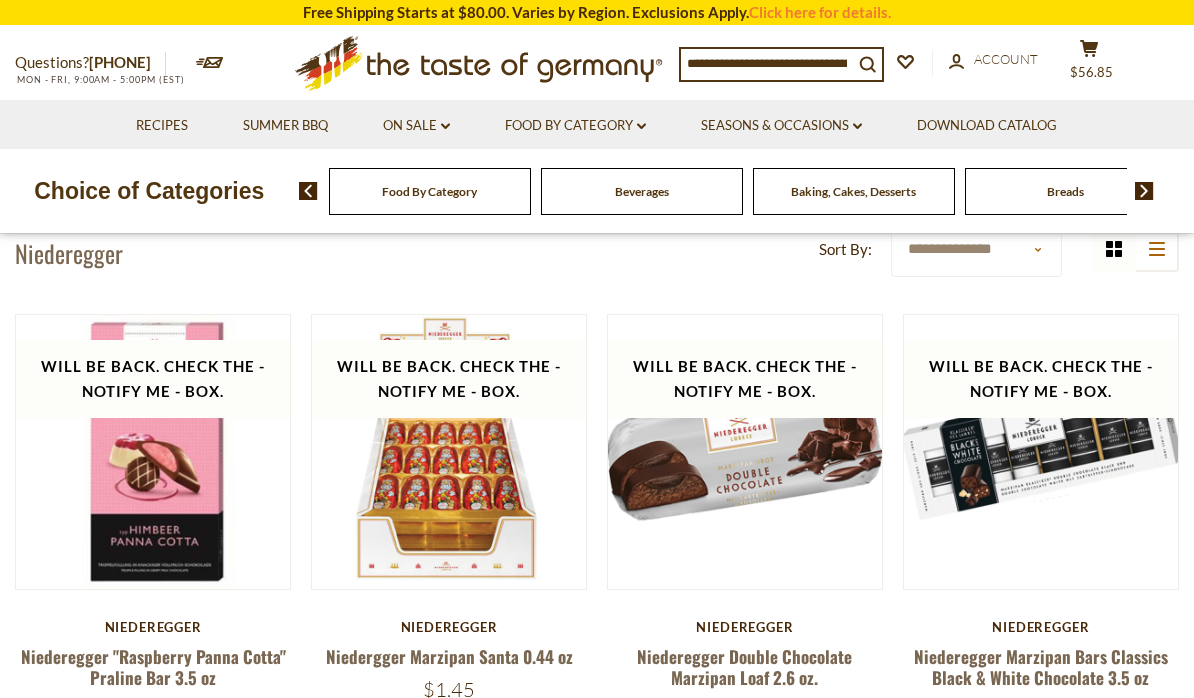 scroll, scrollTop: 0, scrollLeft: 0, axis: both 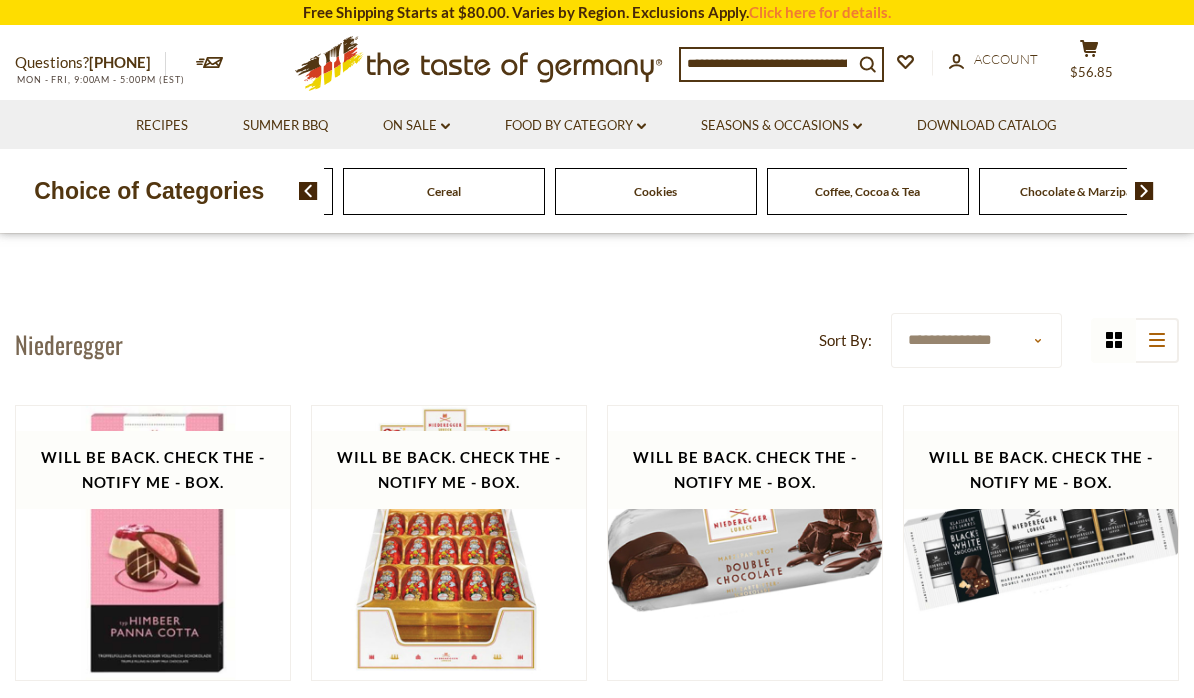 click on "Cereal" at bounding box center [-616, 191] 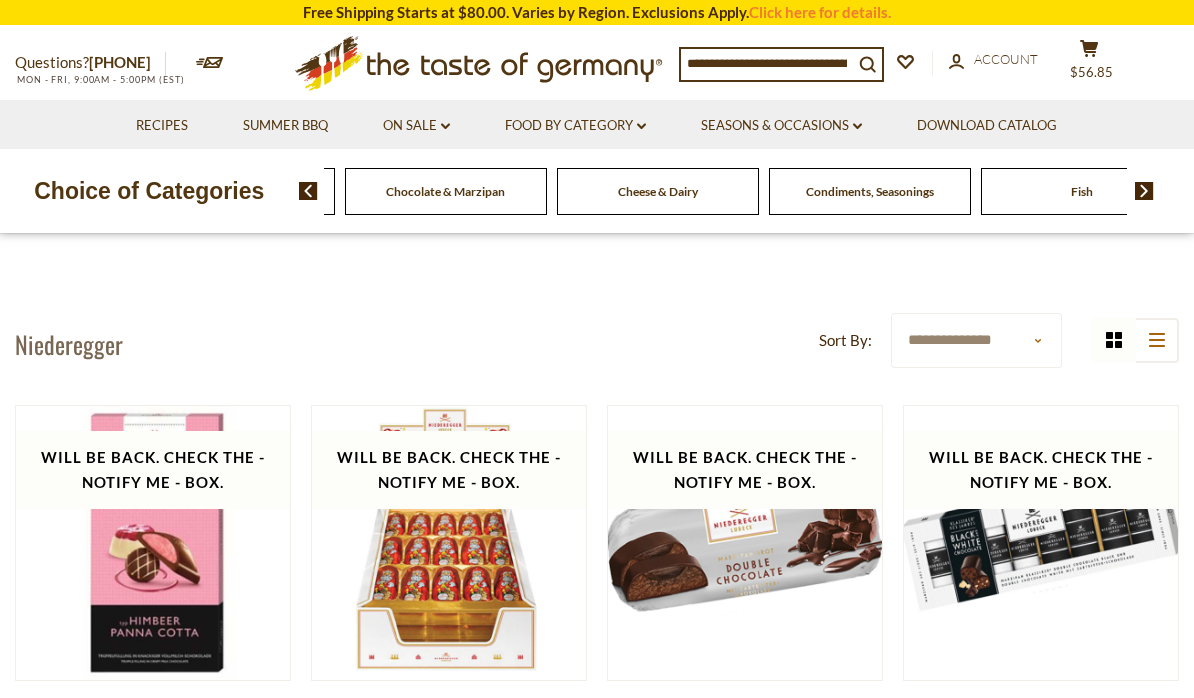 click on "Coffee, Cocoa & Tea" at bounding box center [234, 191] 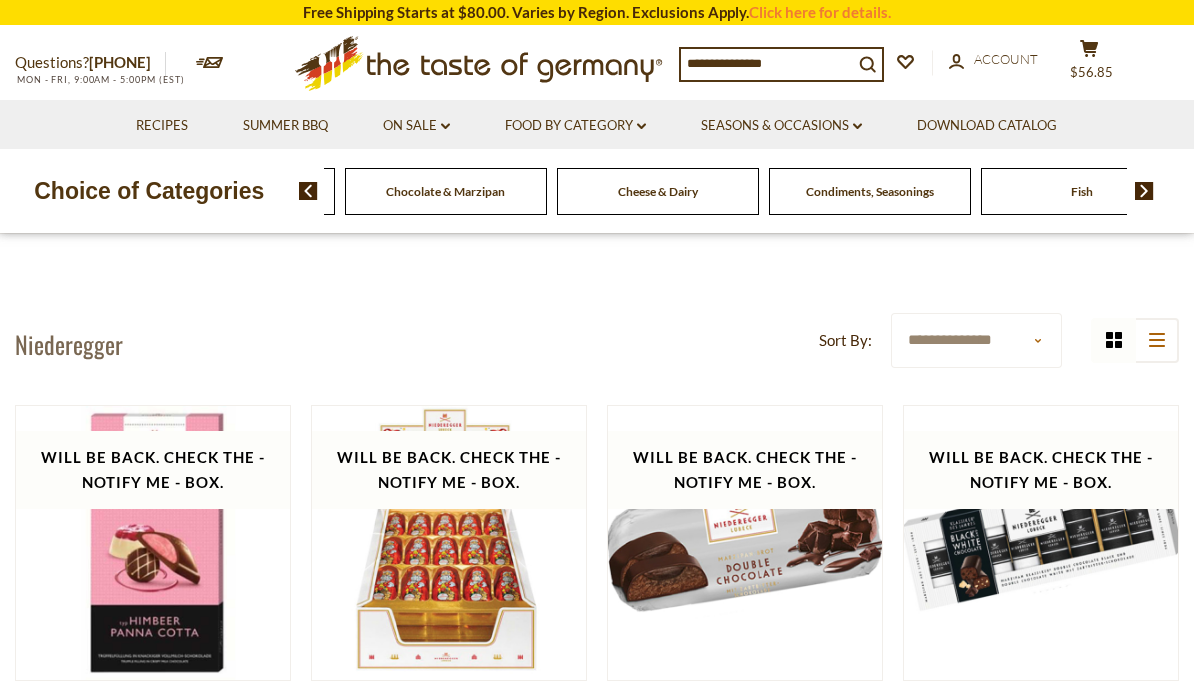 click at bounding box center [1144, 191] 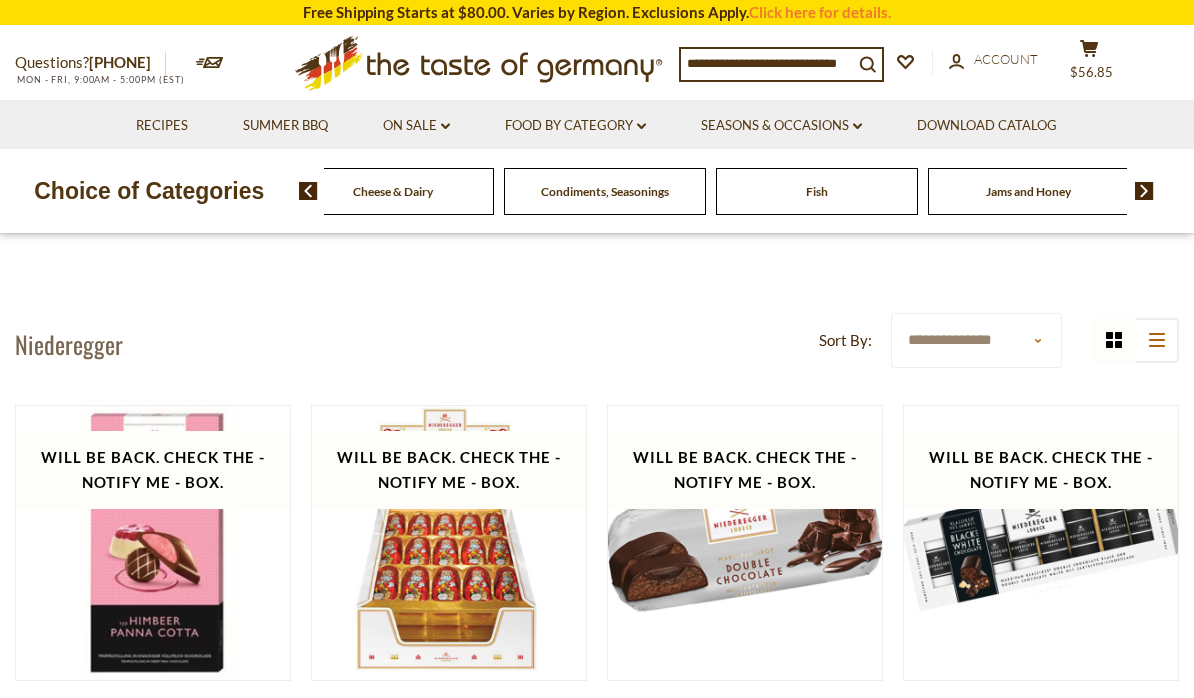 click at bounding box center (1144, 191) 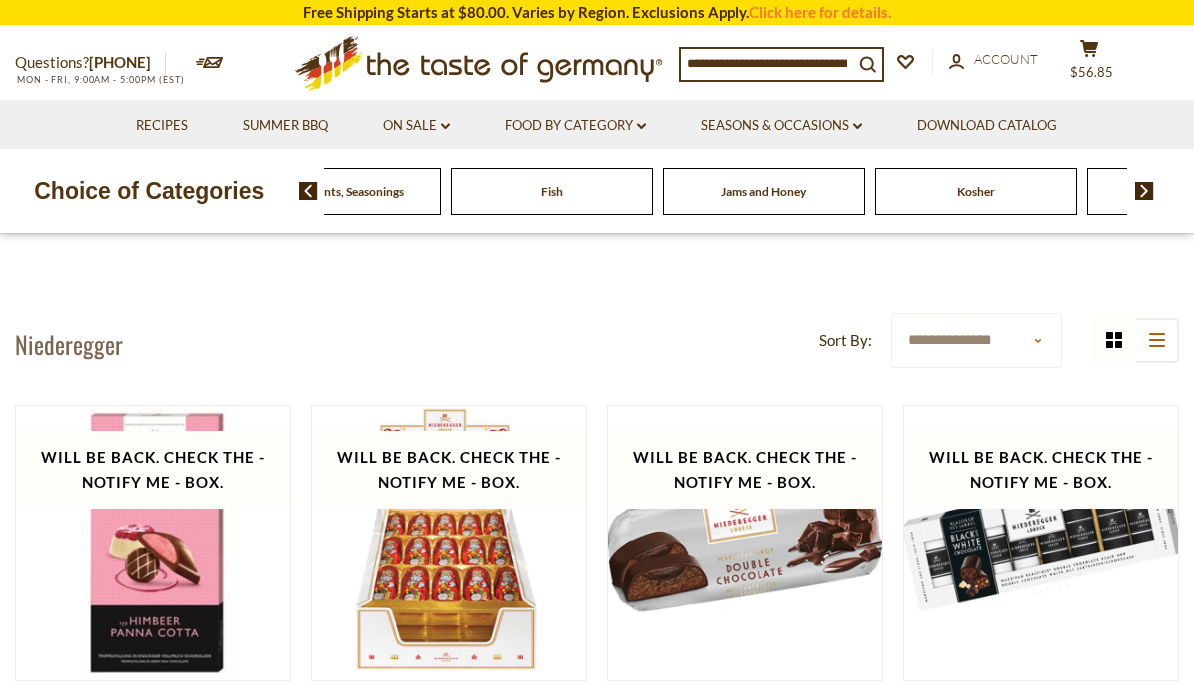 click at bounding box center [1144, 191] 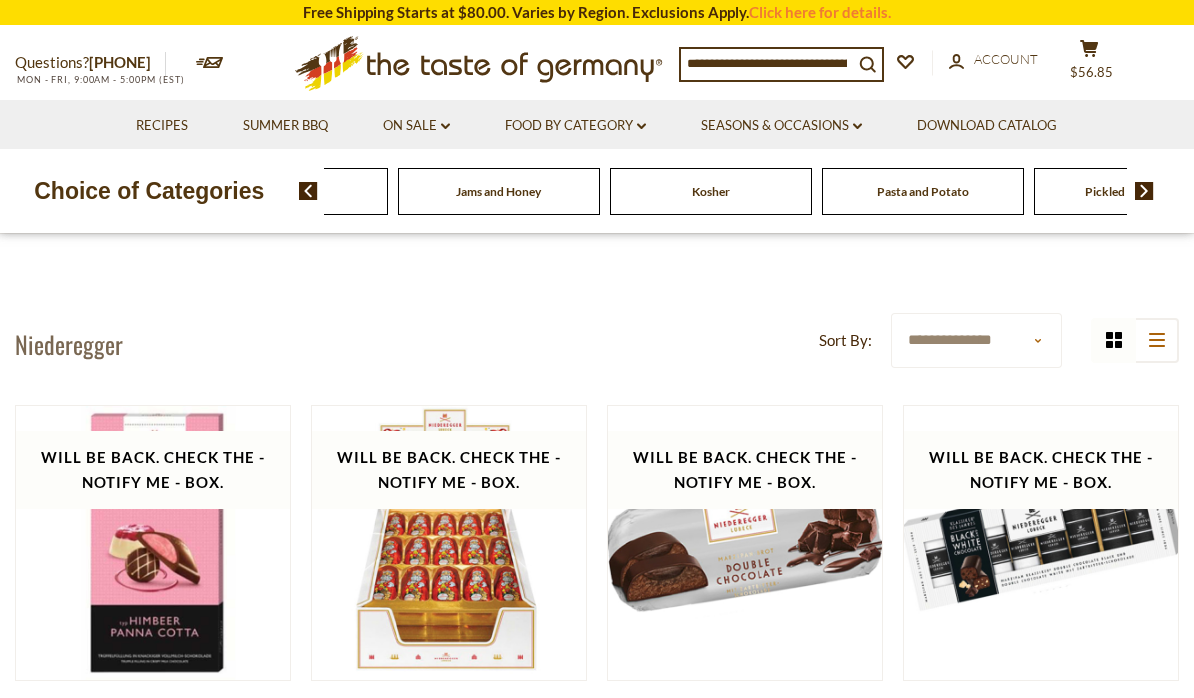 click at bounding box center (1144, 191) 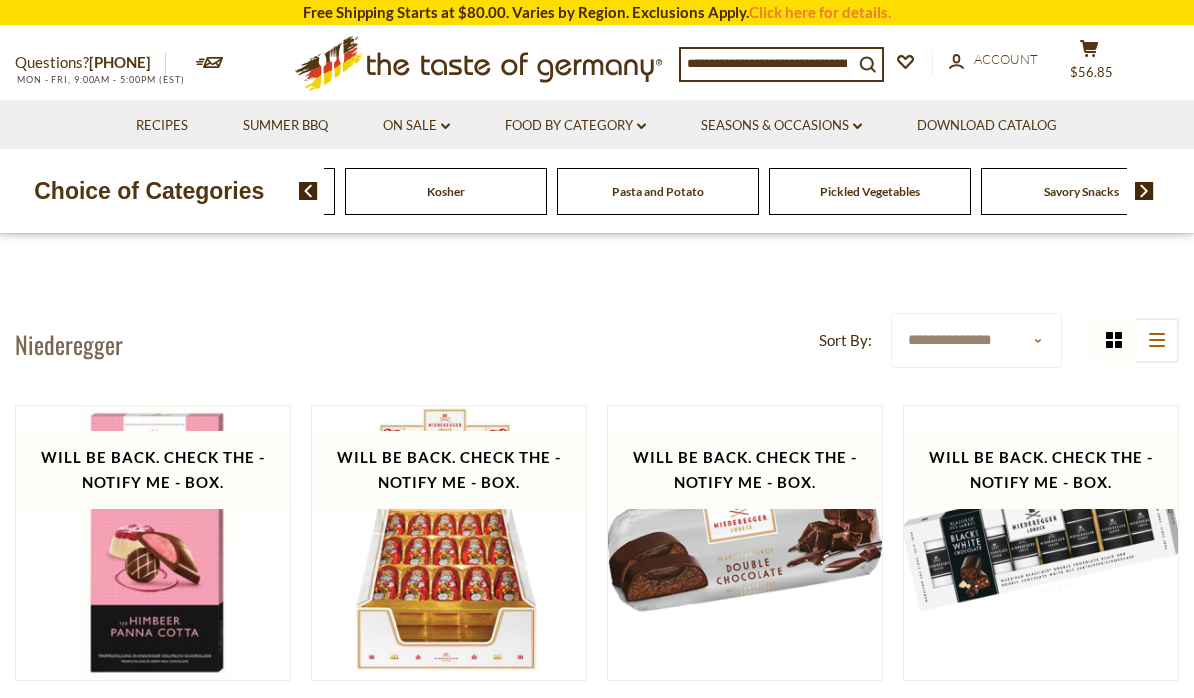 click at bounding box center [1137, 191] 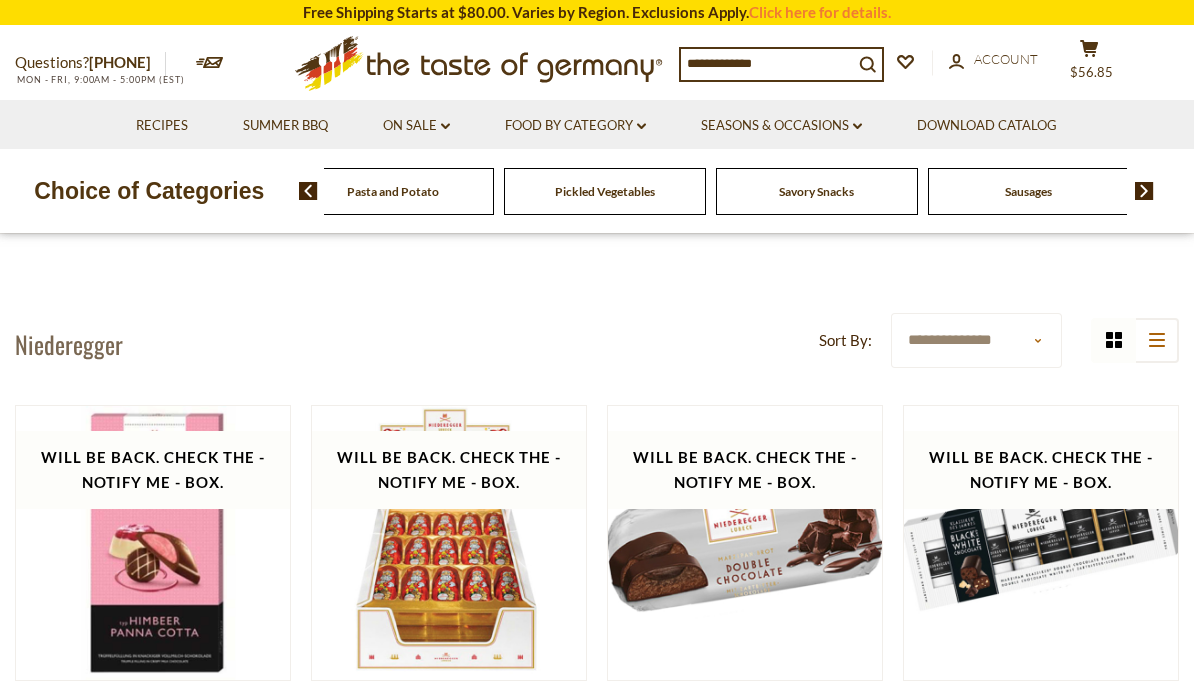 click at bounding box center [1144, 191] 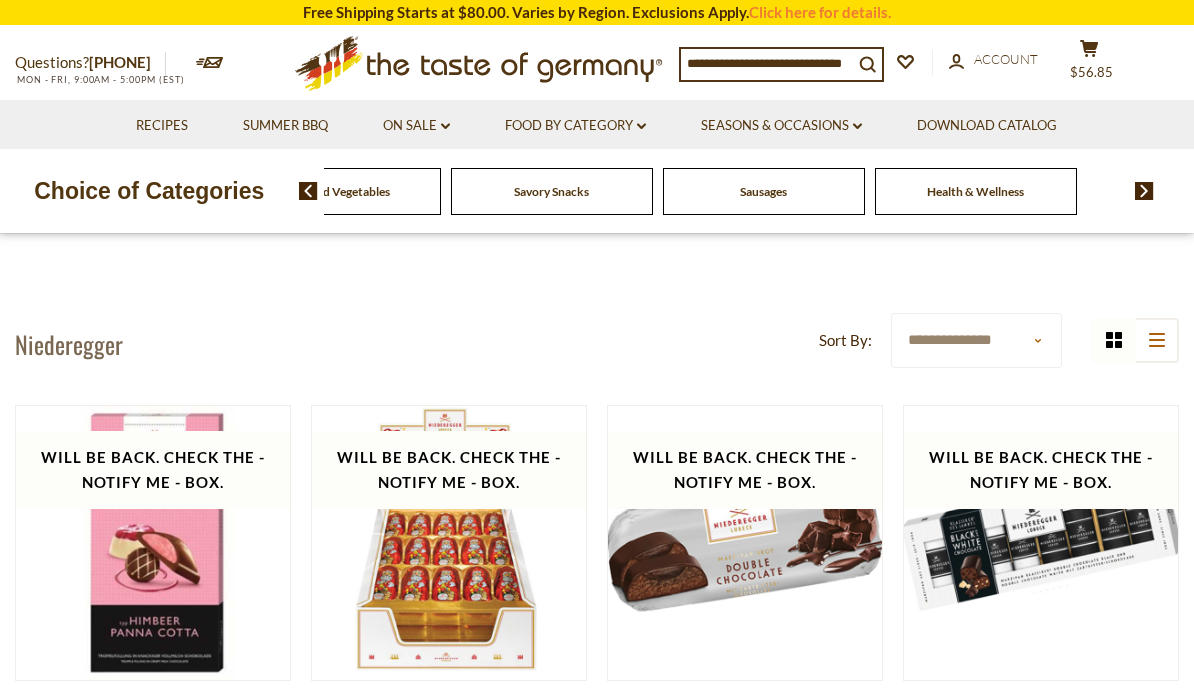 click at bounding box center [1137, 191] 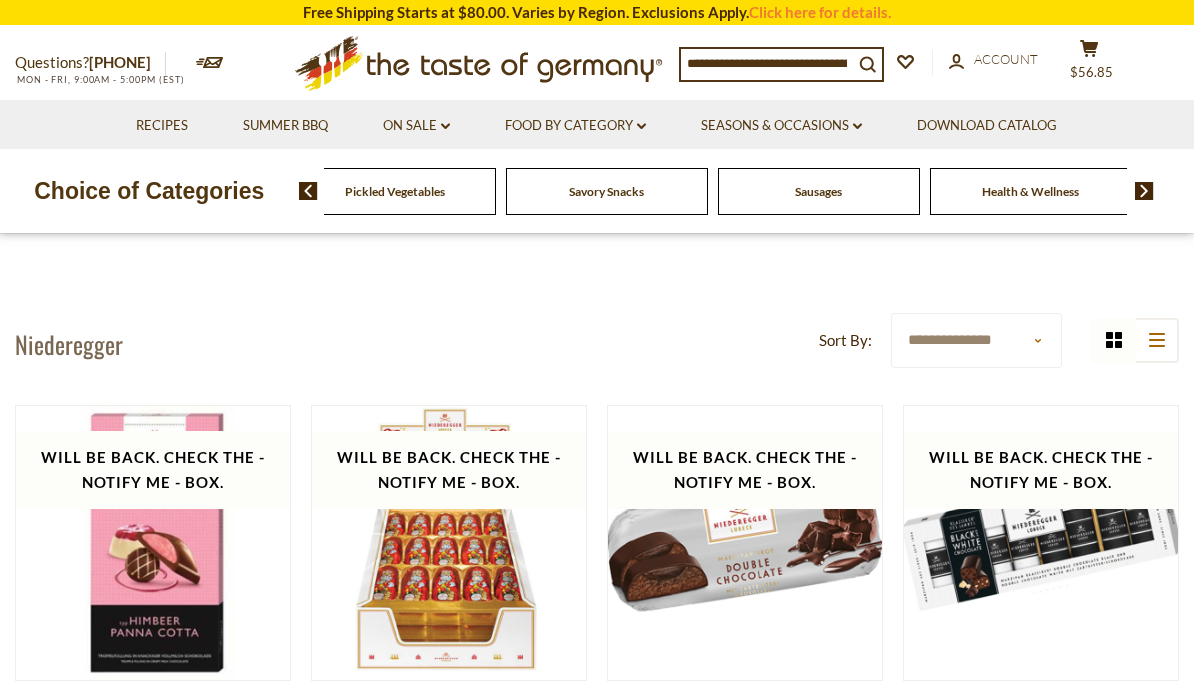 click at bounding box center (308, 191) 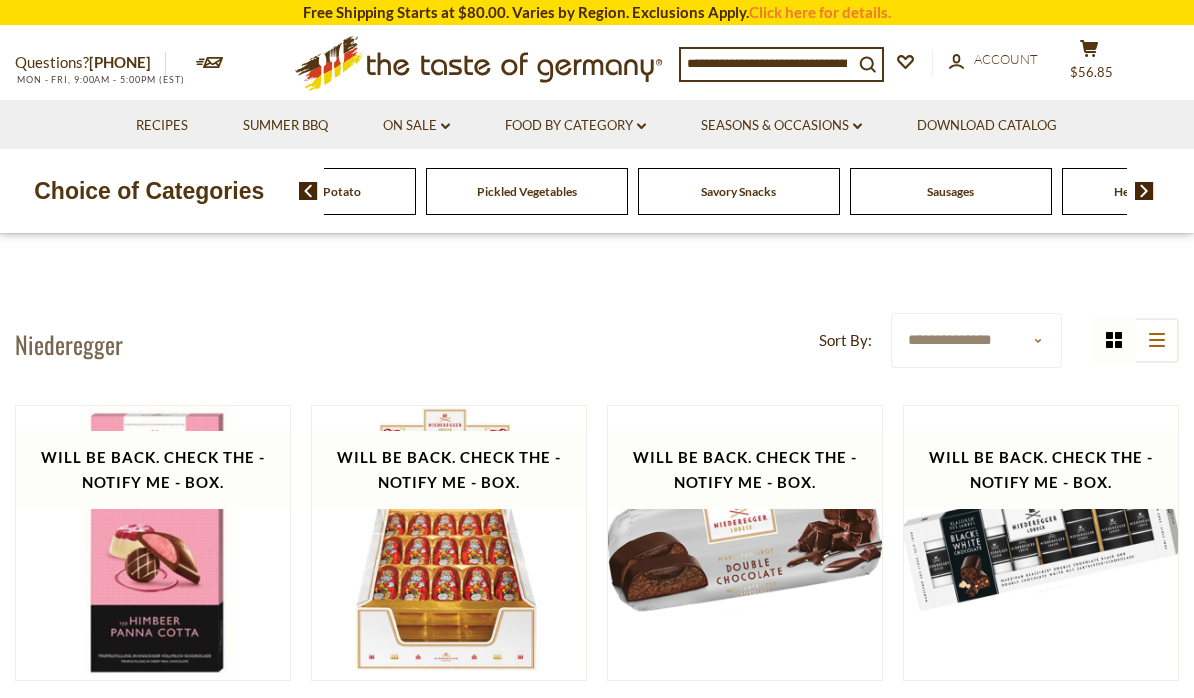 click on "Pasta and Potato" at bounding box center (-2653, 191) 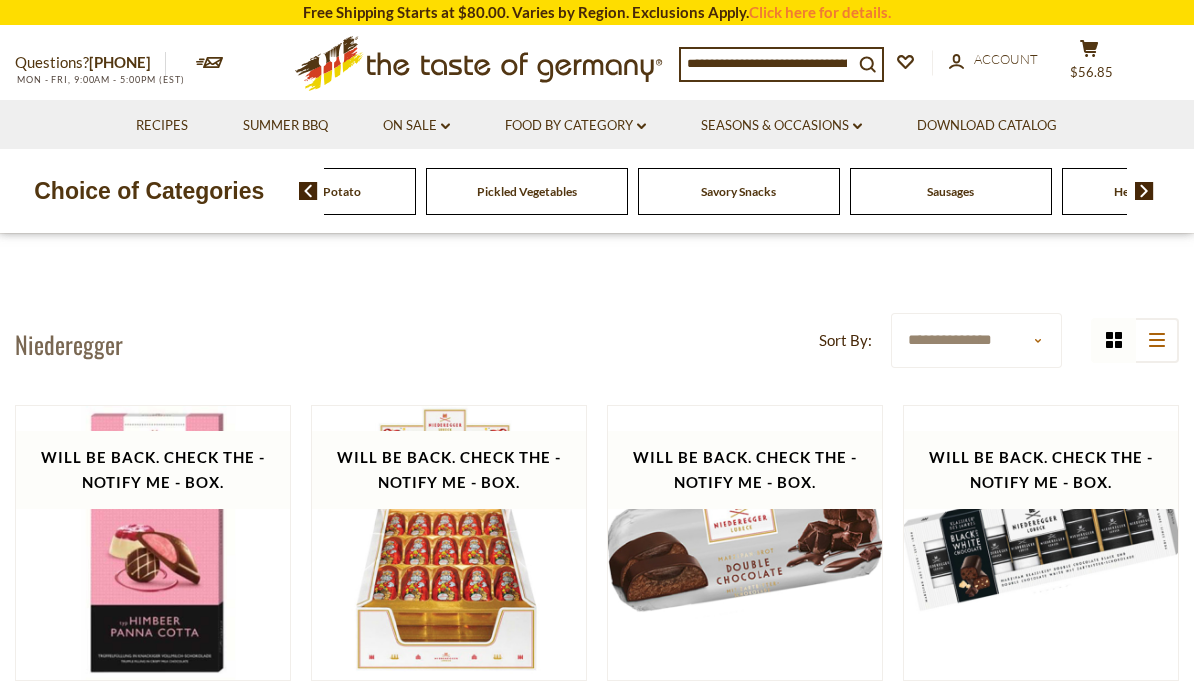 click at bounding box center (767, 63) 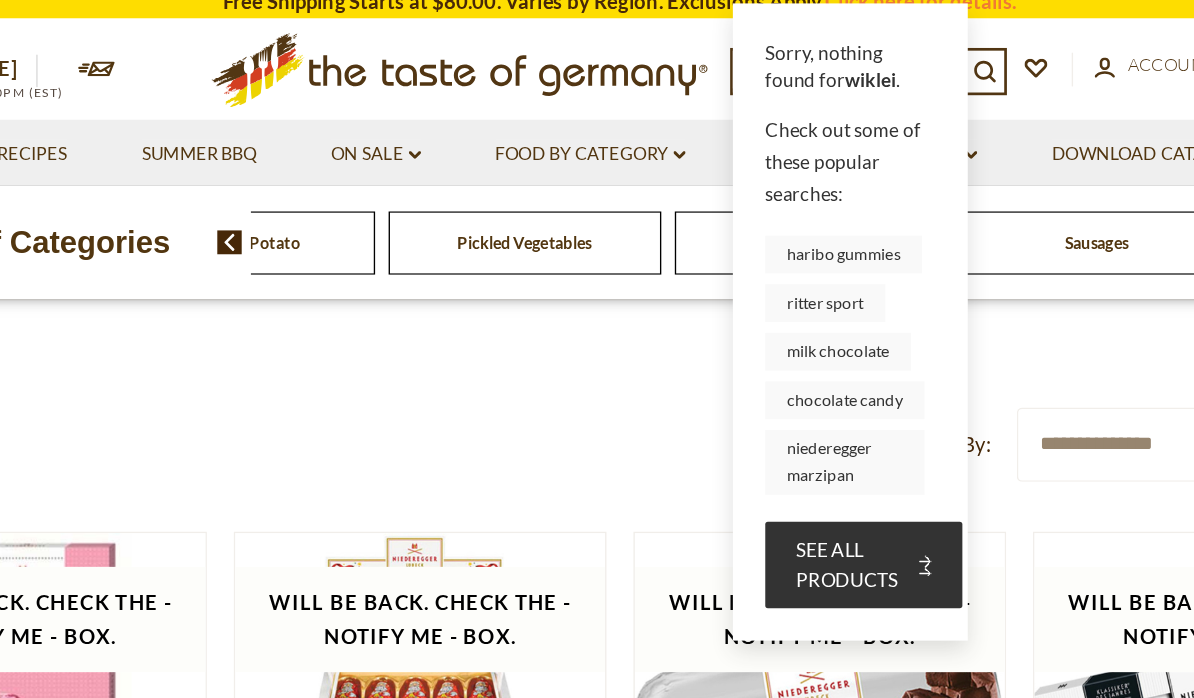 click on "ritter sport" at bounding box center (749, 236) 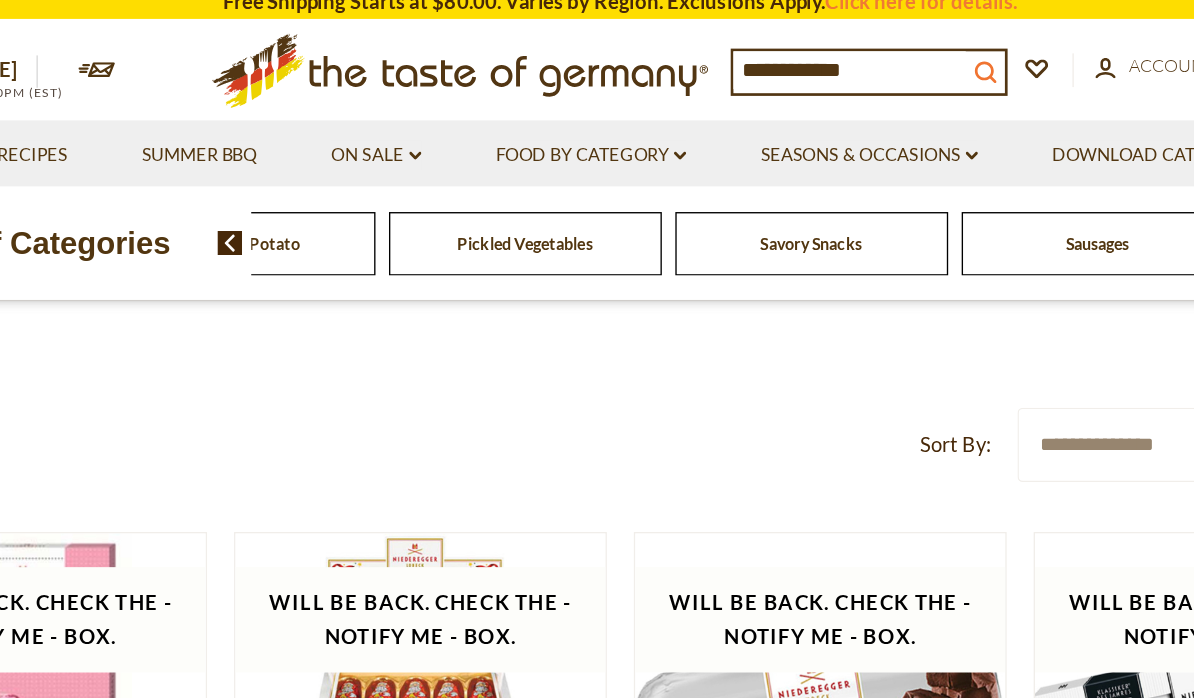 click 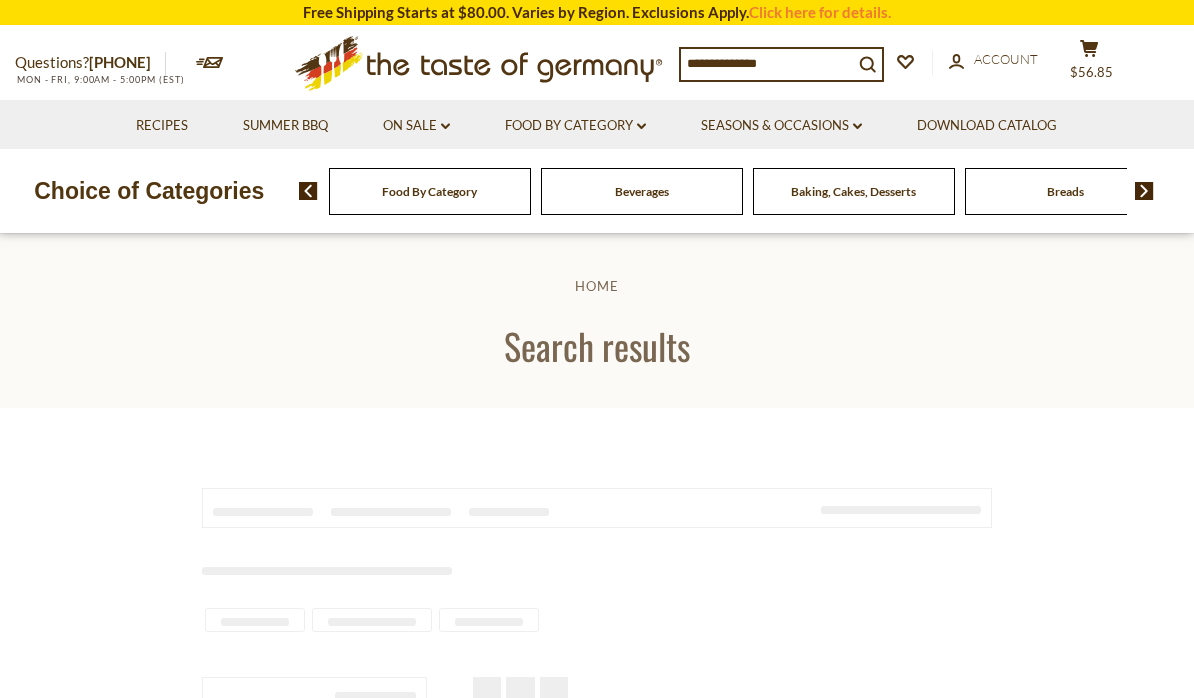 scroll, scrollTop: 0, scrollLeft: 0, axis: both 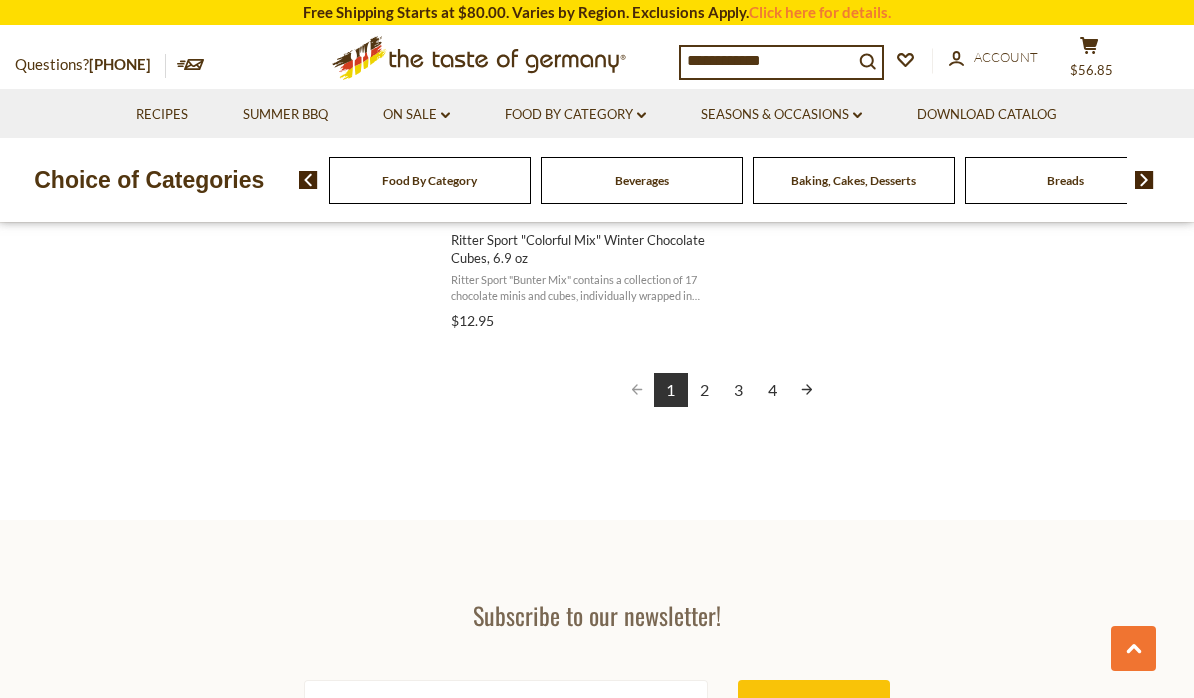 click on "2" at bounding box center [705, 390] 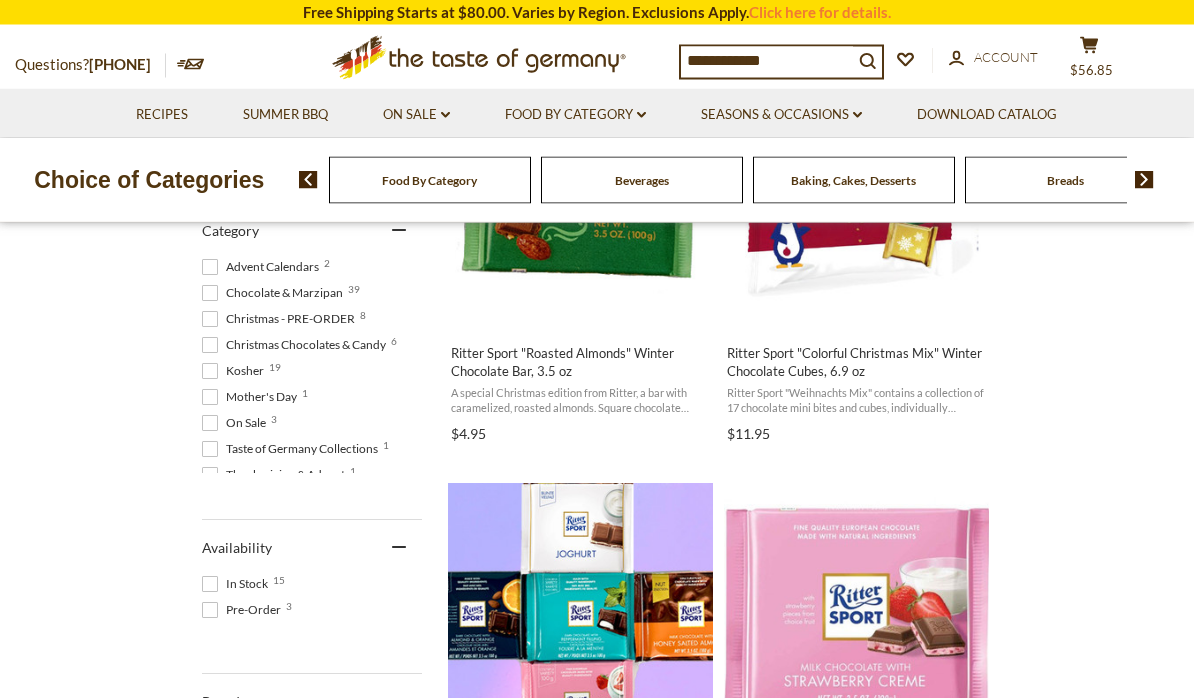 scroll, scrollTop: 580, scrollLeft: 0, axis: vertical 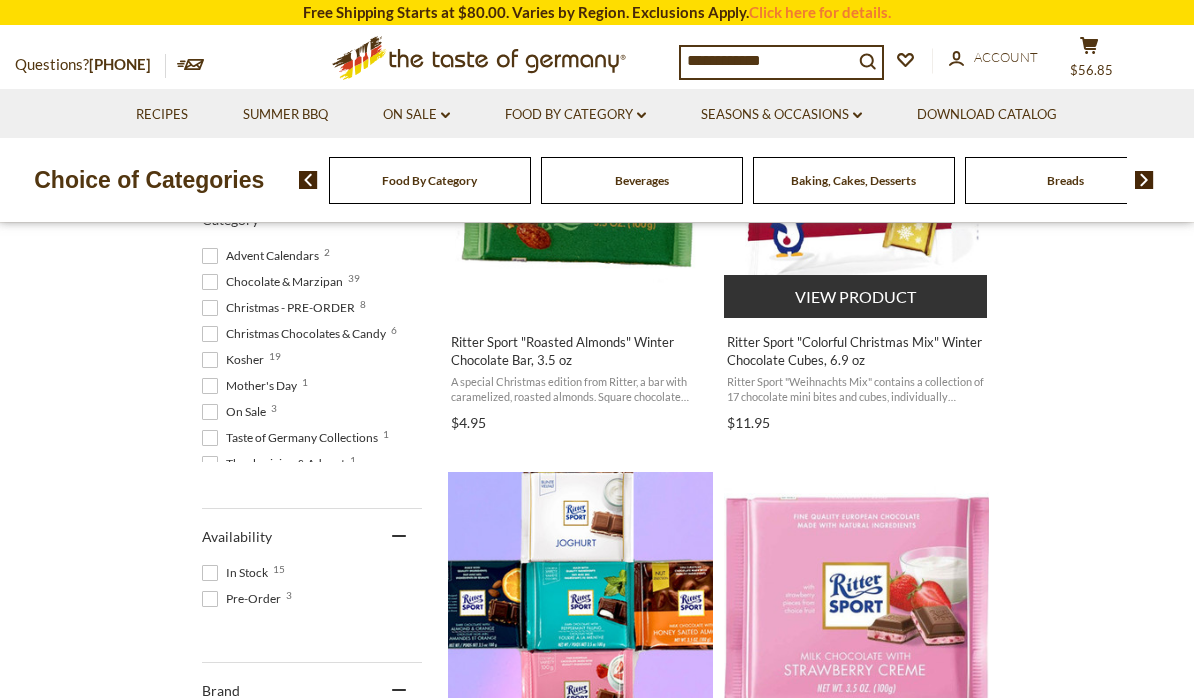 click on "Ritter Sport "Colorful Christmas Mix" Winter Chocolate Cubes, 6.9 oz" at bounding box center (856, 351) 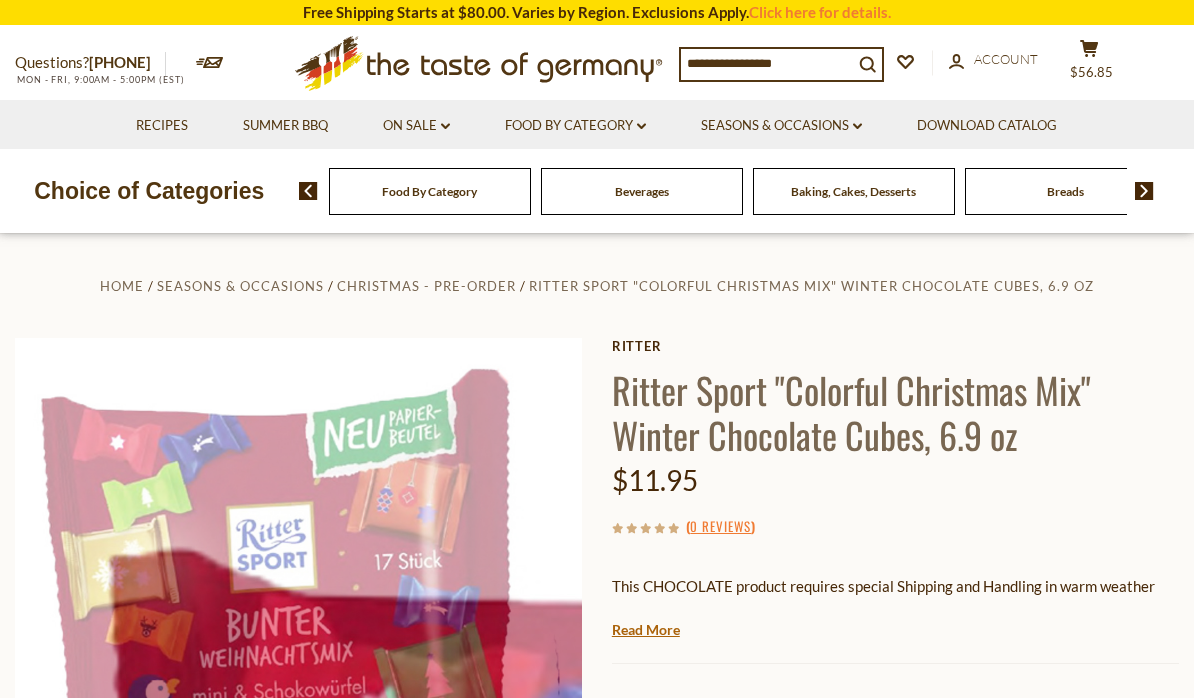 scroll, scrollTop: 0, scrollLeft: 0, axis: both 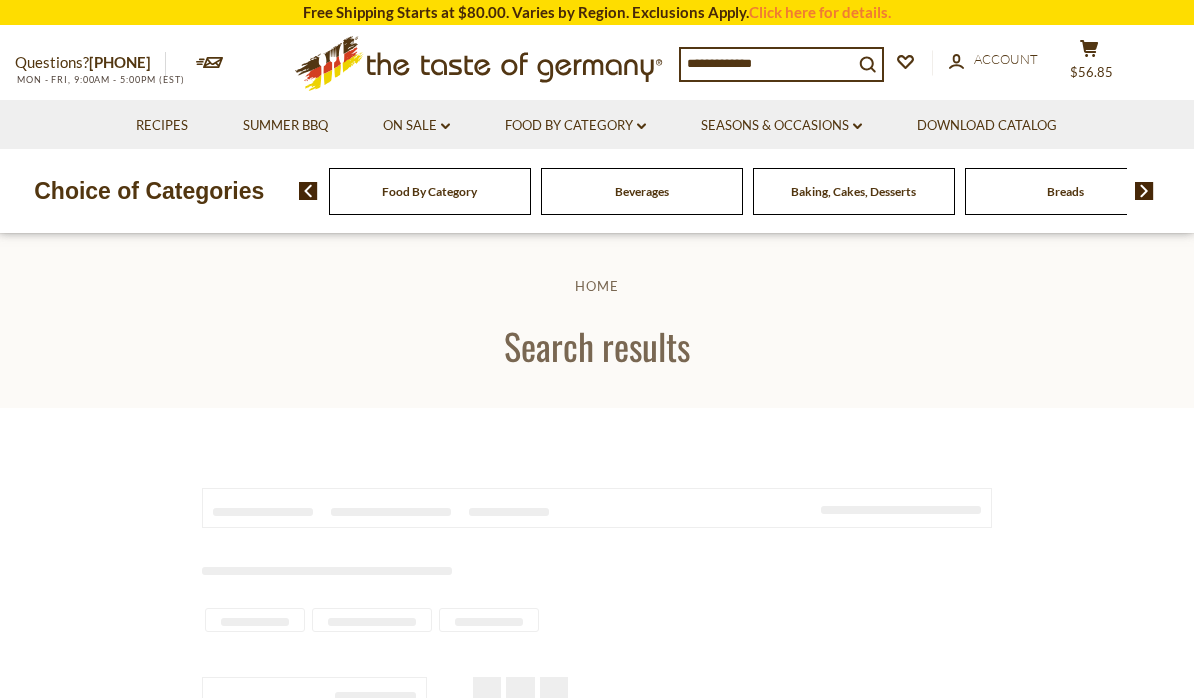 type on "**********" 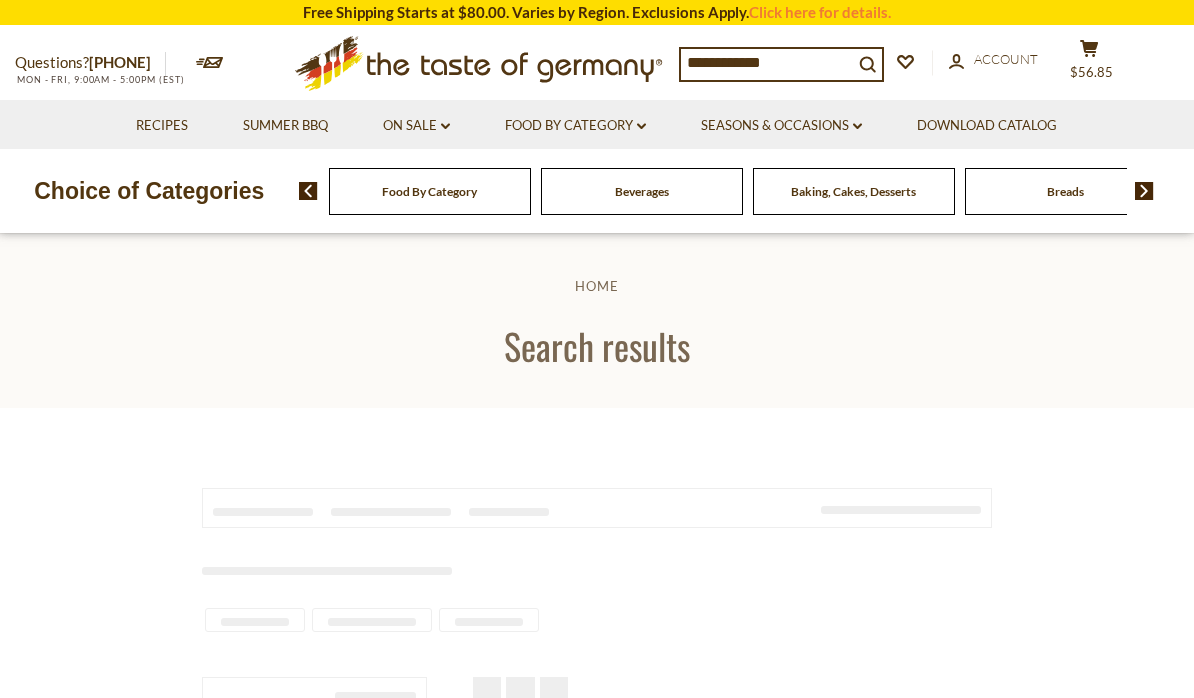 scroll, scrollTop: 580, scrollLeft: 0, axis: vertical 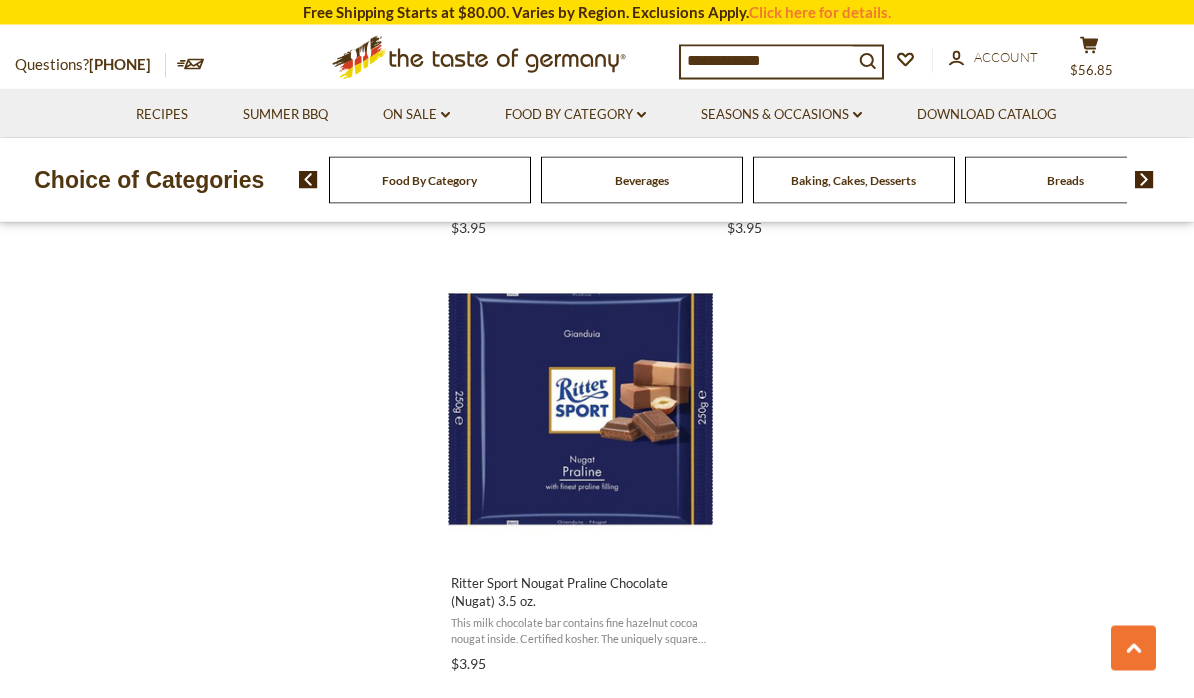click on "3" at bounding box center (739, 734) 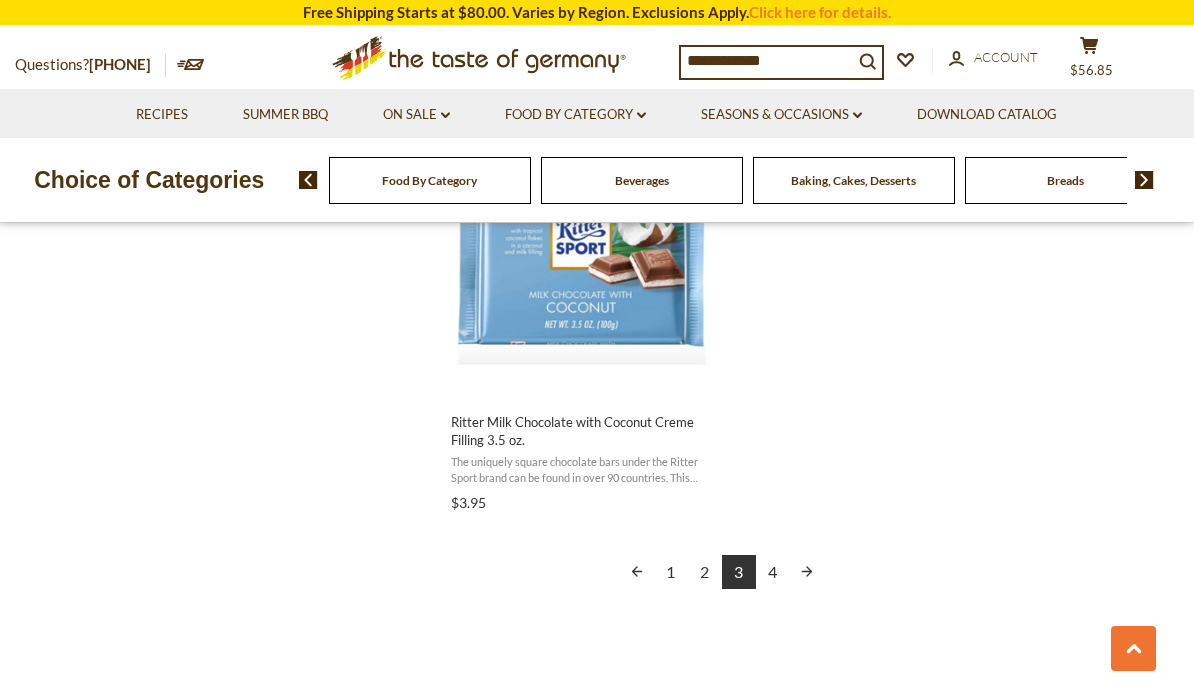 scroll, scrollTop: 3555, scrollLeft: 0, axis: vertical 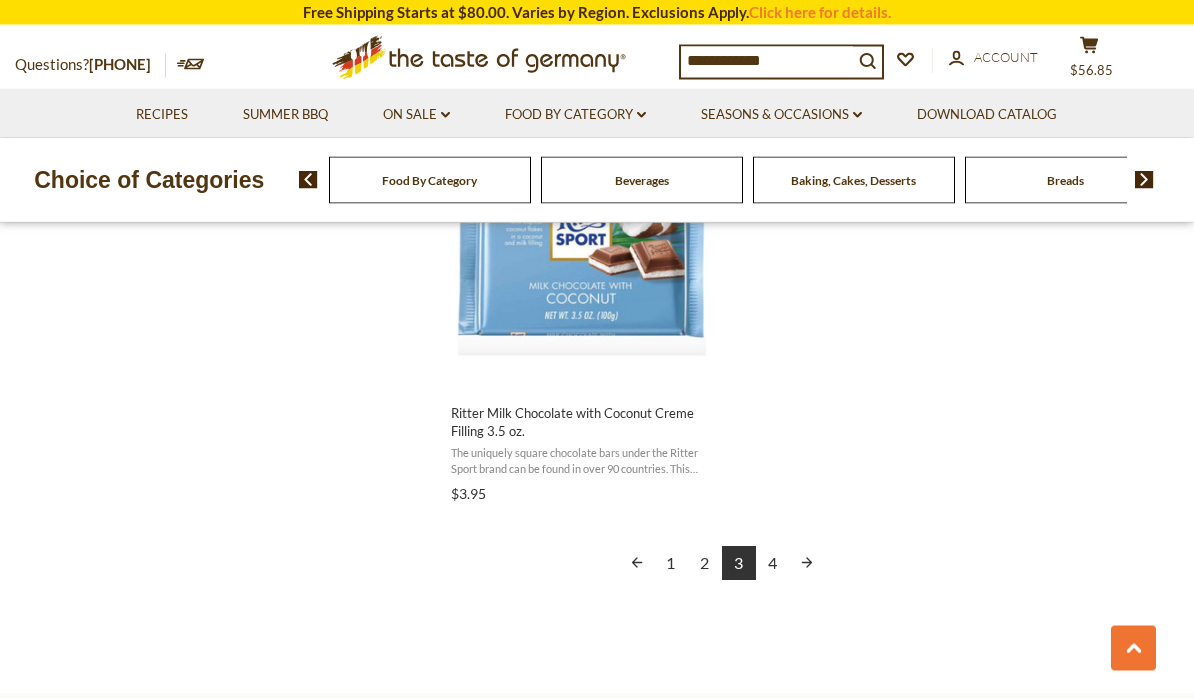 click on "4" at bounding box center [773, 564] 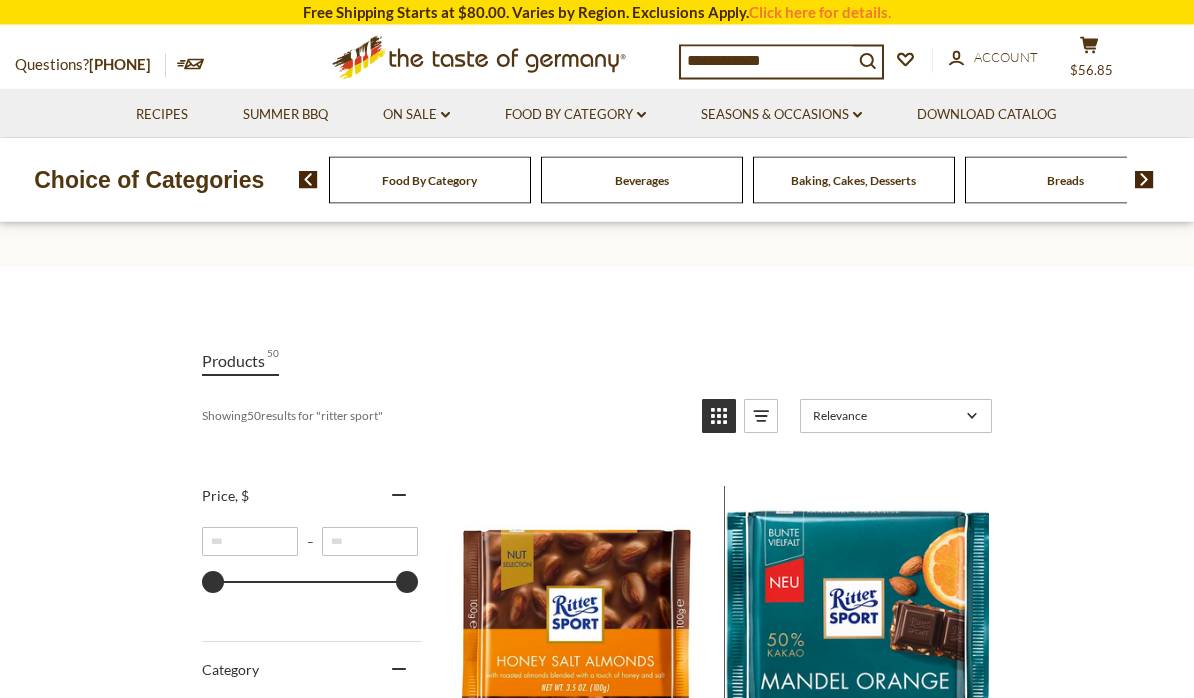 scroll, scrollTop: 0, scrollLeft: 0, axis: both 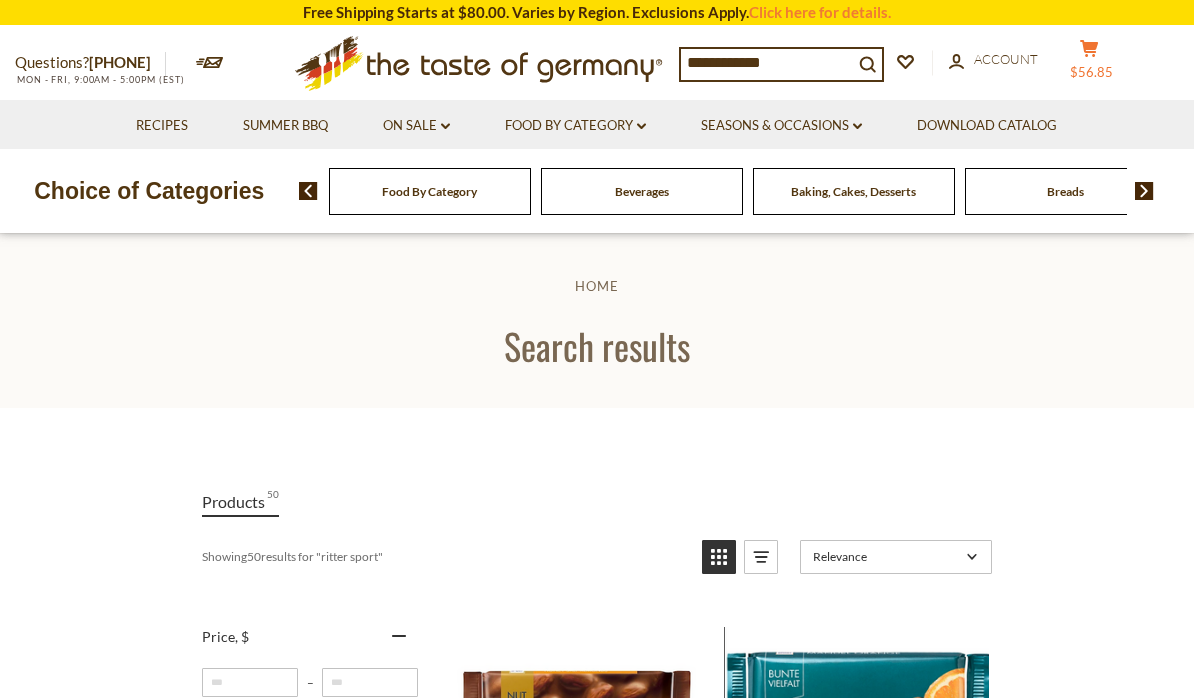 click on "cart
$56.85" at bounding box center [1089, 64] 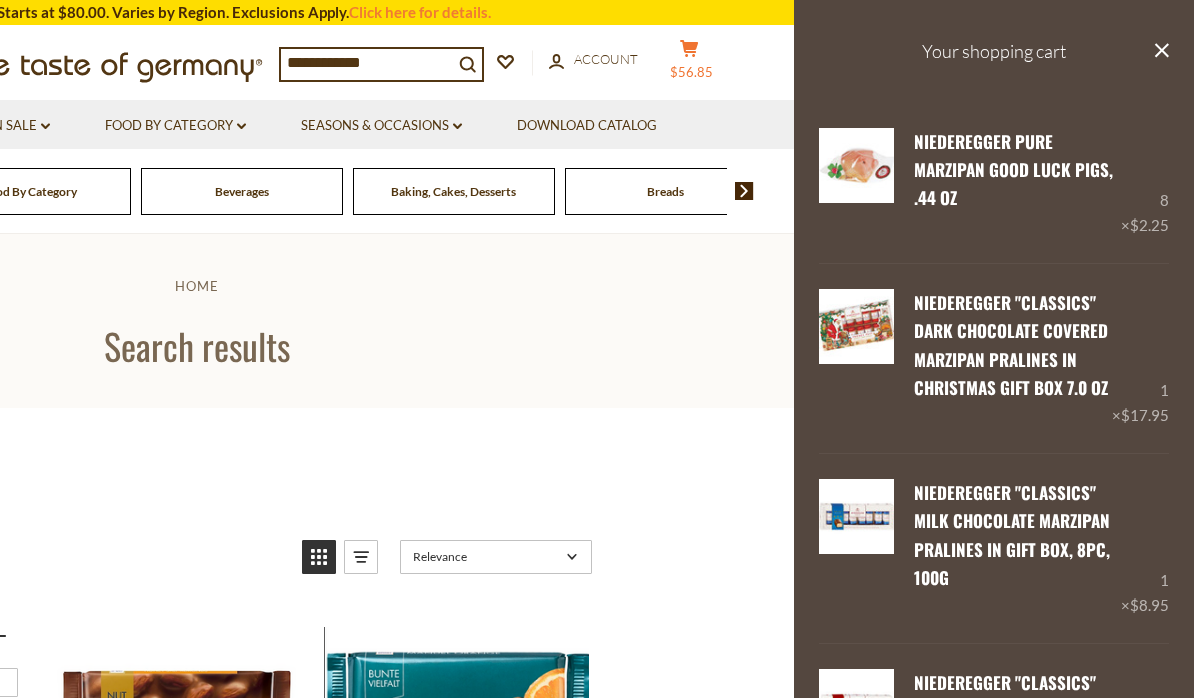 scroll, scrollTop: 0, scrollLeft: 0, axis: both 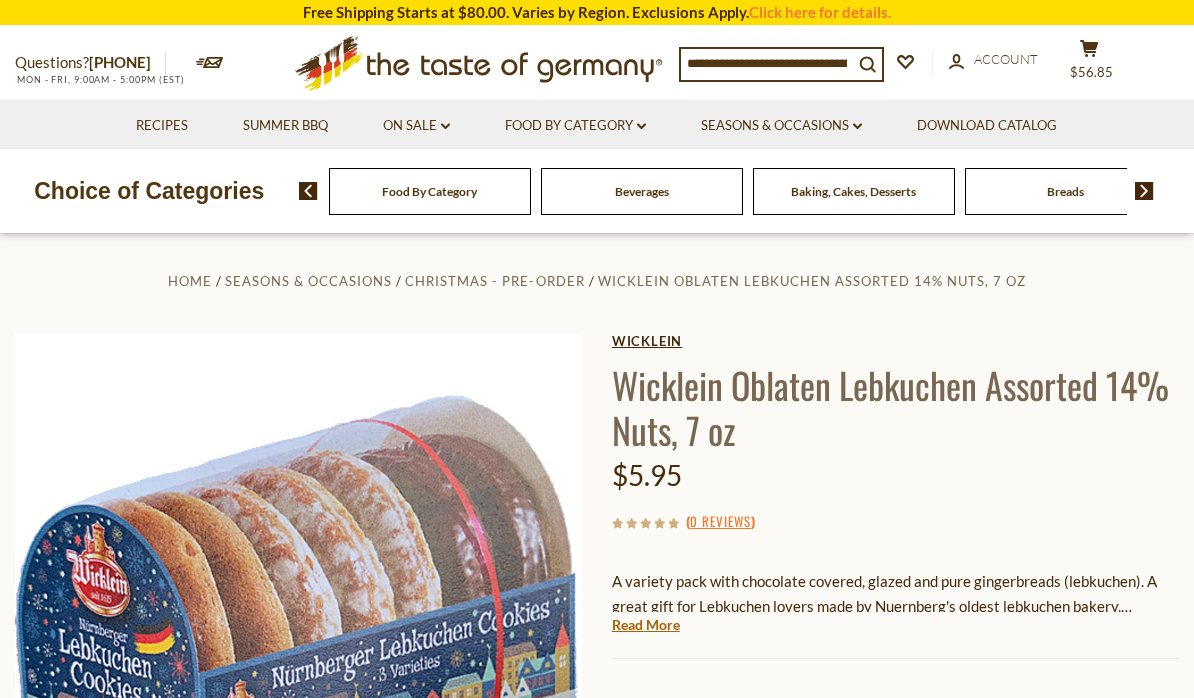 click on "Wicklein" at bounding box center [895, 341] 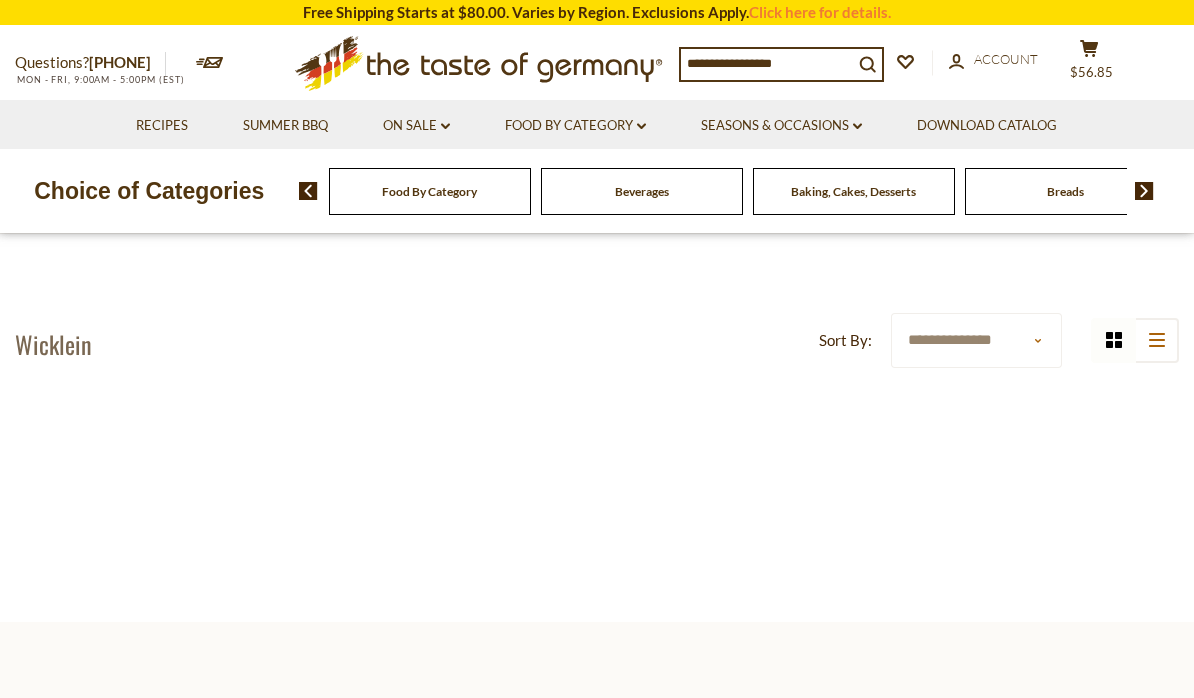 scroll, scrollTop: 0, scrollLeft: 0, axis: both 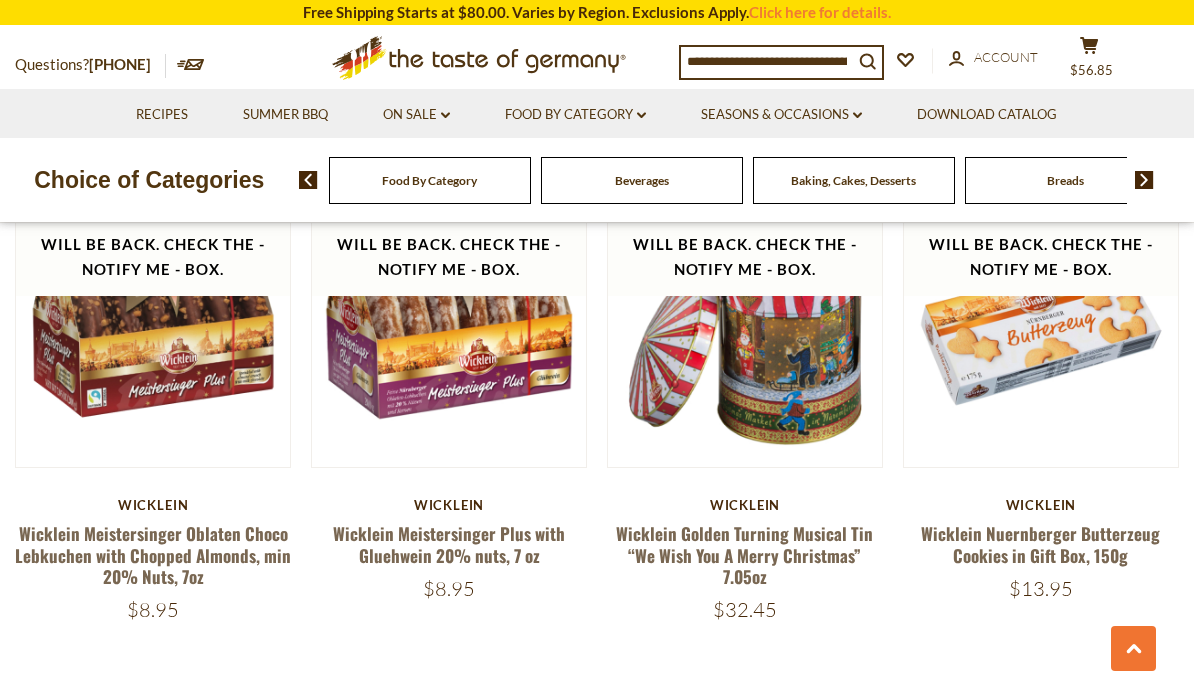 click on "2" at bounding box center [618, 754] 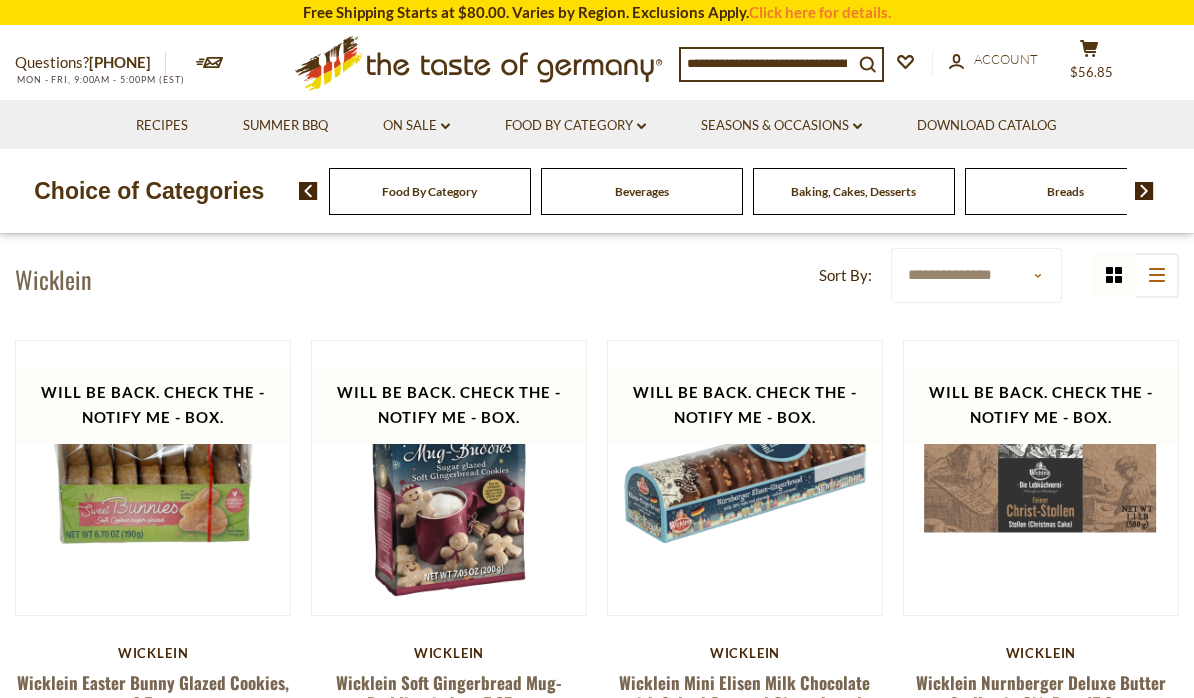 scroll, scrollTop: 0, scrollLeft: 0, axis: both 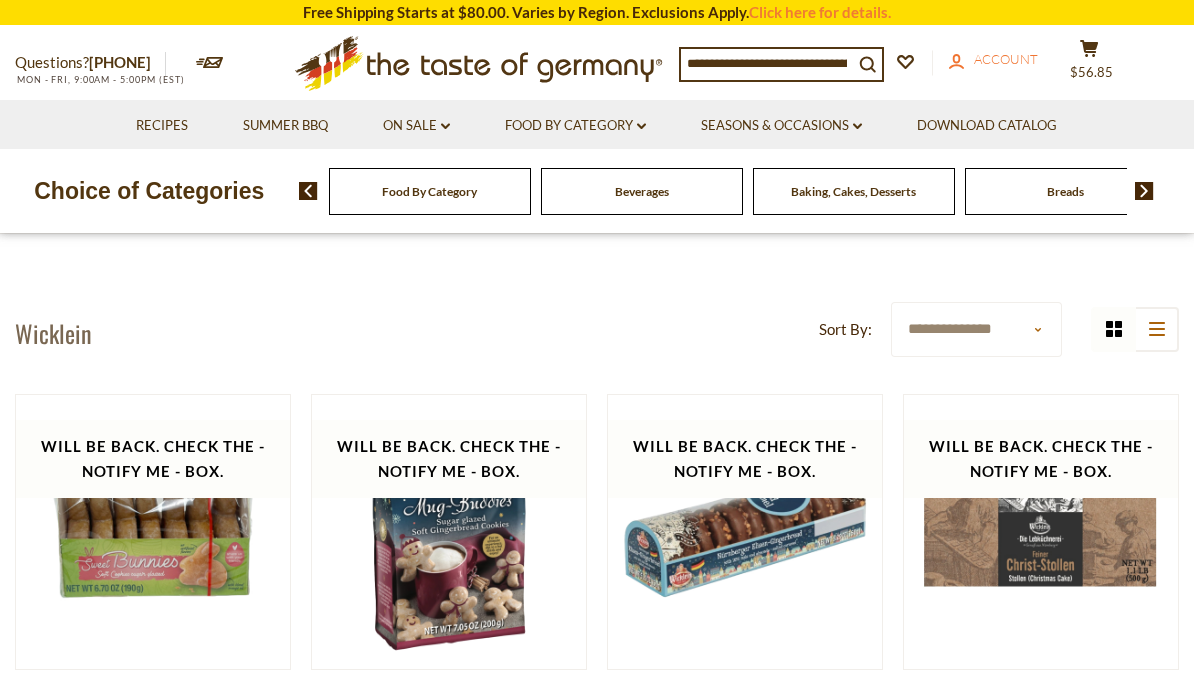 click on "Account" at bounding box center (1006, 59) 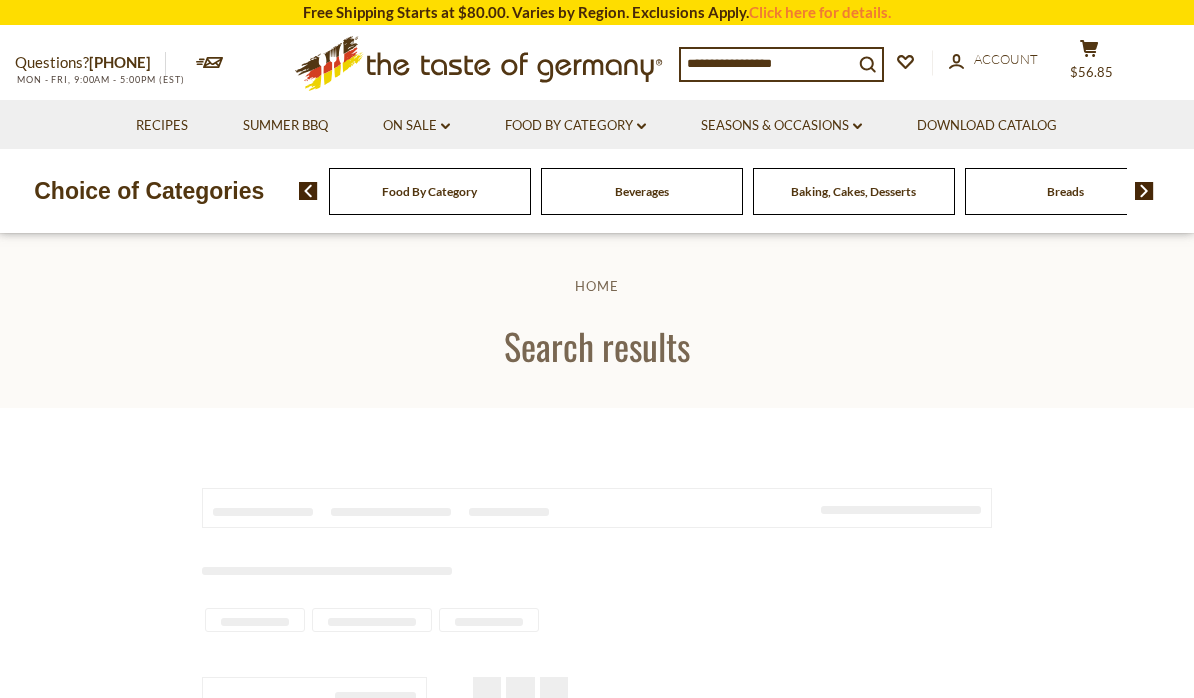 scroll, scrollTop: 0, scrollLeft: 0, axis: both 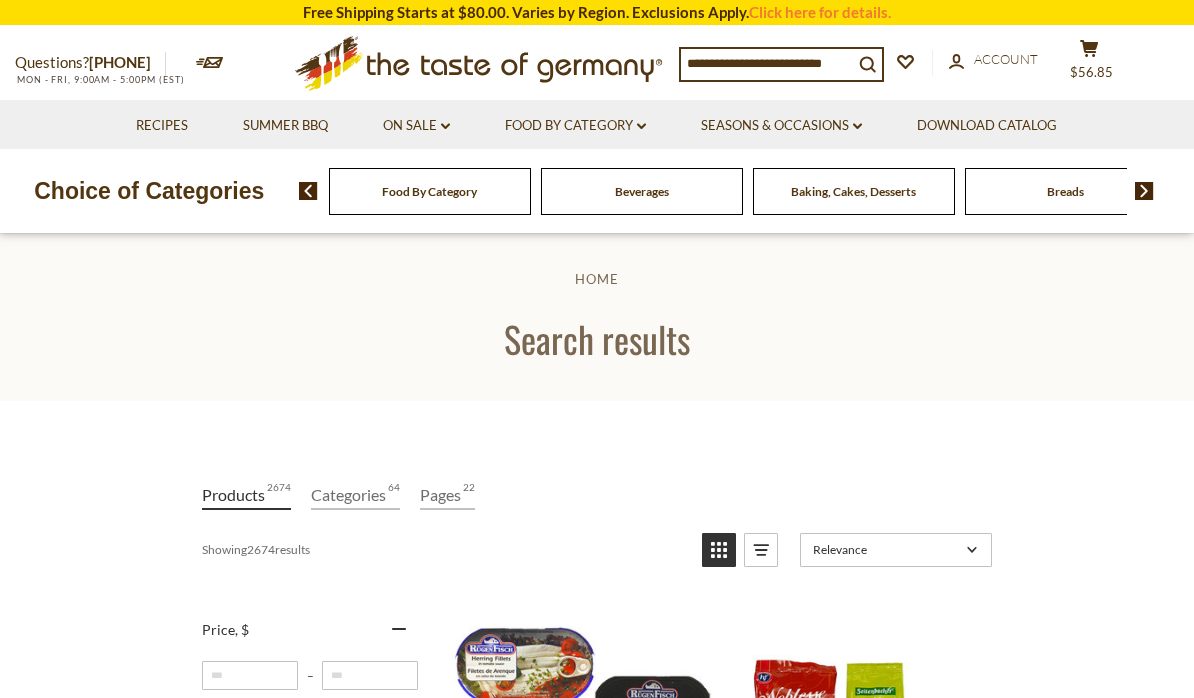 click at bounding box center (767, 63) 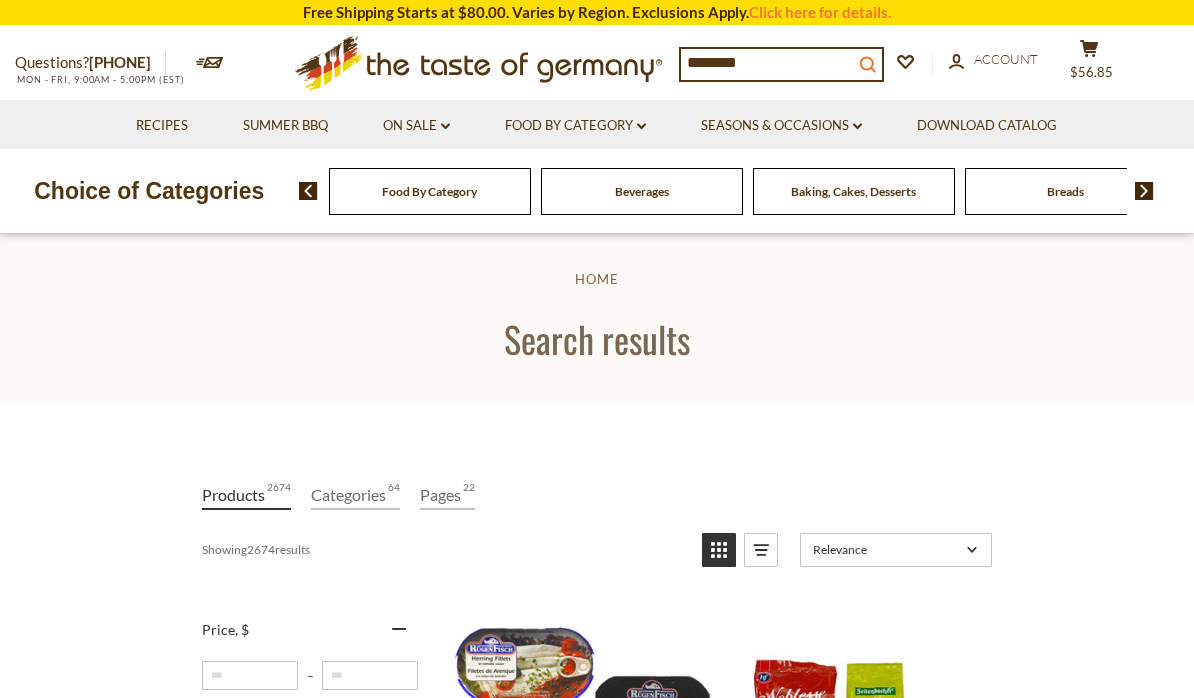 type on "********" 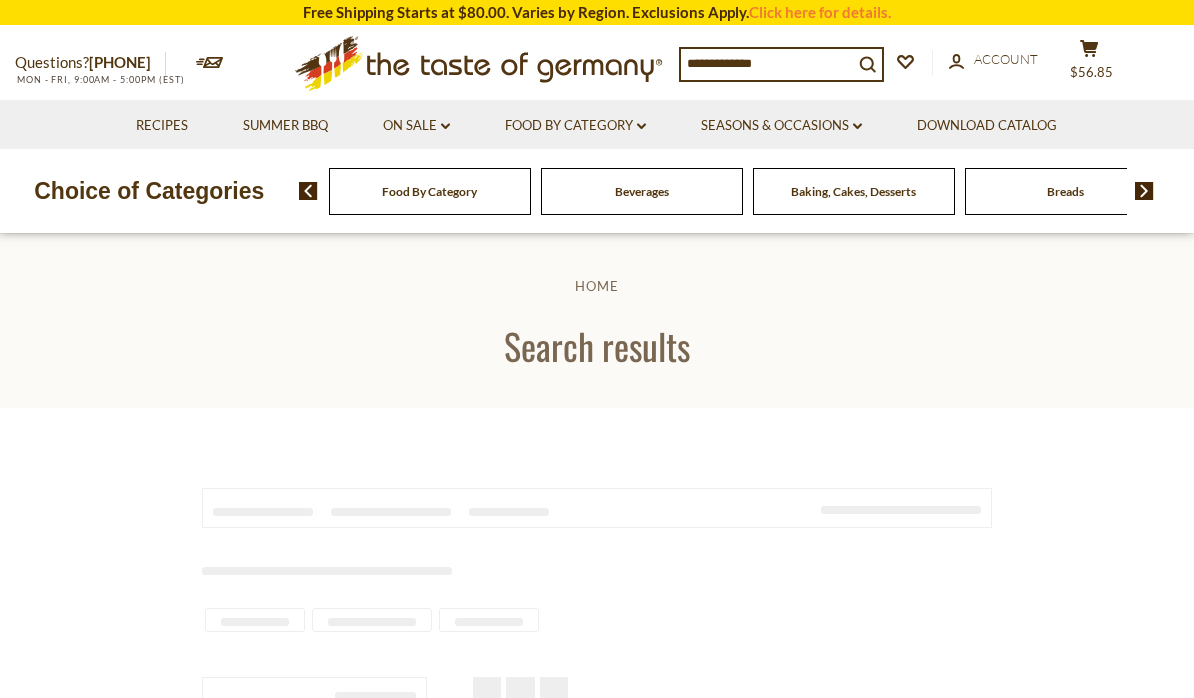 type on "********" 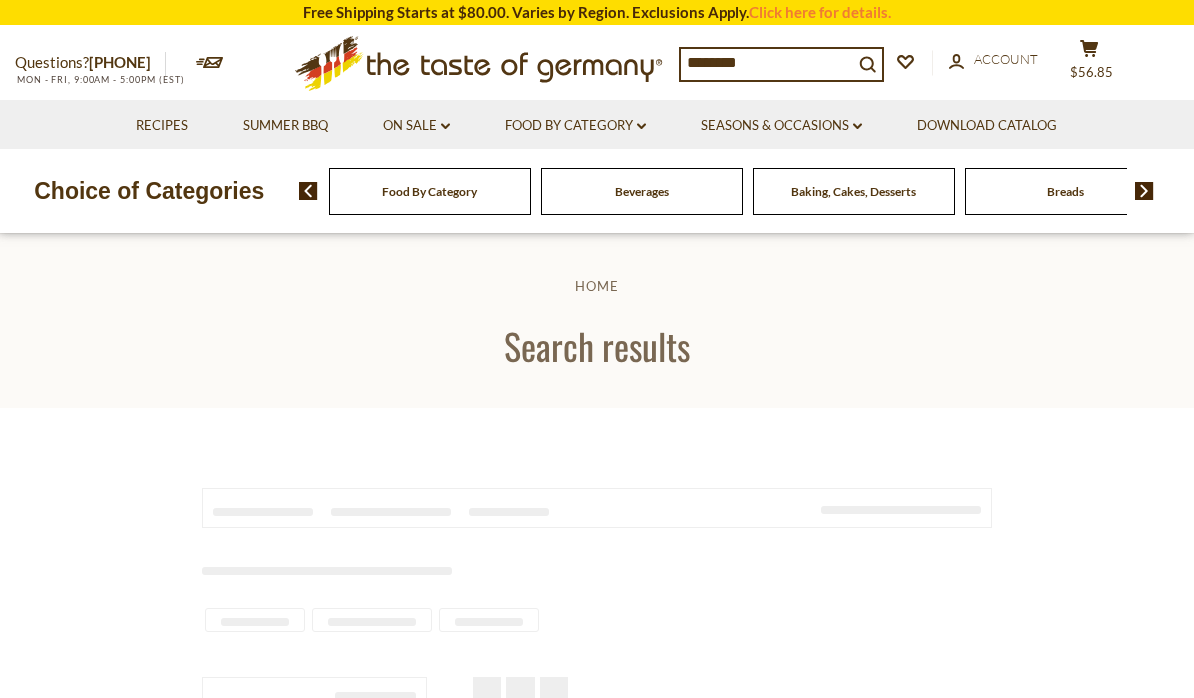 scroll, scrollTop: 0, scrollLeft: 0, axis: both 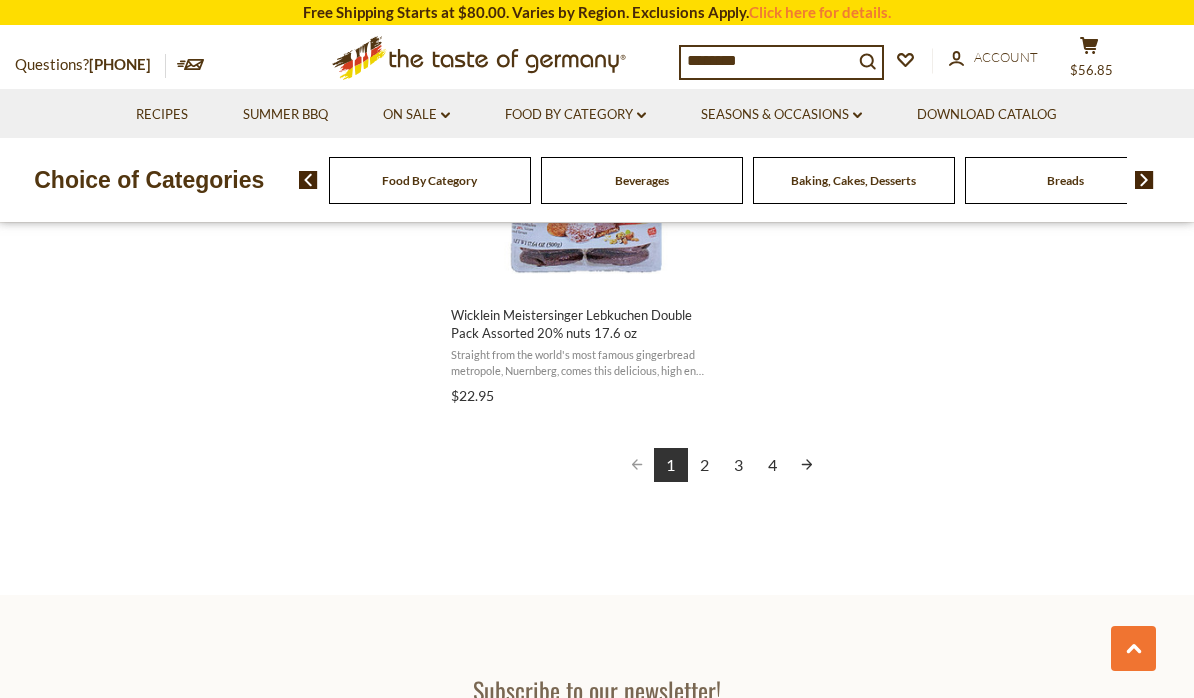 click on "2" at bounding box center (705, 465) 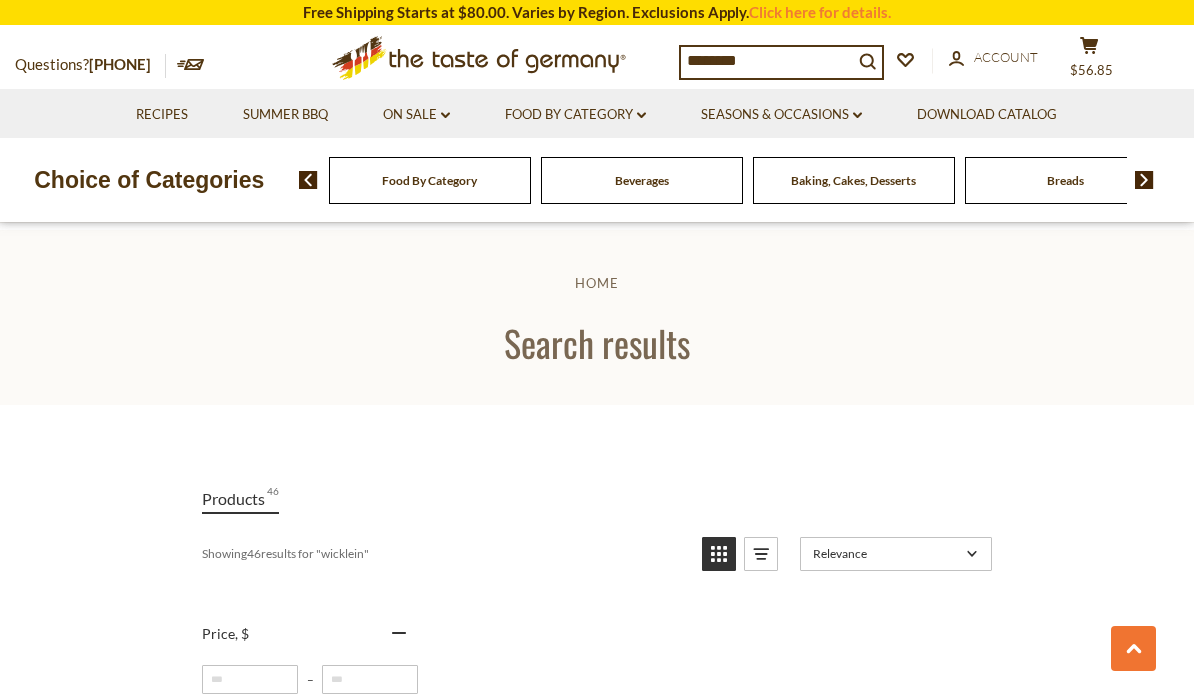 scroll, scrollTop: 0, scrollLeft: 0, axis: both 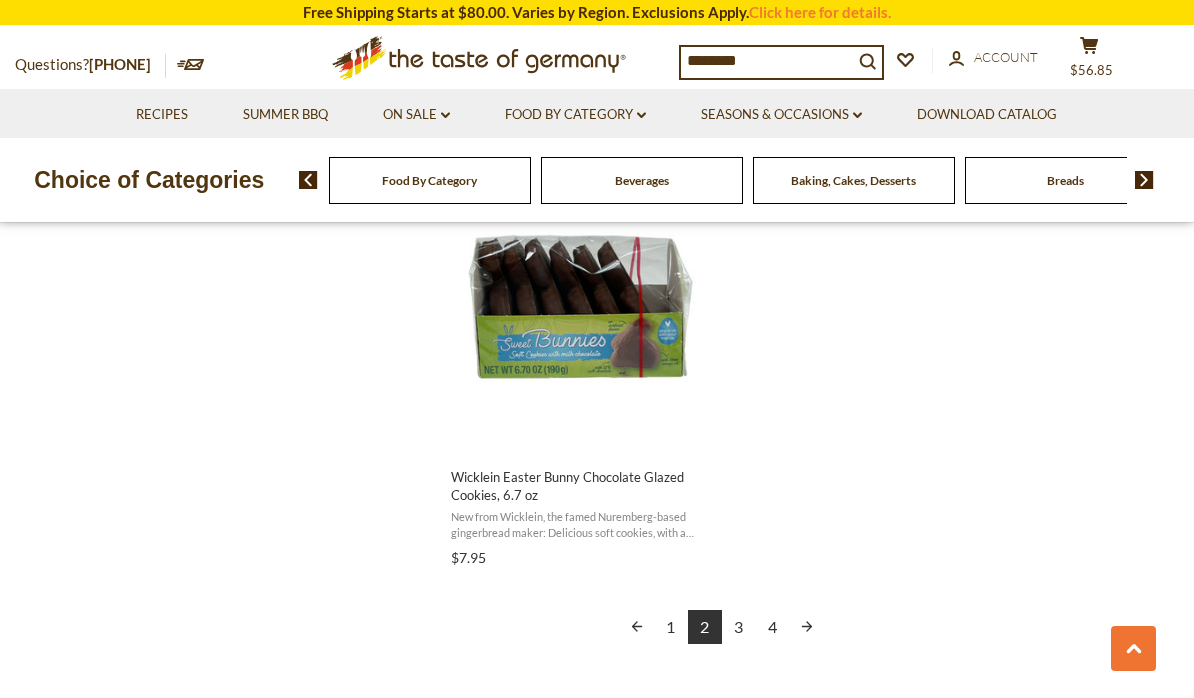 click on "3" at bounding box center [739, 627] 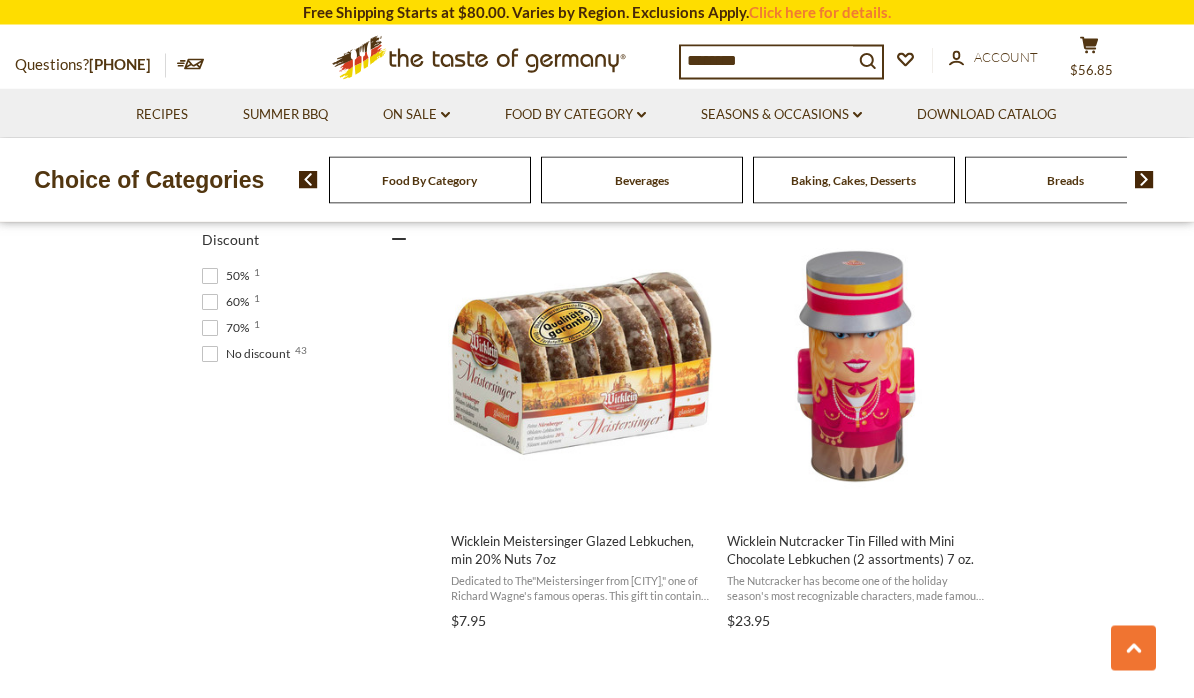 scroll, scrollTop: 1265, scrollLeft: 0, axis: vertical 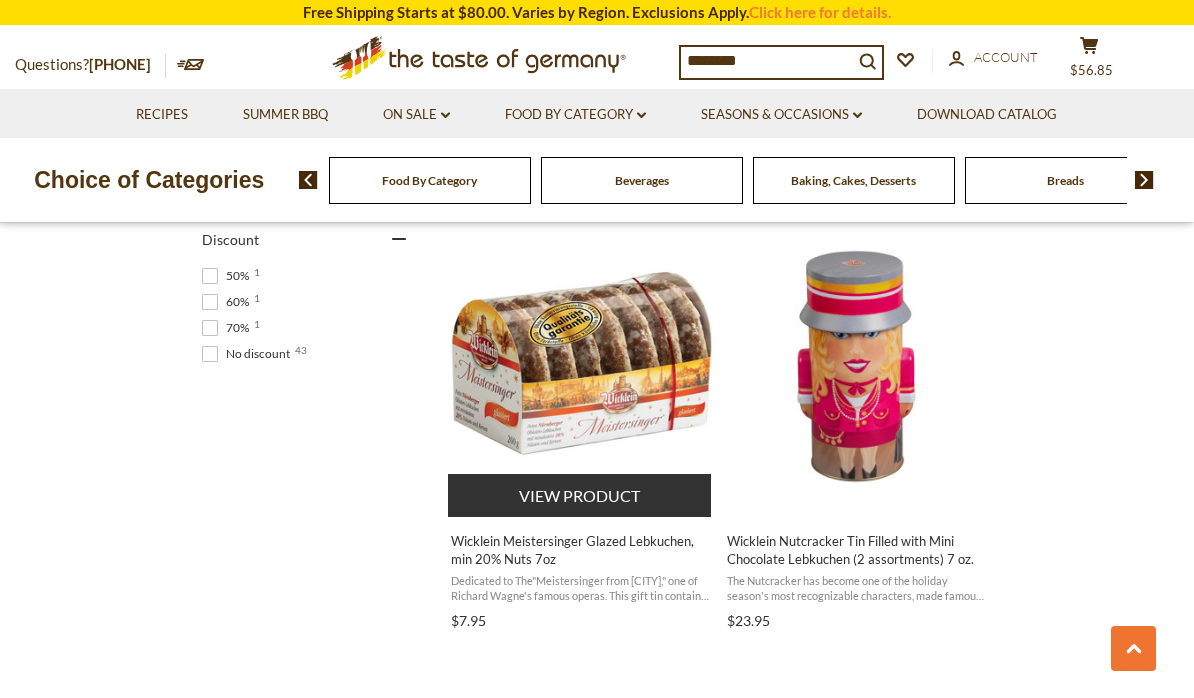 click at bounding box center [580, 366] 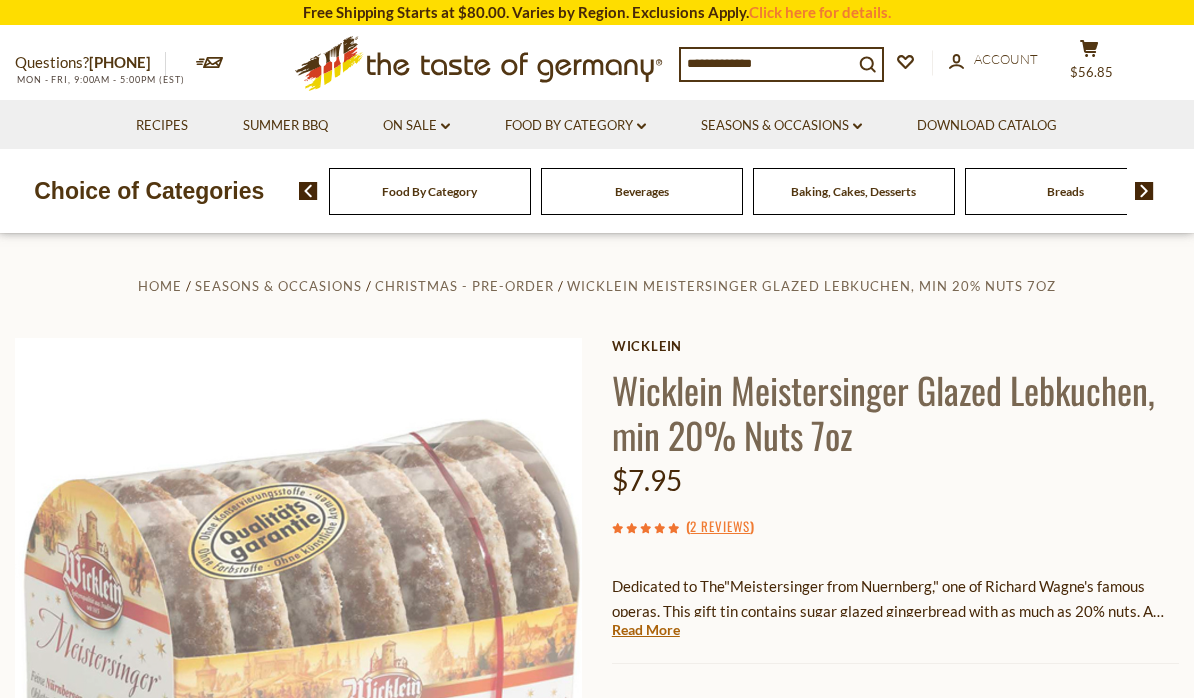 scroll, scrollTop: 0, scrollLeft: 0, axis: both 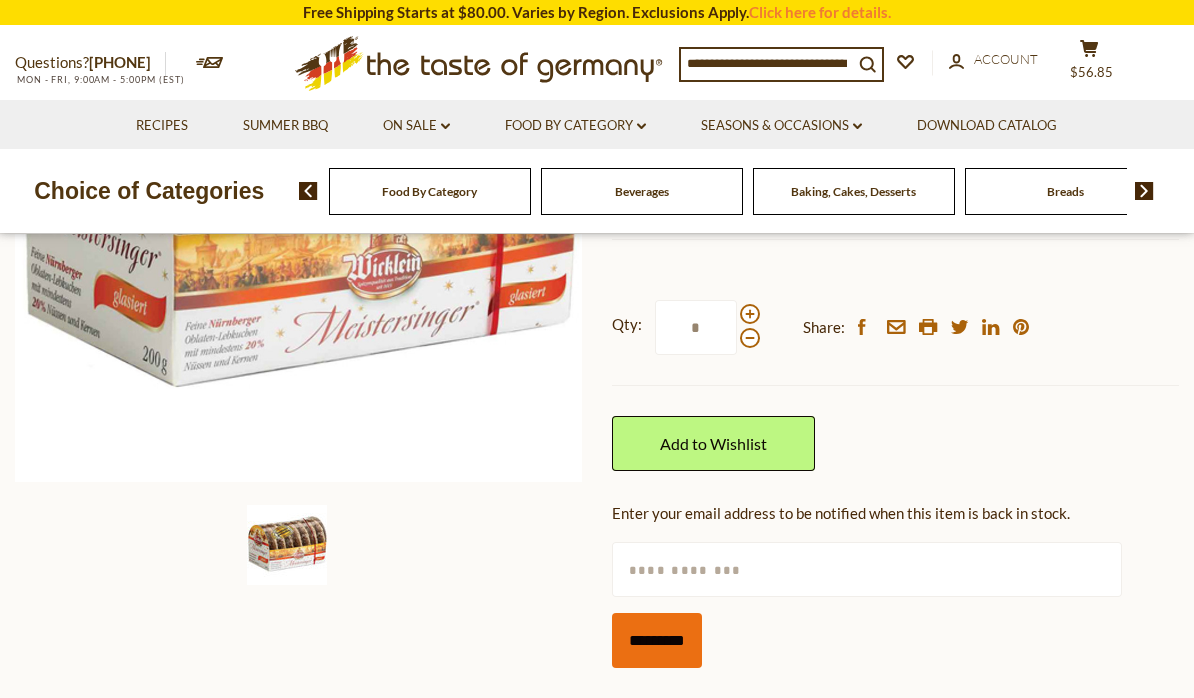 click on "*********" at bounding box center (657, 640) 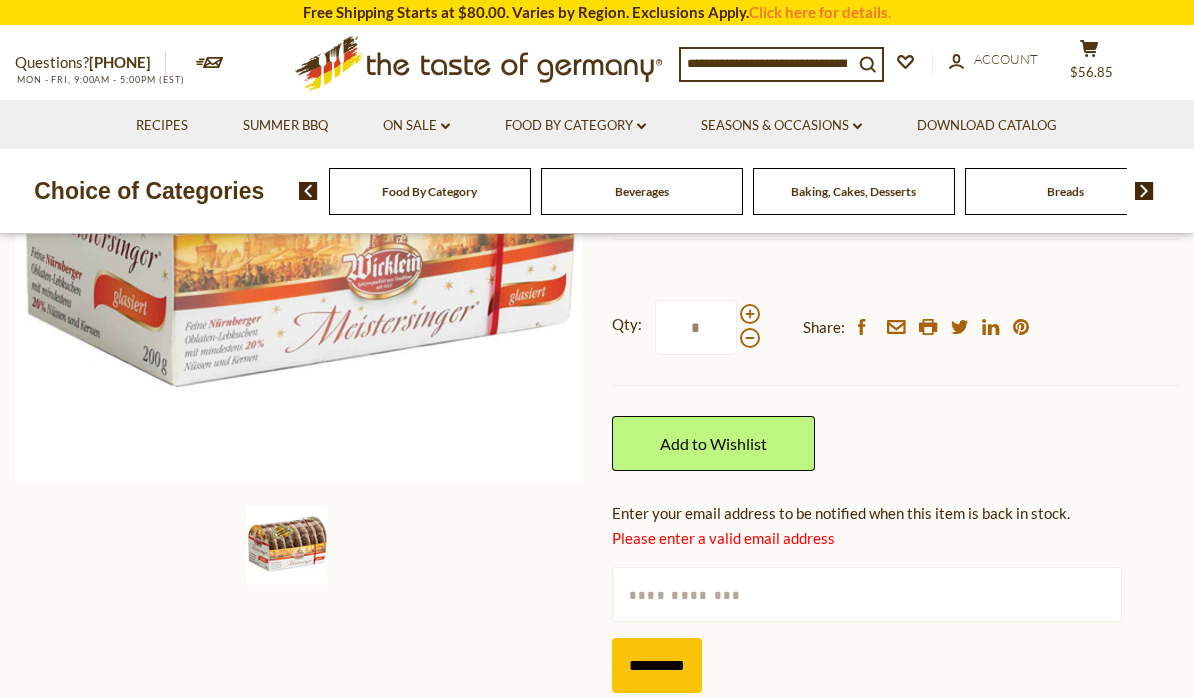 click at bounding box center [867, 594] 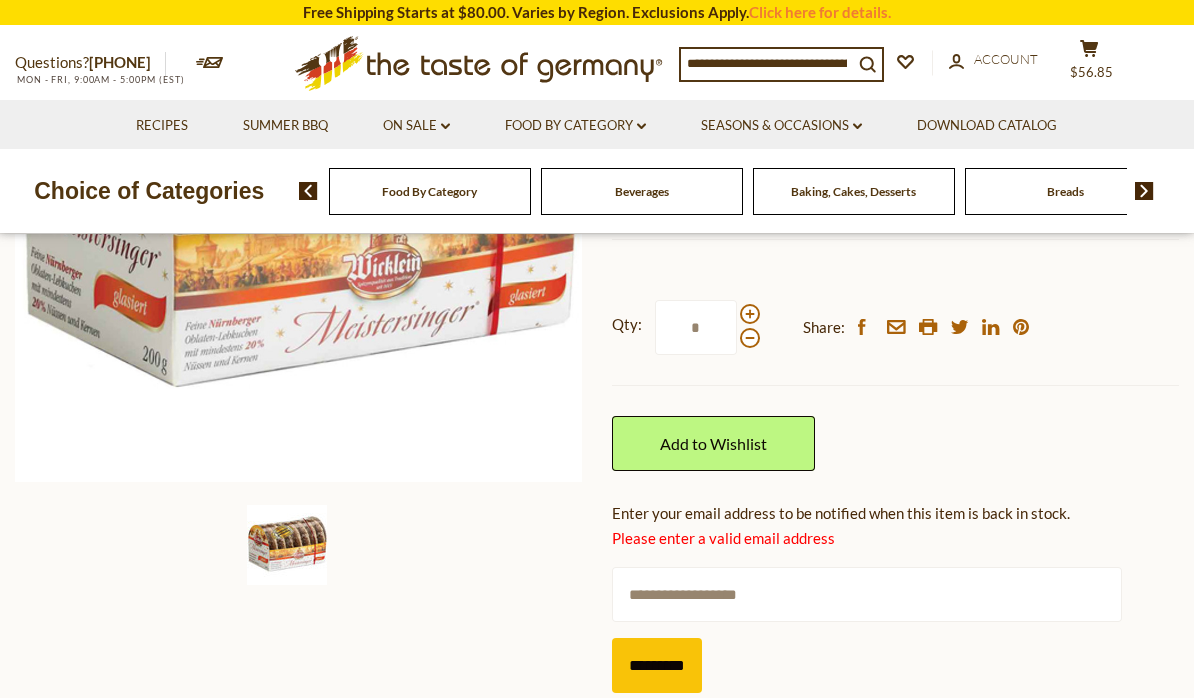type on "**********" 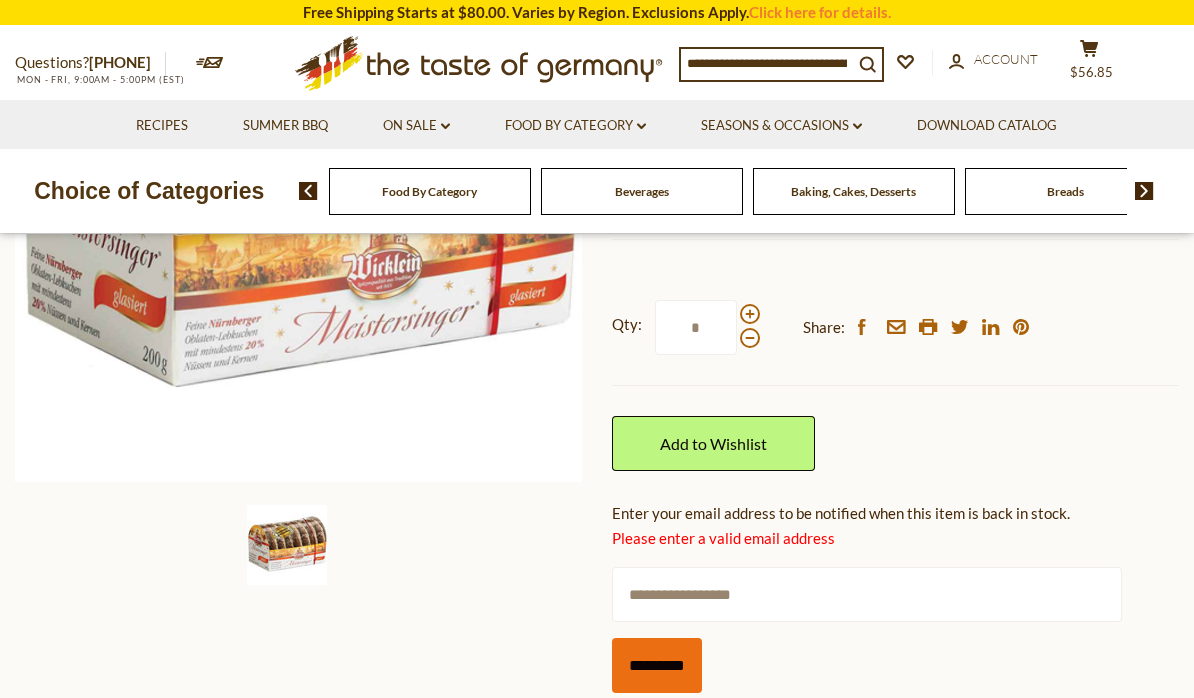 click on "*********" at bounding box center [657, 665] 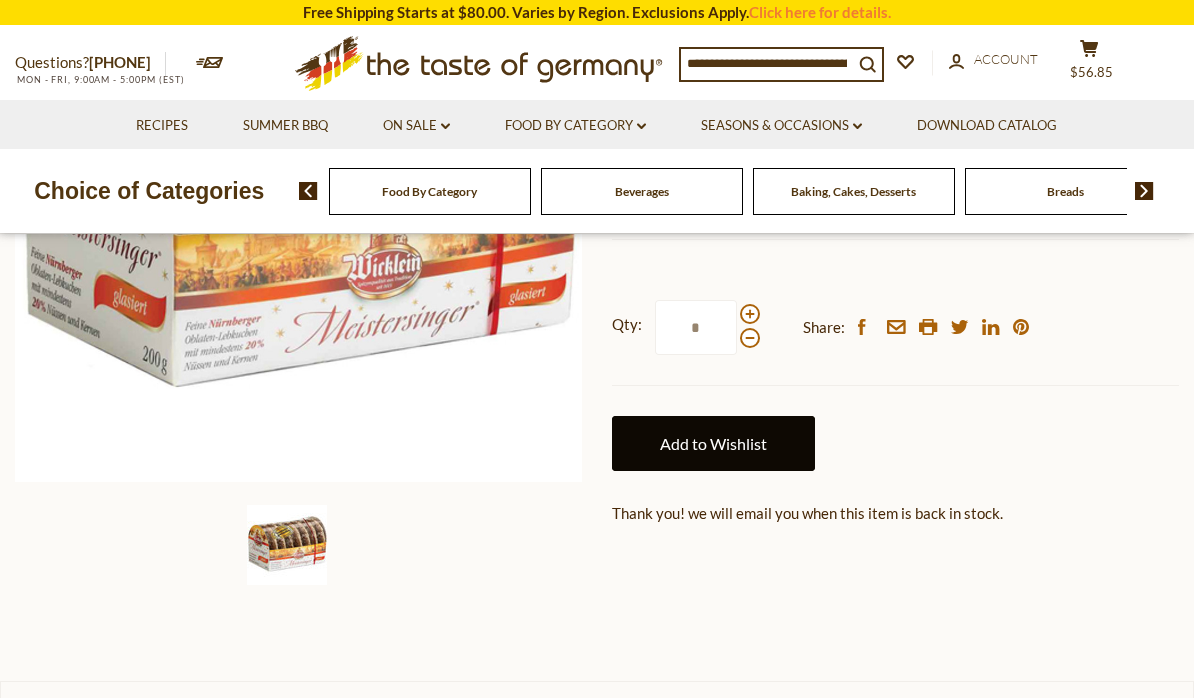 click on "Add to Wishlist" at bounding box center [713, 443] 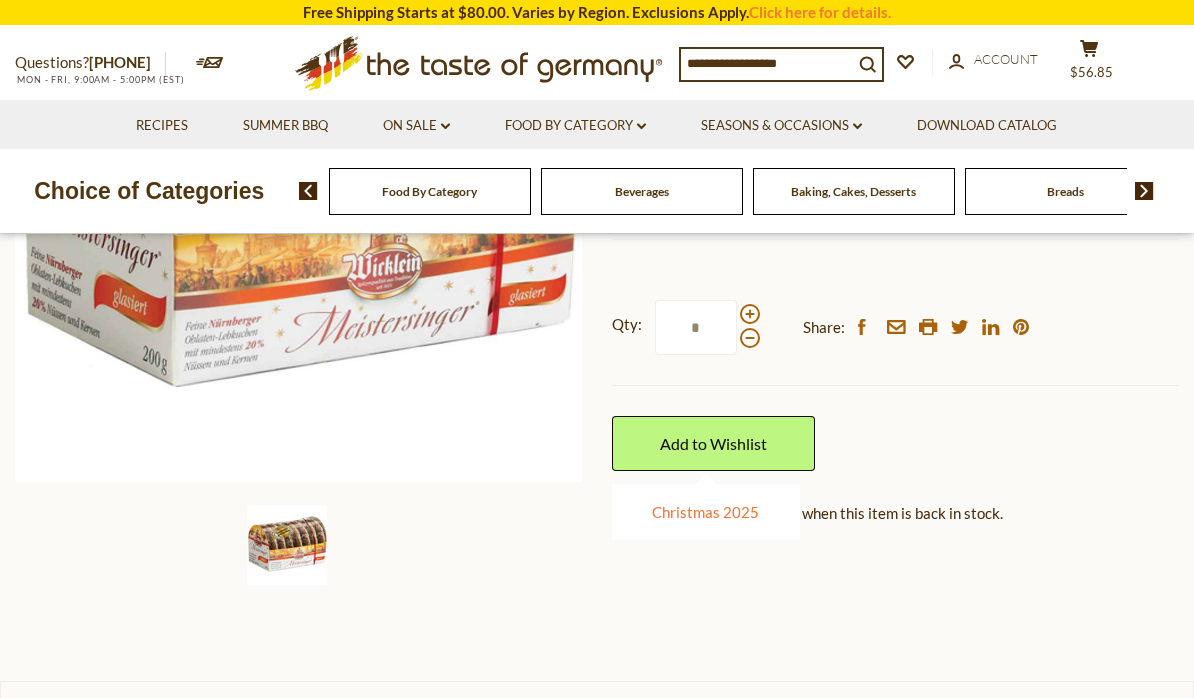 click on "Christmas 2025" at bounding box center [705, 512] 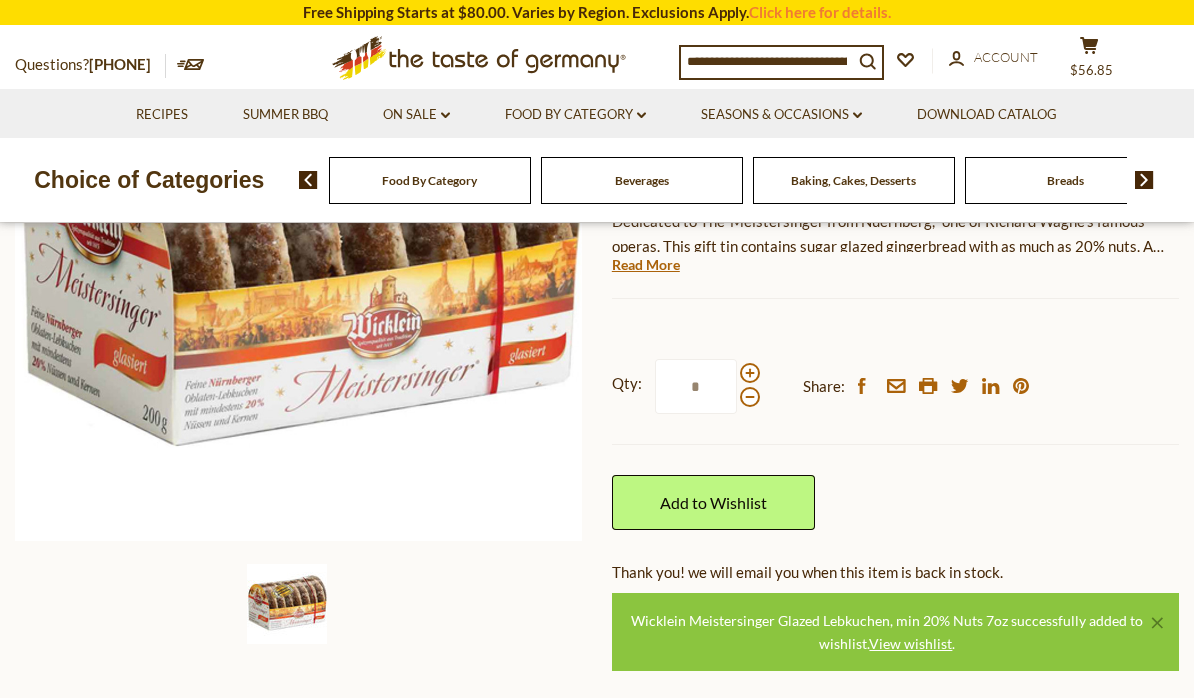 scroll, scrollTop: 349, scrollLeft: 0, axis: vertical 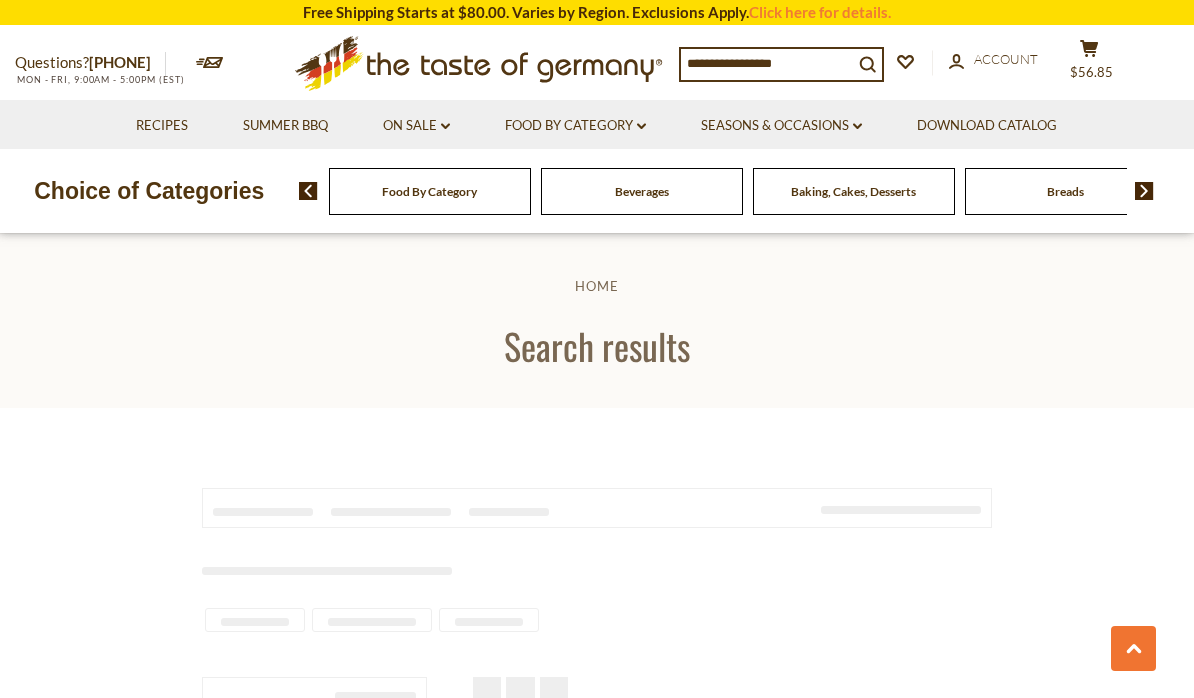 type on "********" 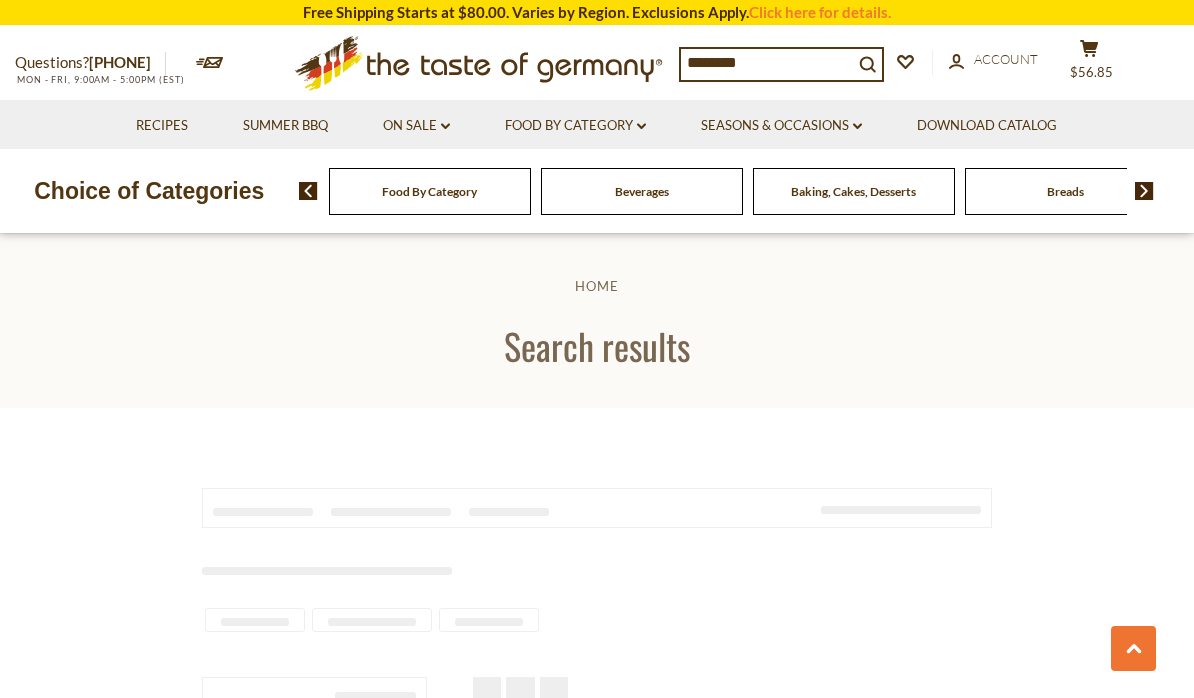 scroll, scrollTop: 1355, scrollLeft: 0, axis: vertical 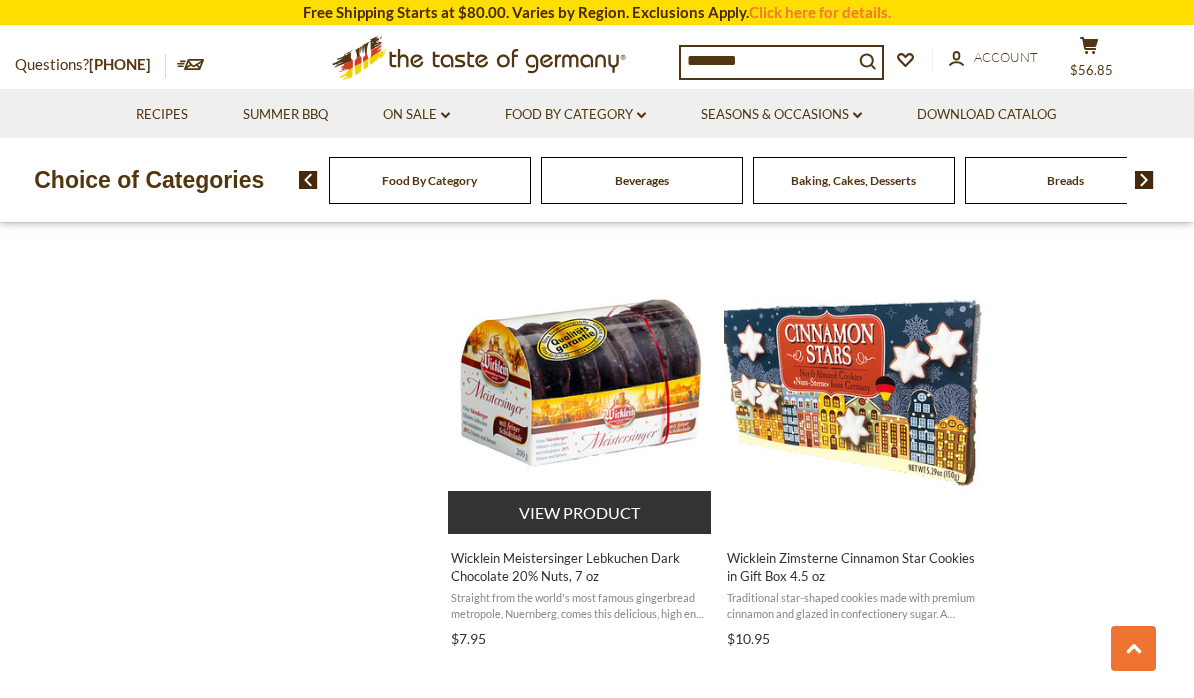 click on "Wicklein Meistersinger Lebkuchen Dark Chocolate 20% Nuts, 7 oz Straight from the world's most famous gingerbread metropole, Nuernberg, comes this delicious, high end traditional chocolate covered lebkuchen single pack. Please read our "Shipping Perishable ... $7.95 View product" at bounding box center (580, 594) 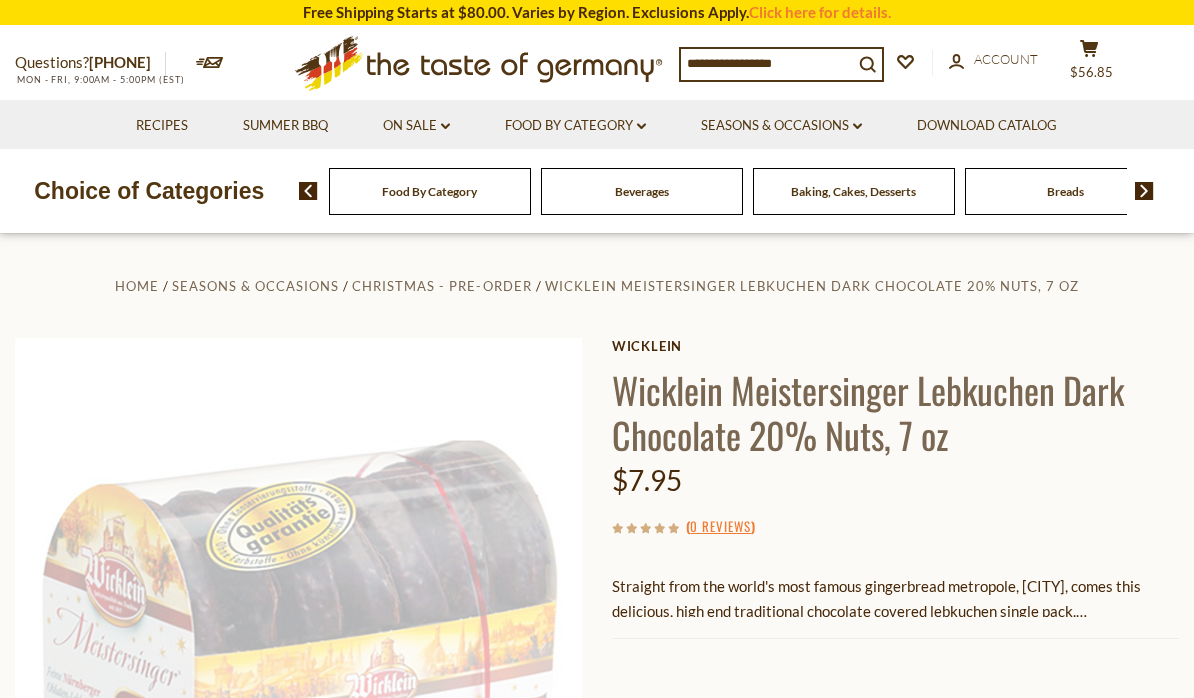 scroll, scrollTop: 0, scrollLeft: 0, axis: both 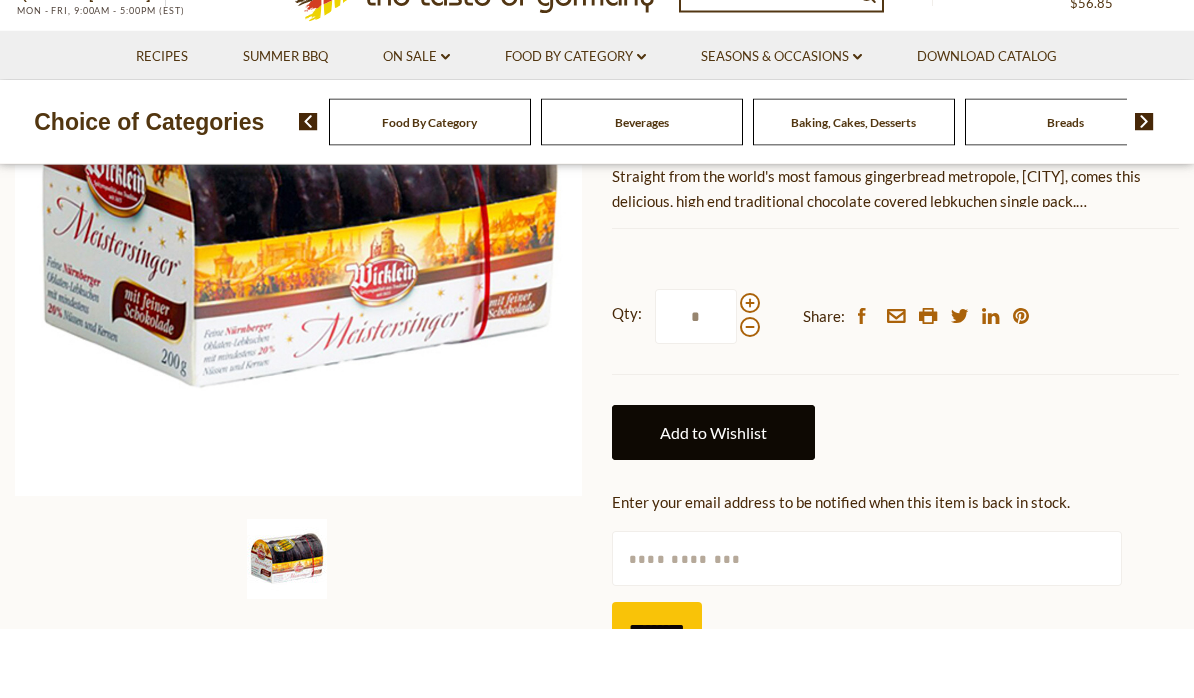 click on "Add to Wishlist" at bounding box center (713, 502) 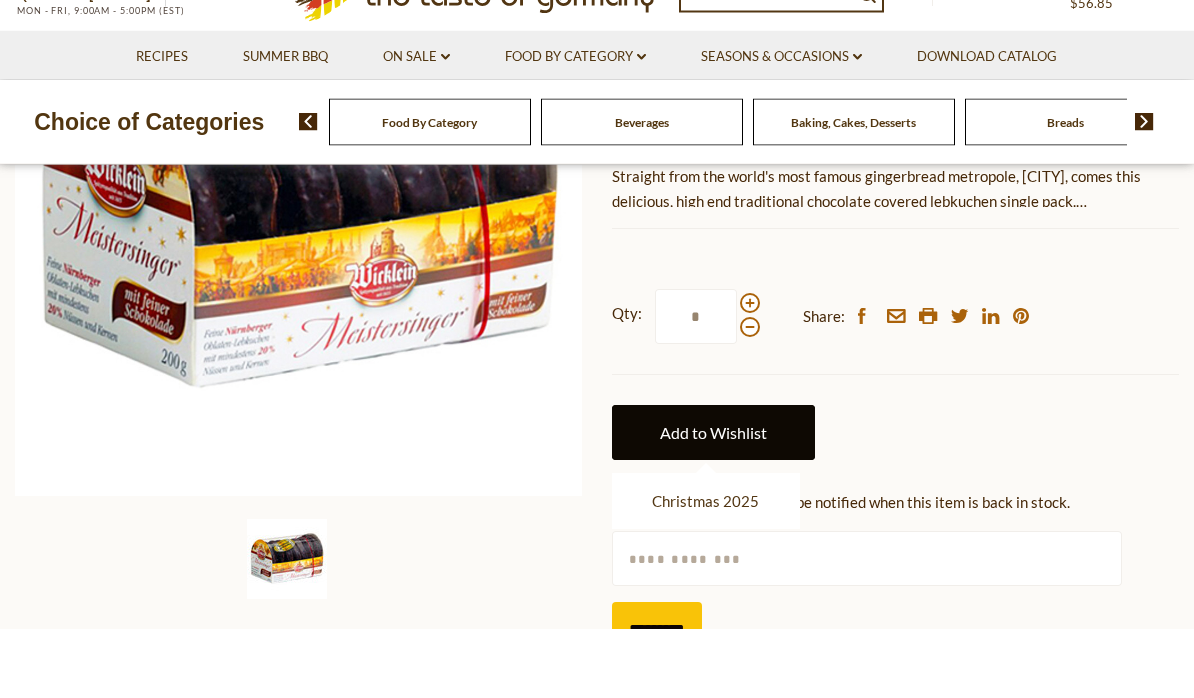 scroll, scrollTop: 410, scrollLeft: 0, axis: vertical 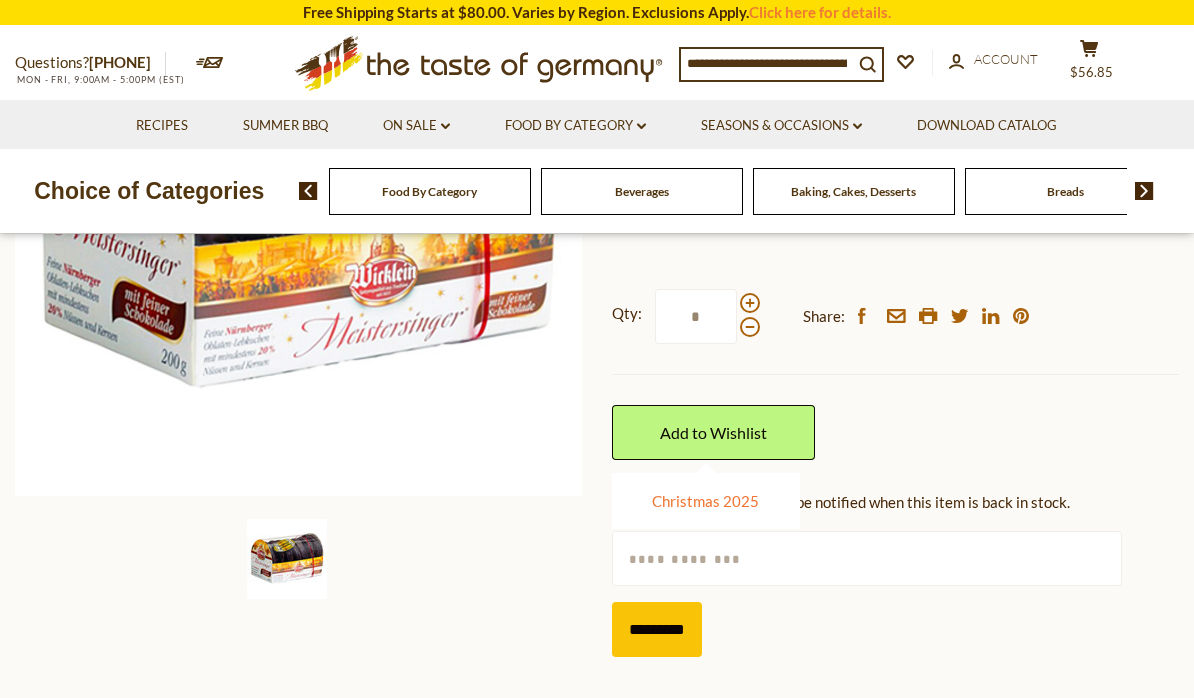 click on "Christmas 2025" at bounding box center (705, 501) 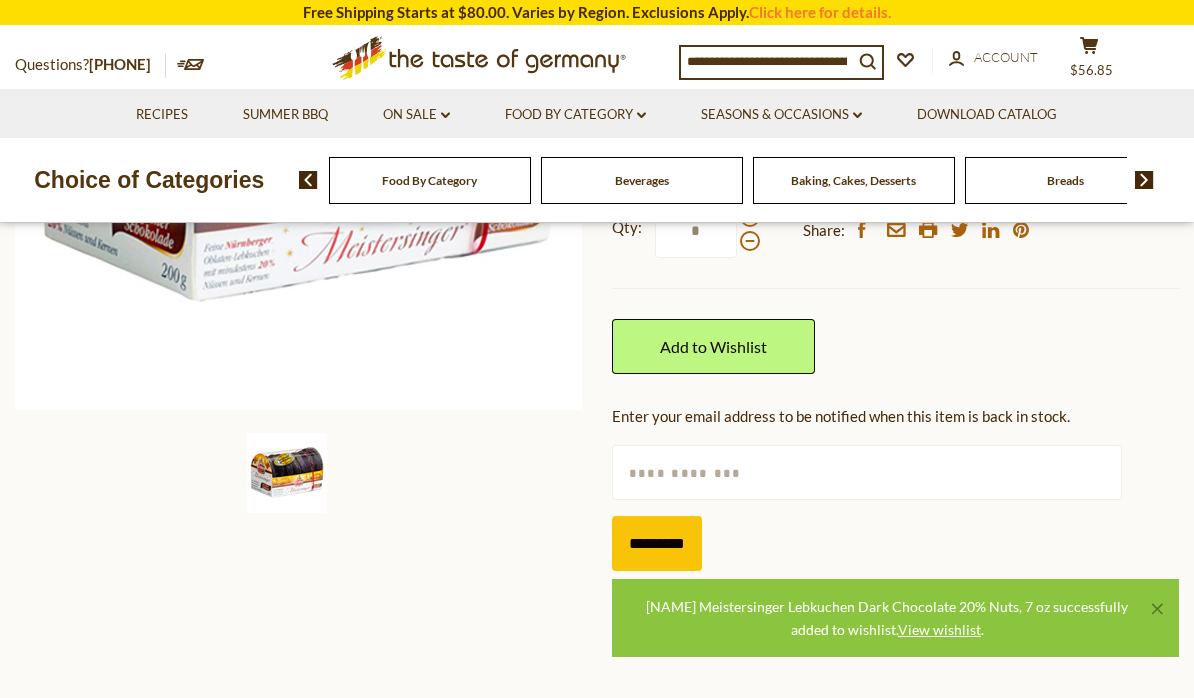 scroll, scrollTop: 517, scrollLeft: 0, axis: vertical 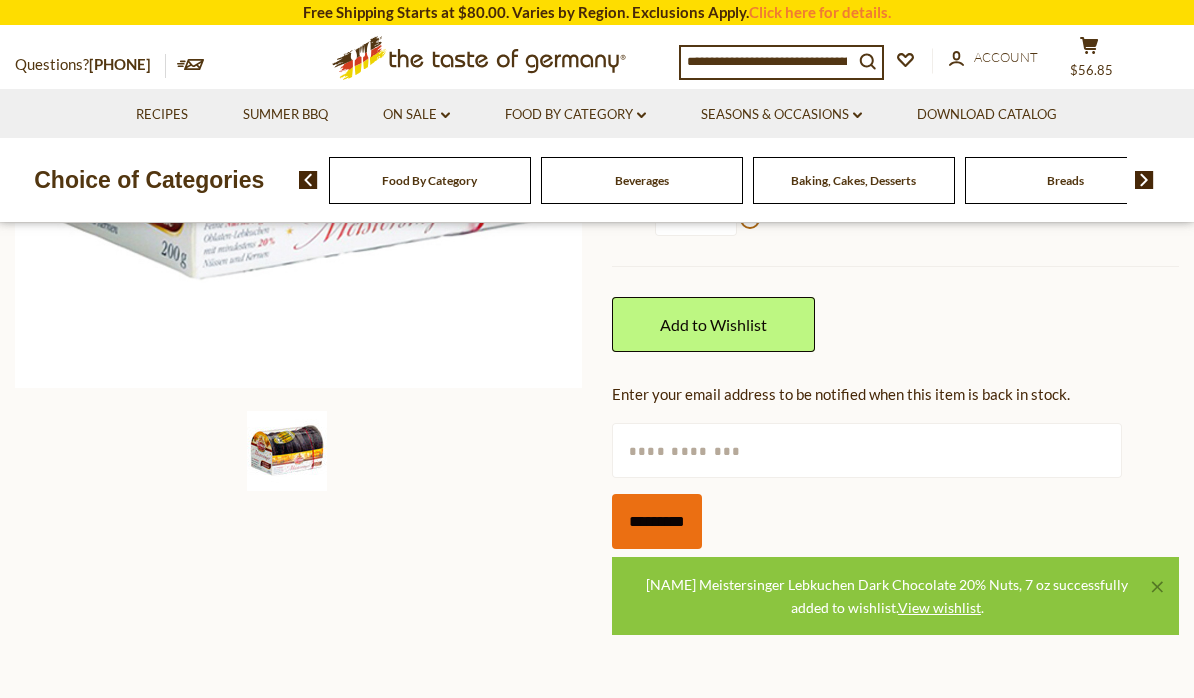 click on "*********" at bounding box center [657, 521] 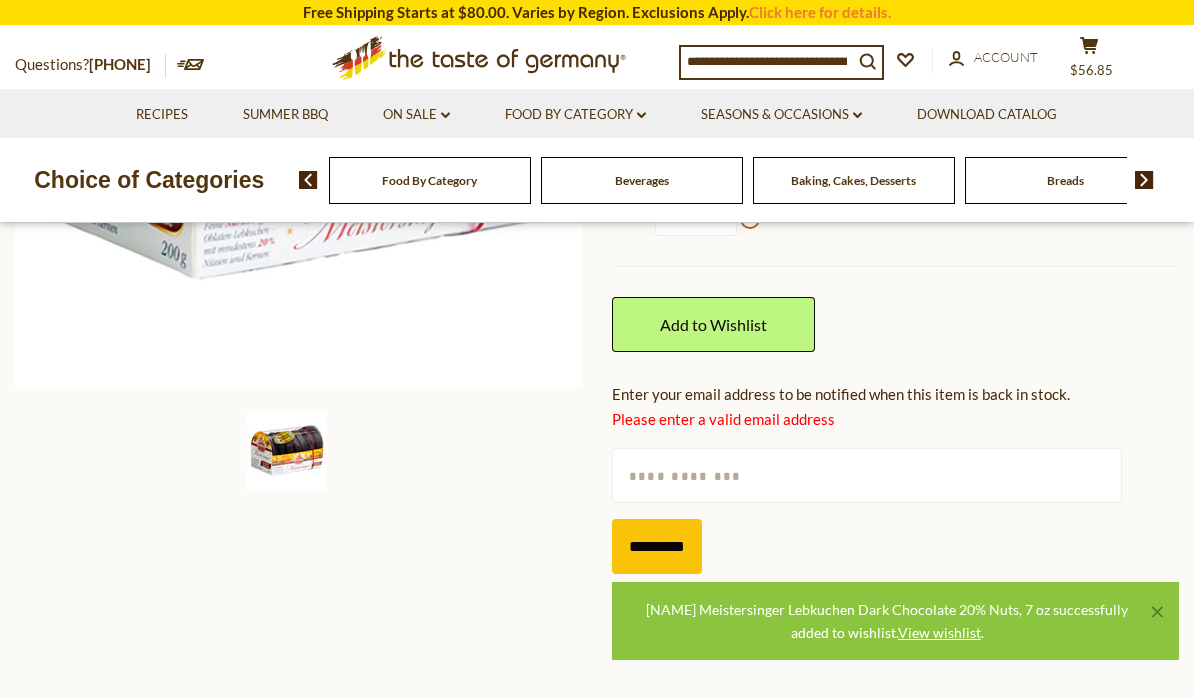 click at bounding box center [867, 475] 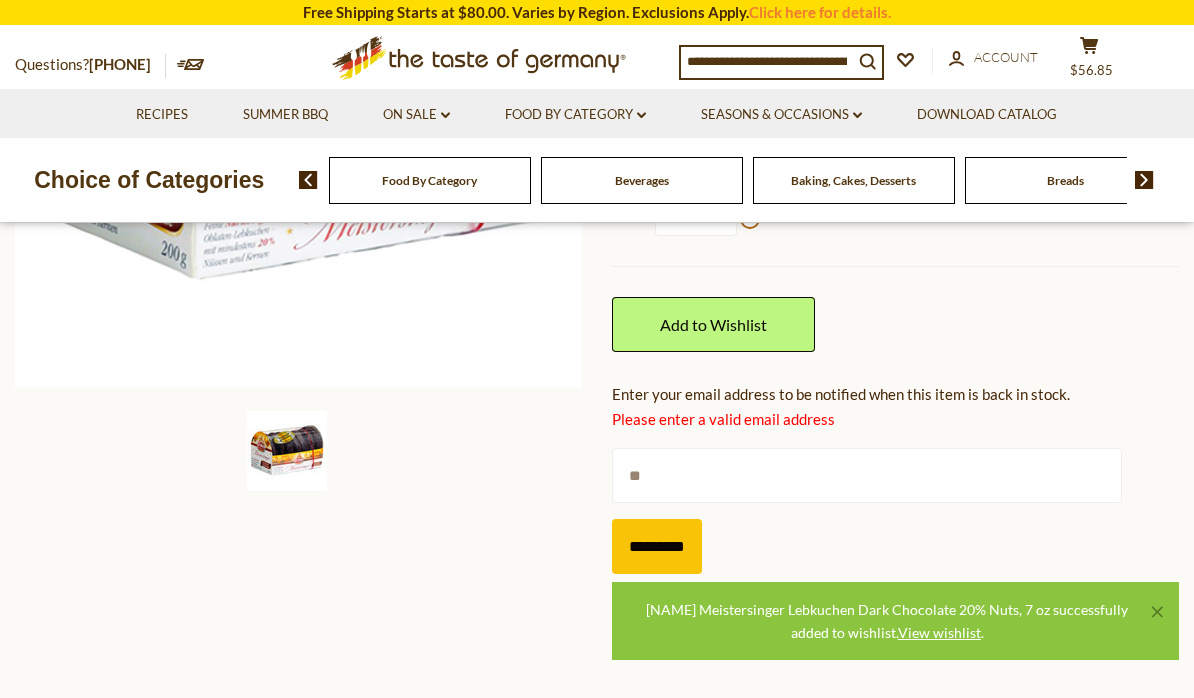 type on "*" 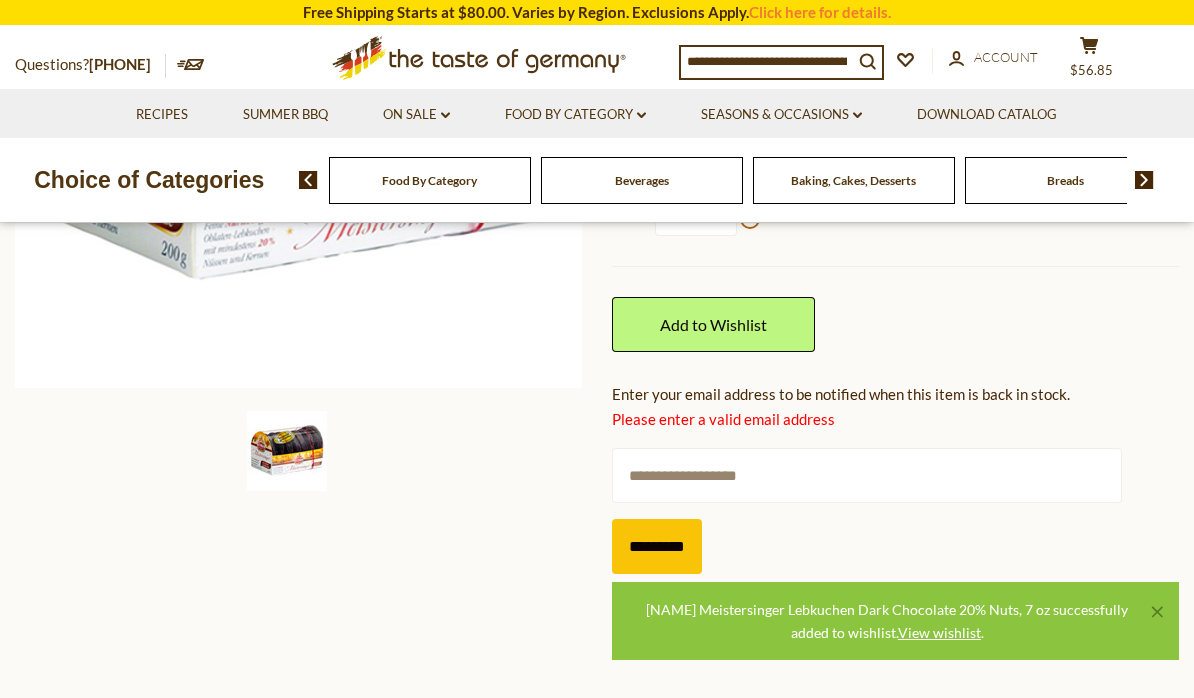 type on "**********" 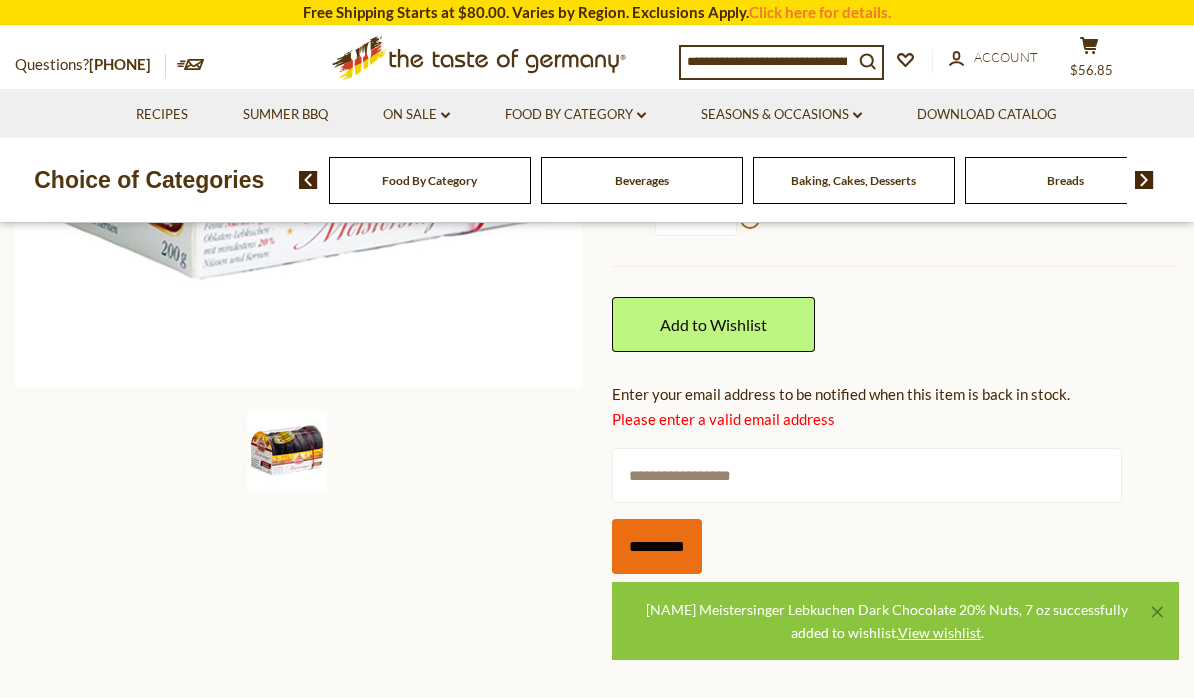 click on "*********" at bounding box center (657, 546) 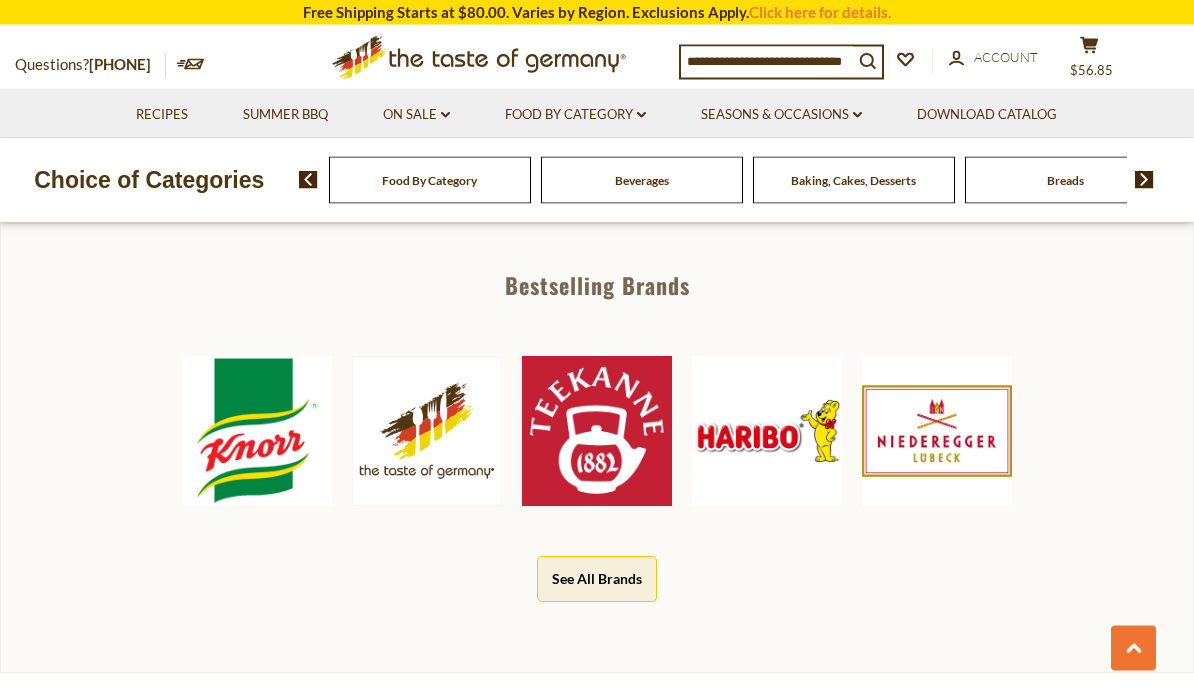 scroll, scrollTop: 920, scrollLeft: 0, axis: vertical 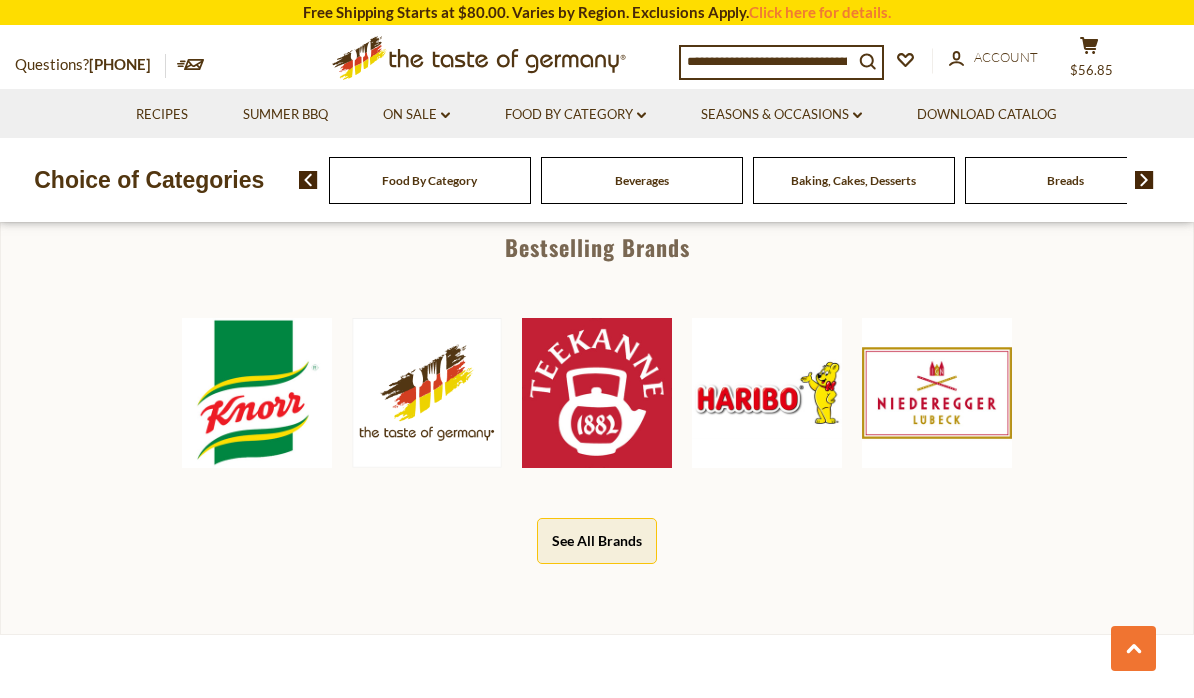 click at bounding box center [937, 393] 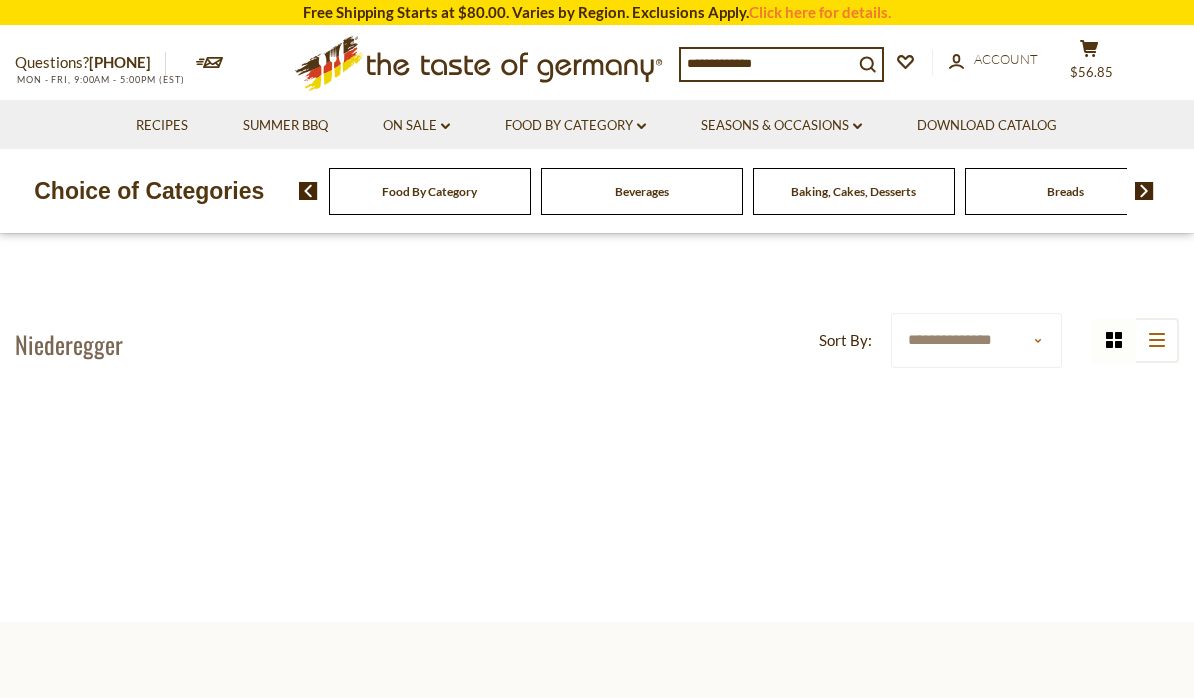scroll, scrollTop: 0, scrollLeft: 0, axis: both 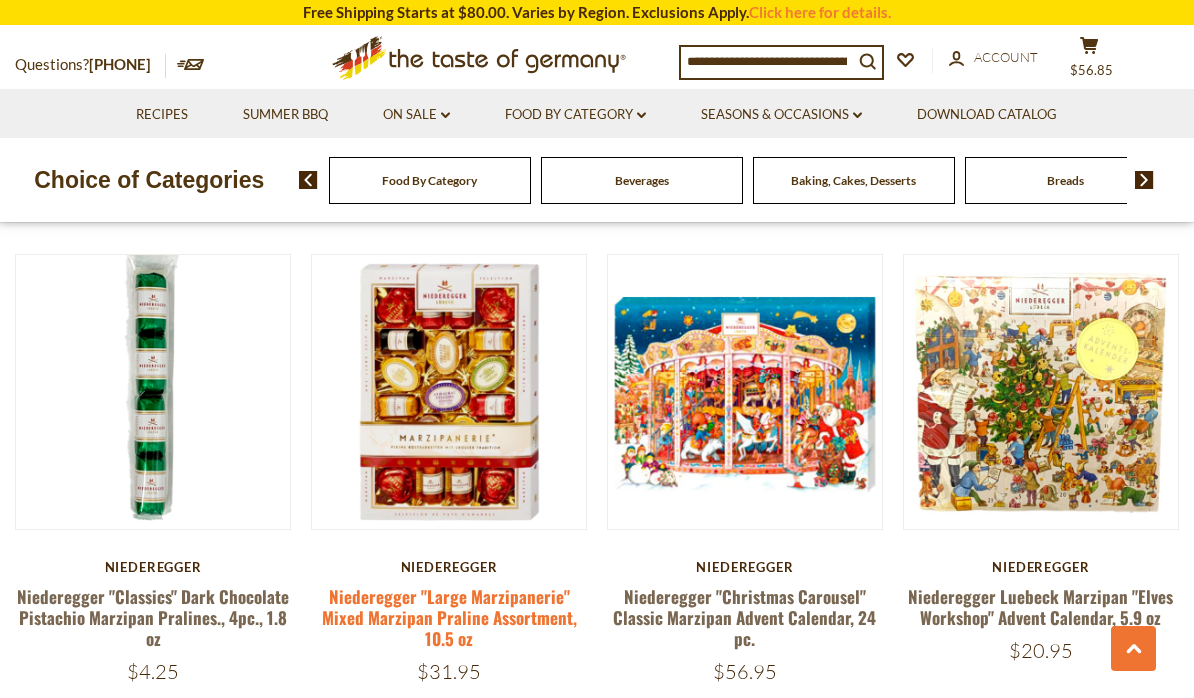 click on "Niederegger "Large Marzipanerie" Mixed Marzipan Praline Assortment, 10.5 oz" at bounding box center [449, 618] 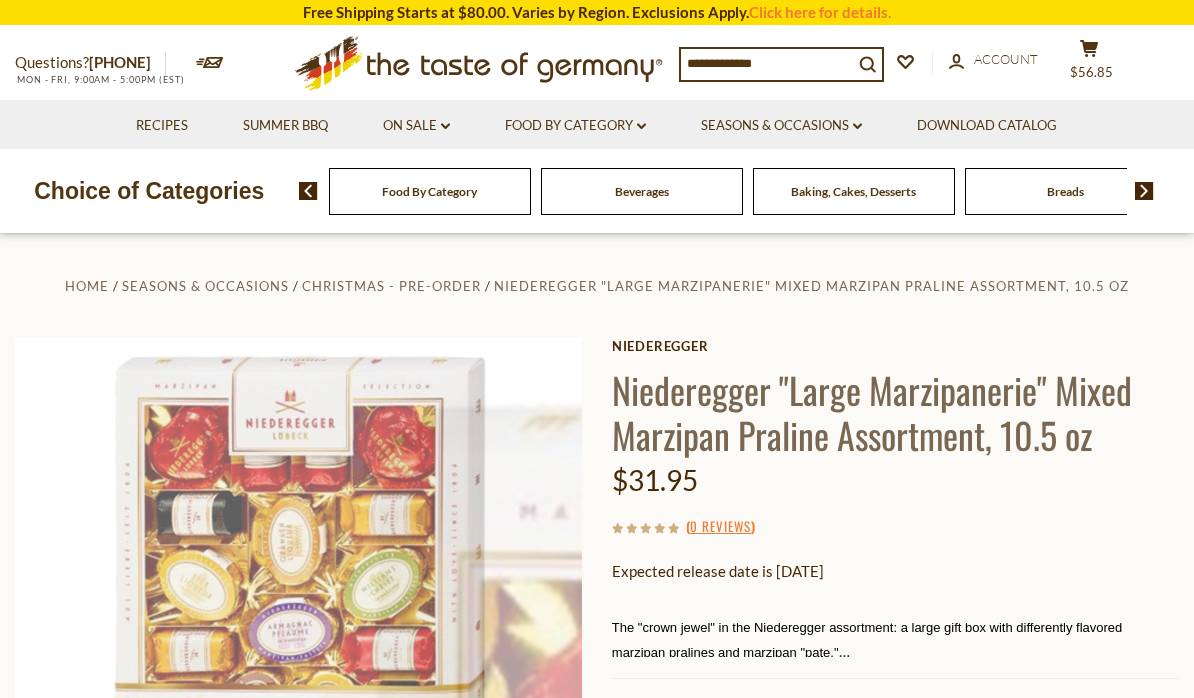 scroll, scrollTop: 0, scrollLeft: 0, axis: both 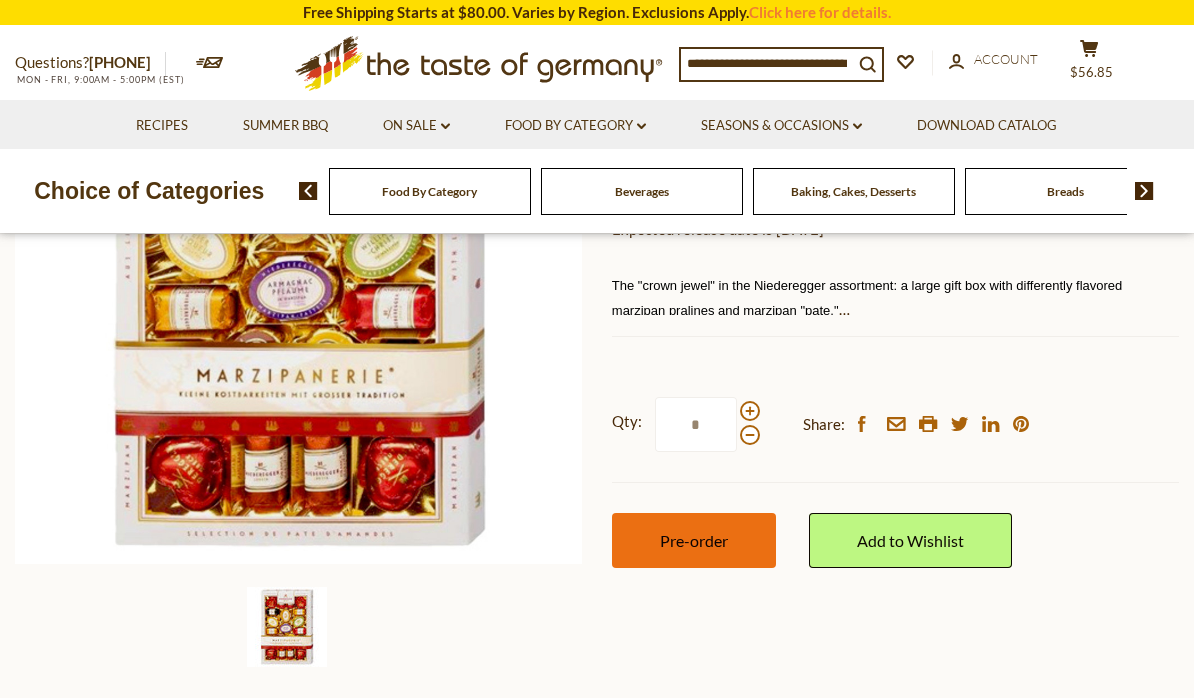 click on "Pre-order" at bounding box center [694, 540] 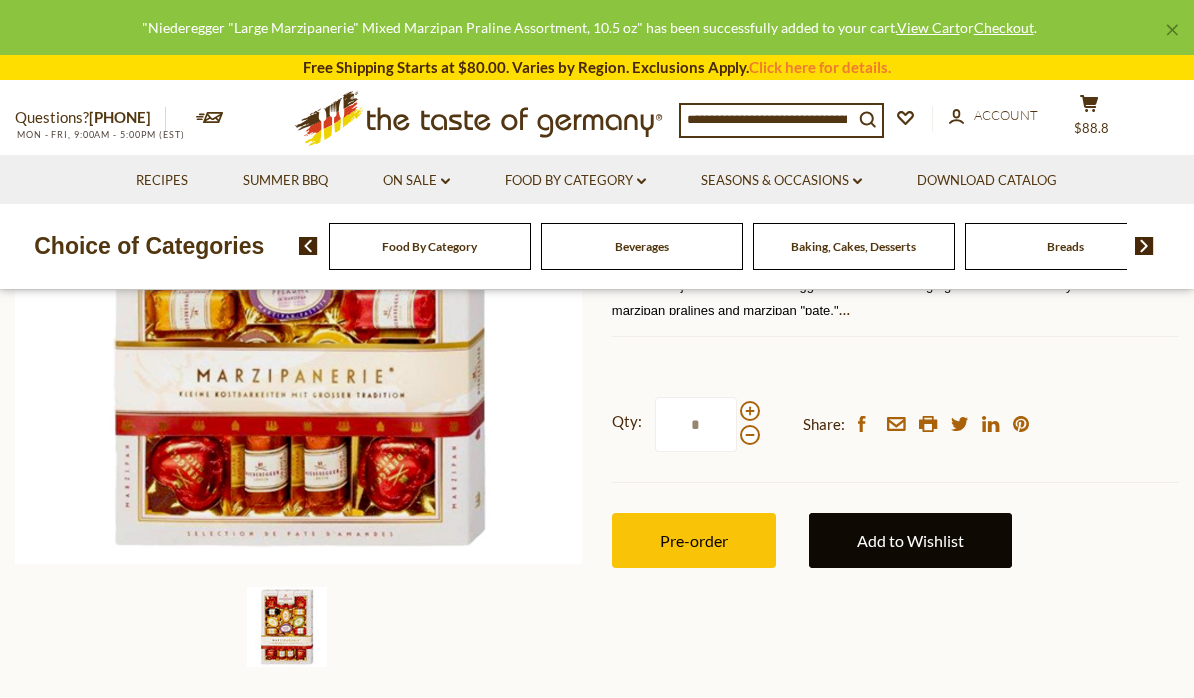 click on "Add to Wishlist" at bounding box center (910, 540) 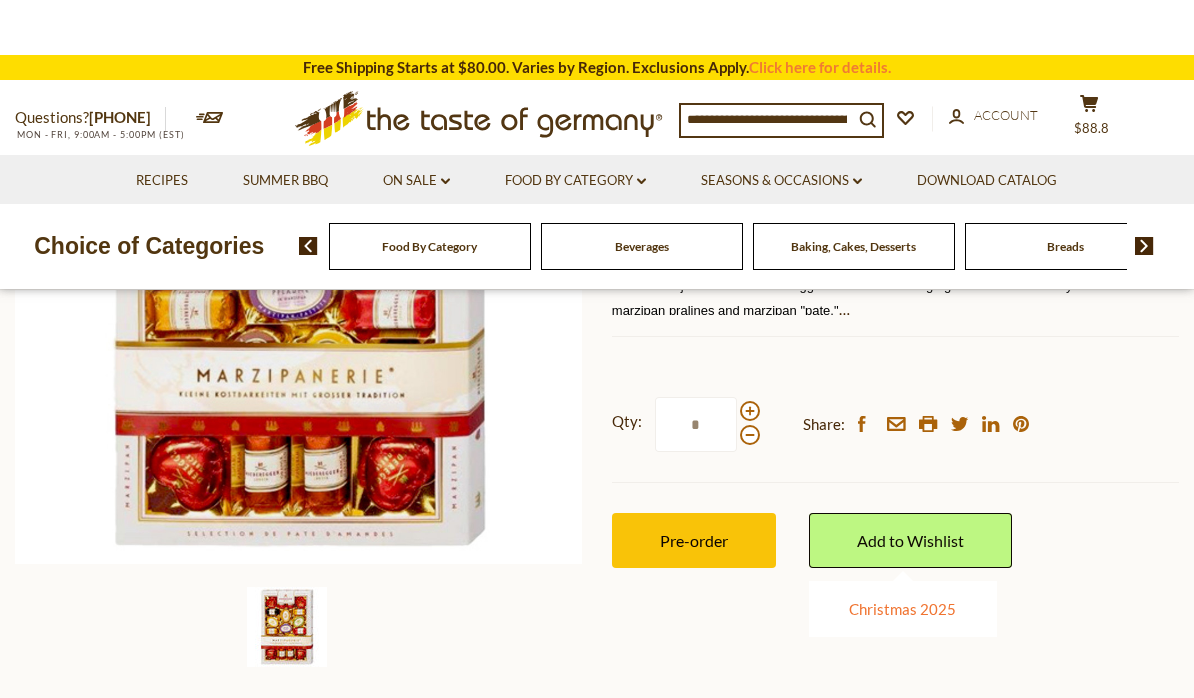 click on "Christmas 2025" at bounding box center (902, 609) 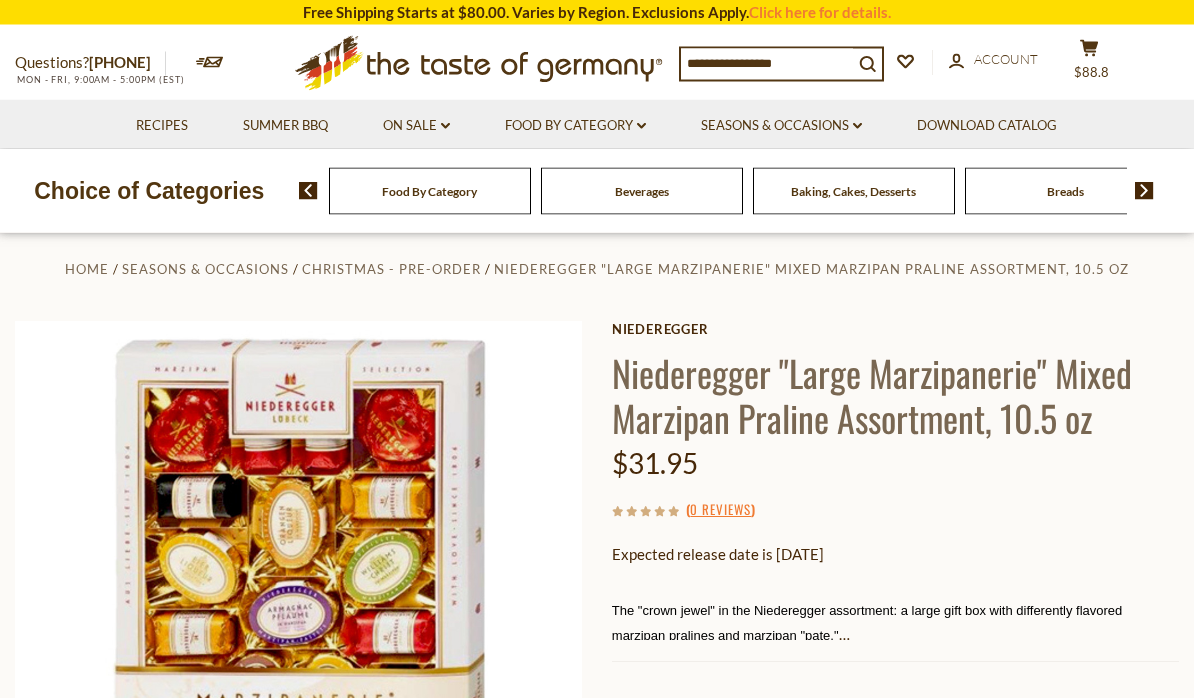 scroll, scrollTop: 0, scrollLeft: 0, axis: both 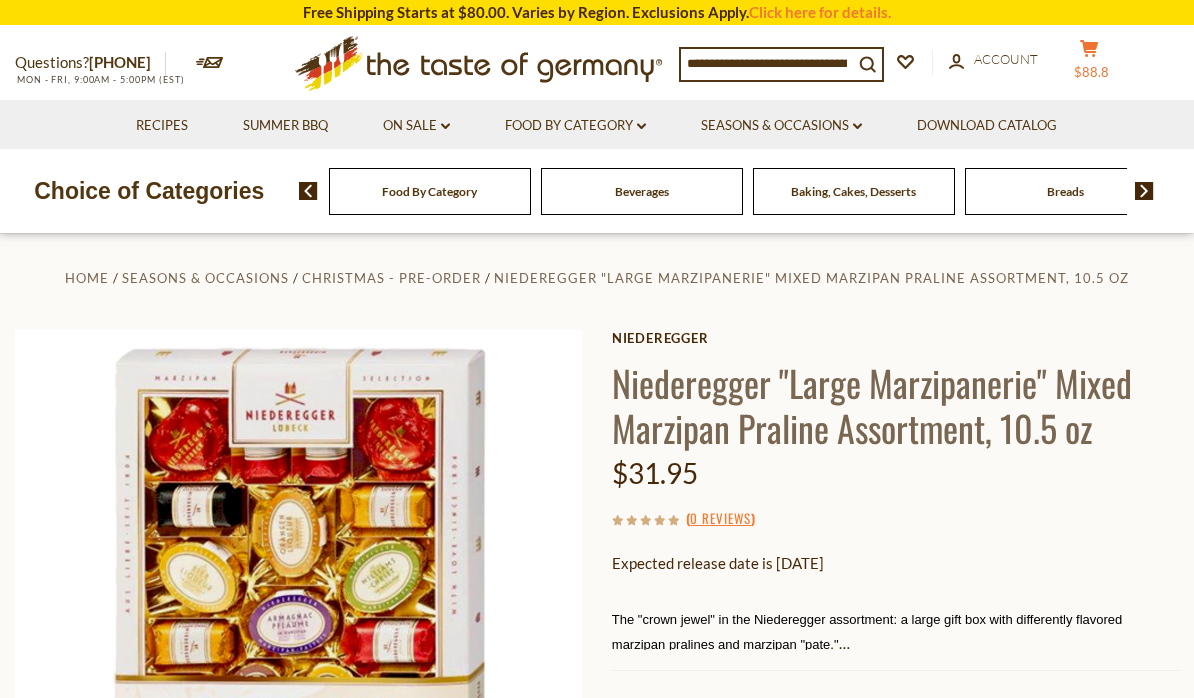click on "$88.8" at bounding box center (1091, 72) 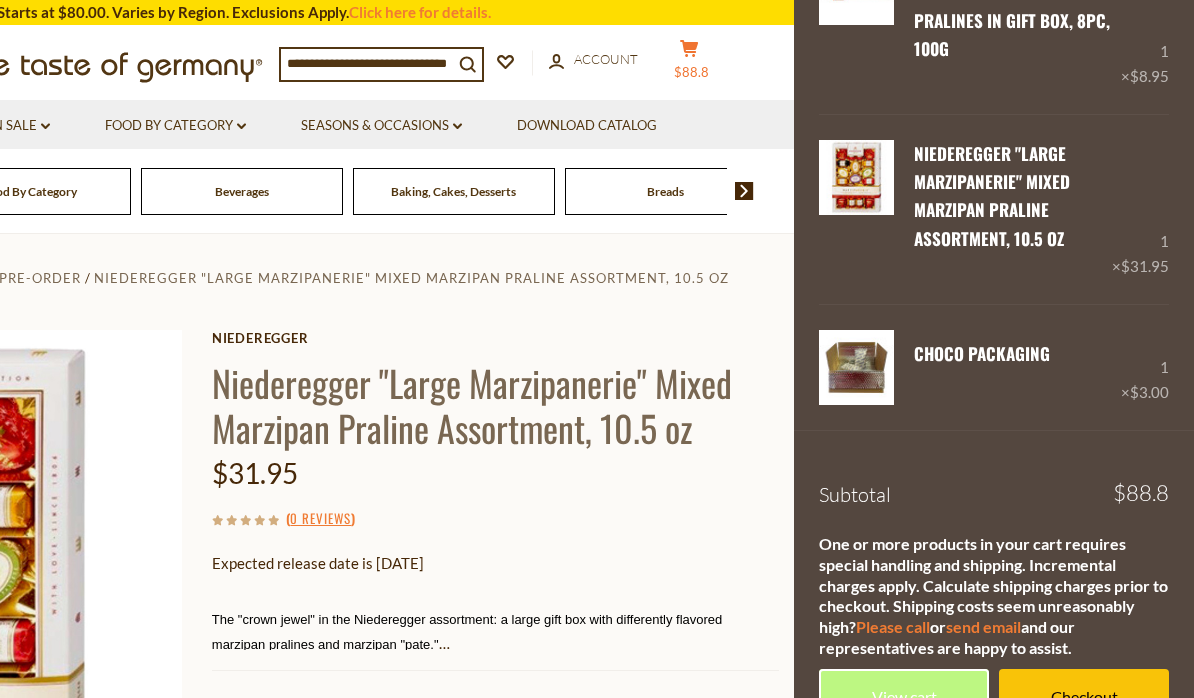 scroll, scrollTop: 721, scrollLeft: 0, axis: vertical 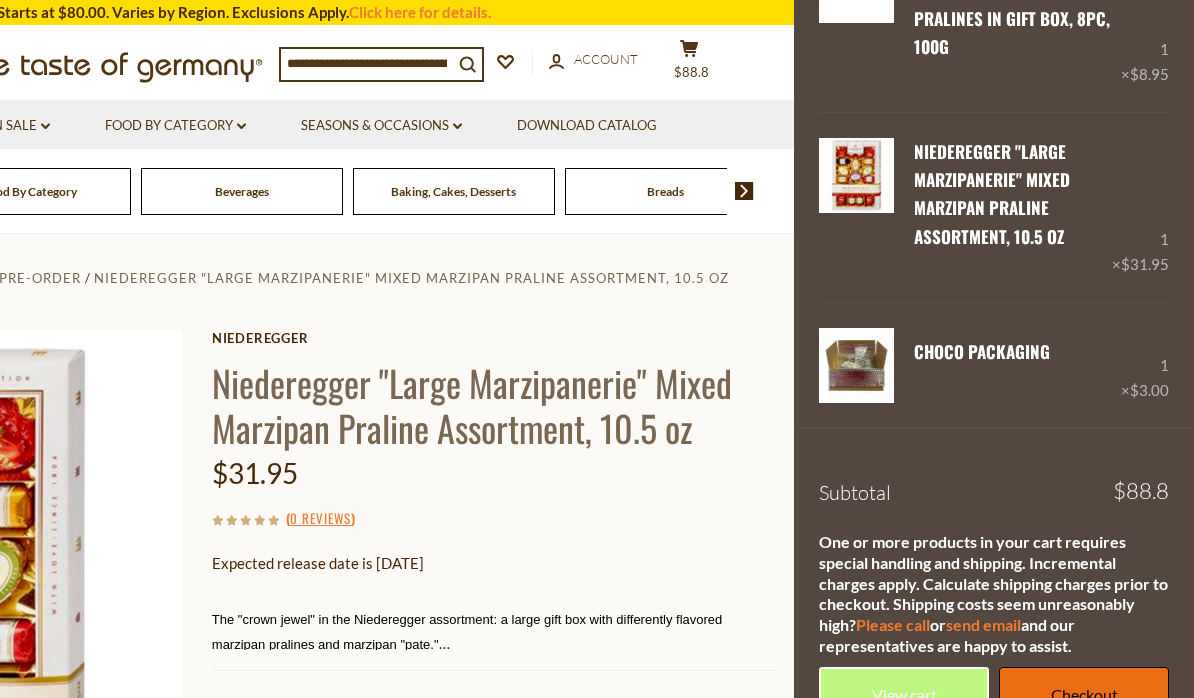 click on "Checkout" at bounding box center (1084, 694) 